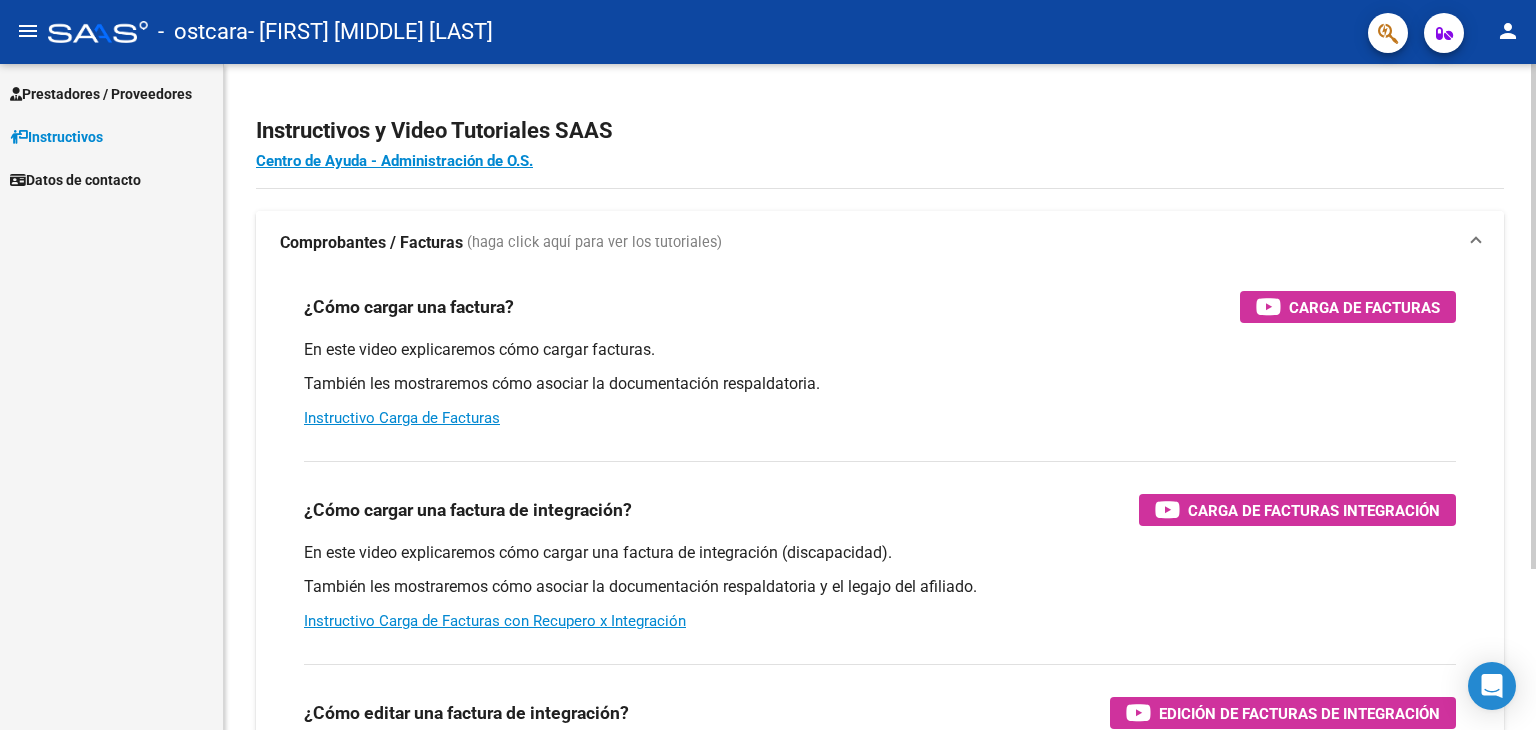 scroll, scrollTop: 0, scrollLeft: 0, axis: both 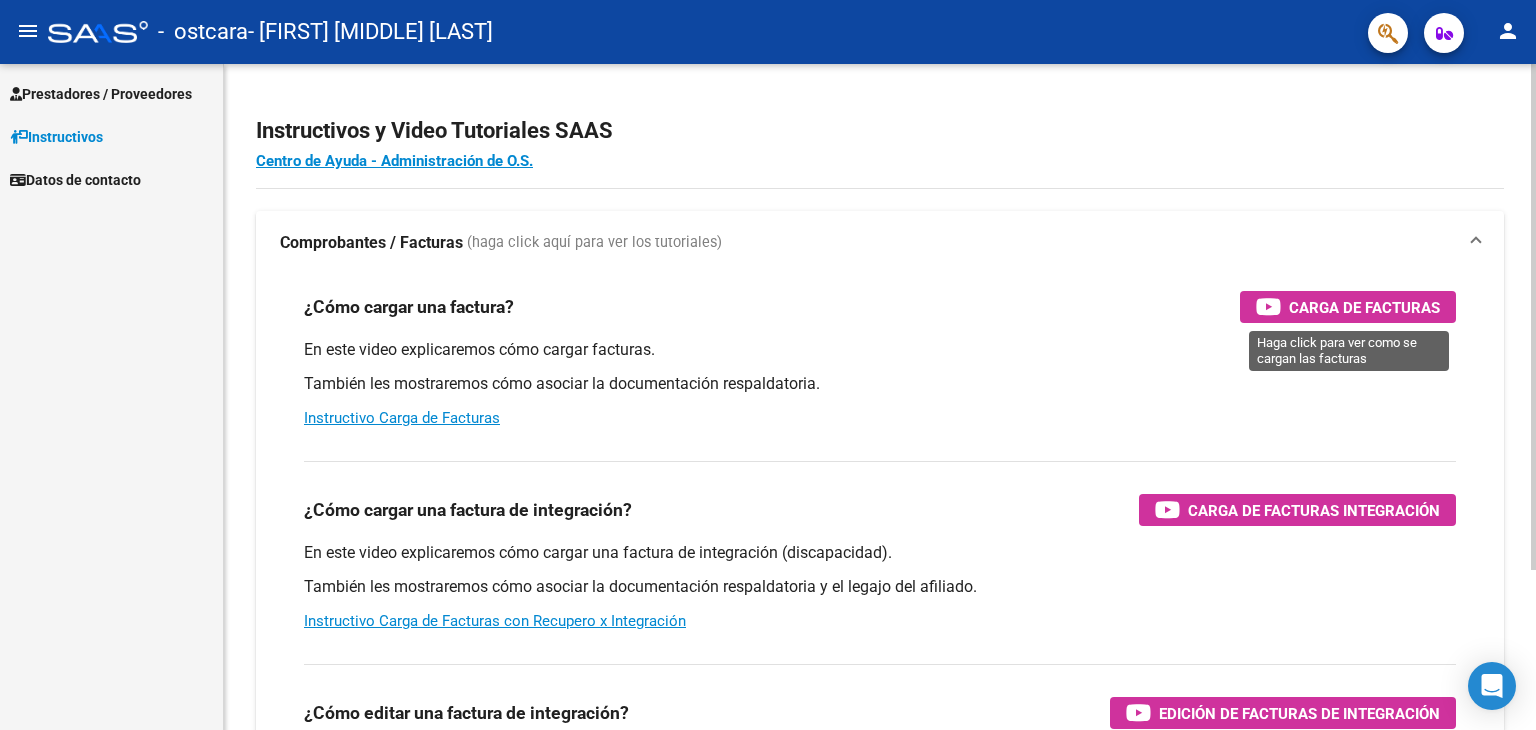 click at bounding box center (1268, 306) 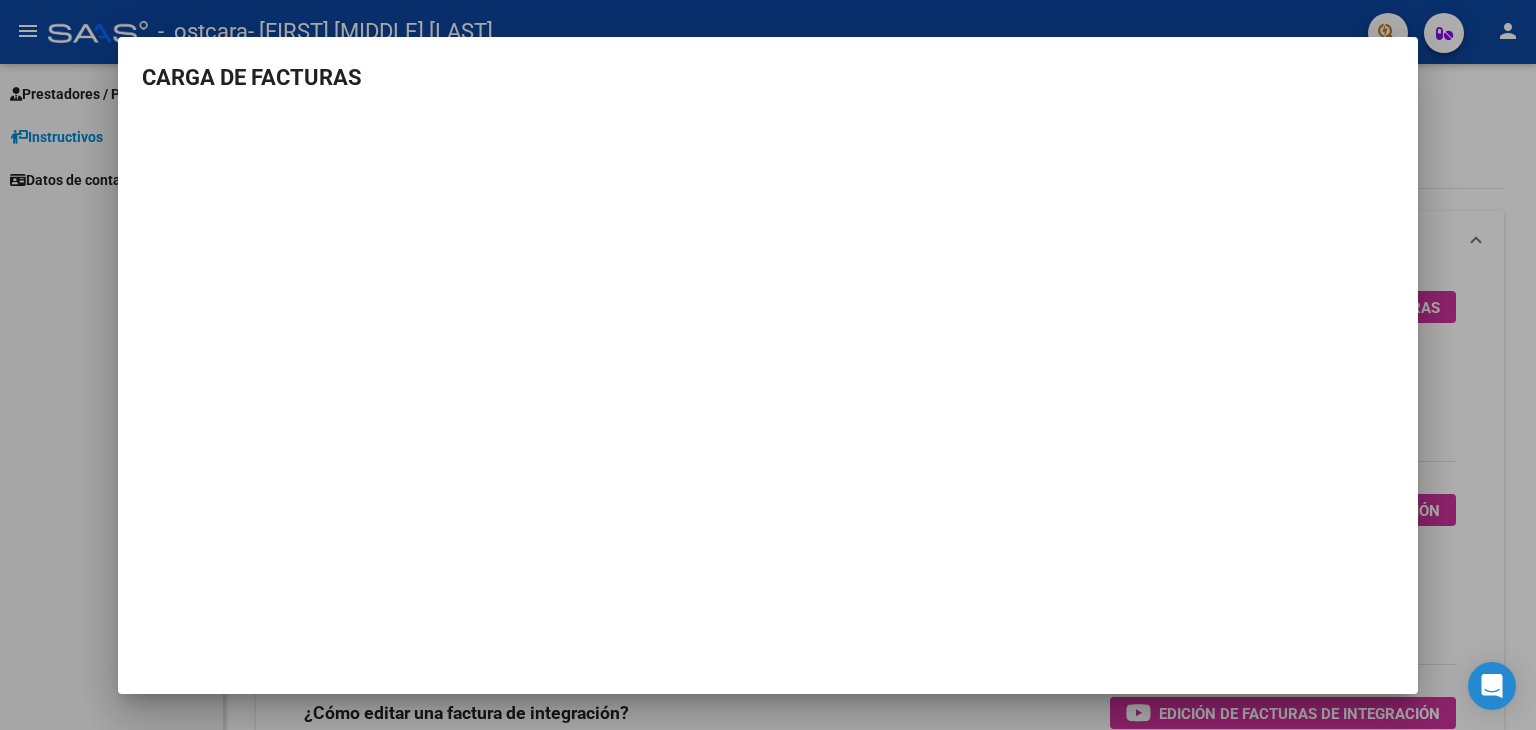 click at bounding box center (768, 365) 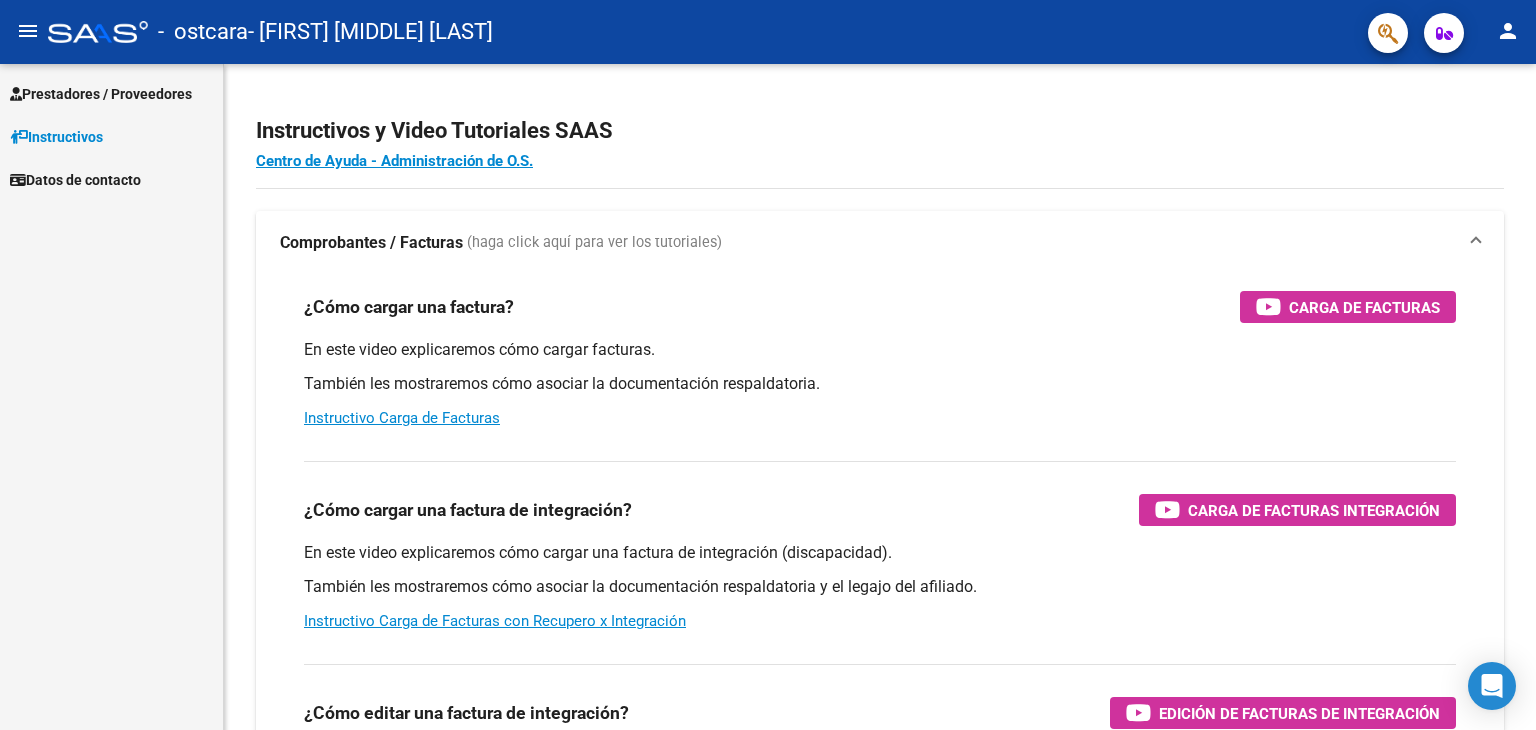 click on "Datos de contacto" at bounding box center [75, 180] 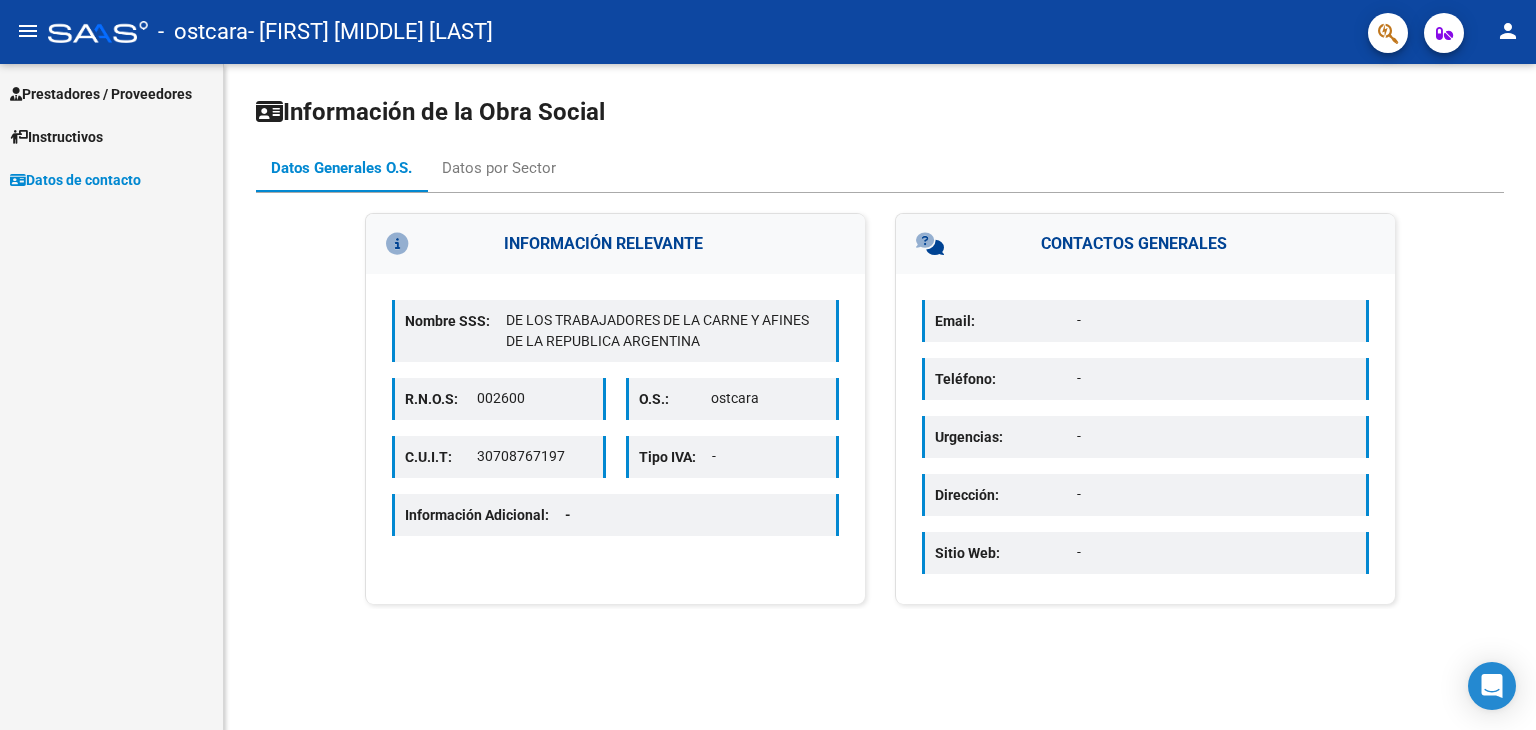 click on "Prestadores / Proveedores" at bounding box center (101, 94) 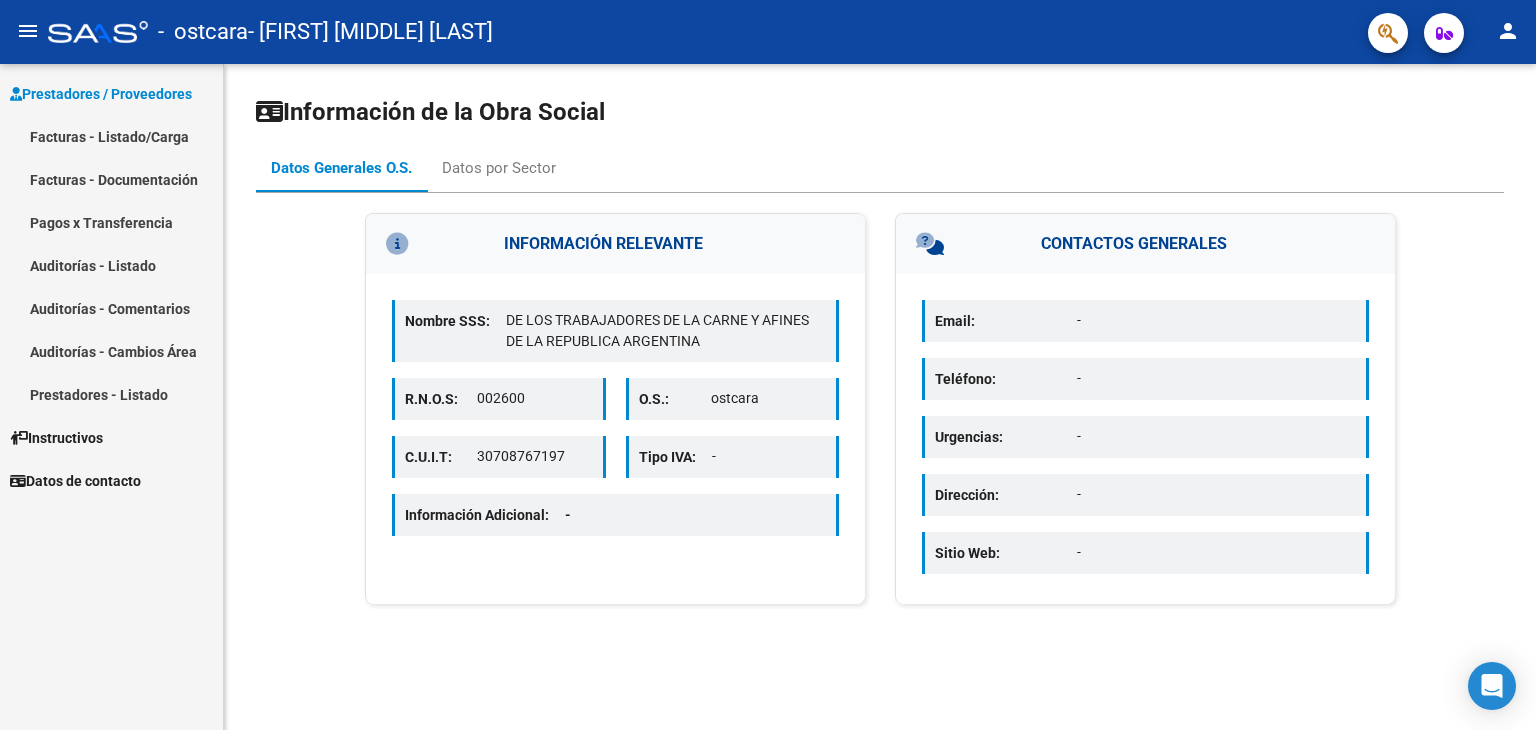 click on "Facturas - Listado/Carga" at bounding box center [111, 136] 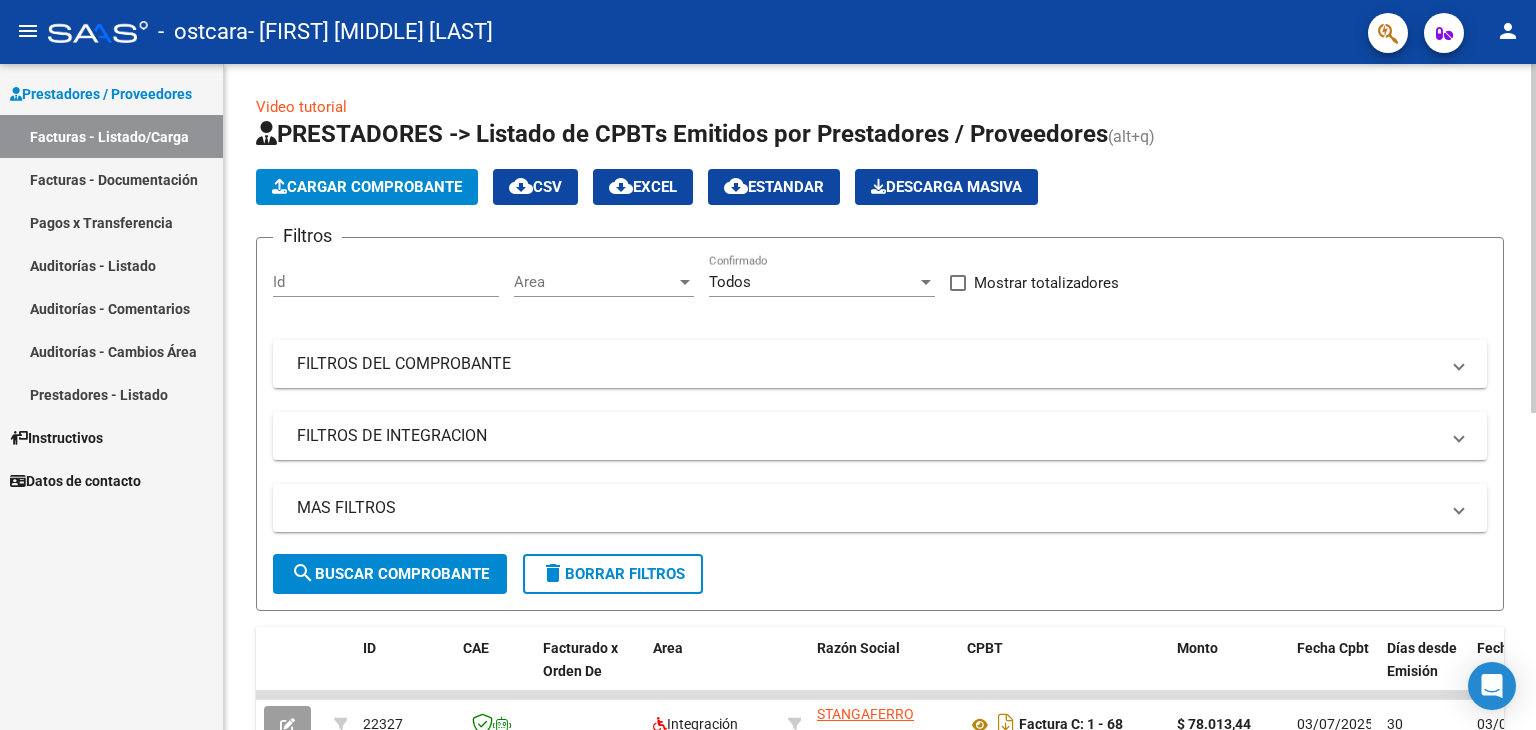 click on "Cargar Comprobante" 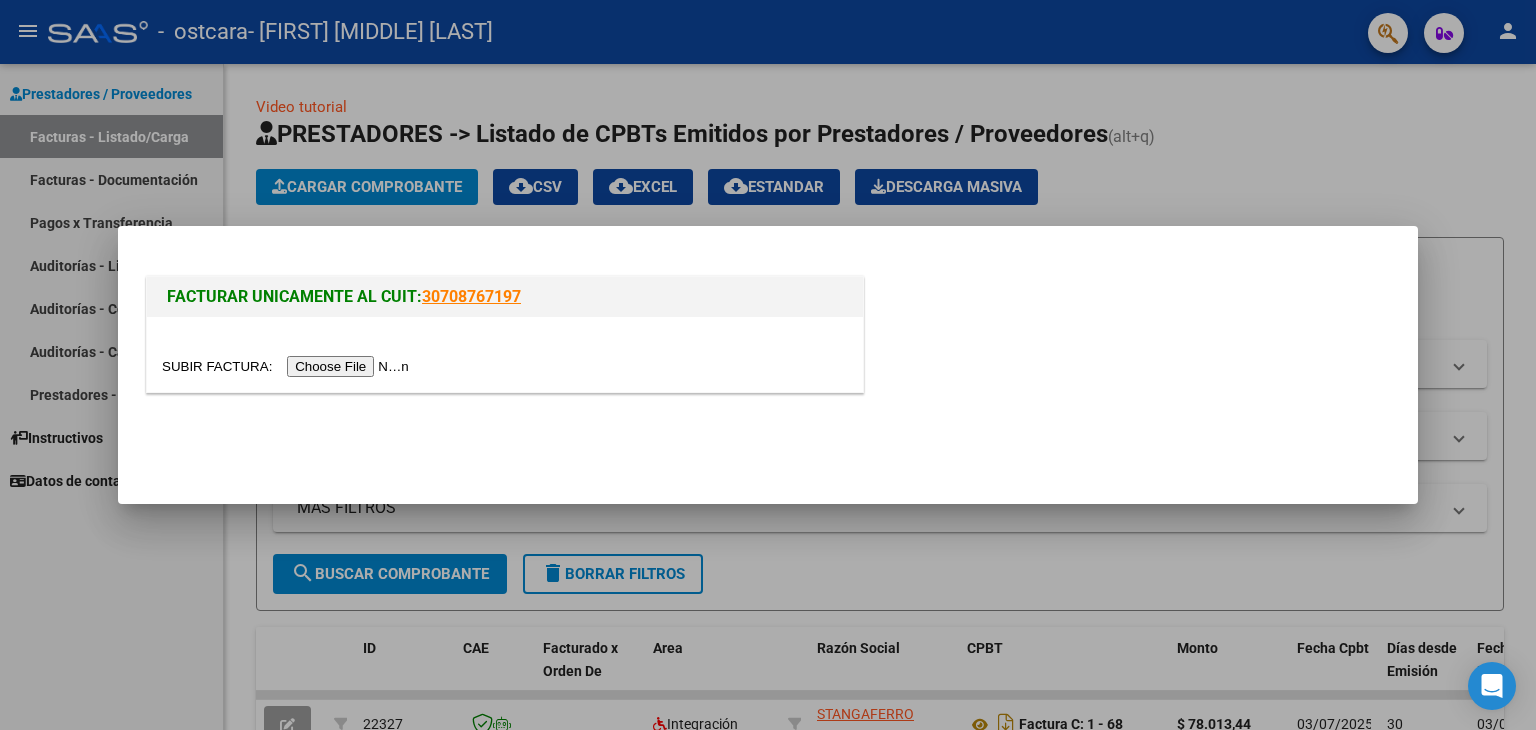 click at bounding box center (288, 366) 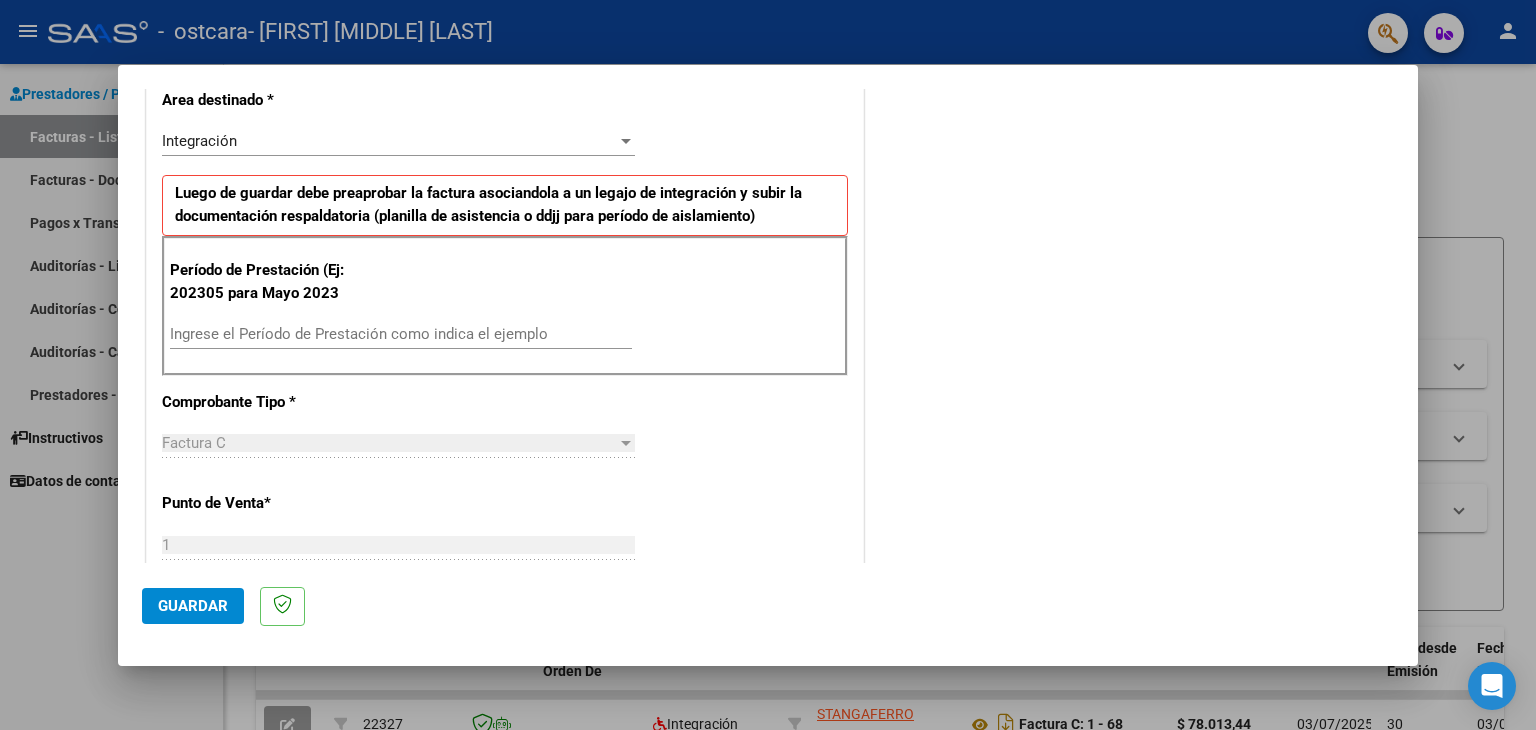 scroll, scrollTop: 500, scrollLeft: 0, axis: vertical 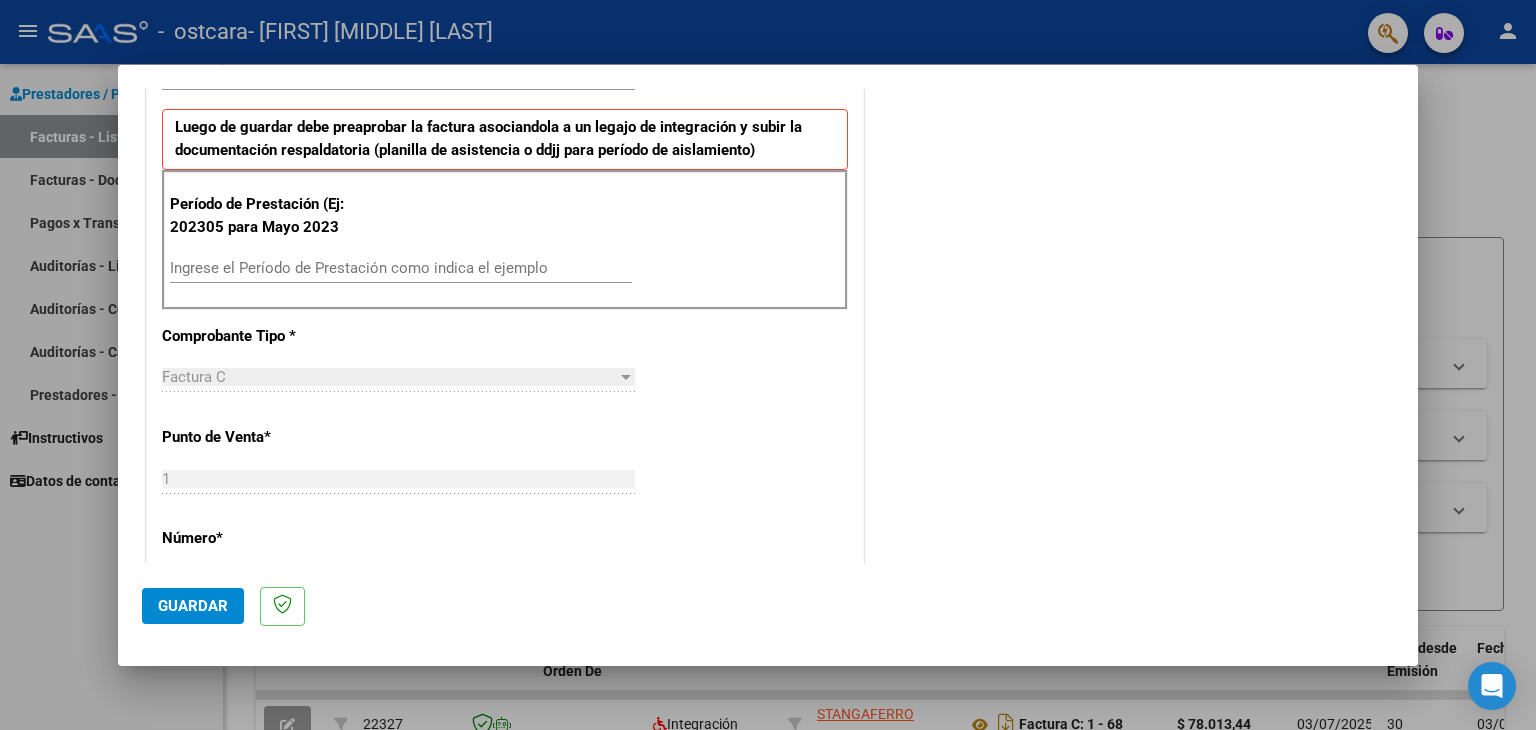 click on "Ingrese el Período de Prestación como indica el ejemplo" at bounding box center (401, 268) 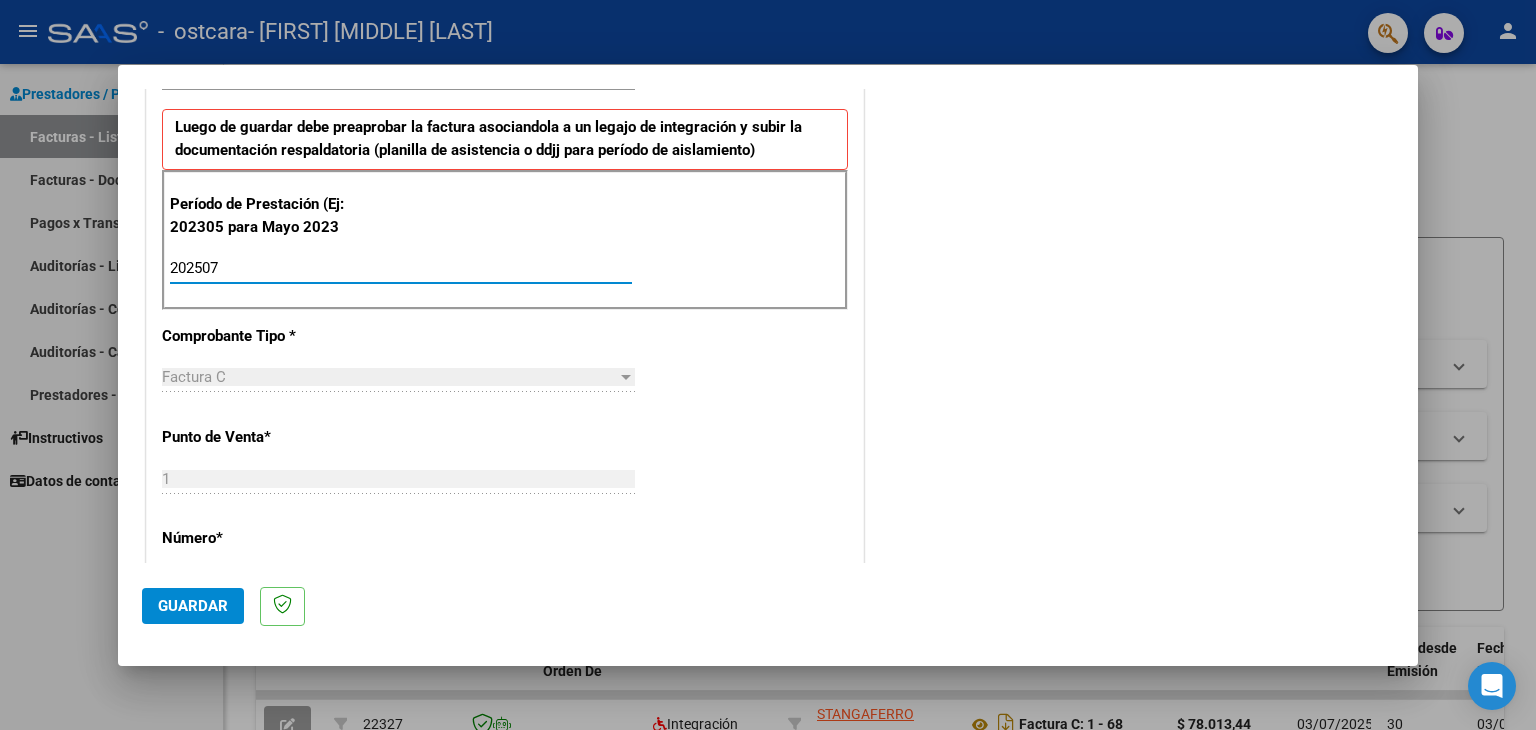 type on "202507" 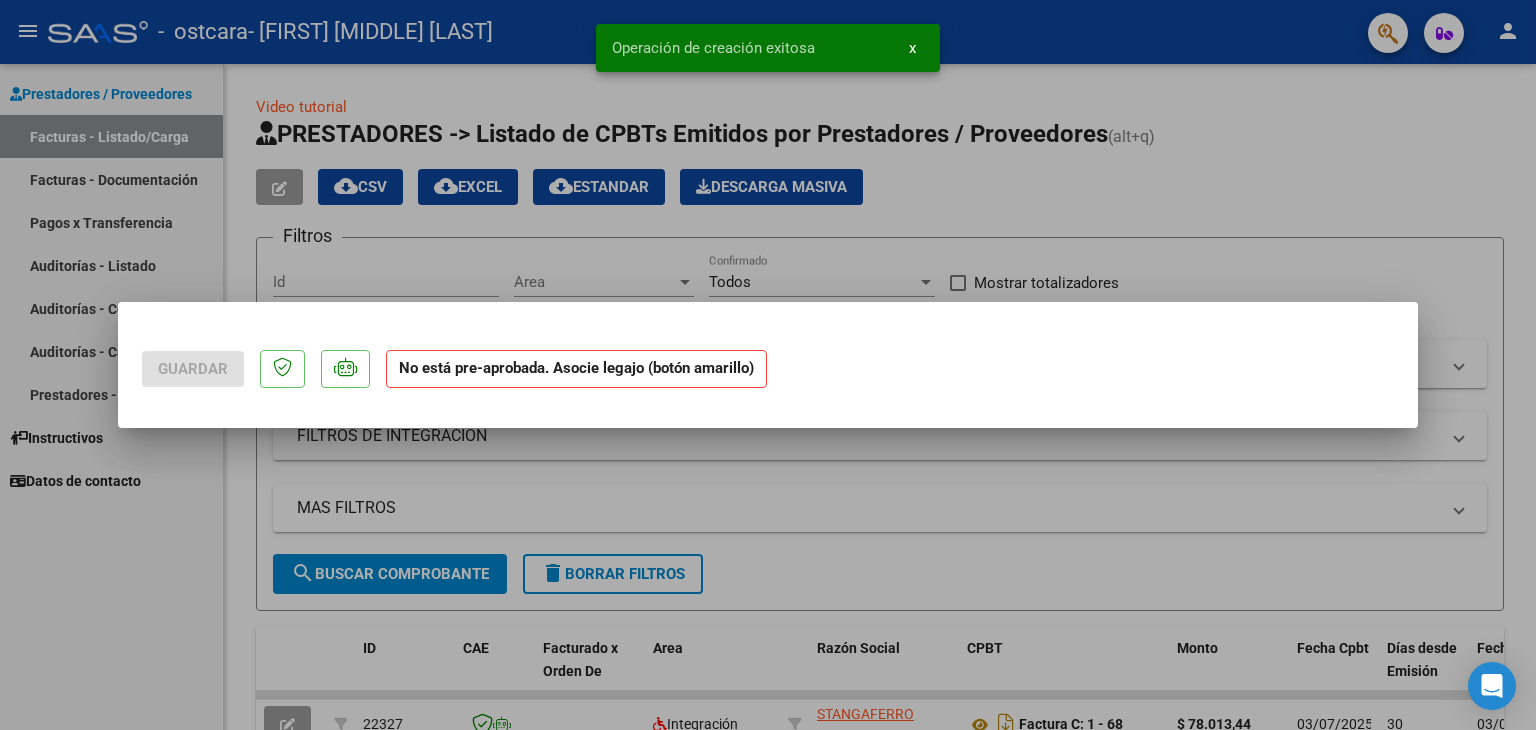 scroll, scrollTop: 0, scrollLeft: 0, axis: both 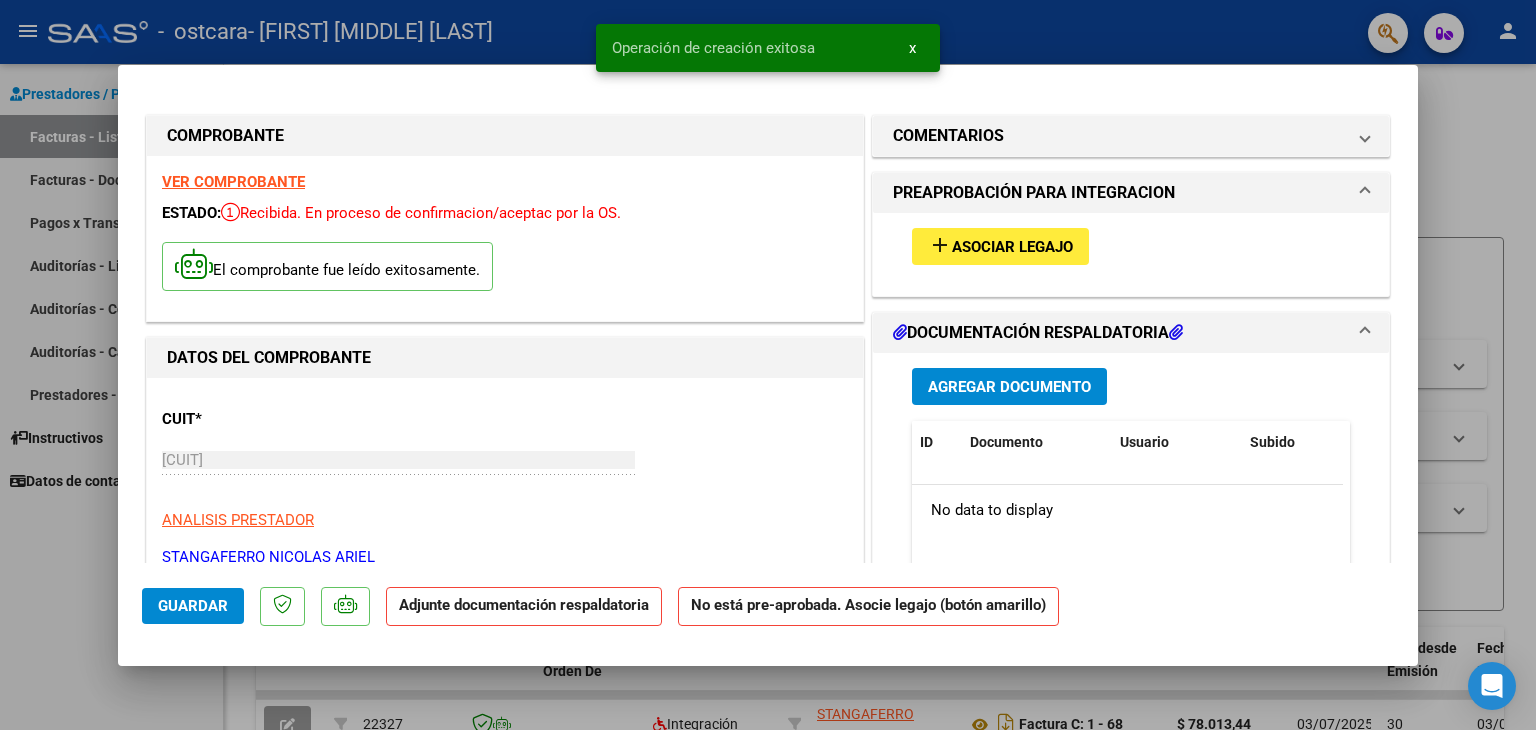 click on "Asociar Legajo" at bounding box center [1012, 247] 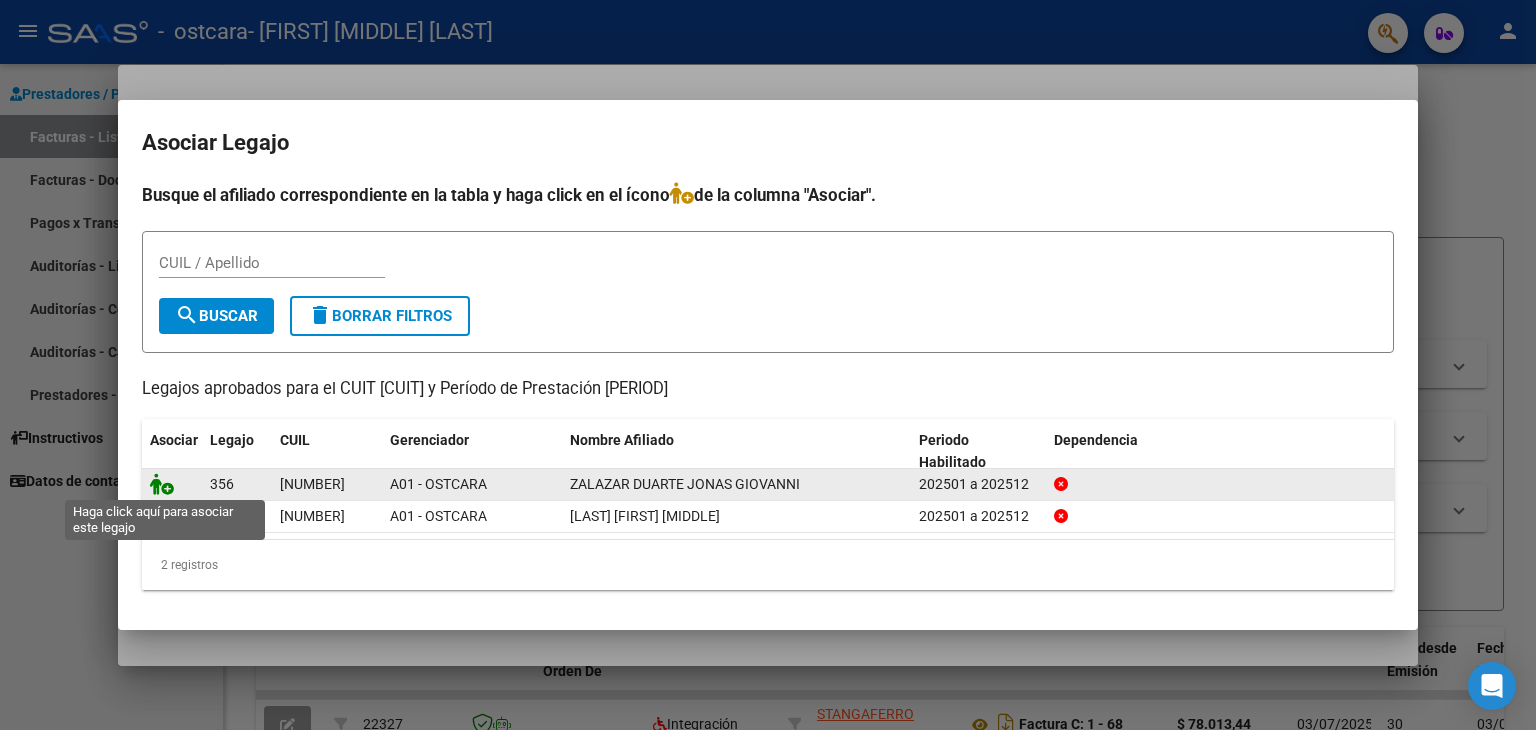 click 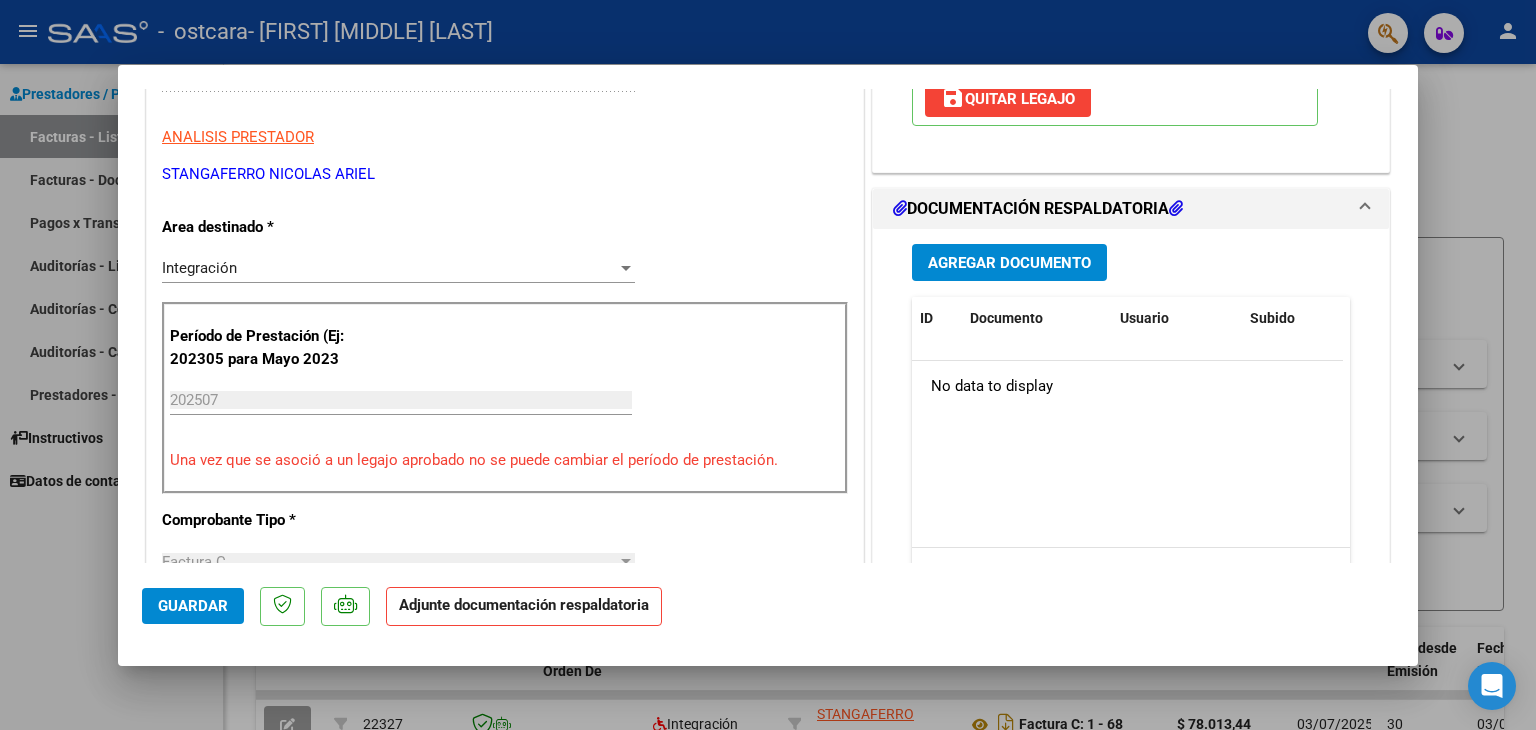 scroll, scrollTop: 400, scrollLeft: 0, axis: vertical 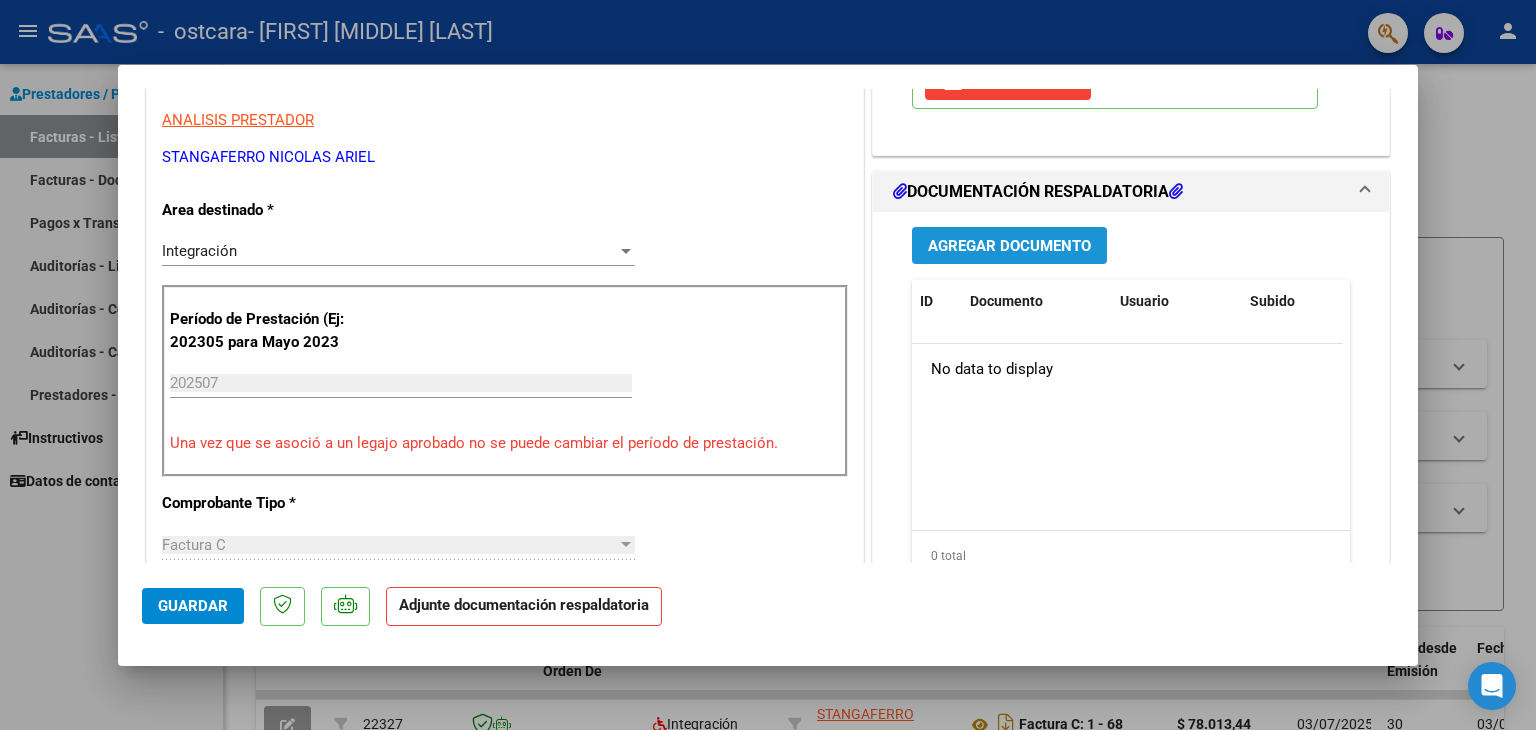 click on "Agregar Documento" at bounding box center (1009, 246) 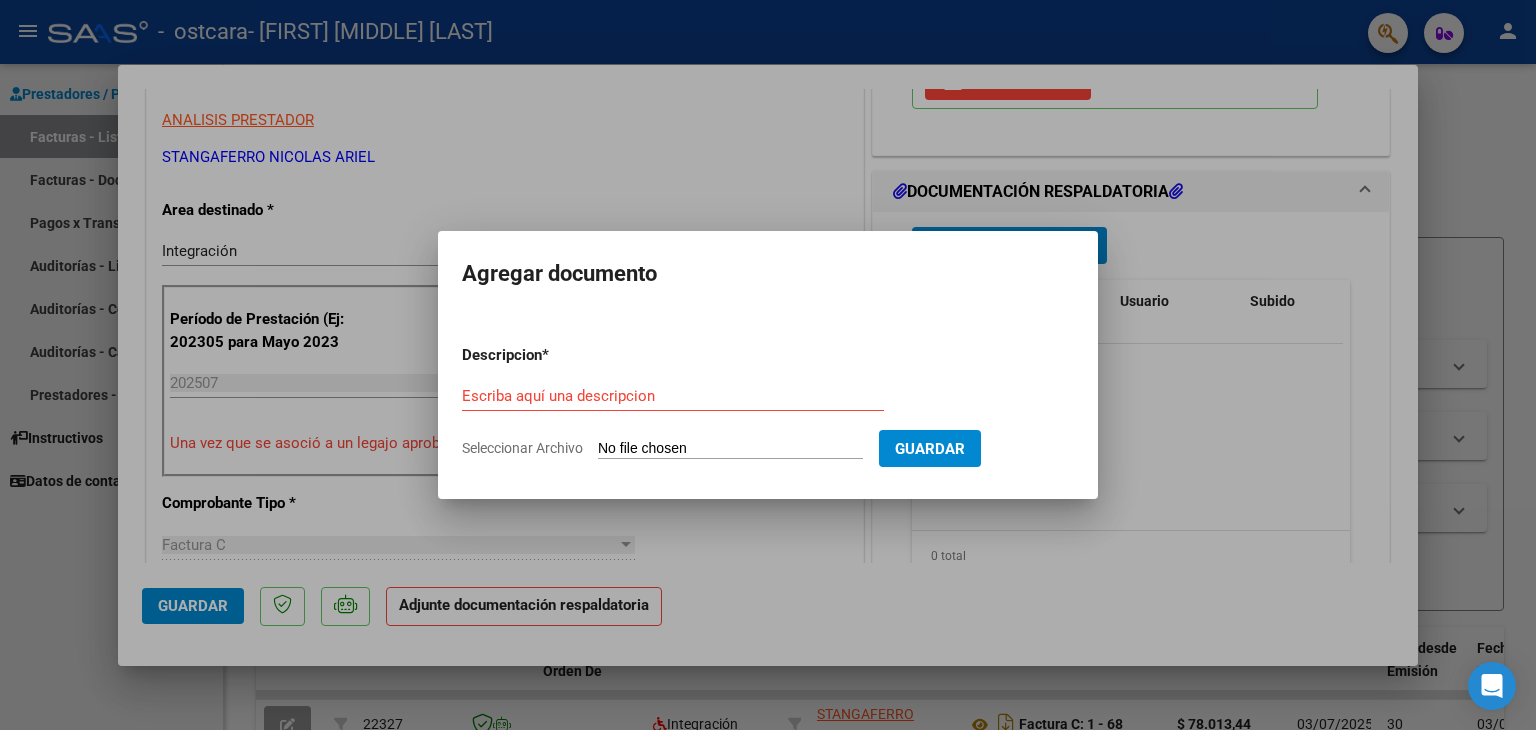 click on "Seleccionar Archivo" at bounding box center [730, 449] 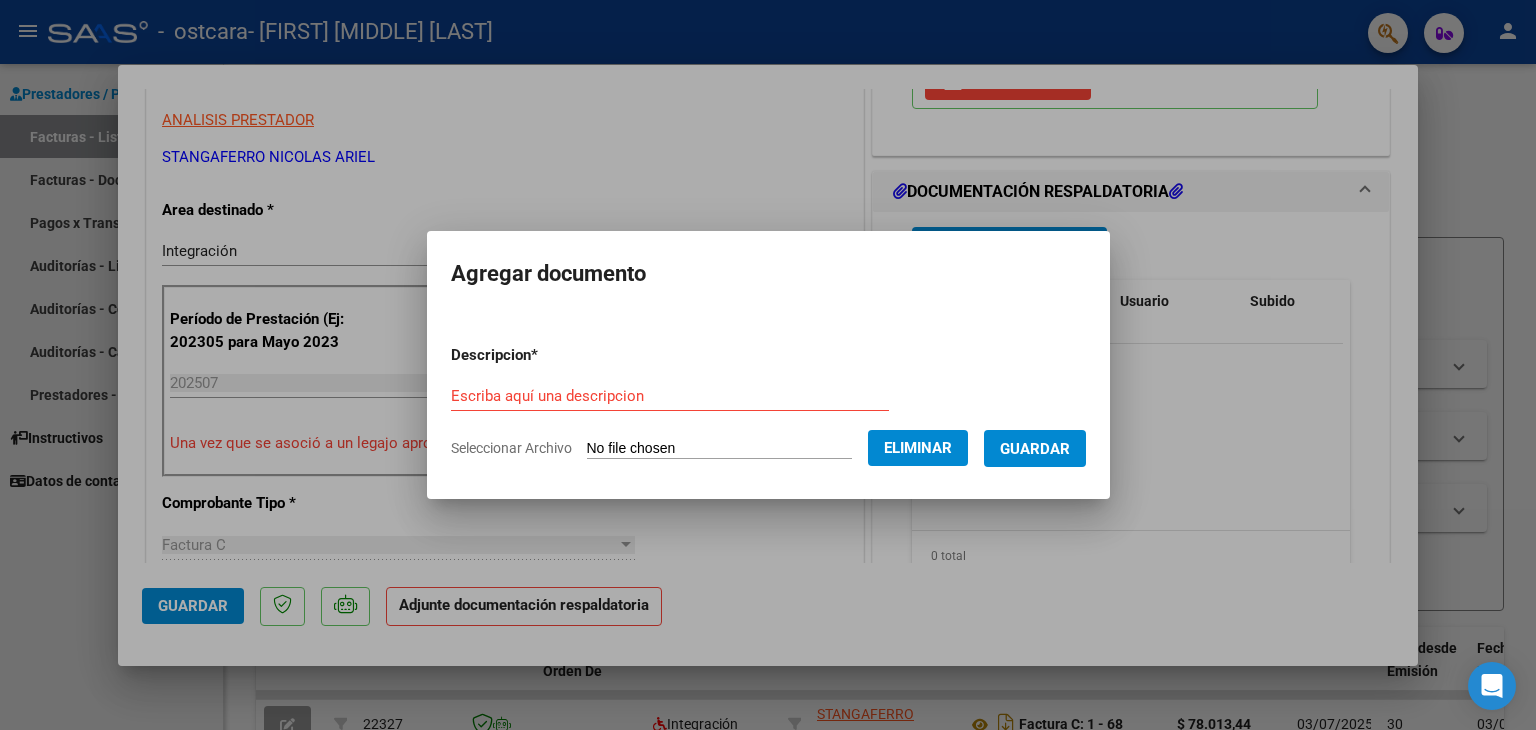 click on "Escriba aquí una descripcion" at bounding box center (670, 396) 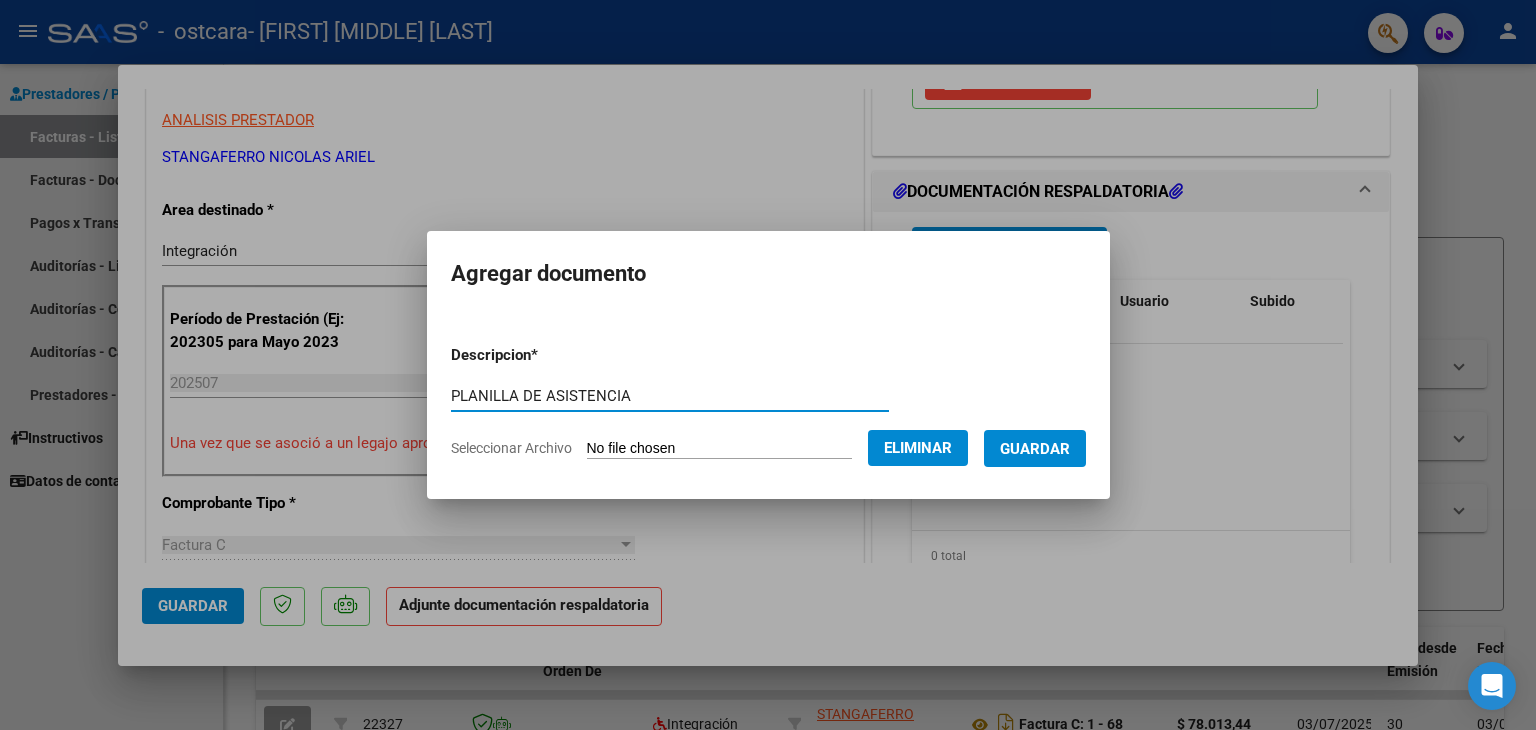type on "PLANILLA DE ASISTENCIA" 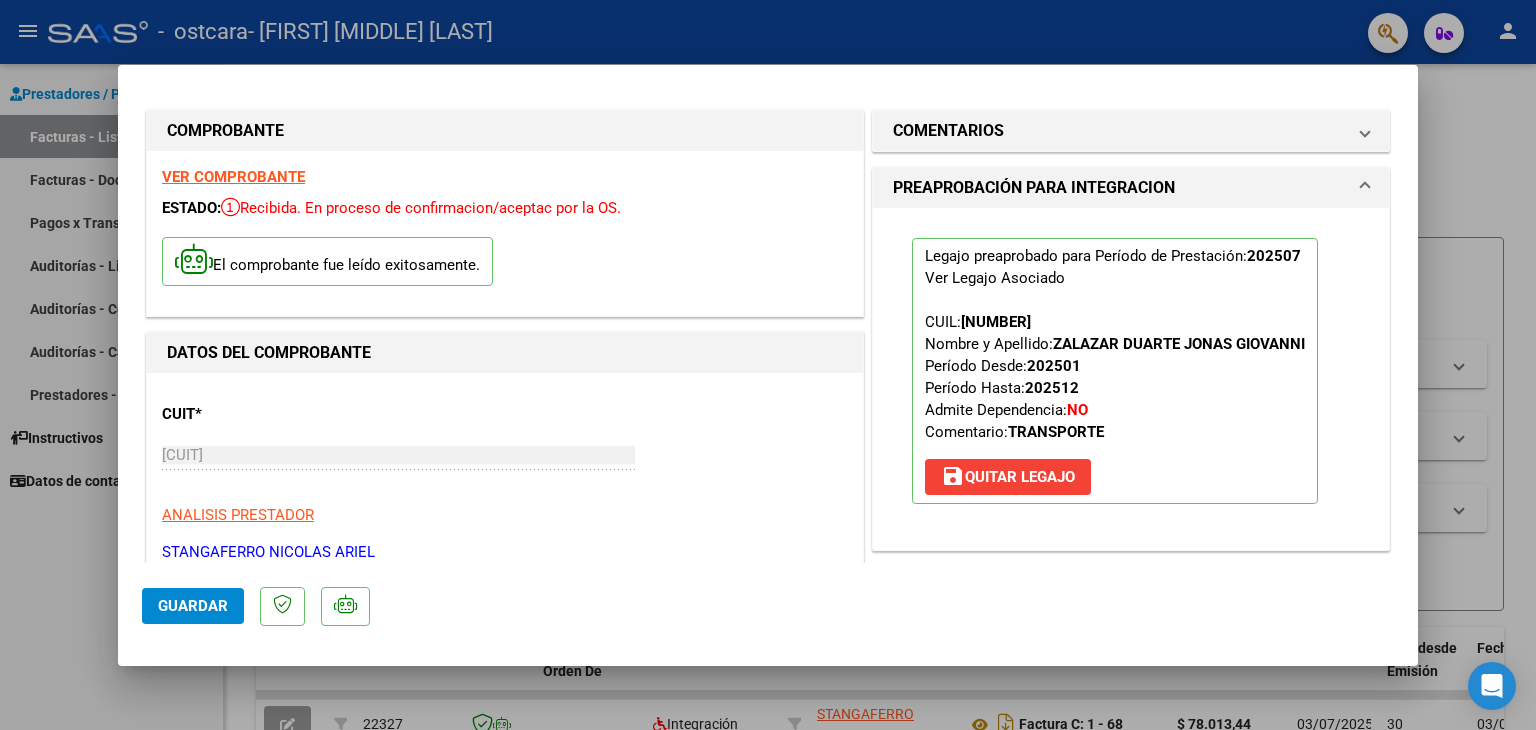 scroll, scrollTop: 0, scrollLeft: 0, axis: both 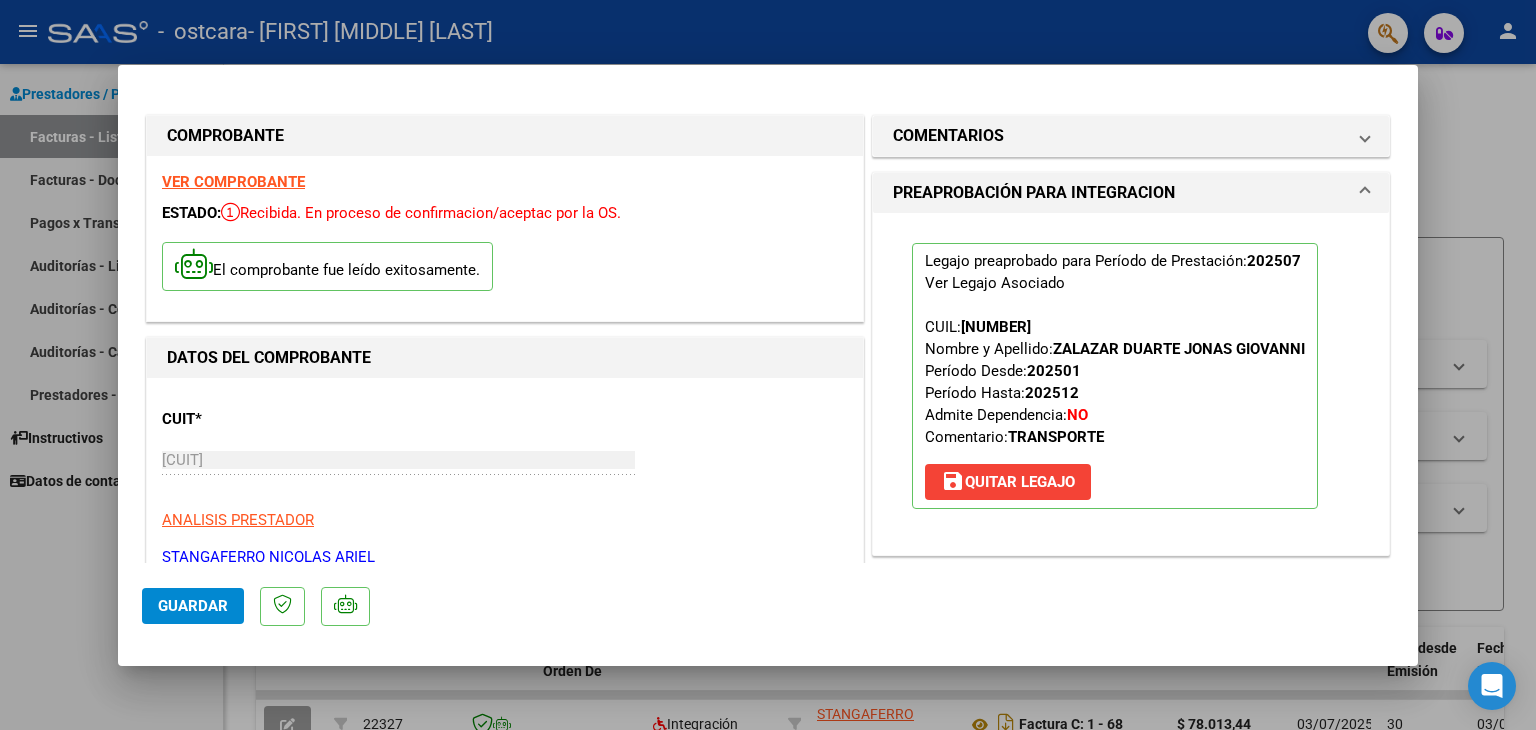 click on "Guardar" 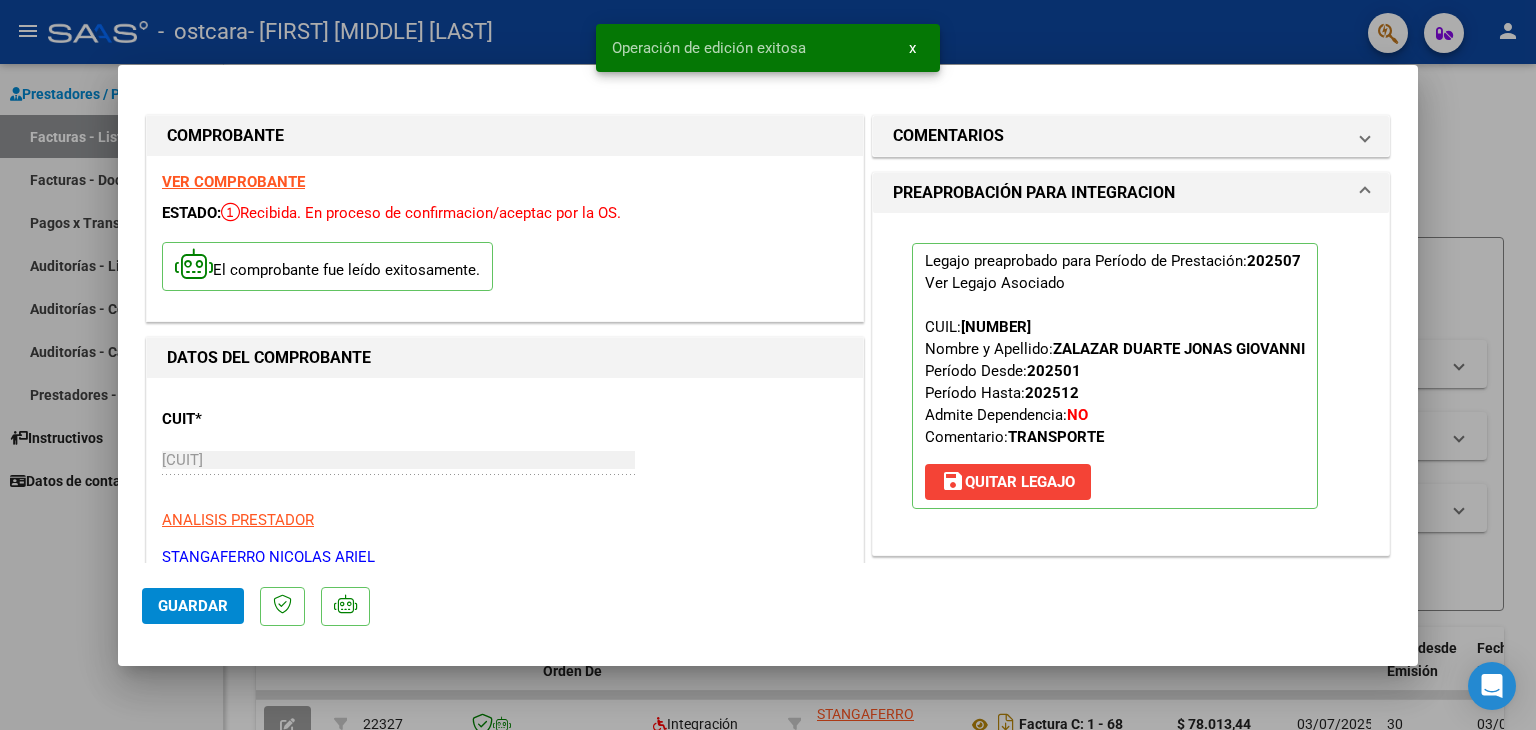 click at bounding box center (768, 365) 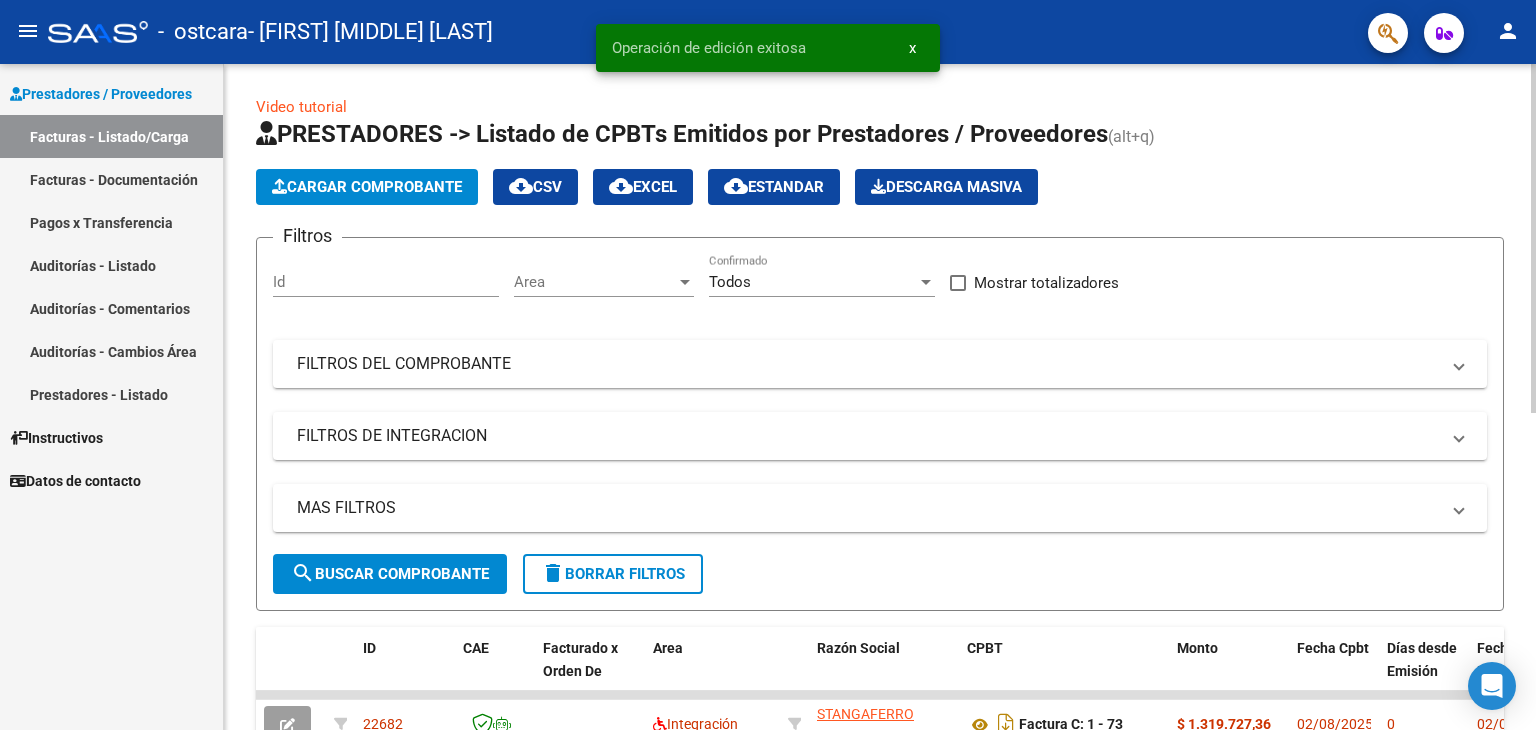 click on "Cargar Comprobante" 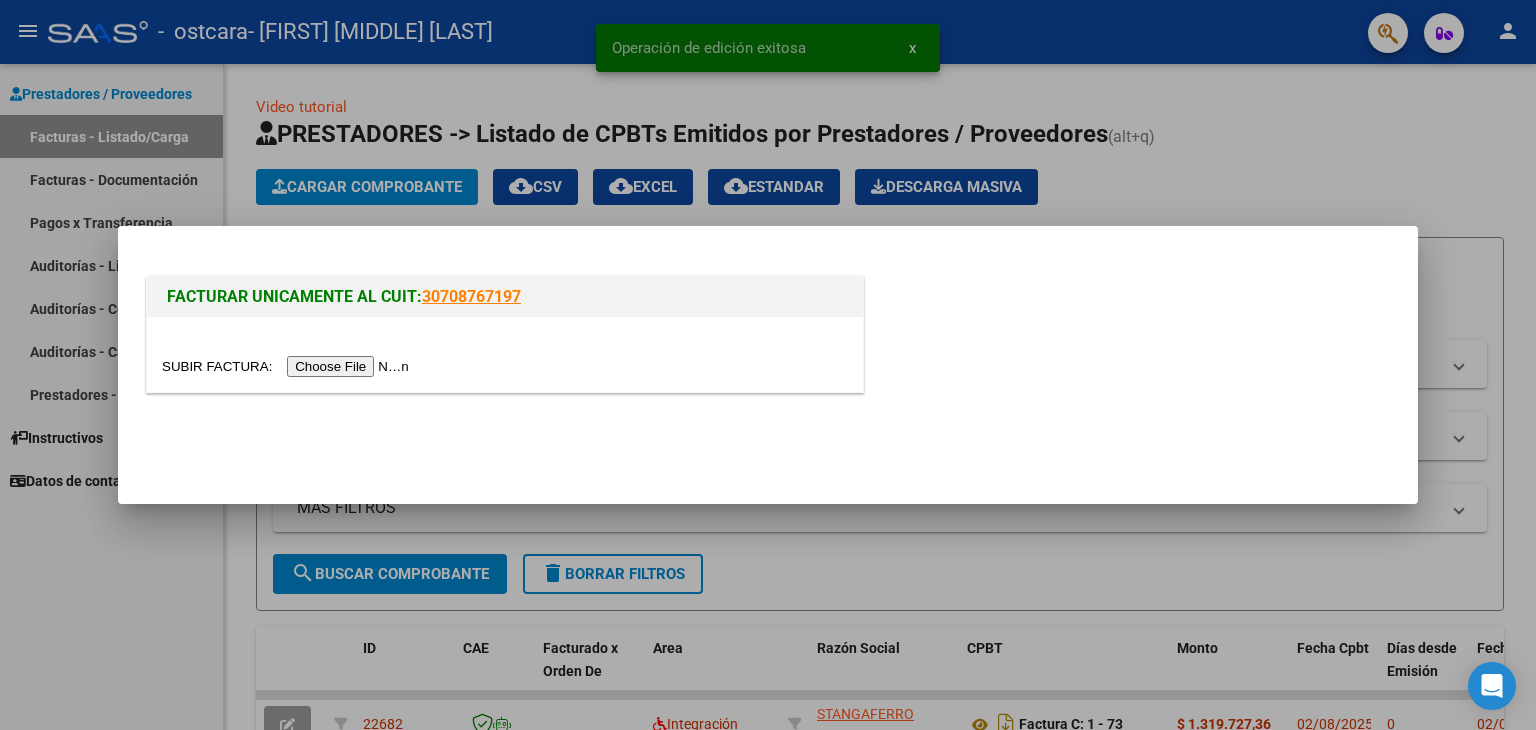 click at bounding box center (288, 366) 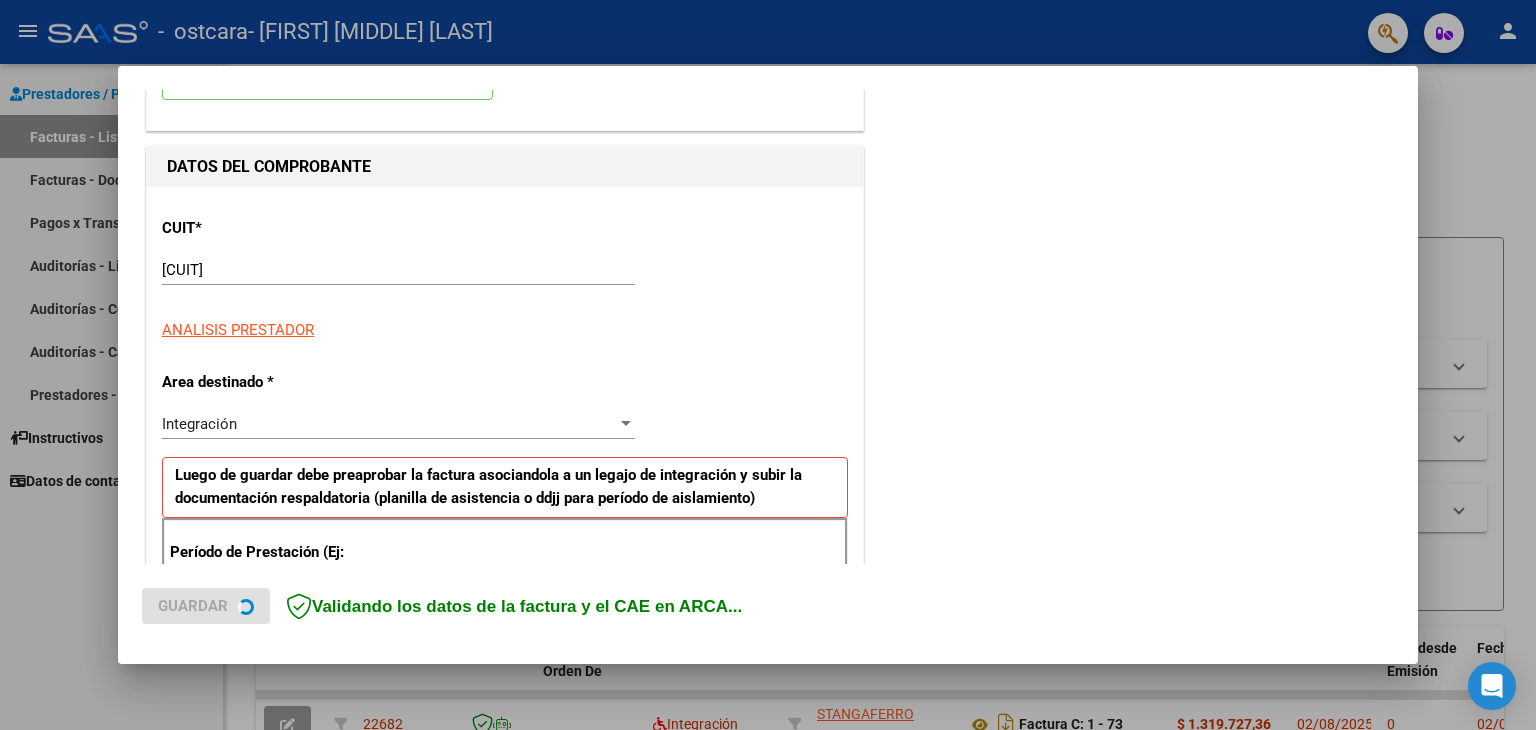 scroll, scrollTop: 500, scrollLeft: 0, axis: vertical 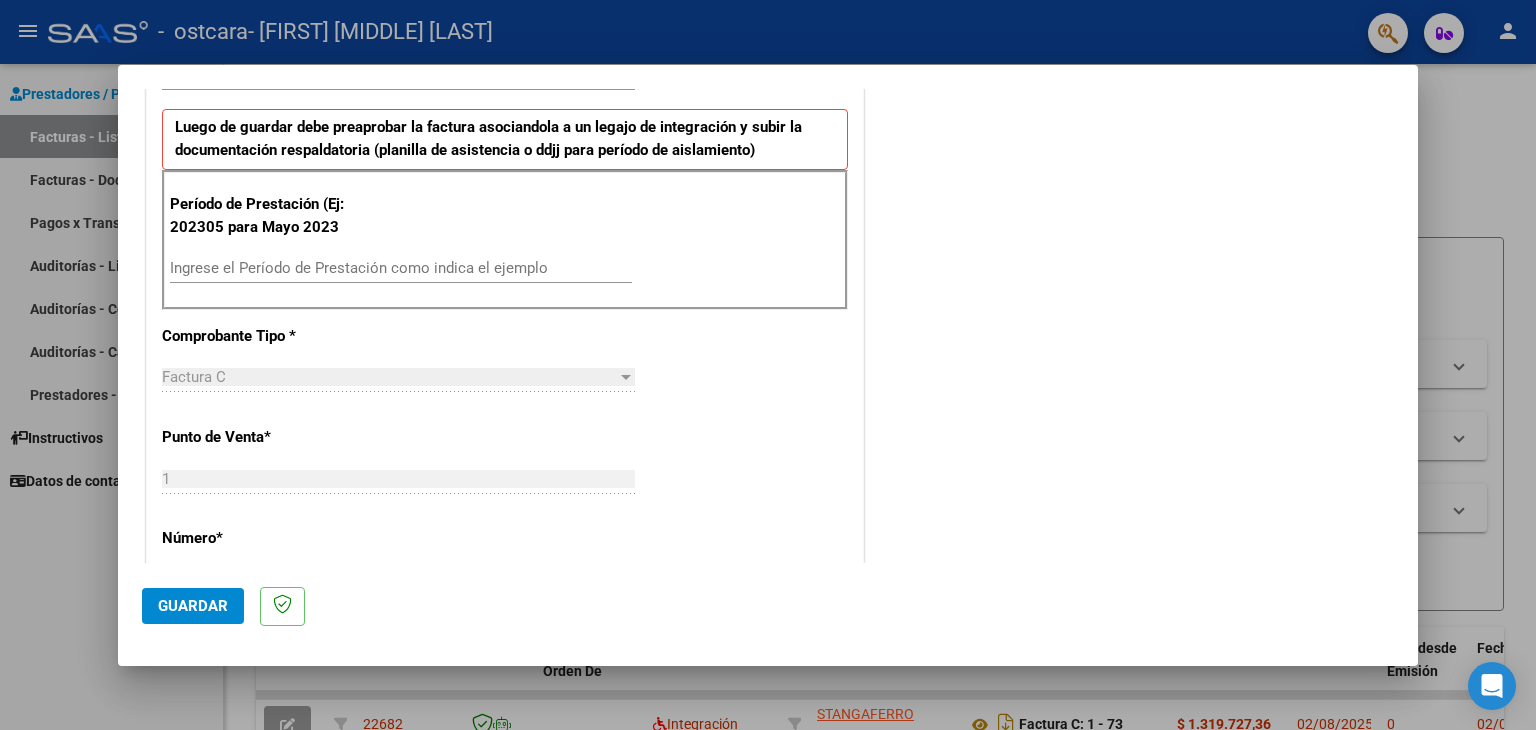 click on "Ingrese el Período de Prestación como indica el ejemplo" at bounding box center (401, 268) 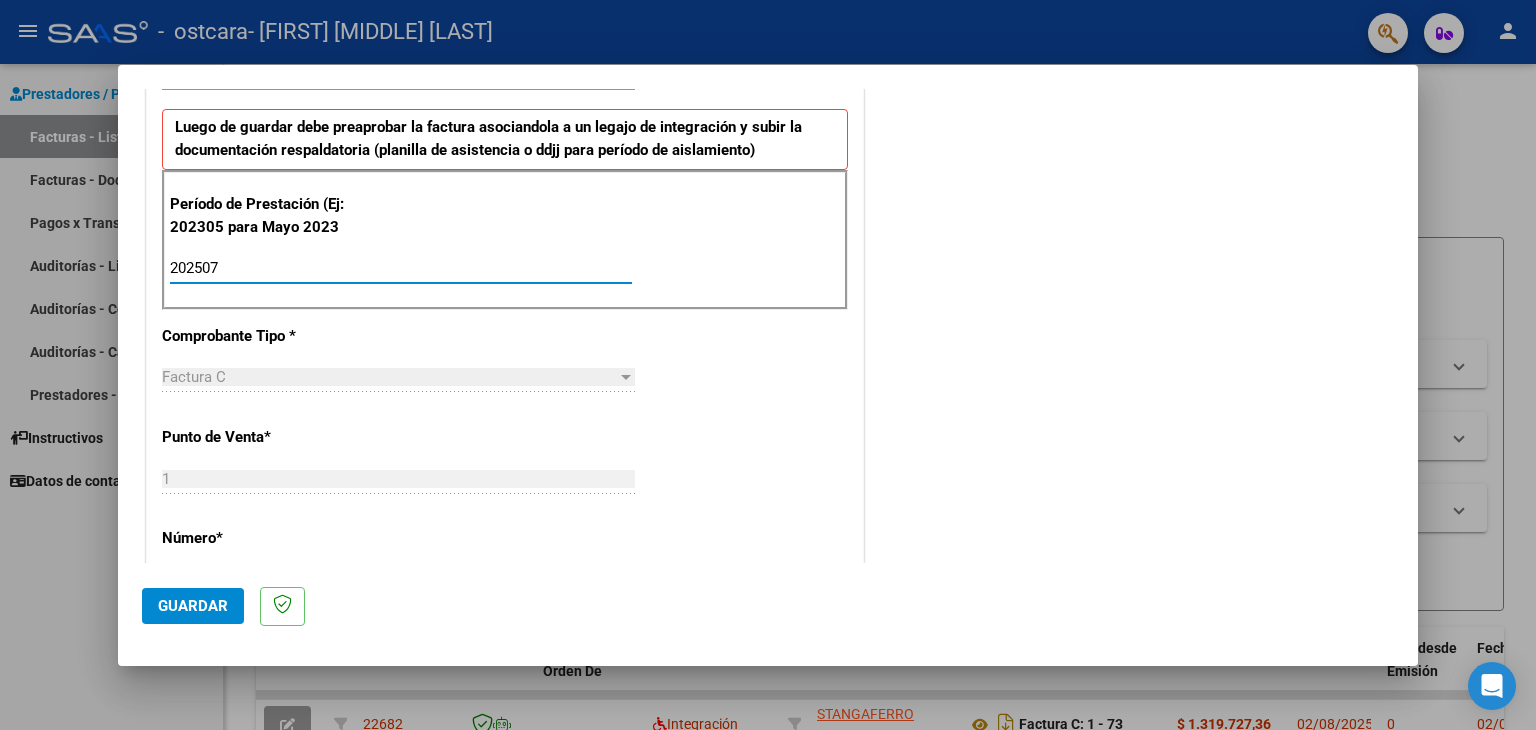type on "202507" 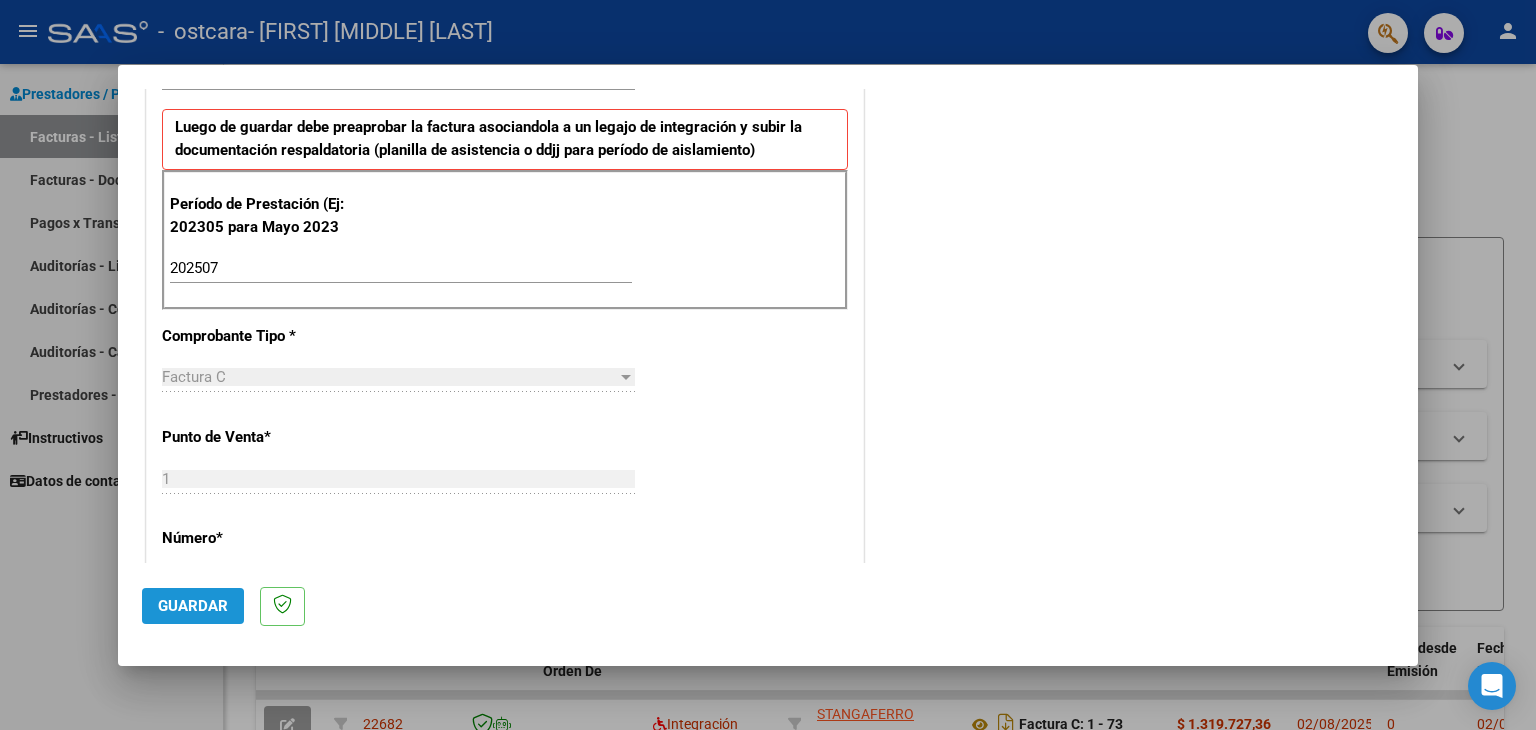 click on "Guardar" 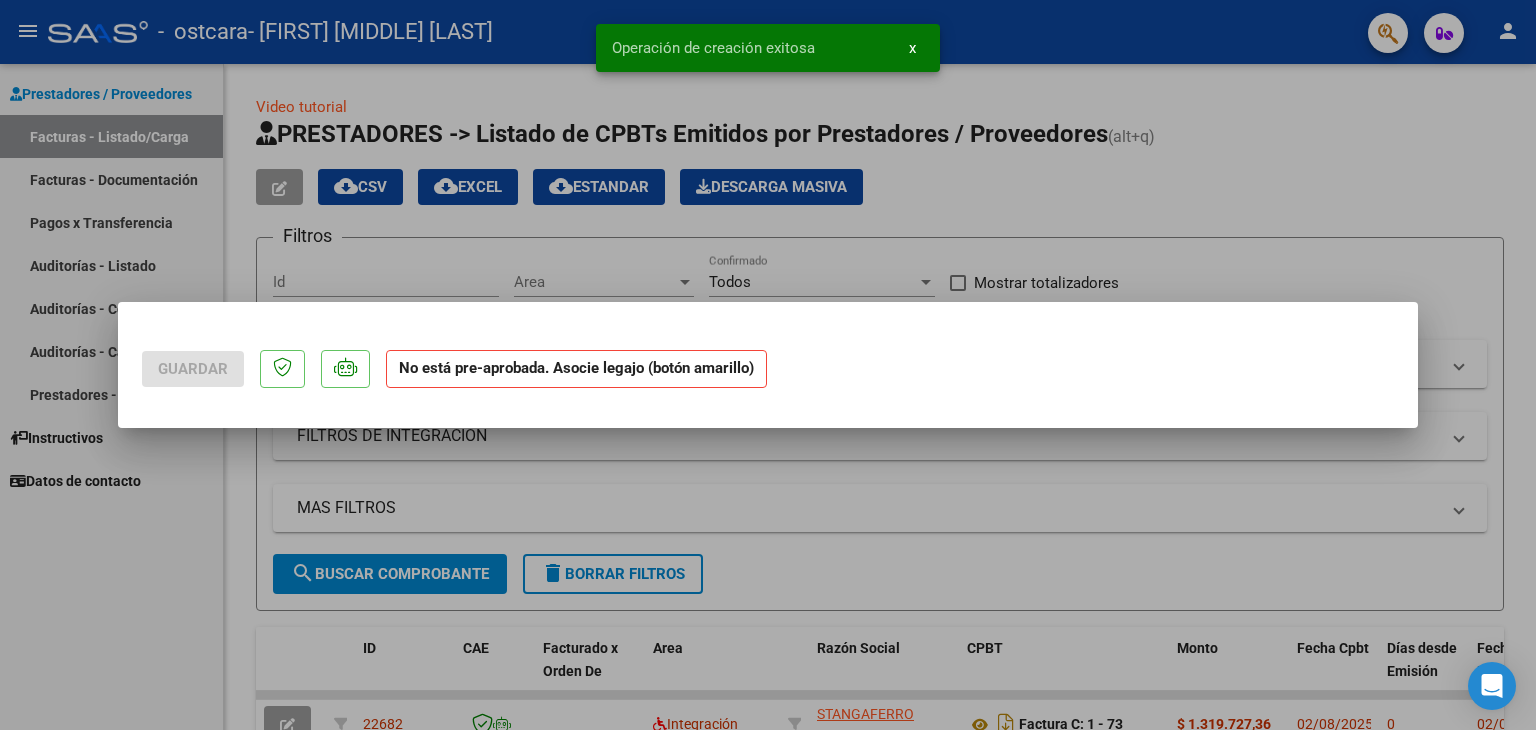 scroll, scrollTop: 0, scrollLeft: 0, axis: both 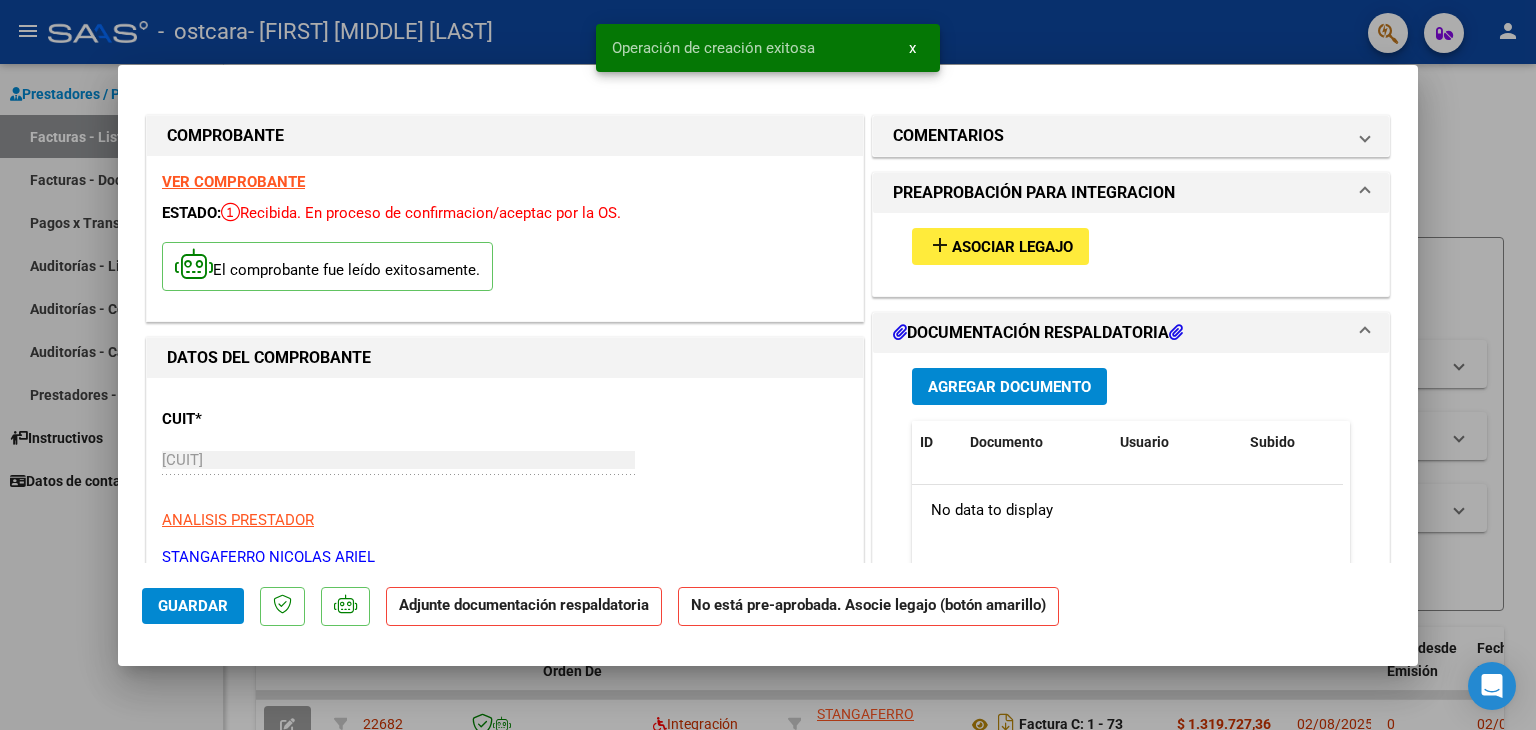 click on "add Asociar Legajo" at bounding box center (1000, 246) 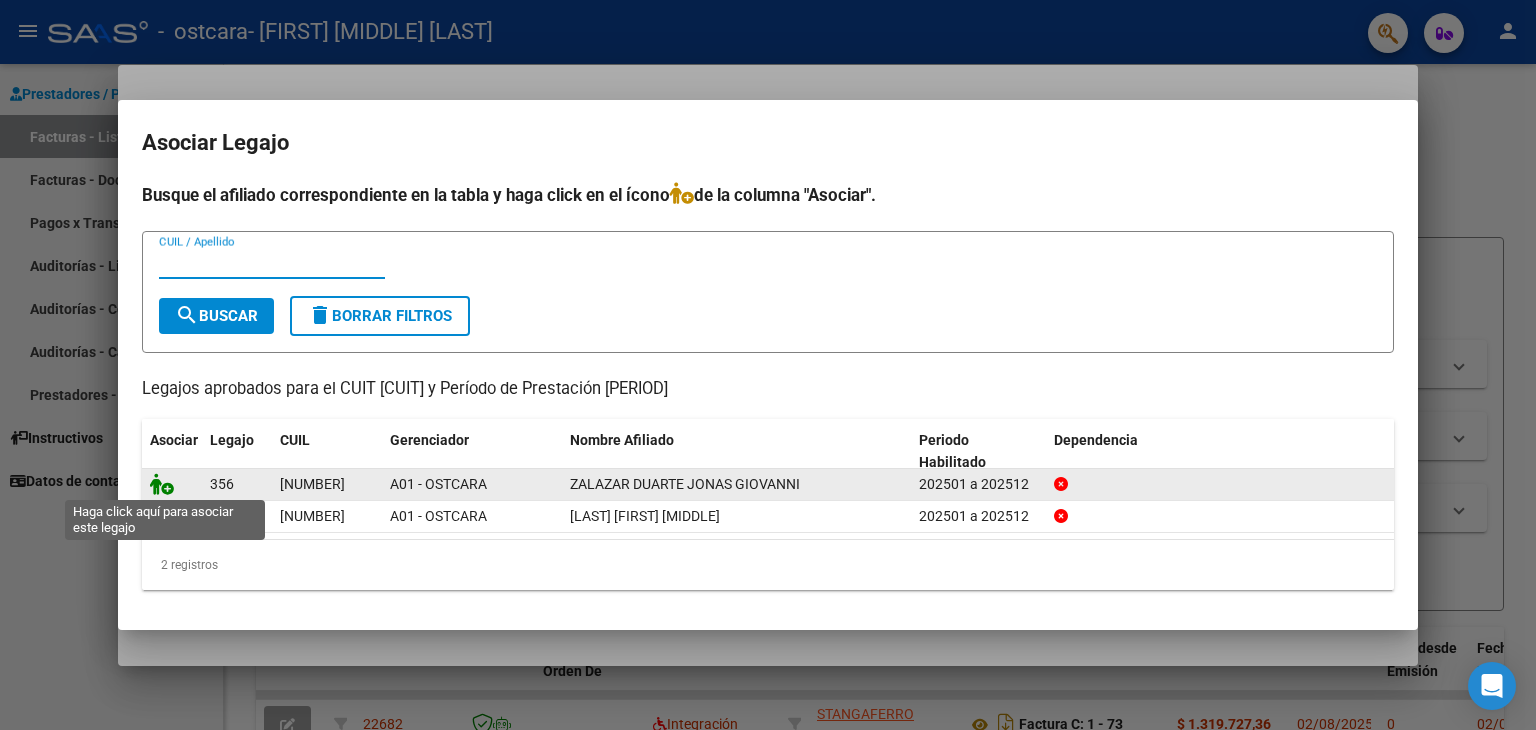 click 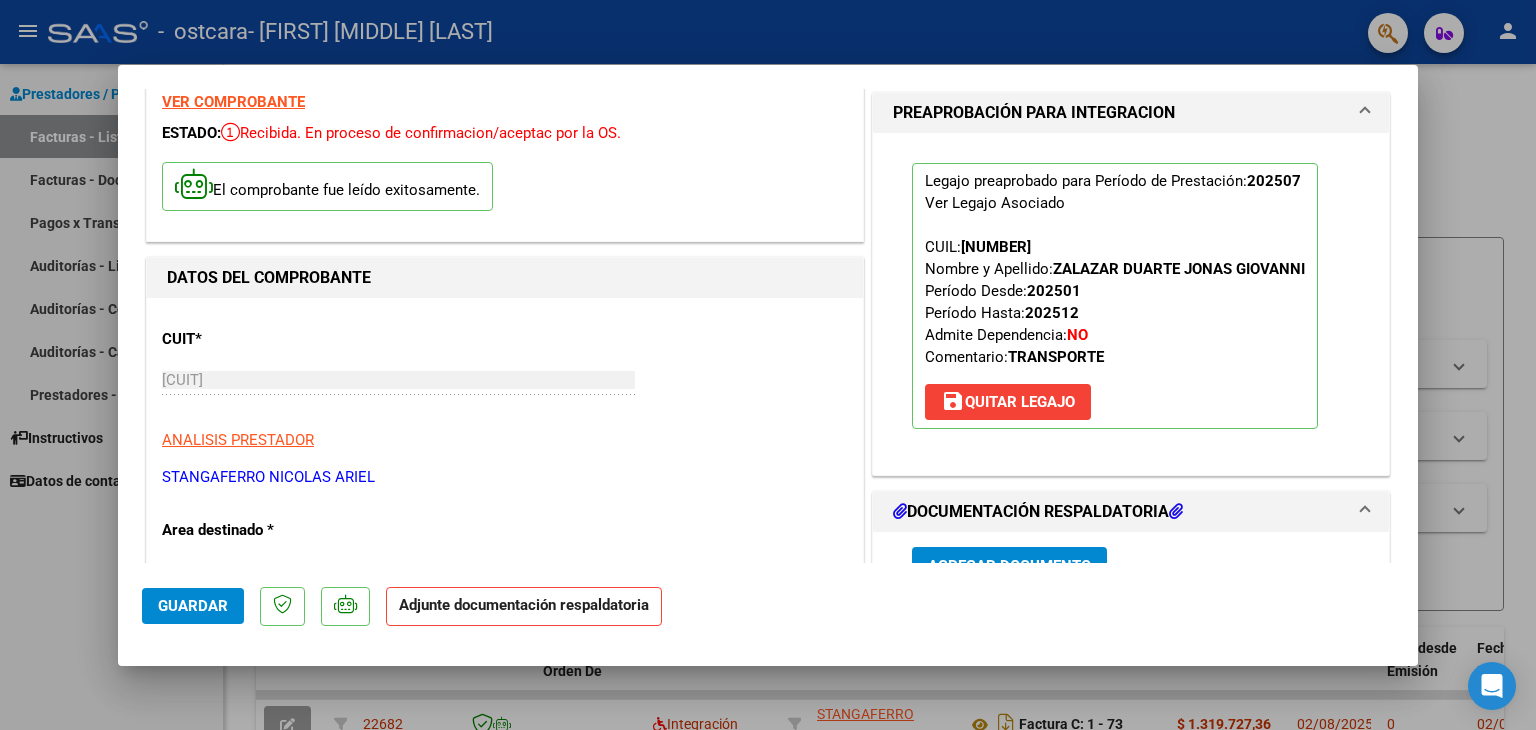scroll, scrollTop: 200, scrollLeft: 0, axis: vertical 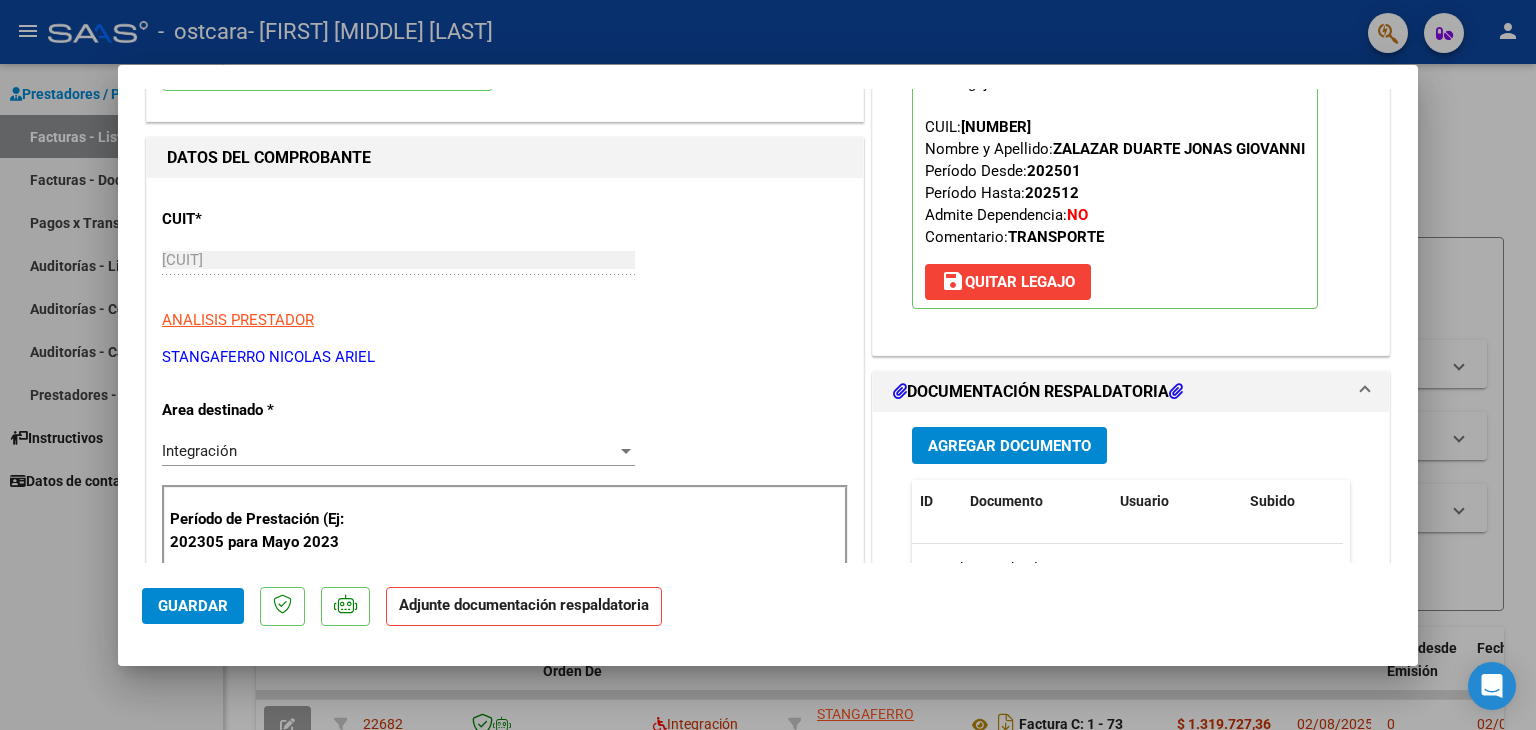 click on "Agregar Documento" at bounding box center [1009, 446] 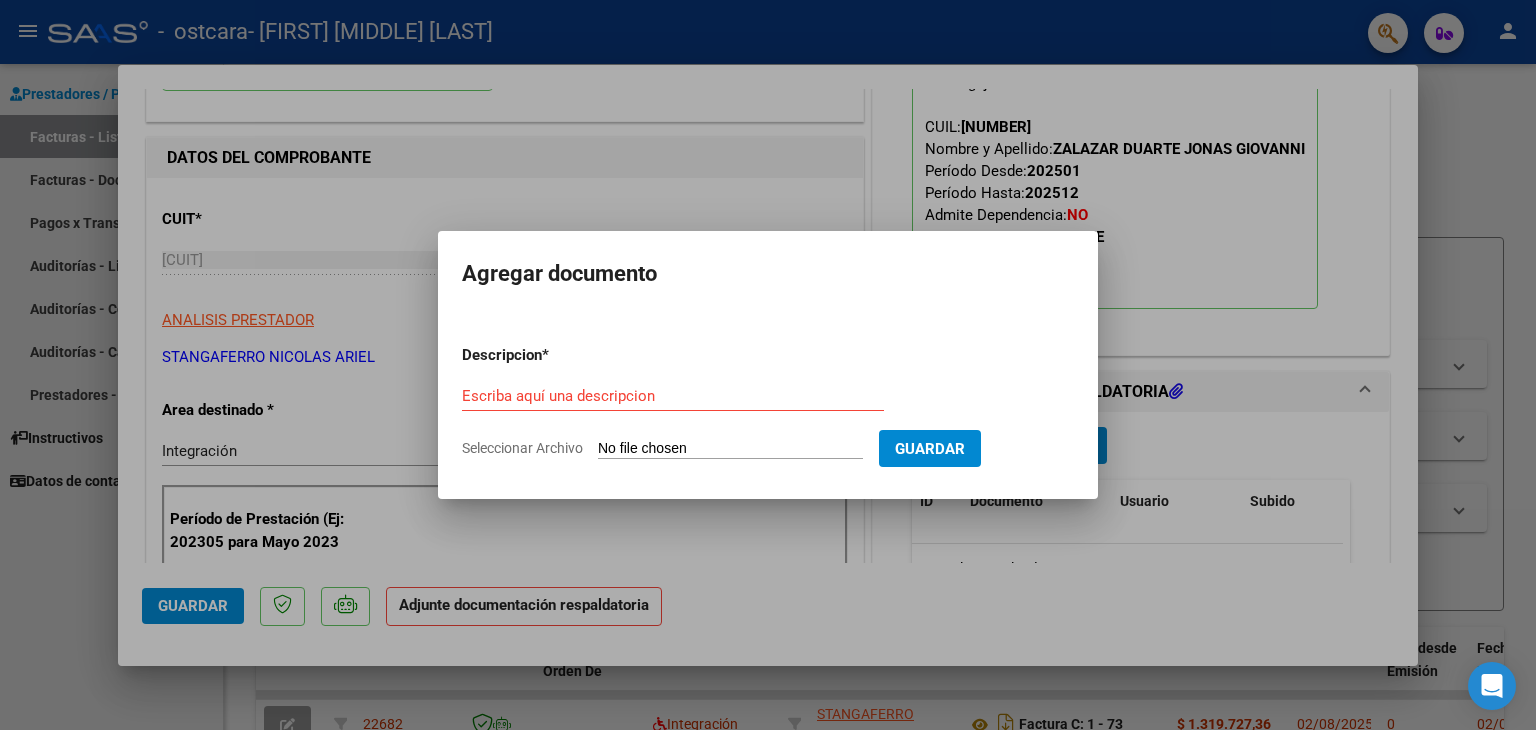 click on "Seleccionar Archivo" at bounding box center (730, 449) 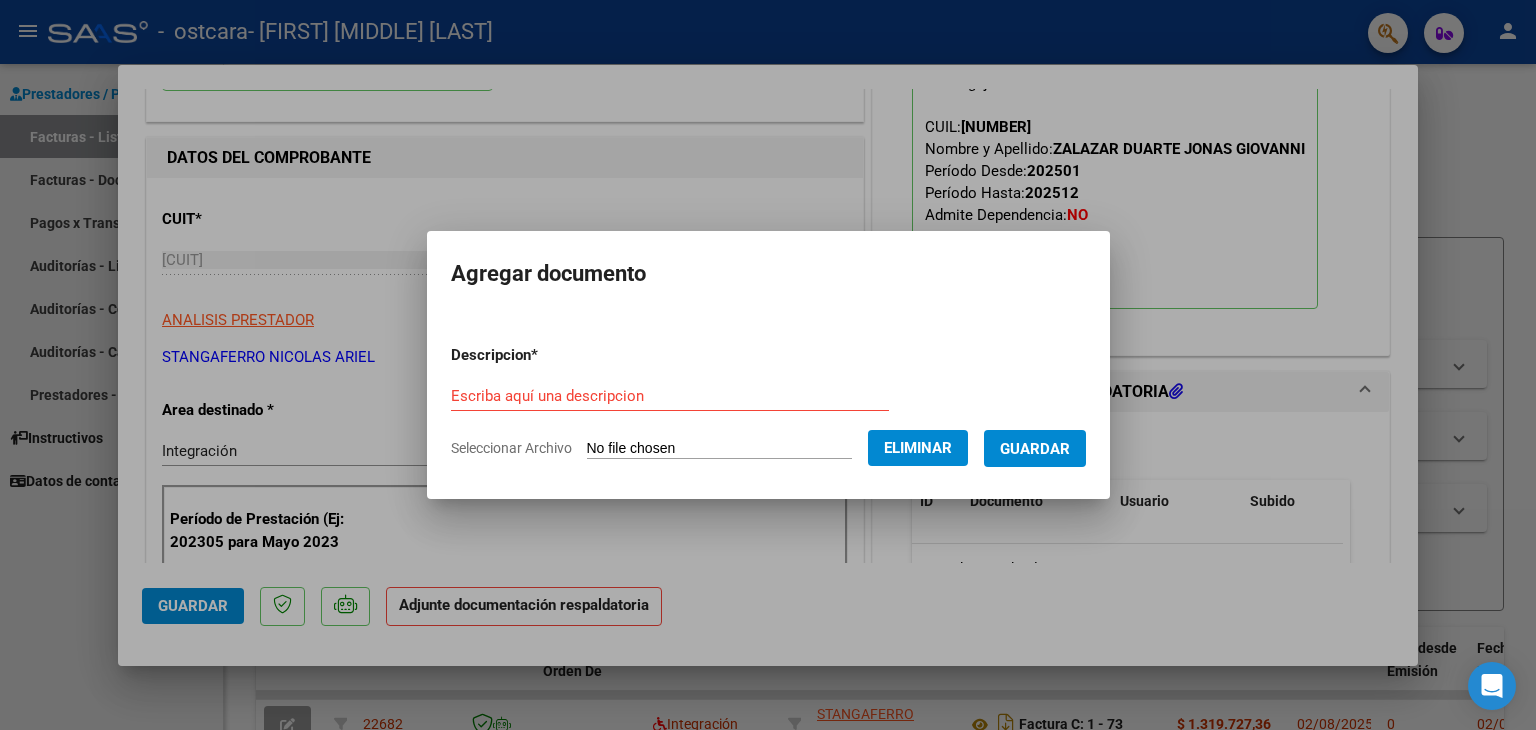 click on "Escriba aquí una descripcion" at bounding box center (670, 396) 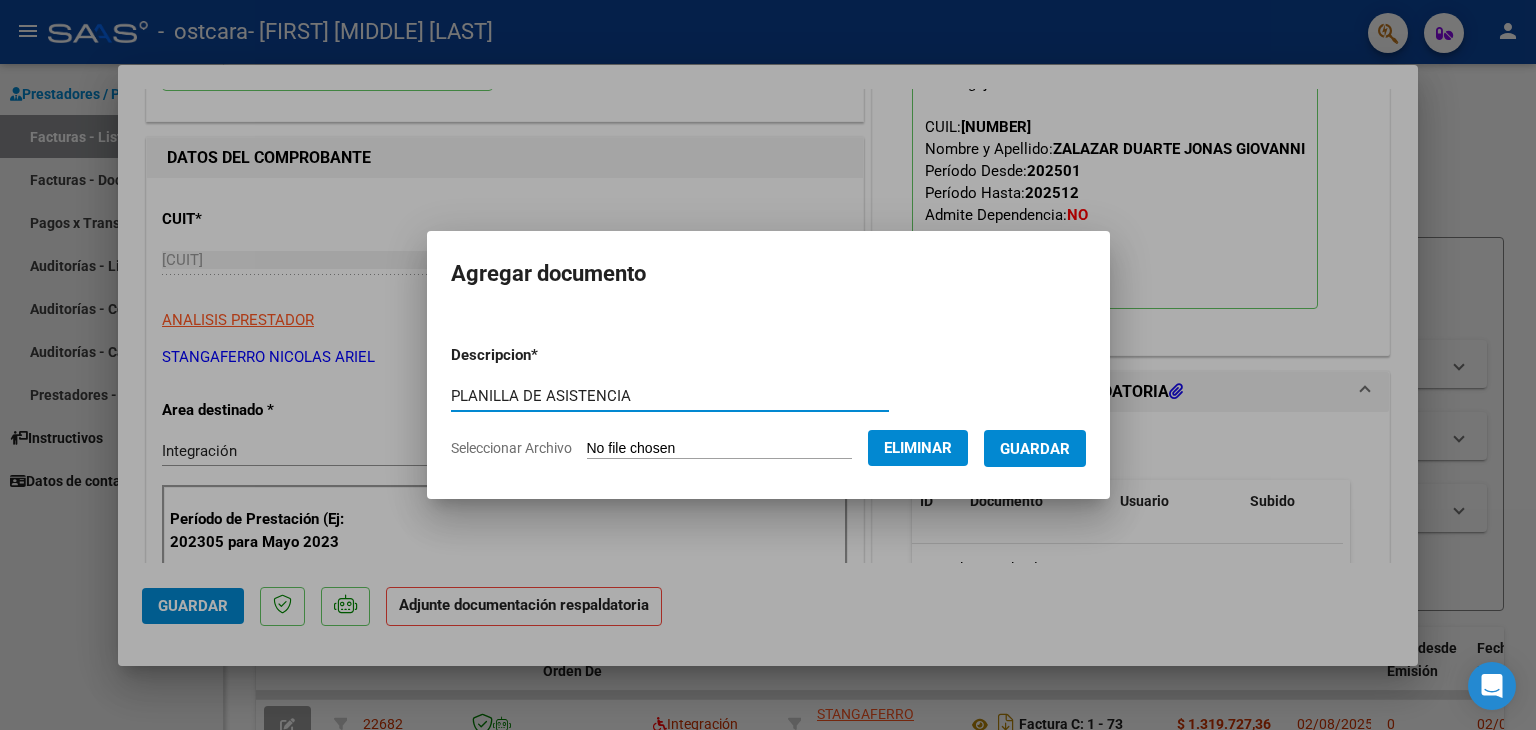 type on "PLANILLA DE ASISTENCIA" 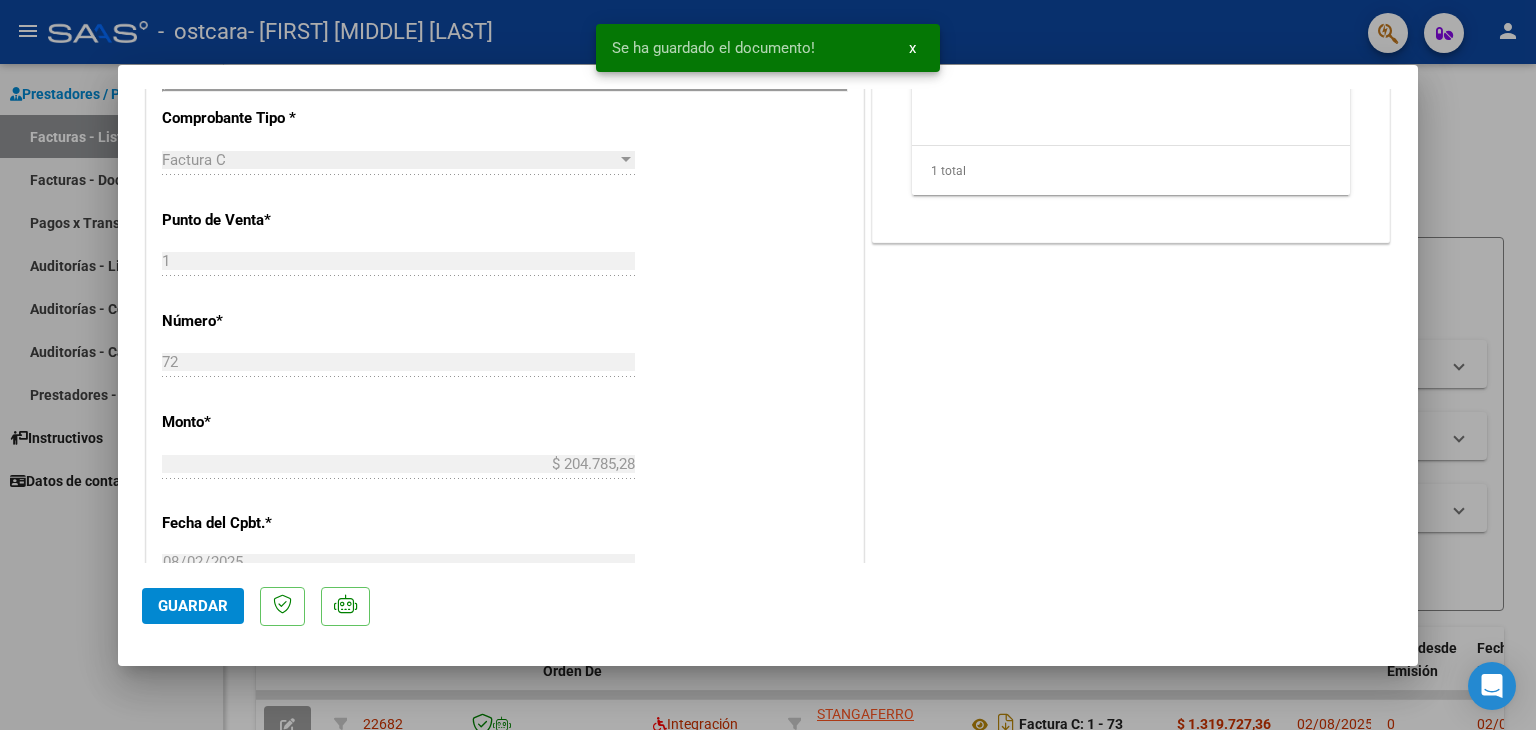 scroll, scrollTop: 900, scrollLeft: 0, axis: vertical 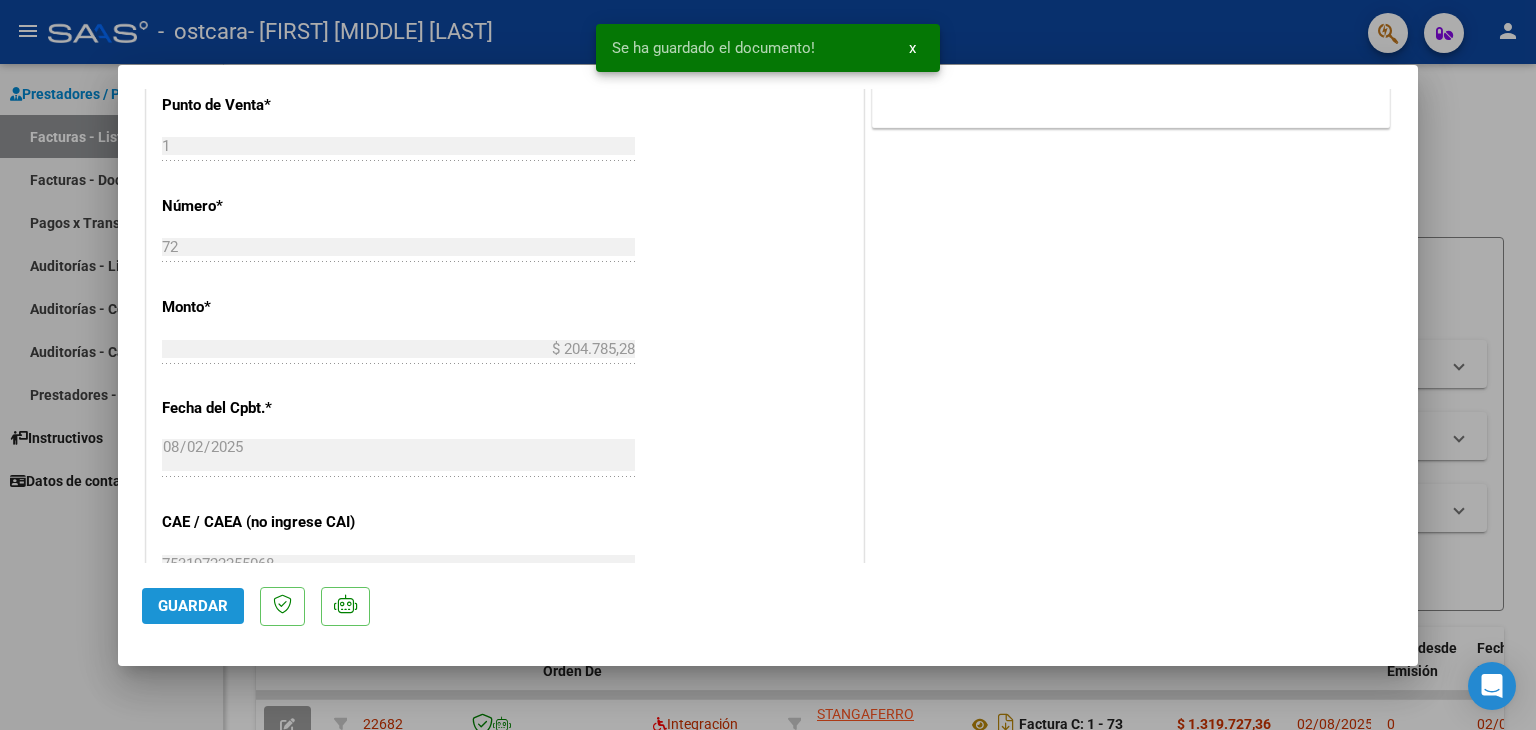 click on "Guardar" 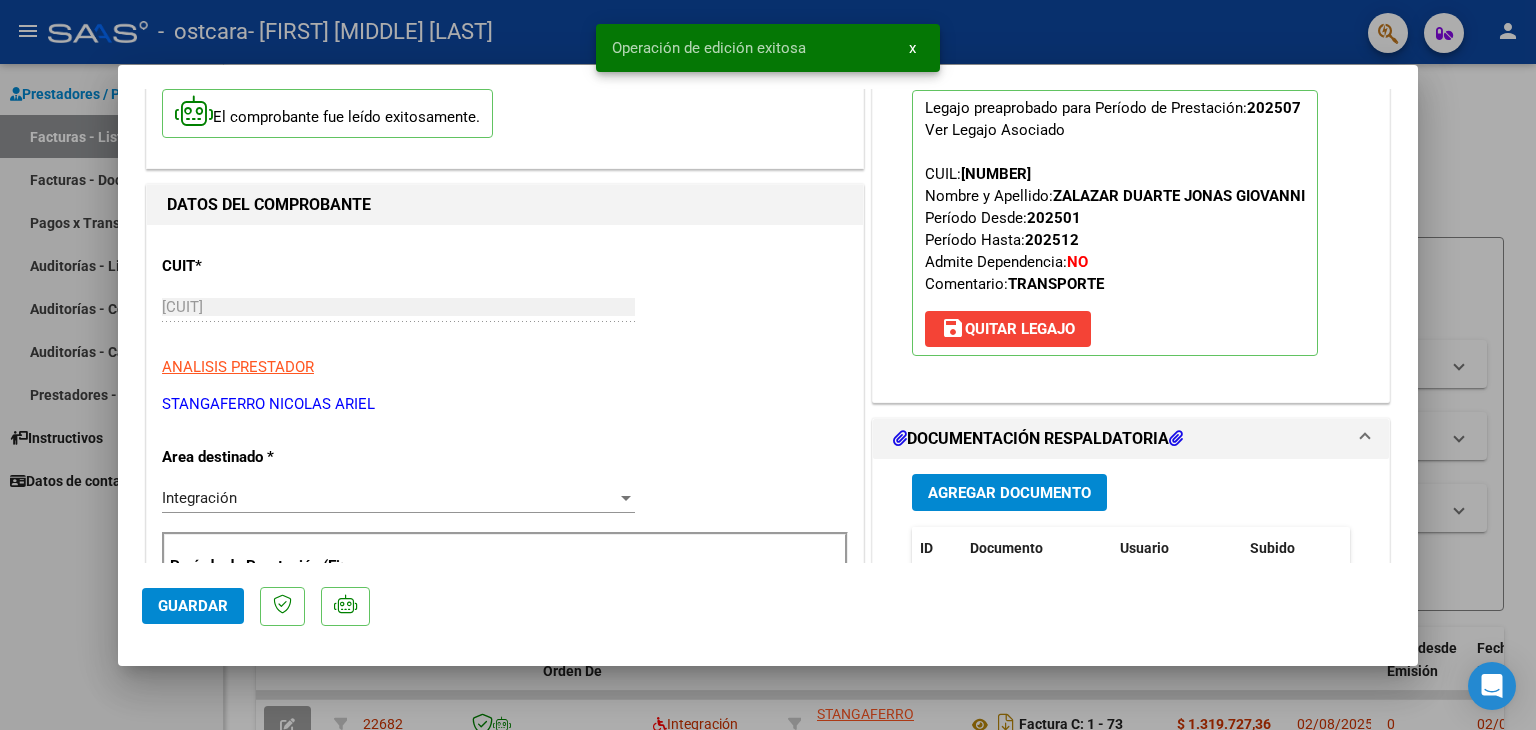 scroll, scrollTop: 100, scrollLeft: 0, axis: vertical 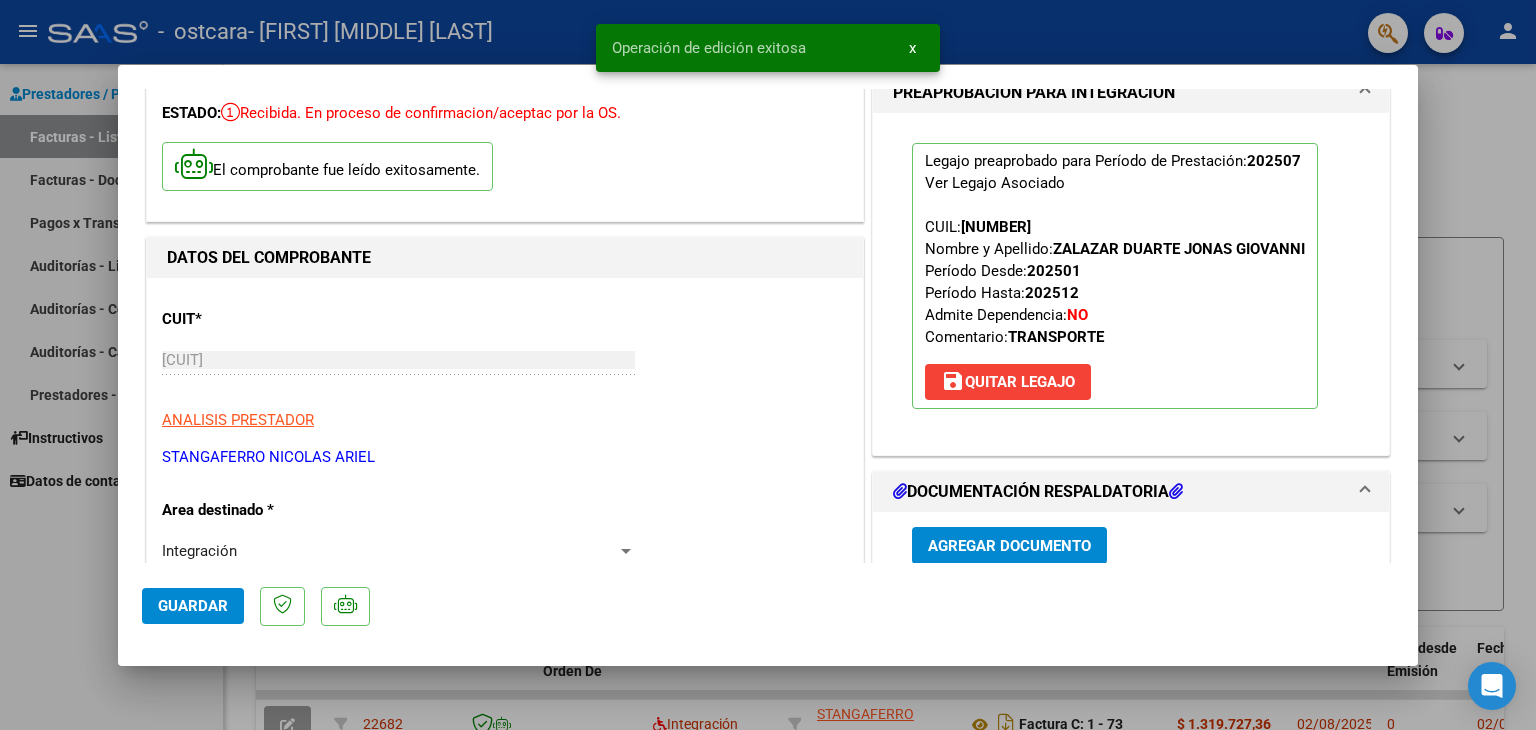 click at bounding box center [768, 365] 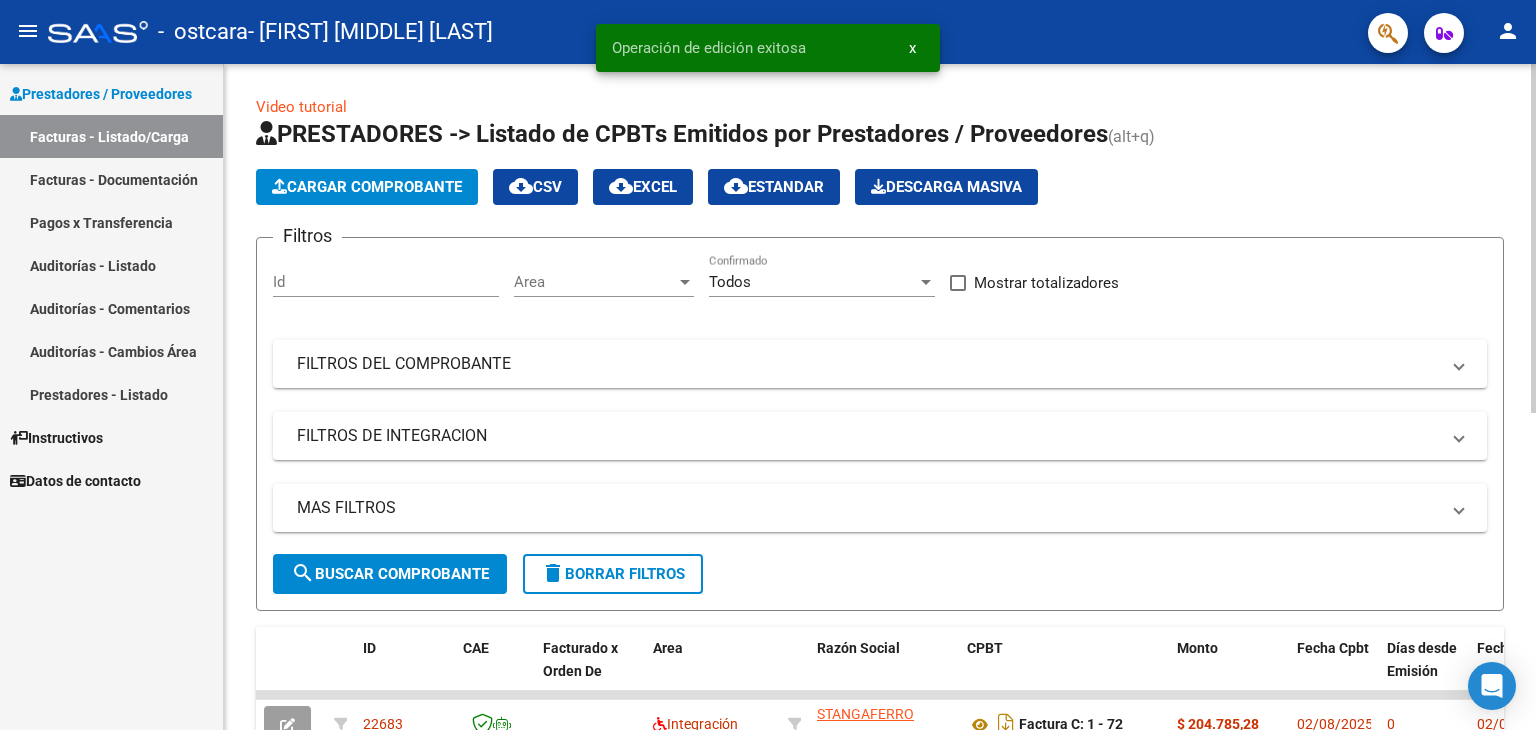 click on "Cargar Comprobante" 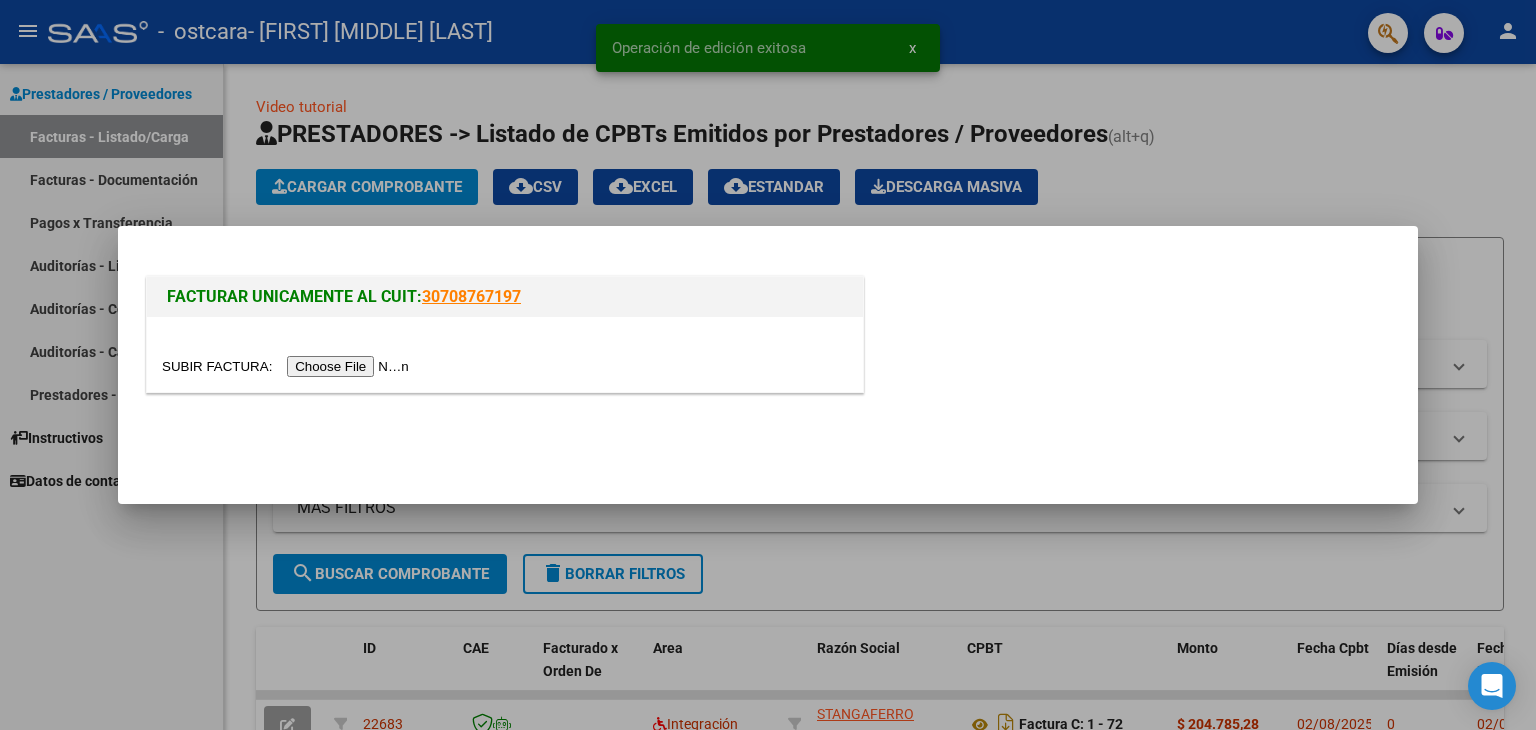click at bounding box center (288, 366) 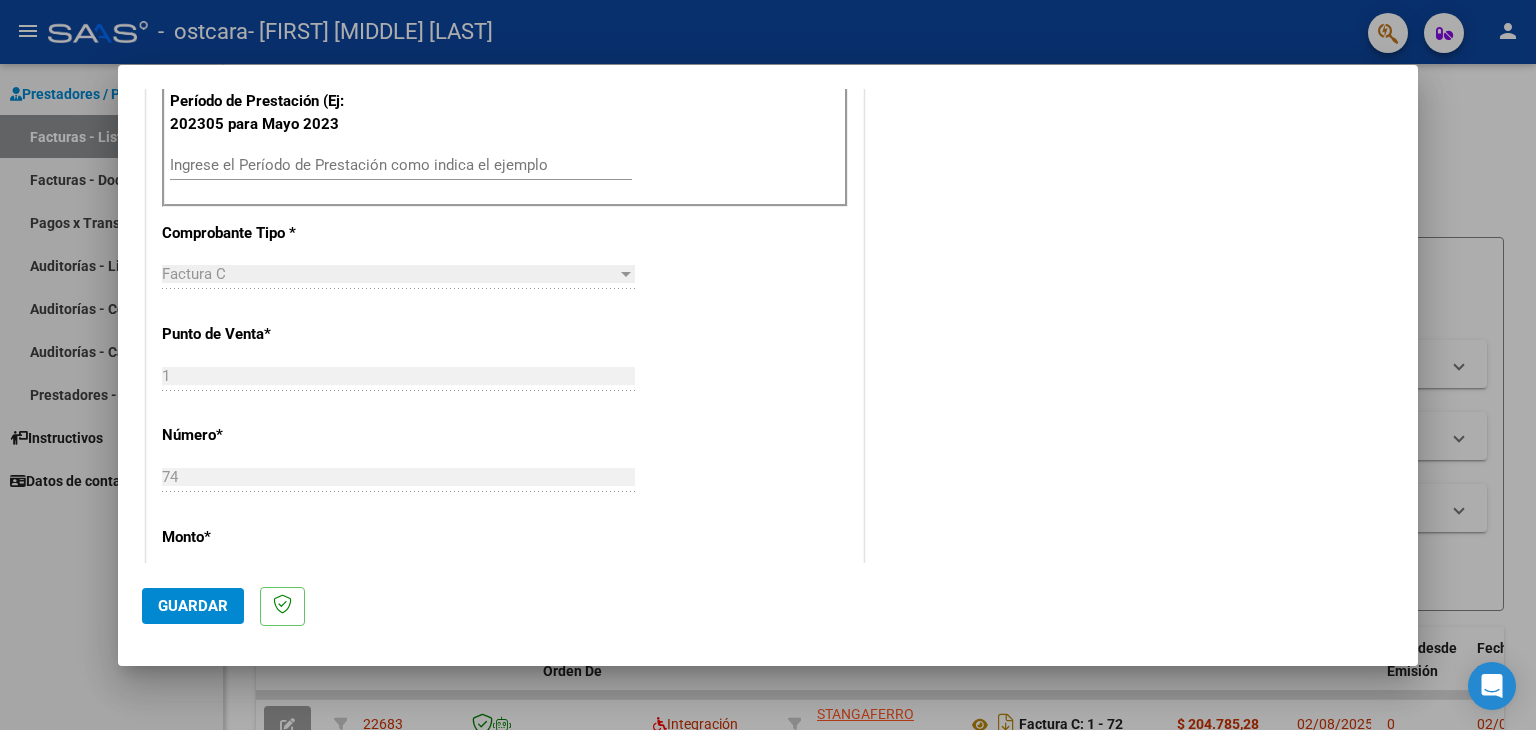 scroll, scrollTop: 500, scrollLeft: 0, axis: vertical 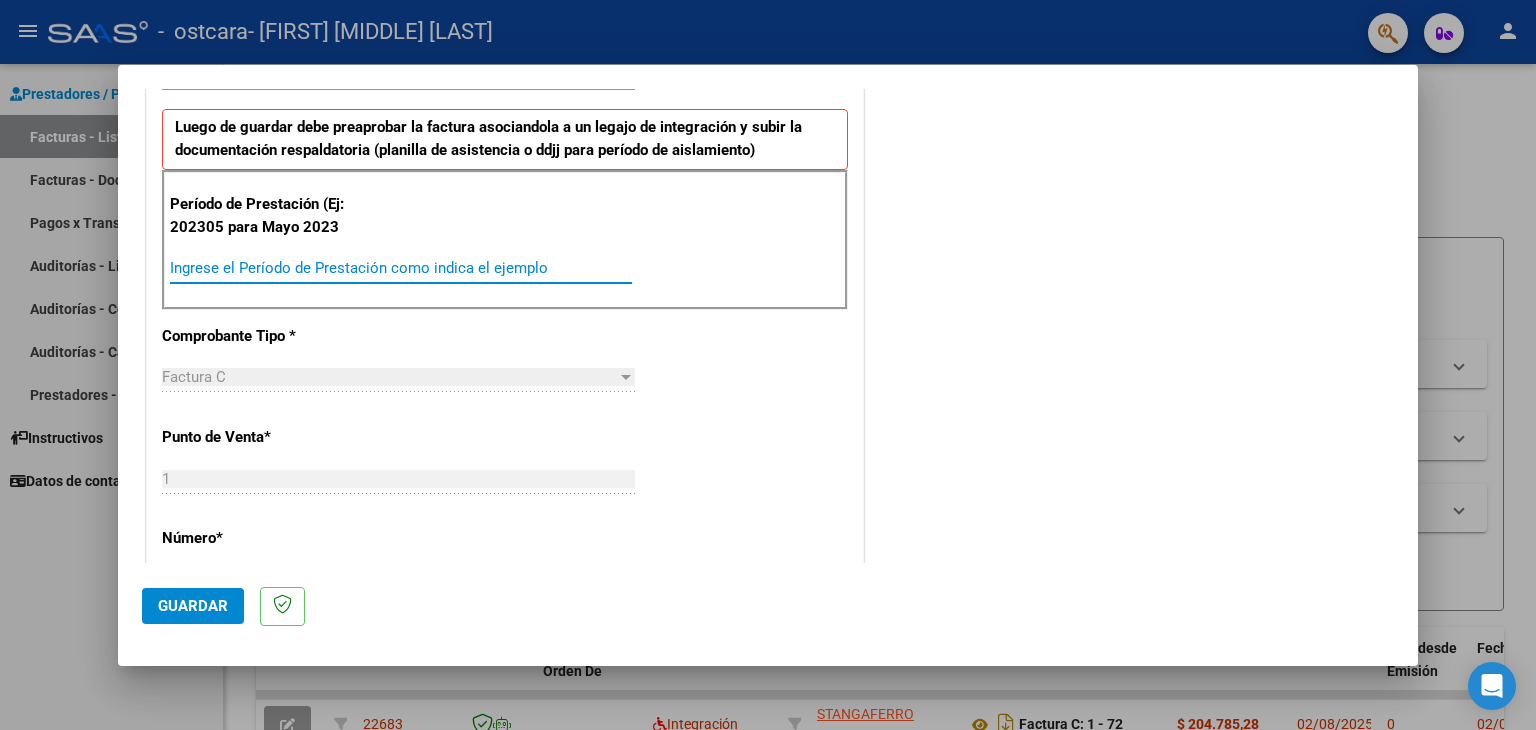 click on "Ingrese el Período de Prestación como indica el ejemplo" at bounding box center [401, 268] 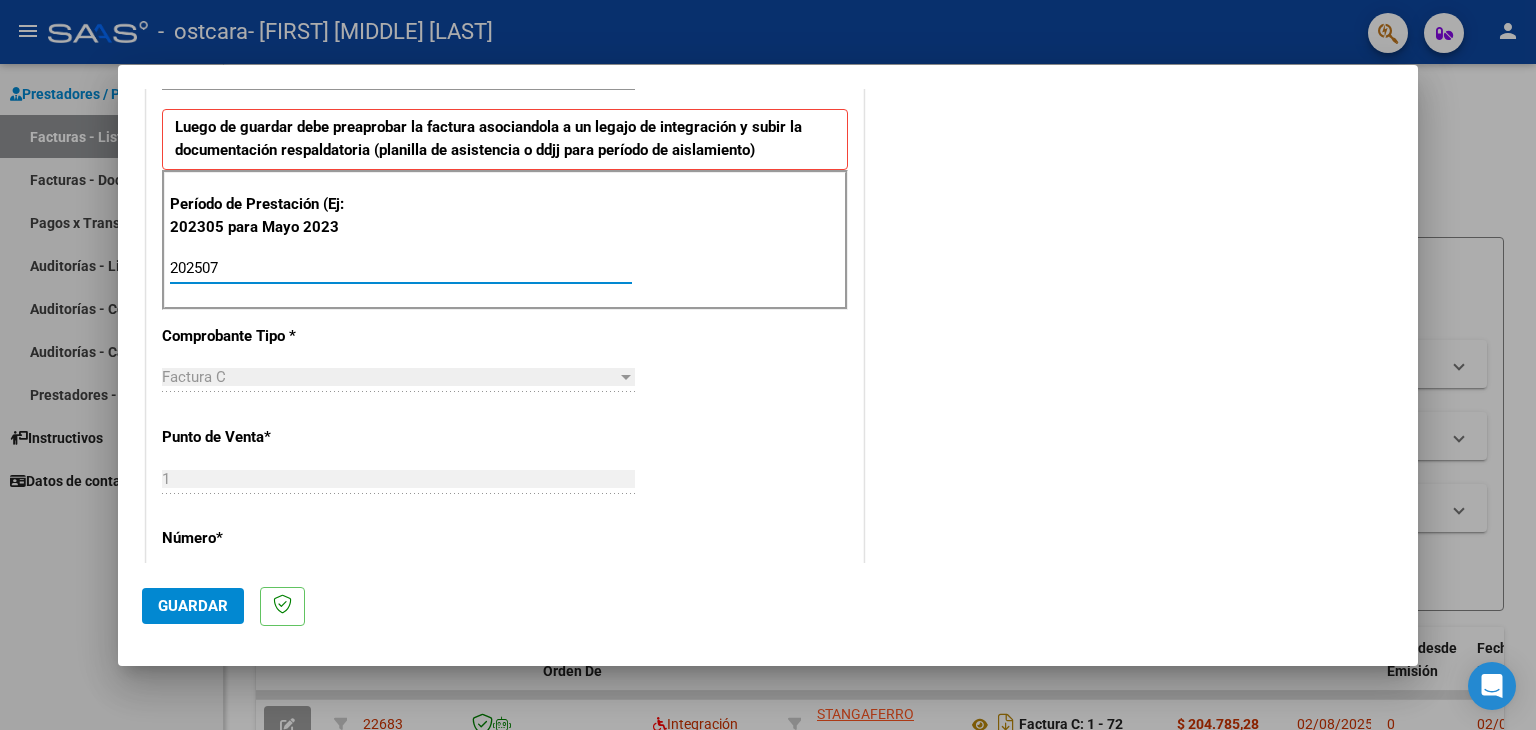 type on "202507" 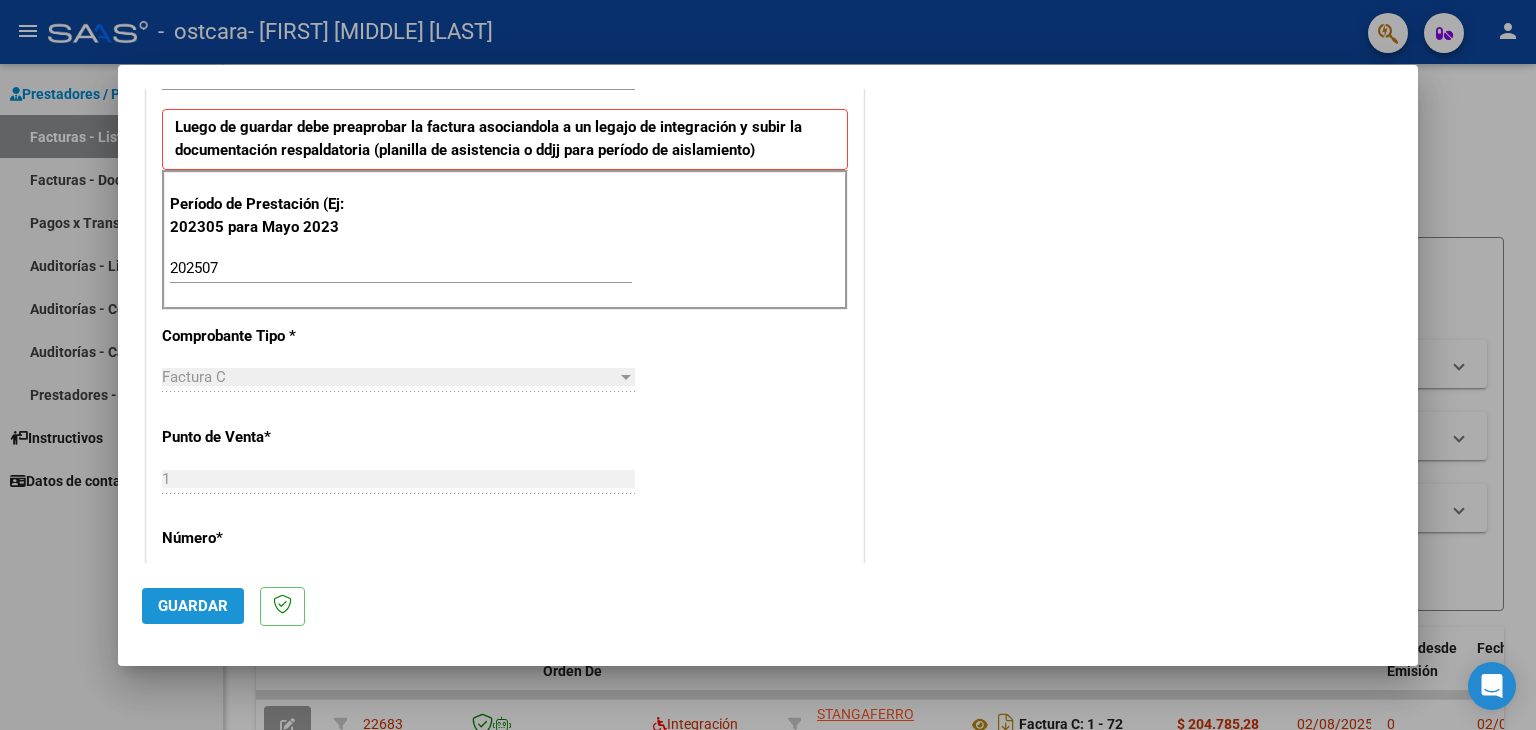 click on "Guardar" 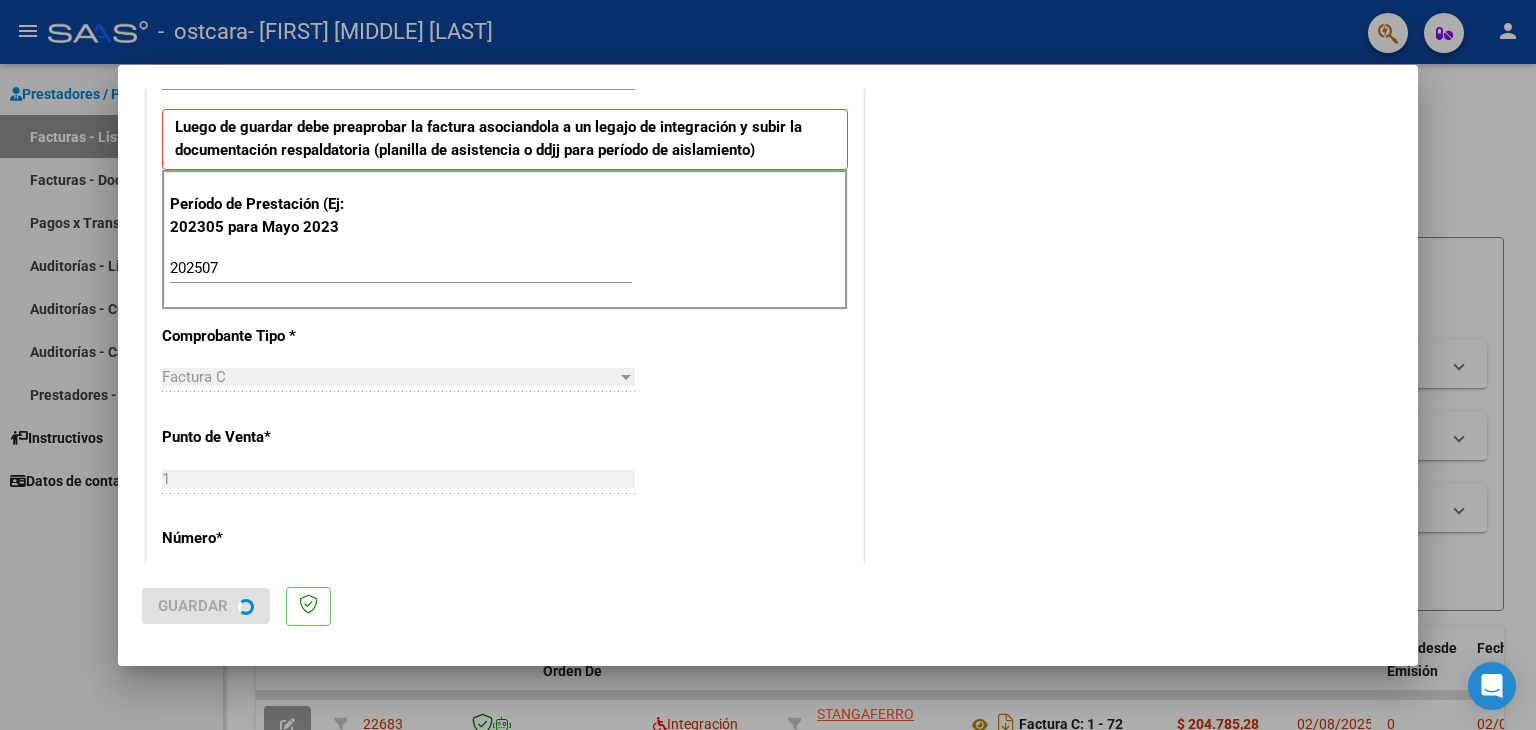 scroll, scrollTop: 0, scrollLeft: 0, axis: both 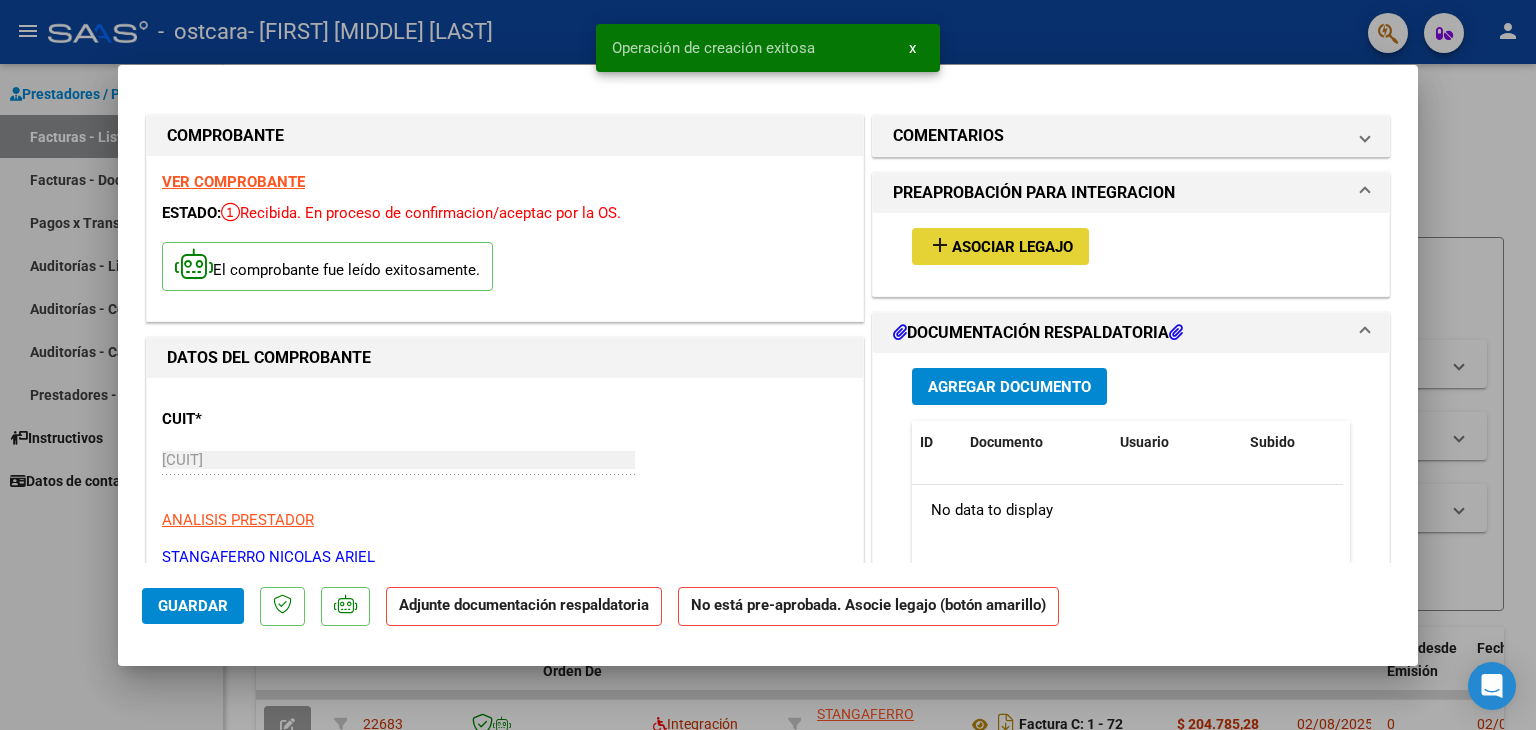 click on "Asociar Legajo" at bounding box center [1012, 247] 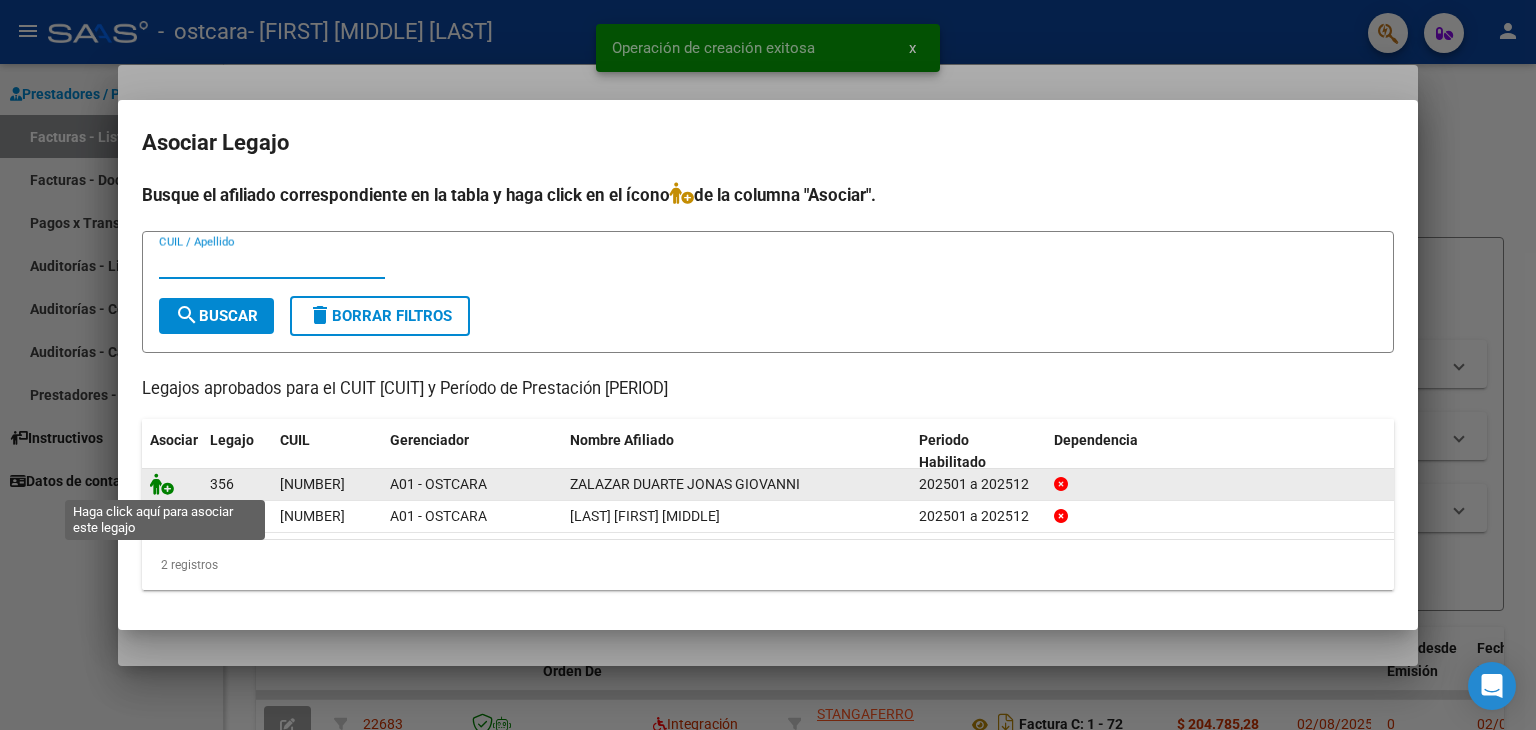 click 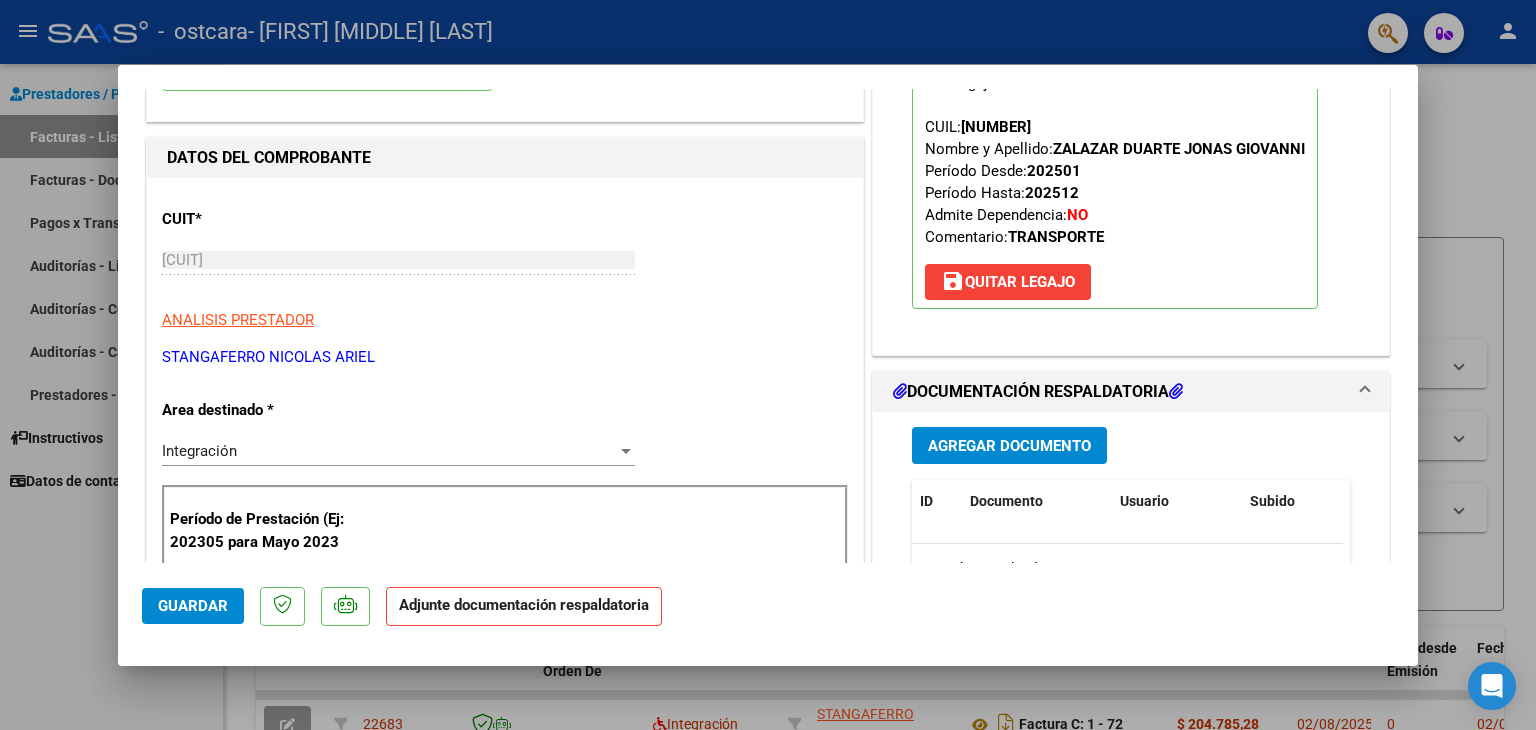 scroll, scrollTop: 300, scrollLeft: 0, axis: vertical 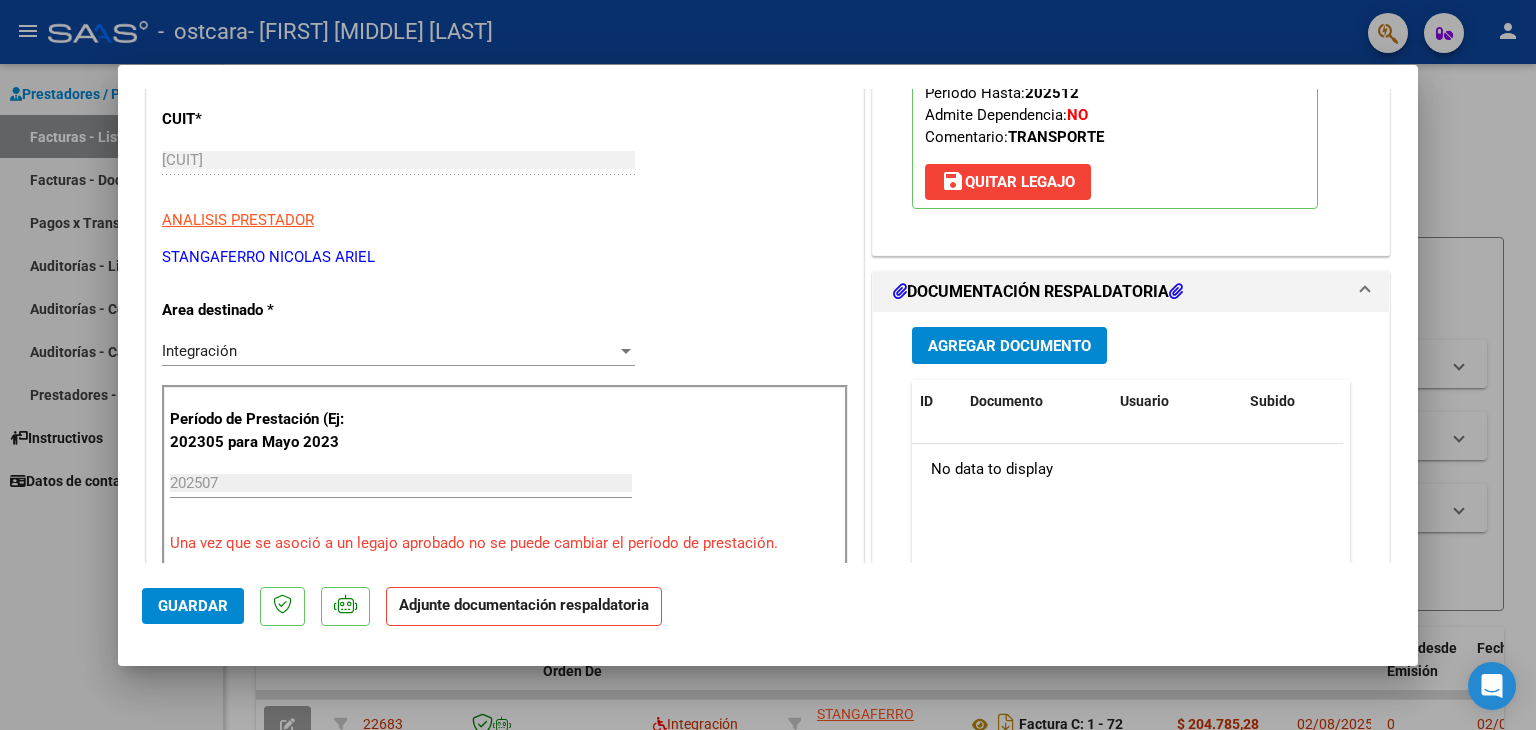 click on "Agregar Documento" at bounding box center [1009, 345] 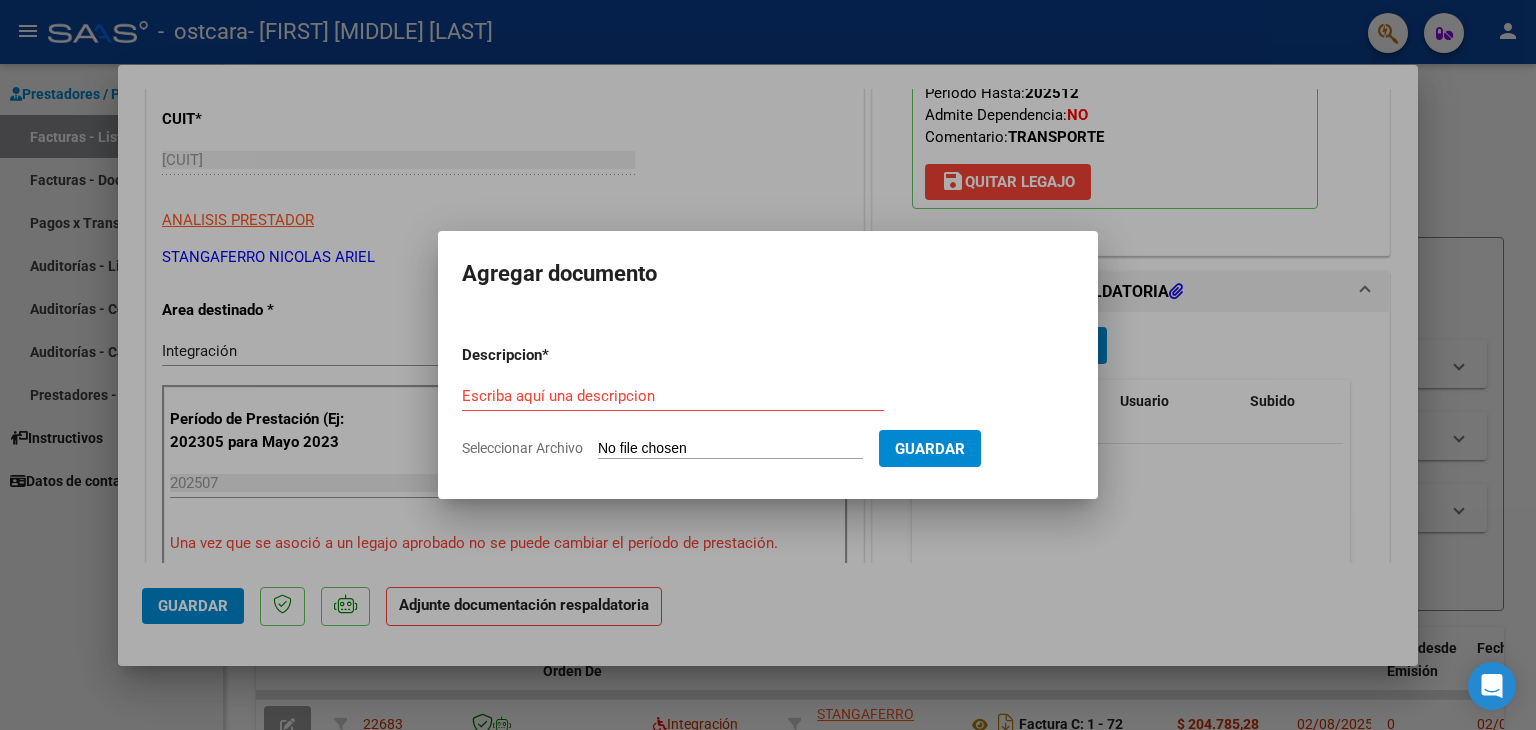 click on "Seleccionar Archivo" at bounding box center [730, 449] 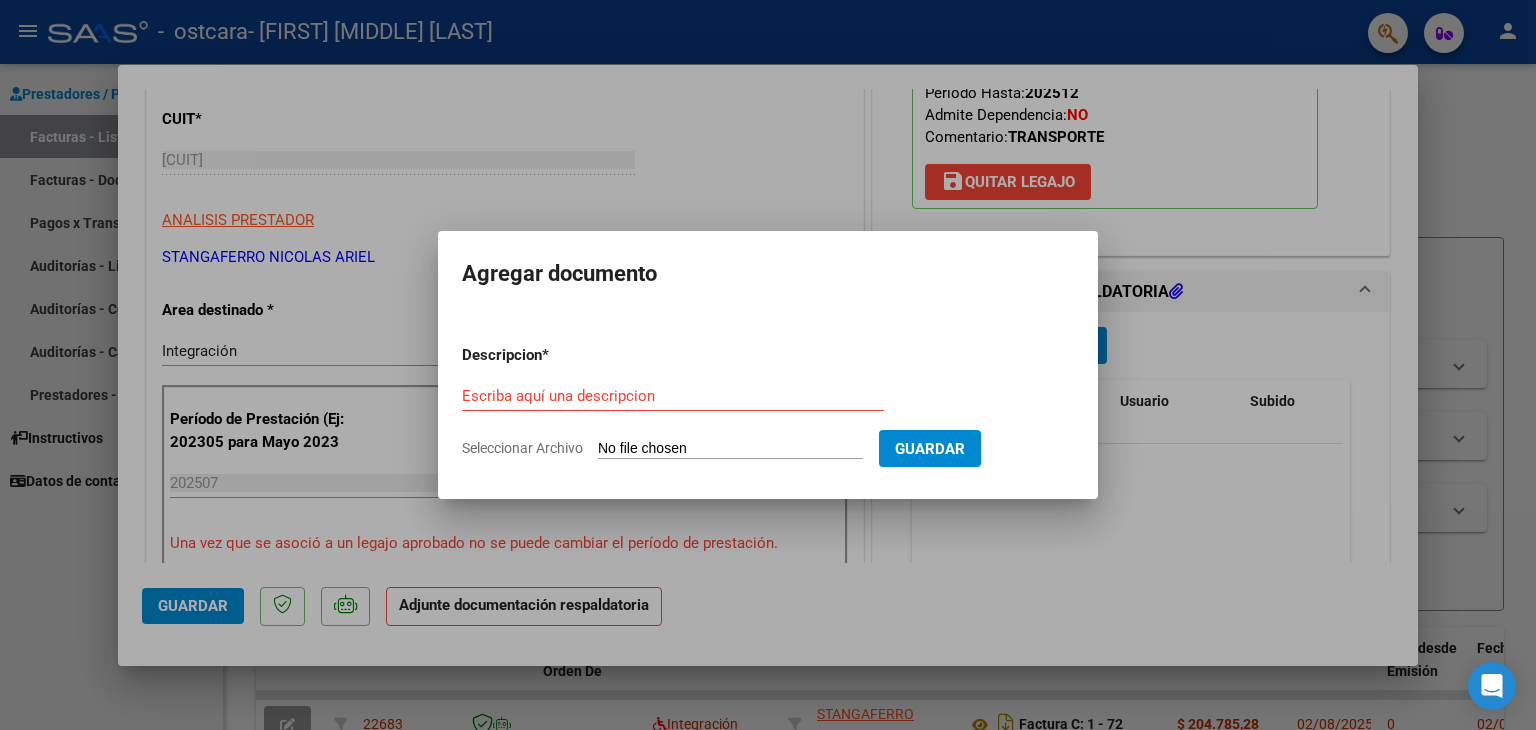 type on "C:\fakepath\[NAME] psicólogia (2).pdf" 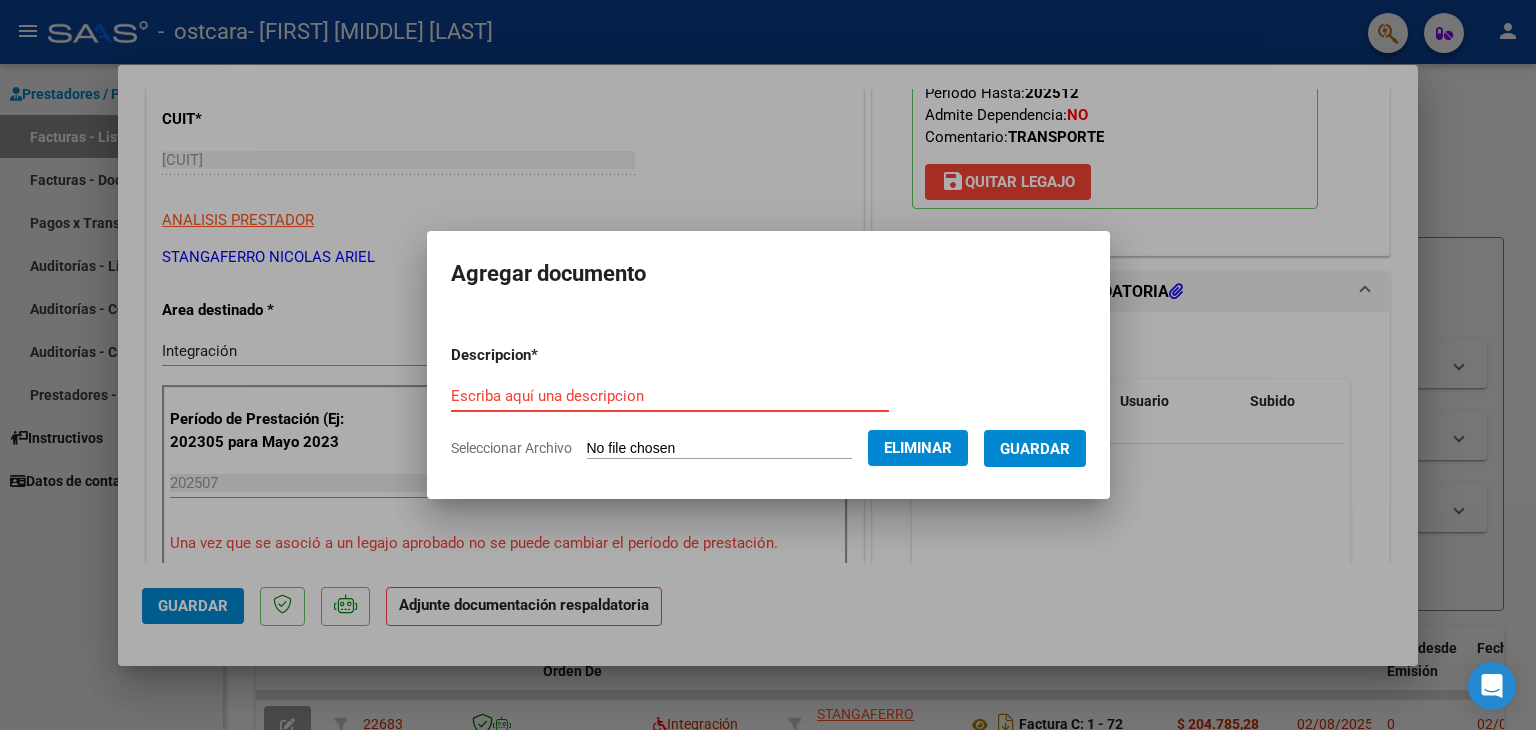 click on "Escriba aquí una descripcion" at bounding box center [670, 396] 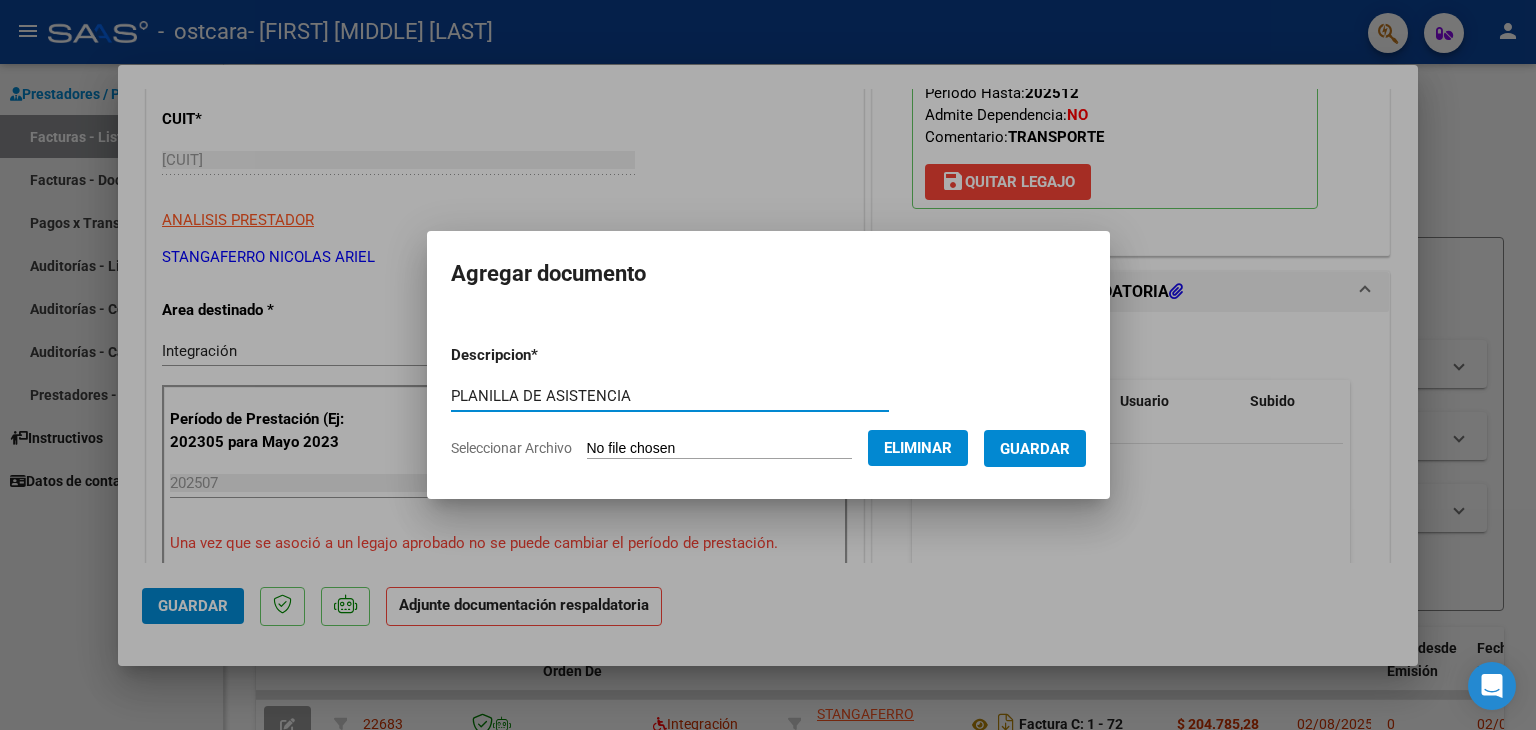 type on "PLANILLA DE ASISTENCIA" 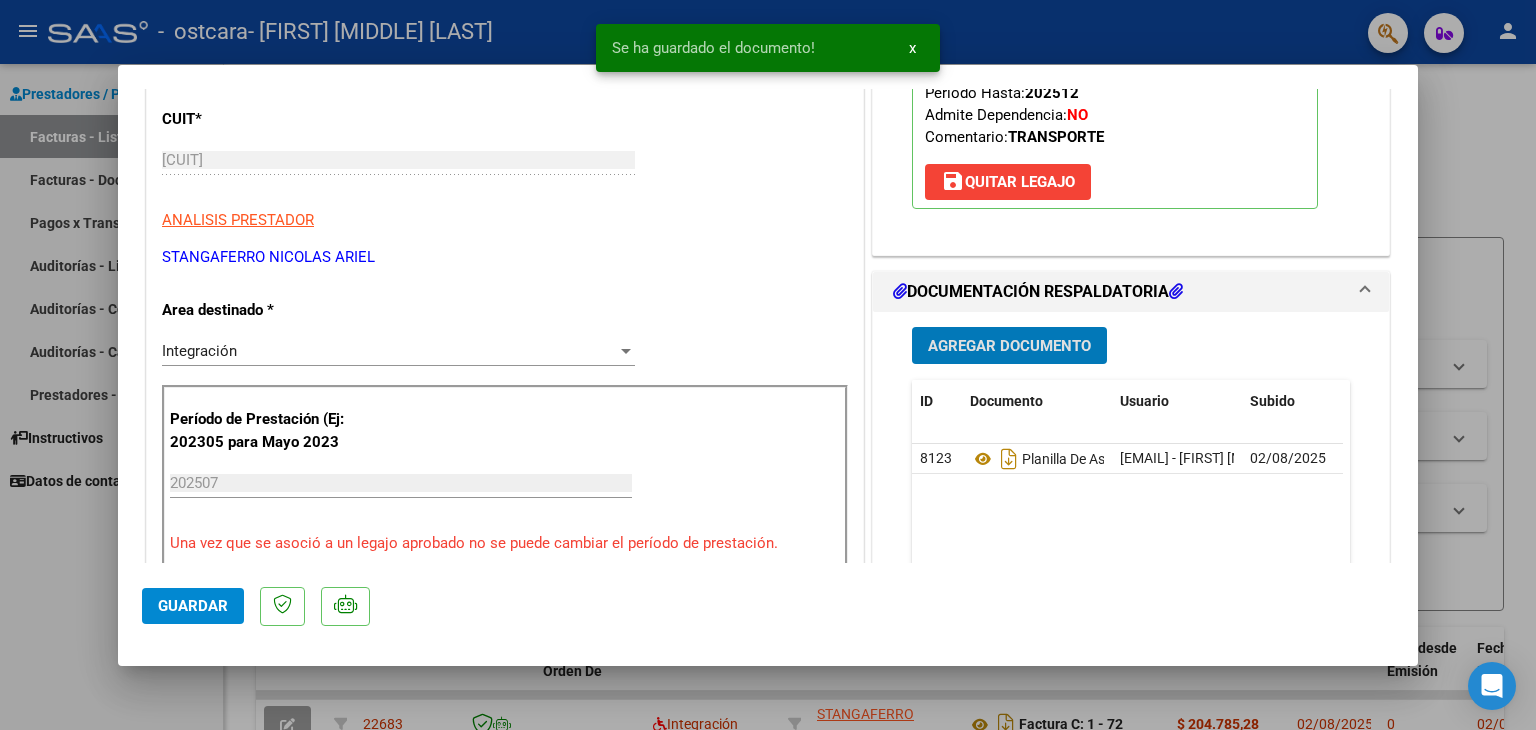 scroll, scrollTop: 500, scrollLeft: 0, axis: vertical 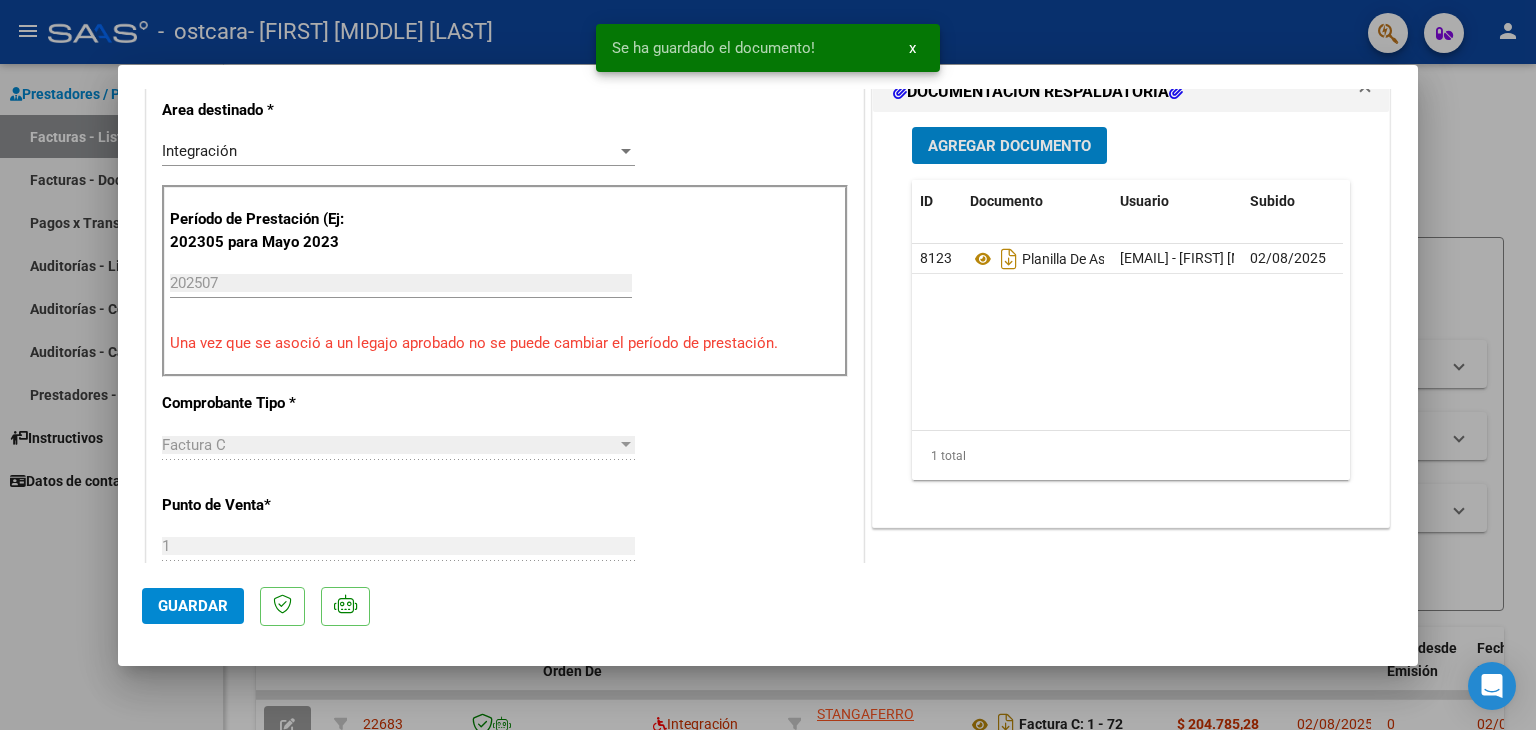 click on "Guardar" 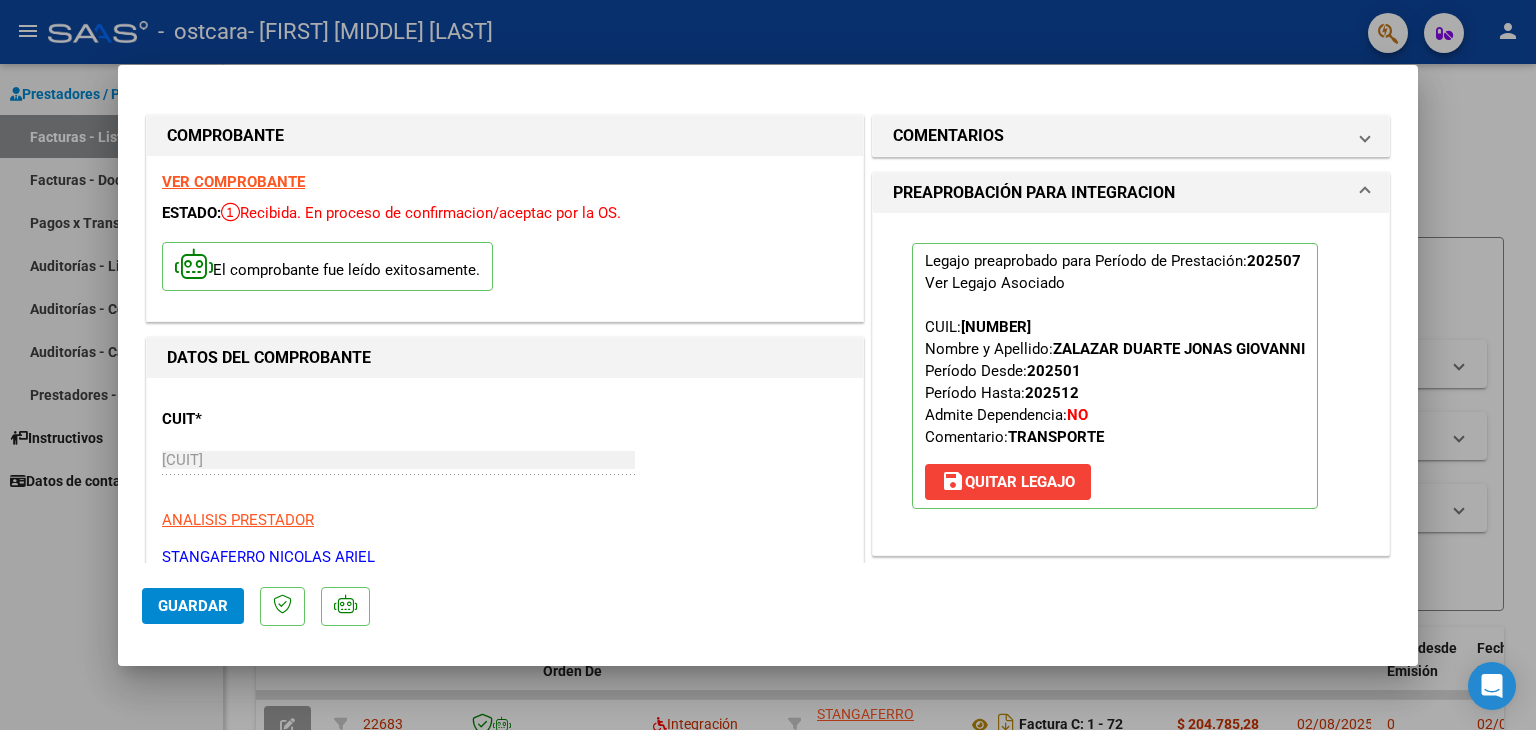scroll, scrollTop: 1100, scrollLeft: 0, axis: vertical 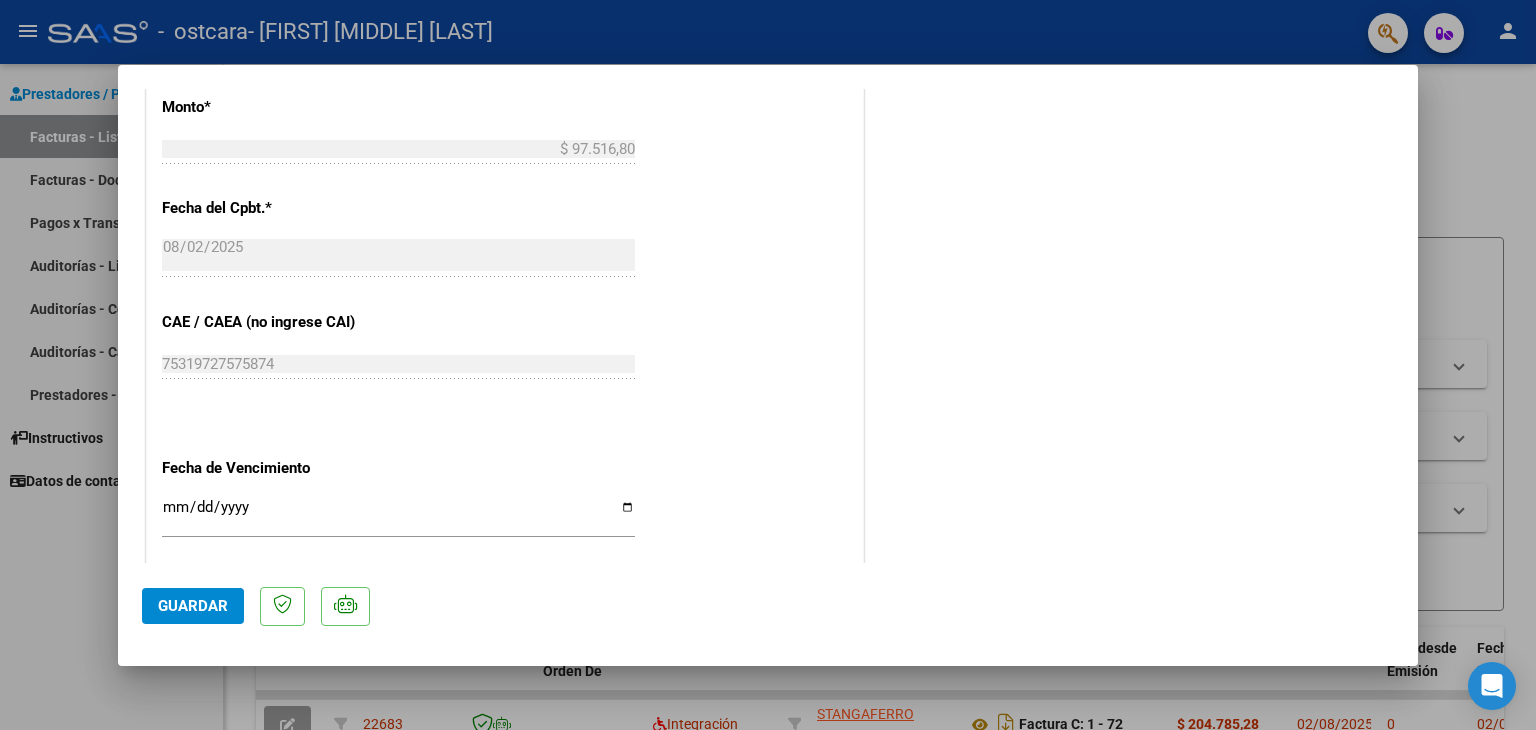 click on "Guardar" 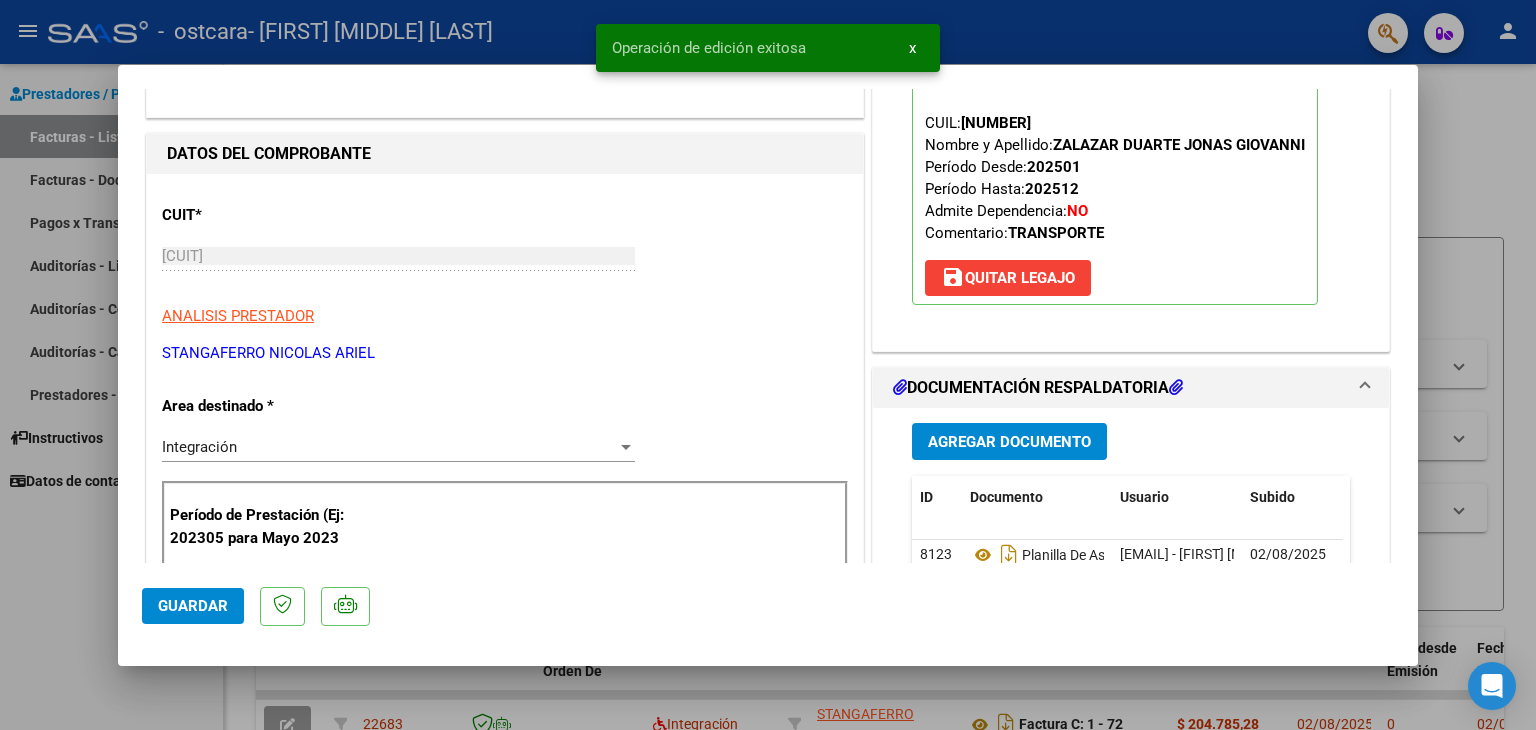 scroll, scrollTop: 200, scrollLeft: 0, axis: vertical 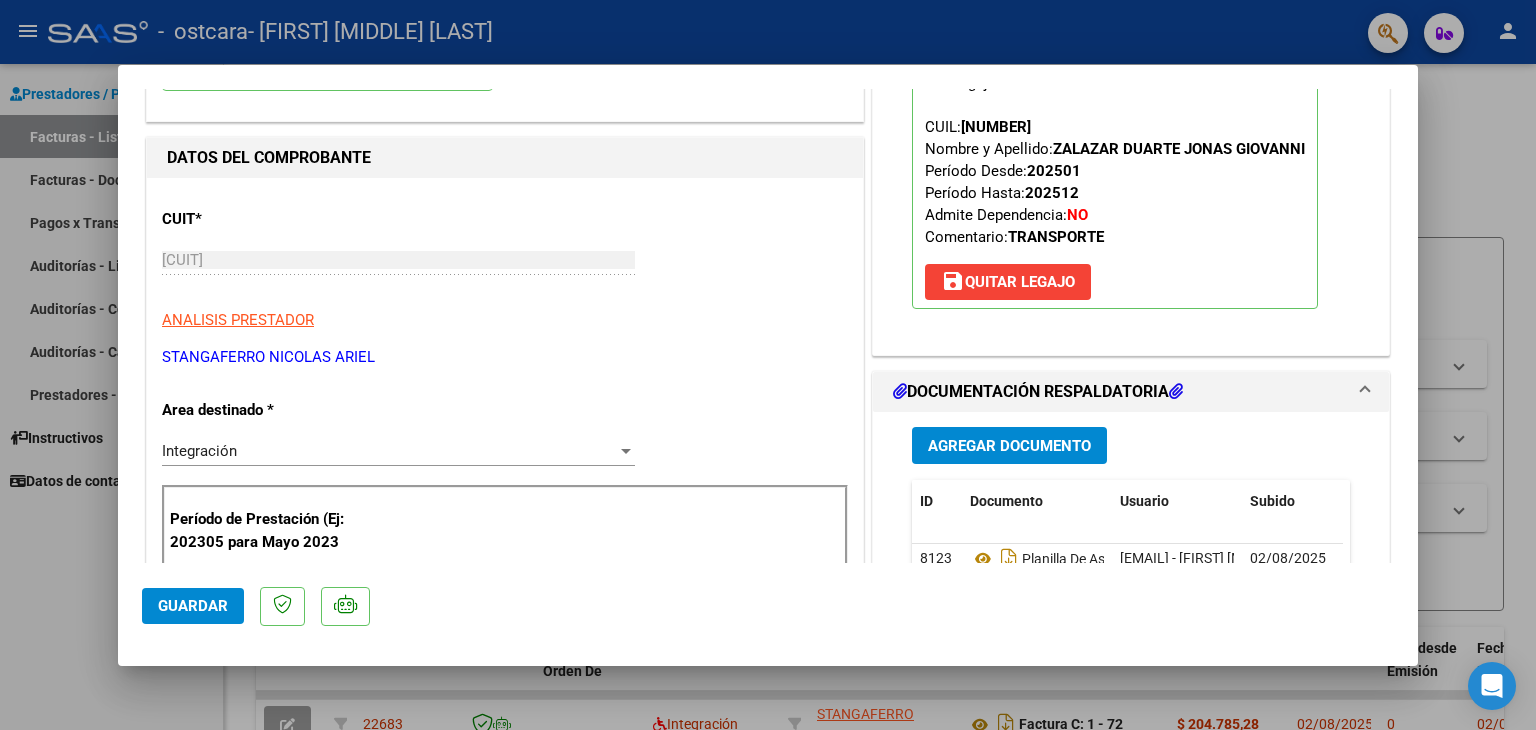 click at bounding box center [768, 365] 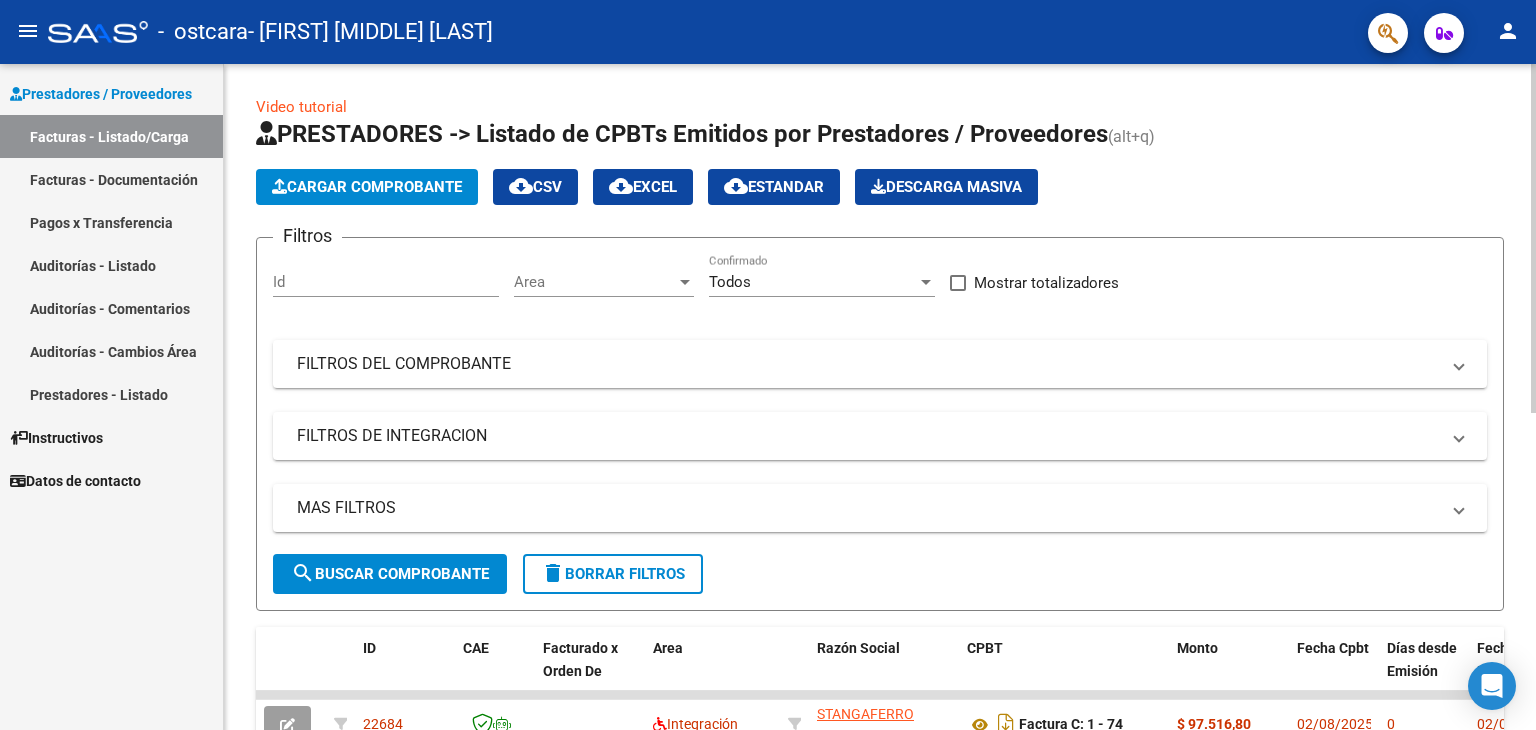 click on "Cargar Comprobante" 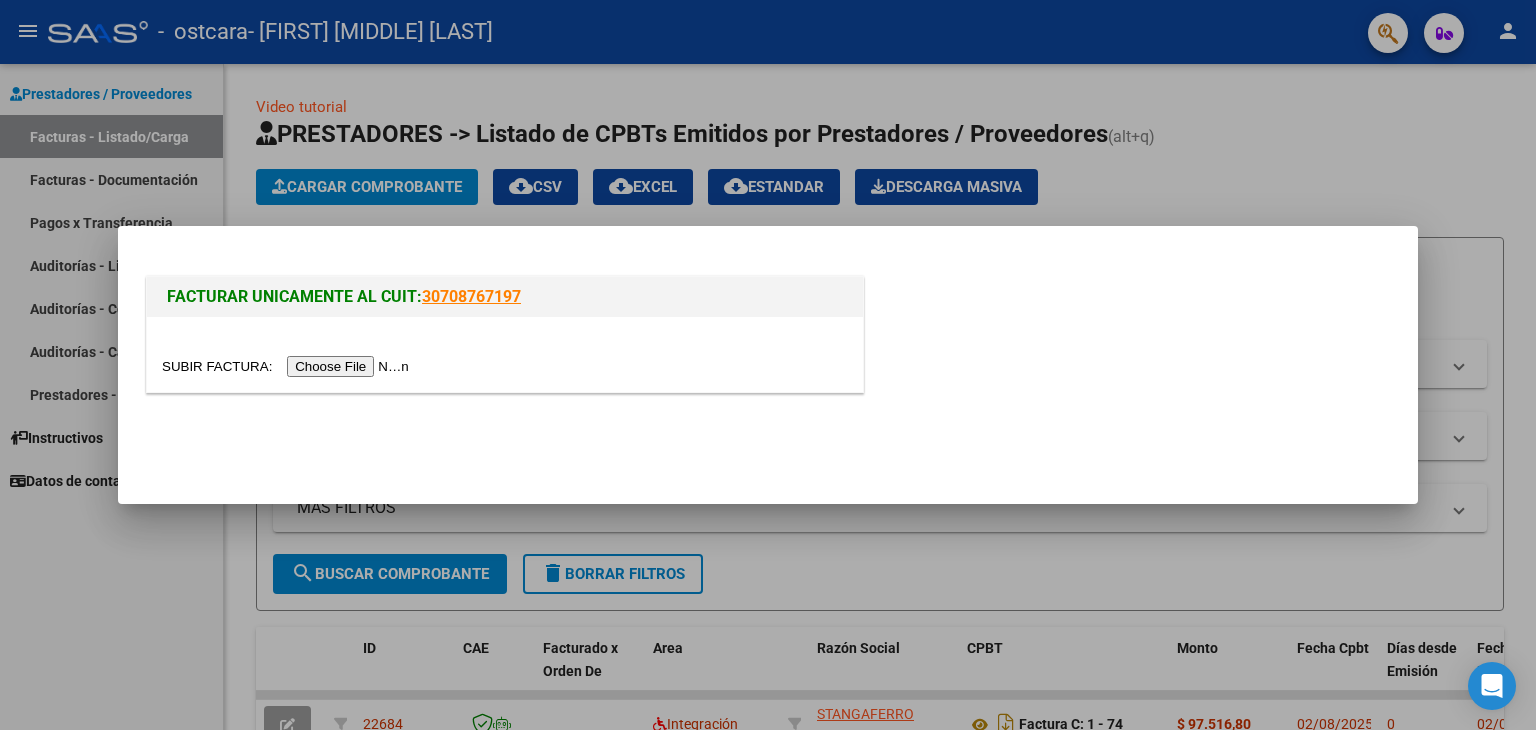 click at bounding box center (288, 366) 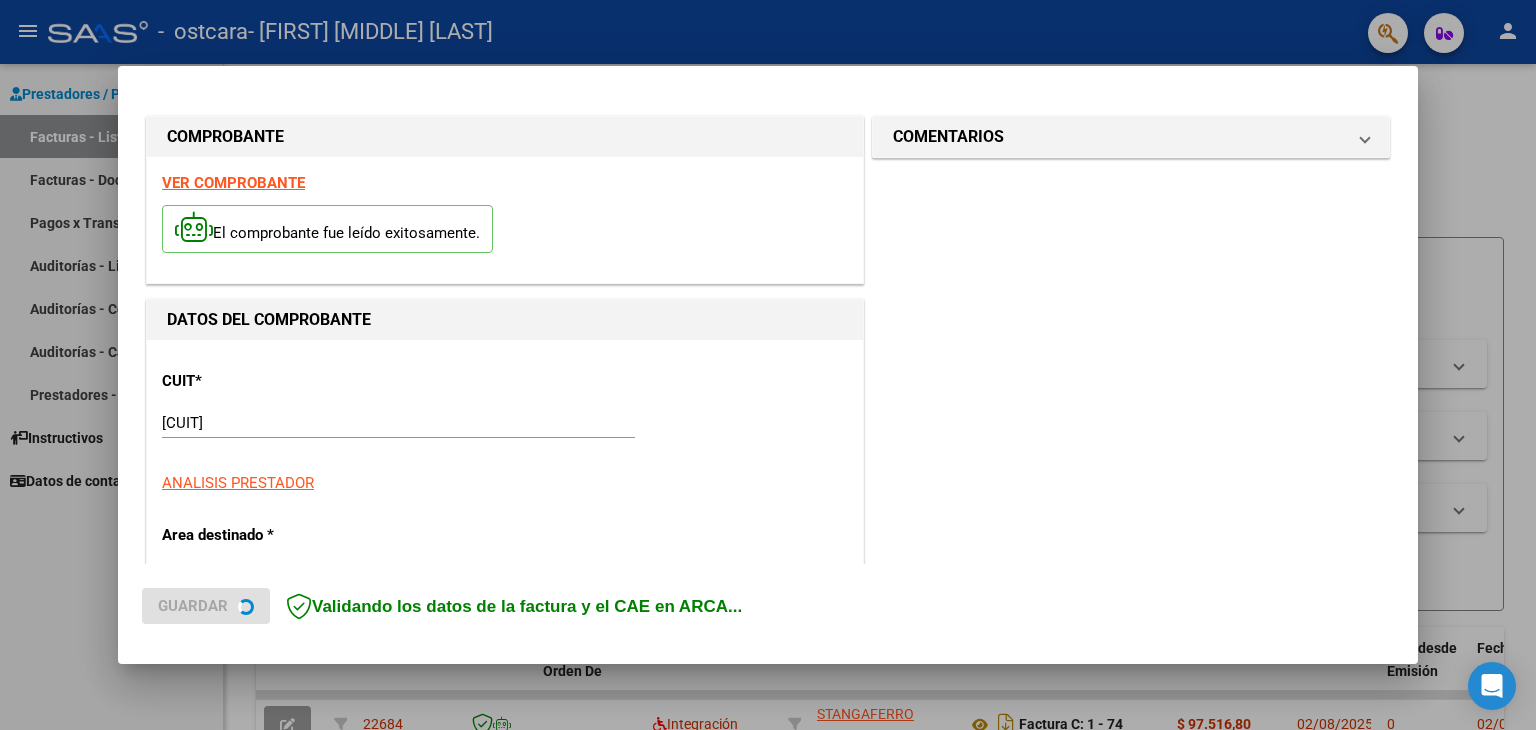 scroll, scrollTop: 300, scrollLeft: 0, axis: vertical 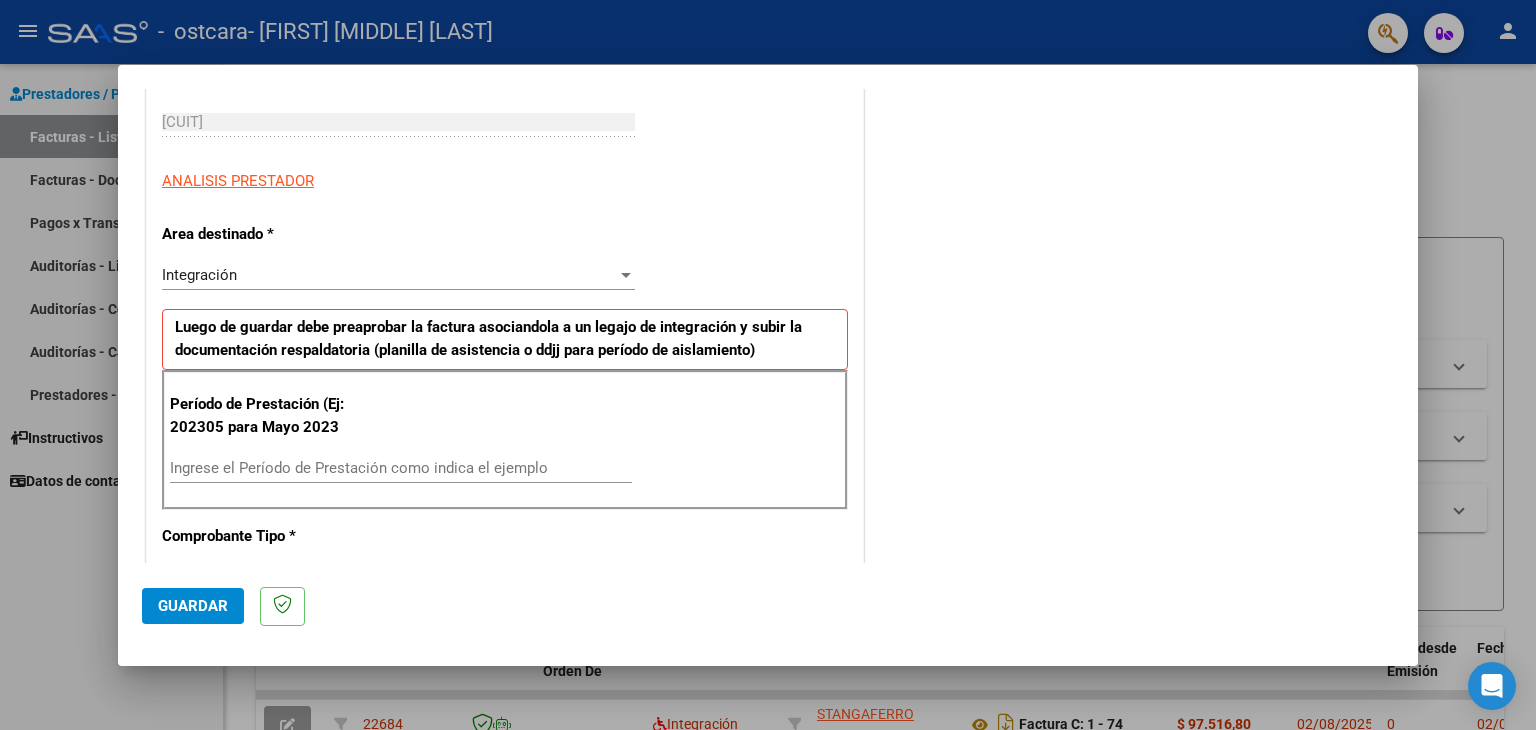 click on "Ingrese el Período de Prestación como indica el ejemplo" at bounding box center (401, 468) 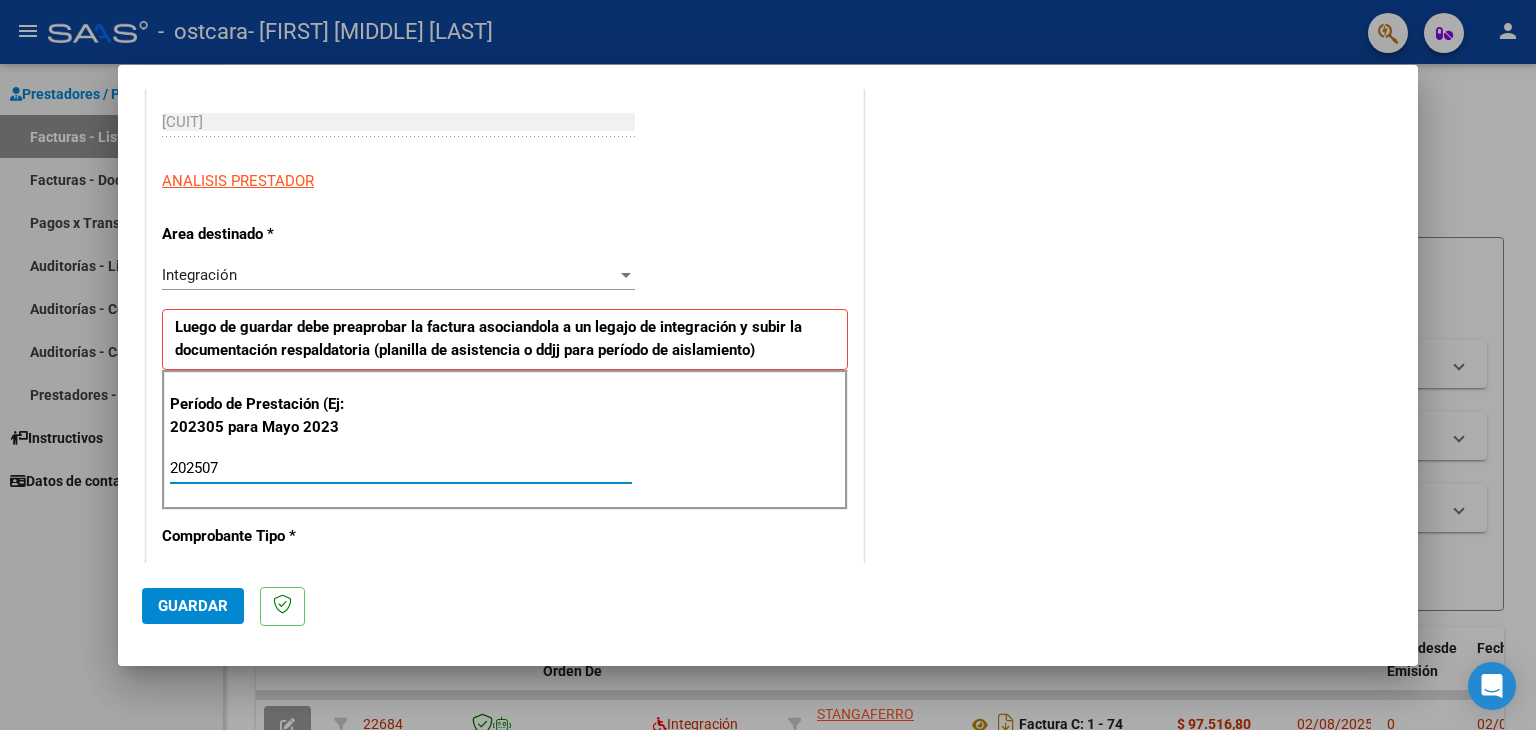 type on "202507" 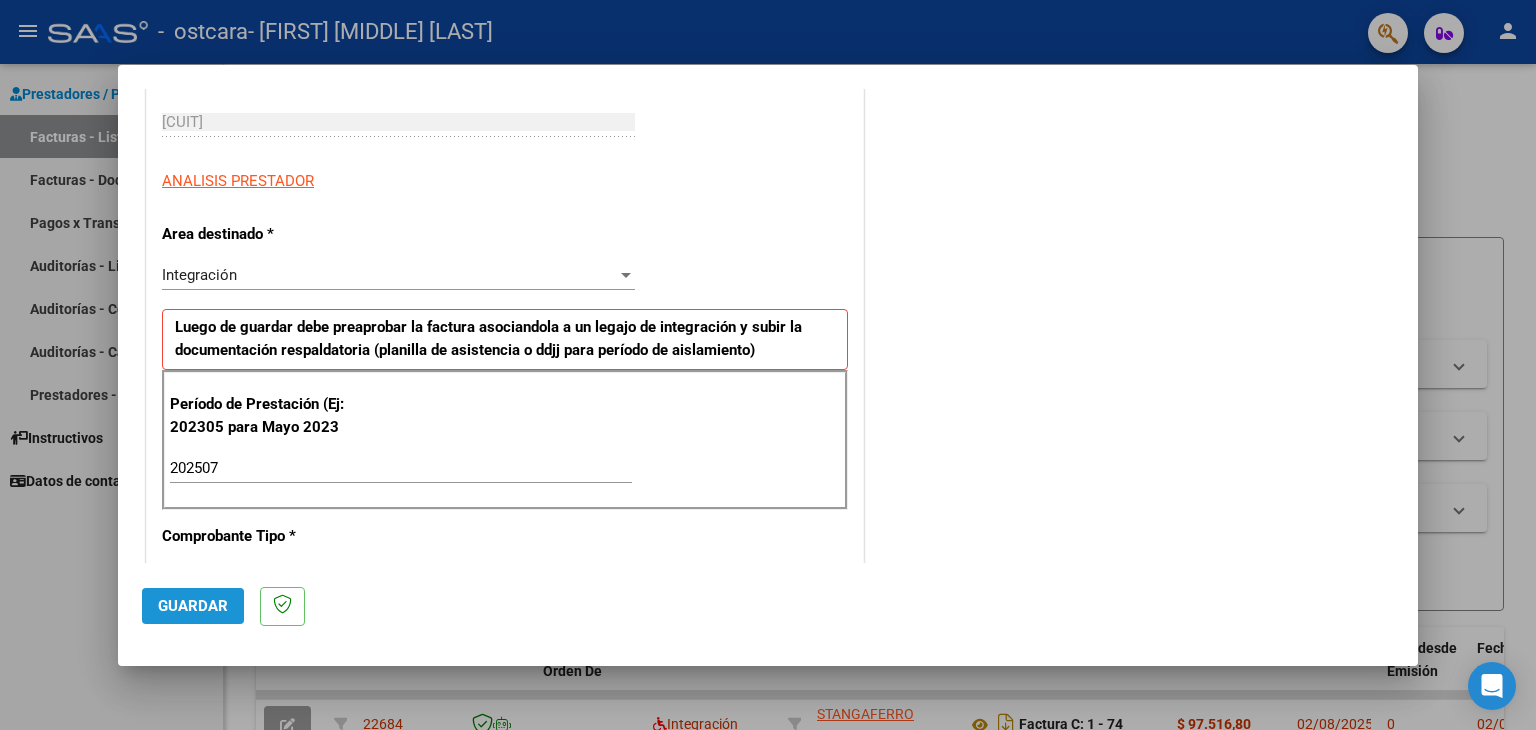 click on "Guardar" 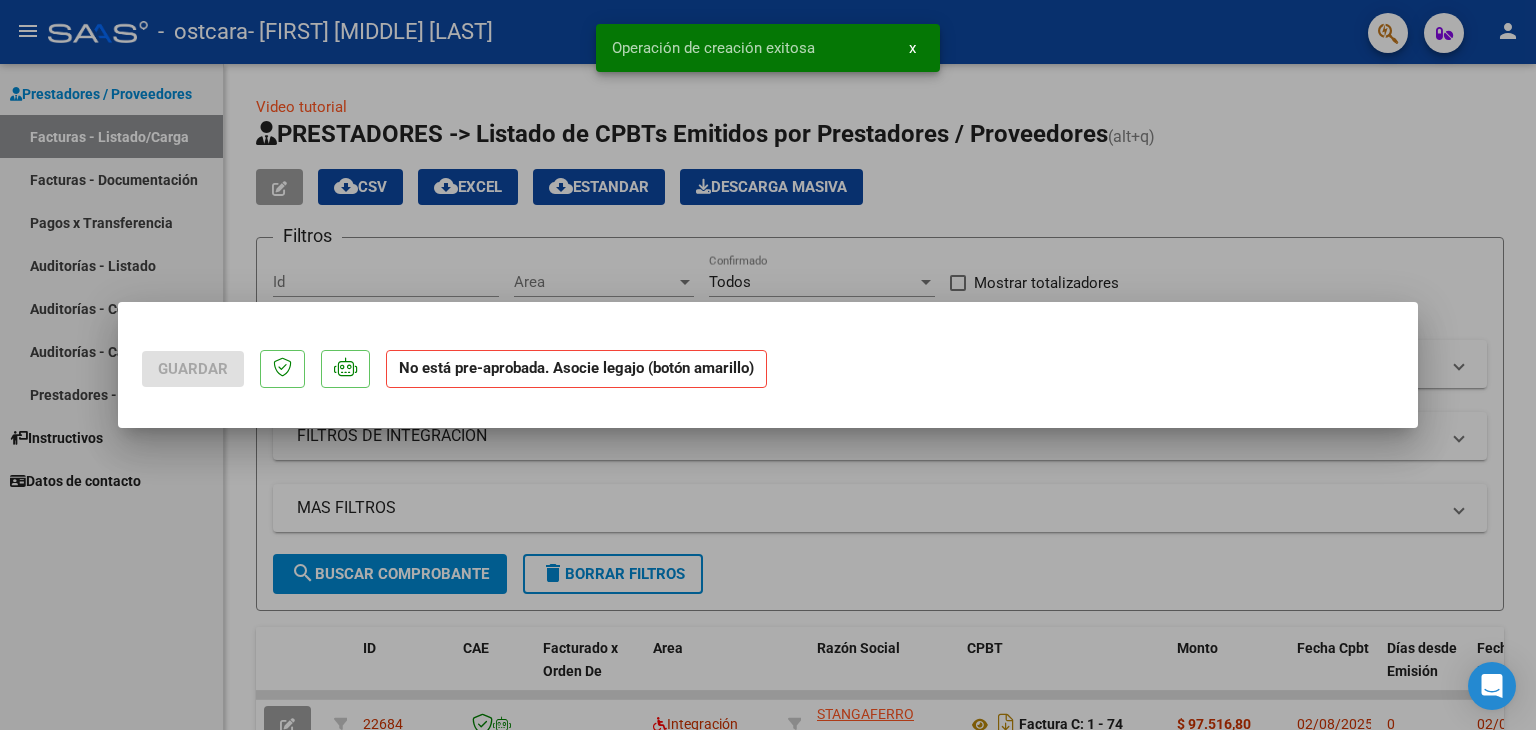 scroll, scrollTop: 0, scrollLeft: 0, axis: both 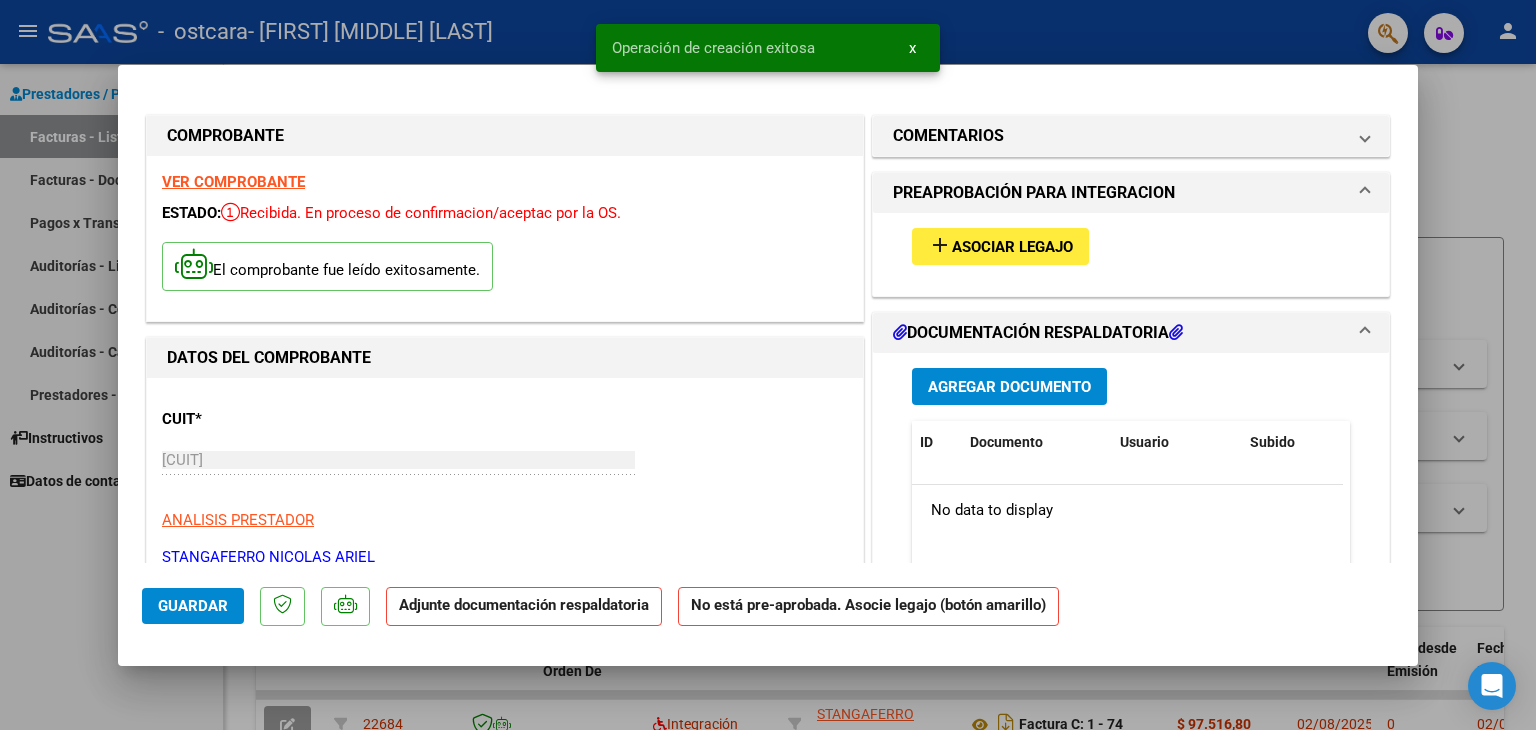 click on "Asociar Legajo" at bounding box center [1012, 247] 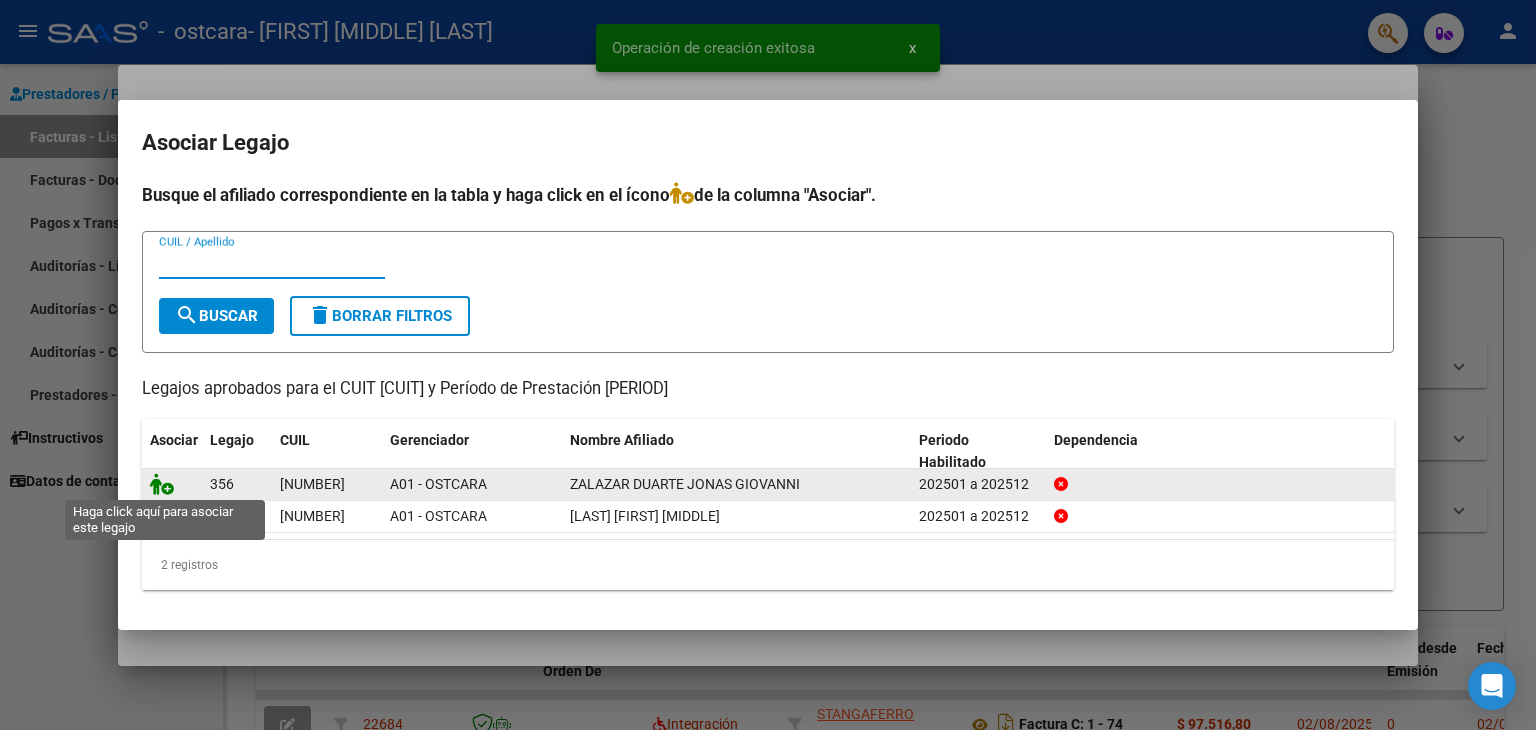 click 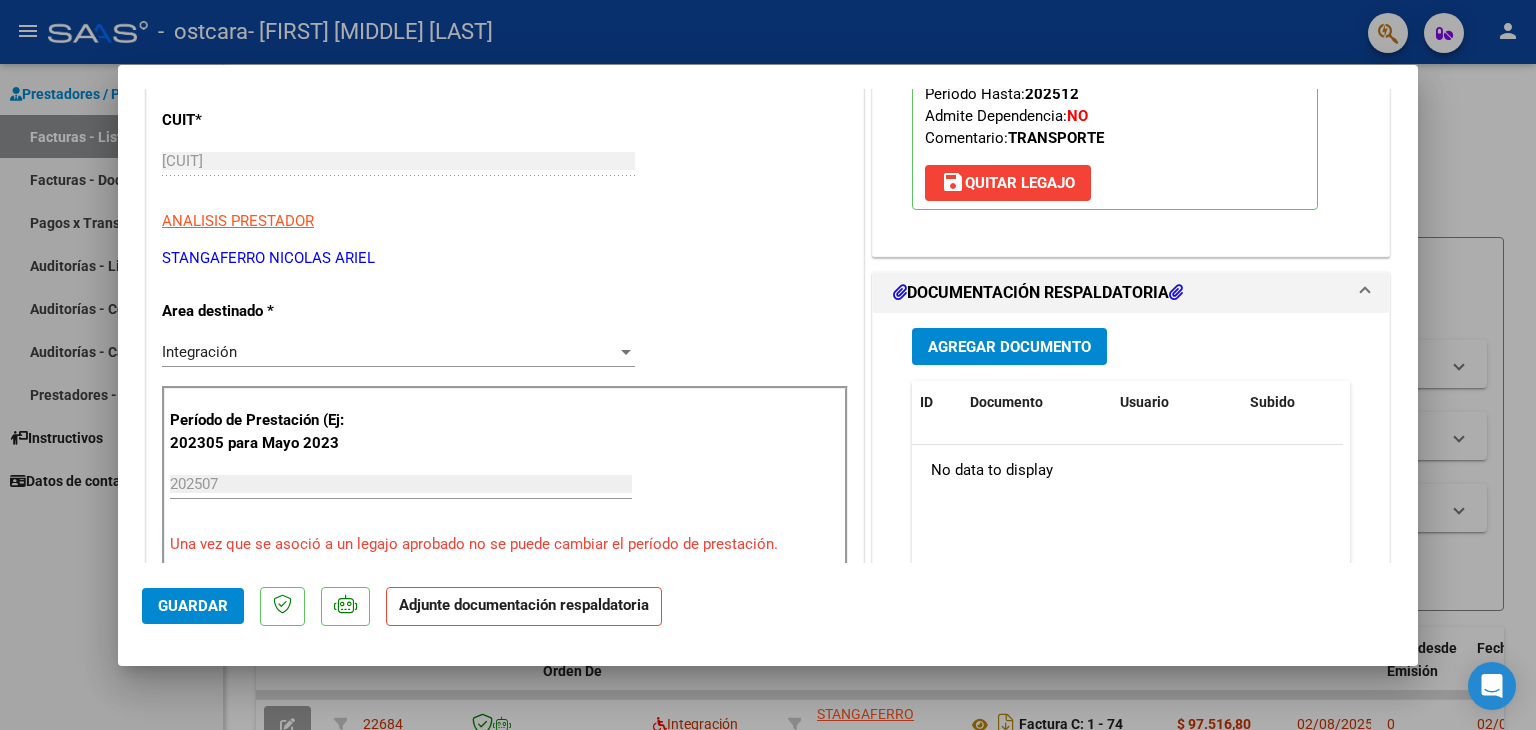 scroll, scrollTop: 300, scrollLeft: 0, axis: vertical 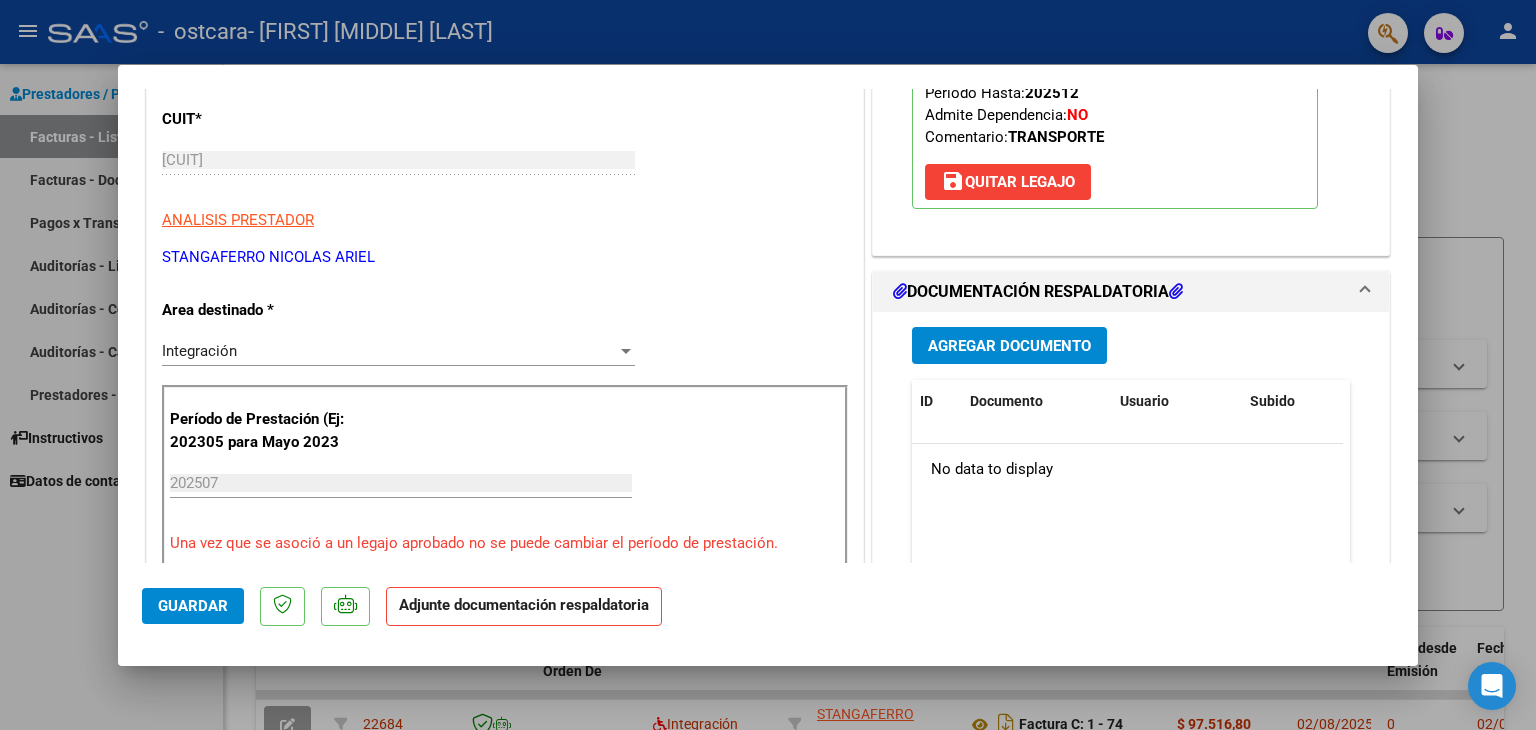 click on "Agregar Documento" at bounding box center [1009, 346] 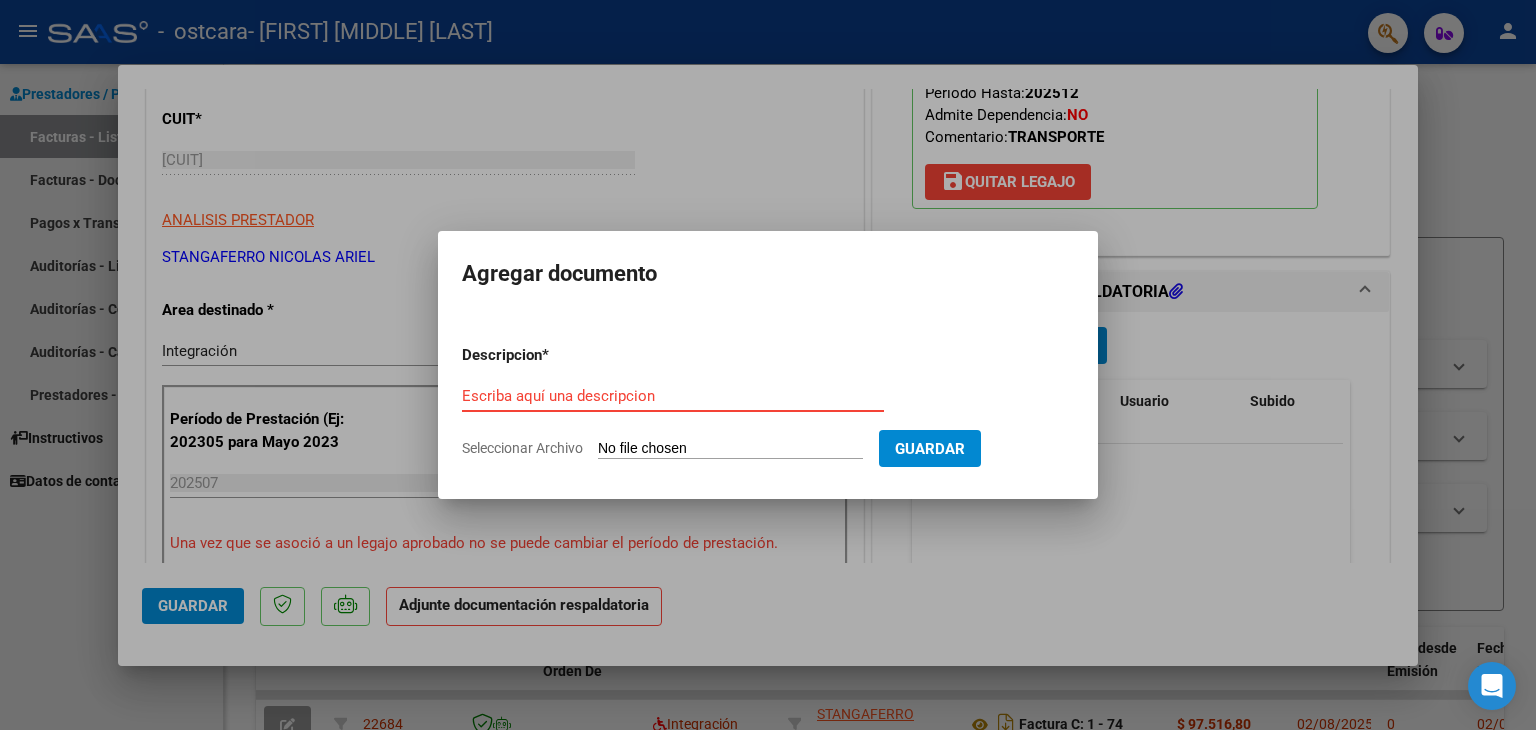 click at bounding box center [768, 365] 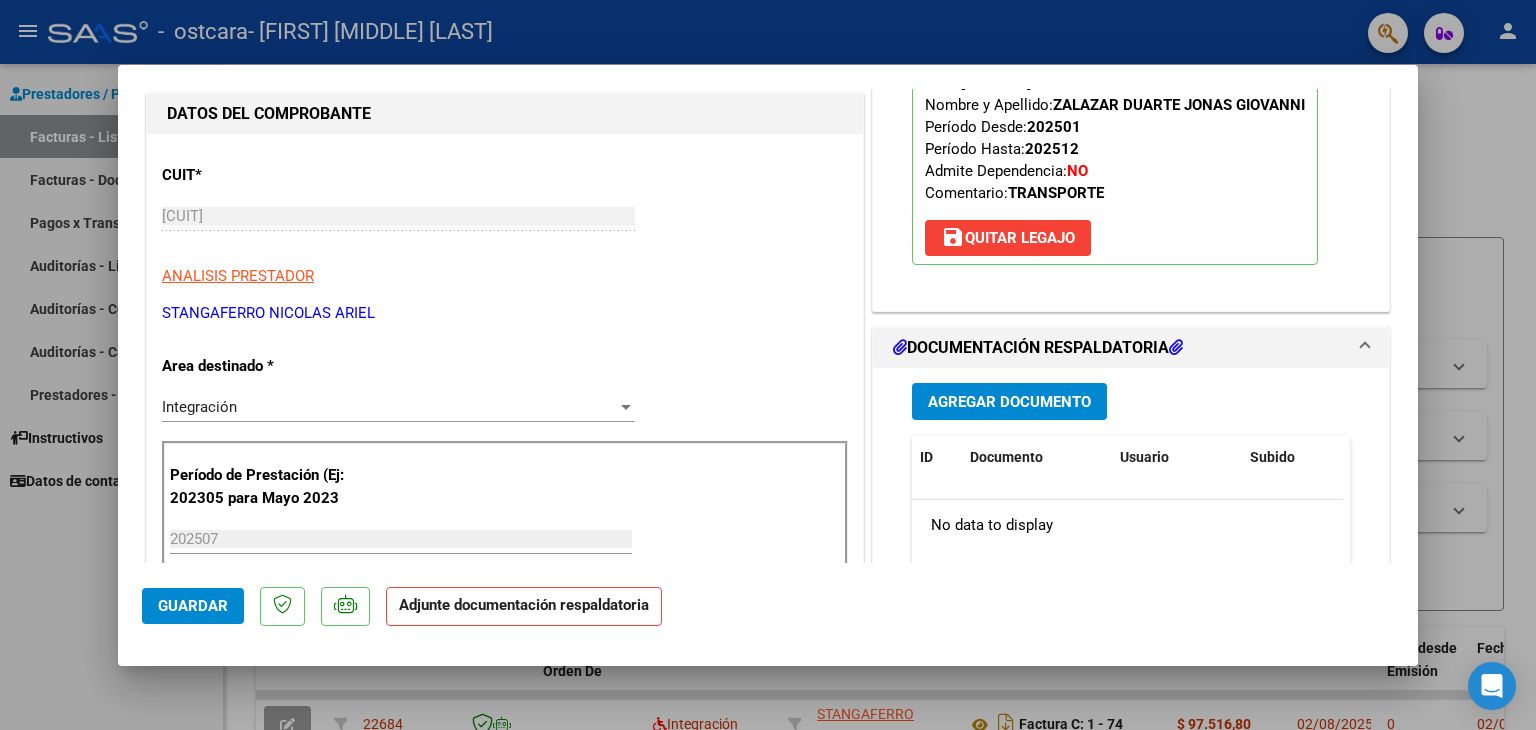 scroll, scrollTop: 200, scrollLeft: 0, axis: vertical 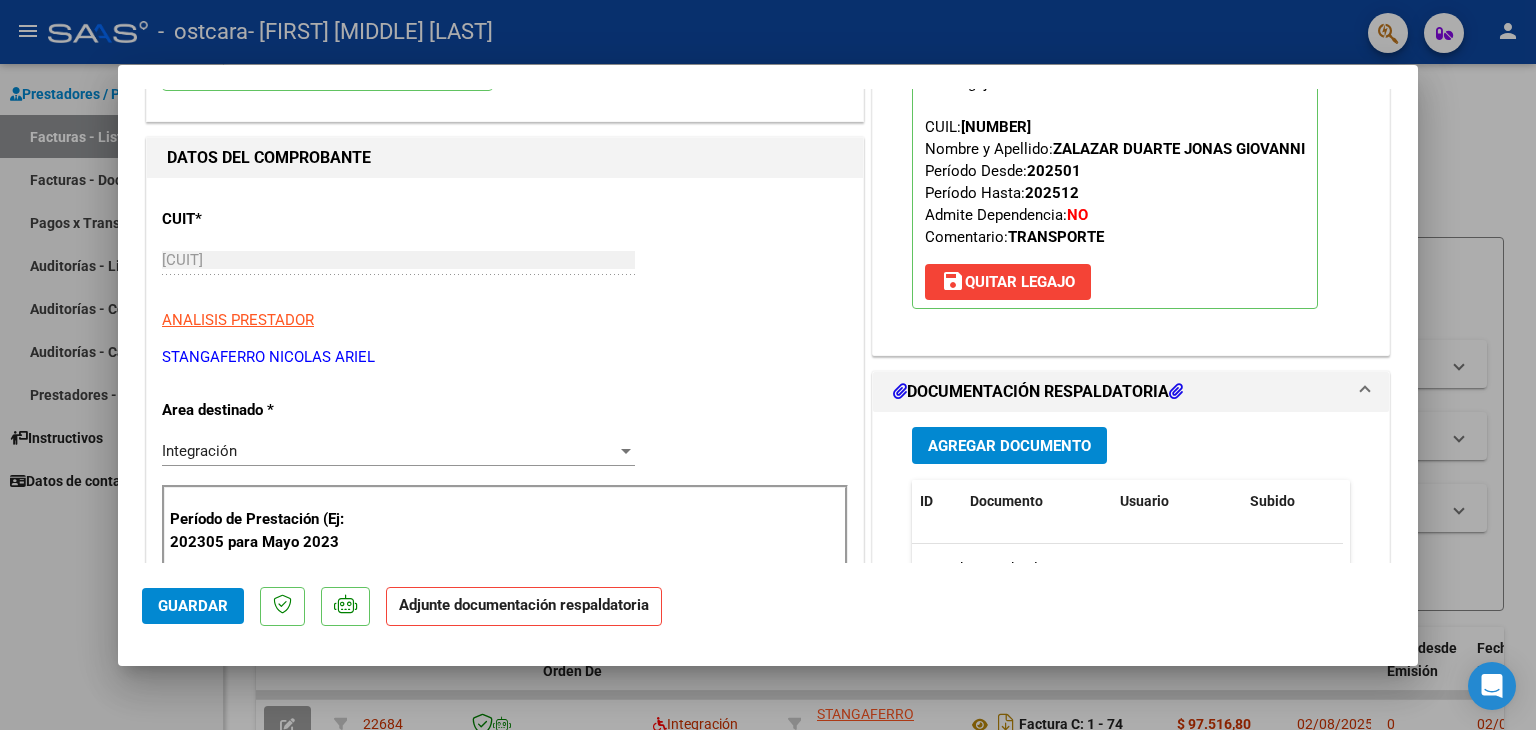 click on "Area destinado * Integración Seleccionar Area" at bounding box center [406, 431] 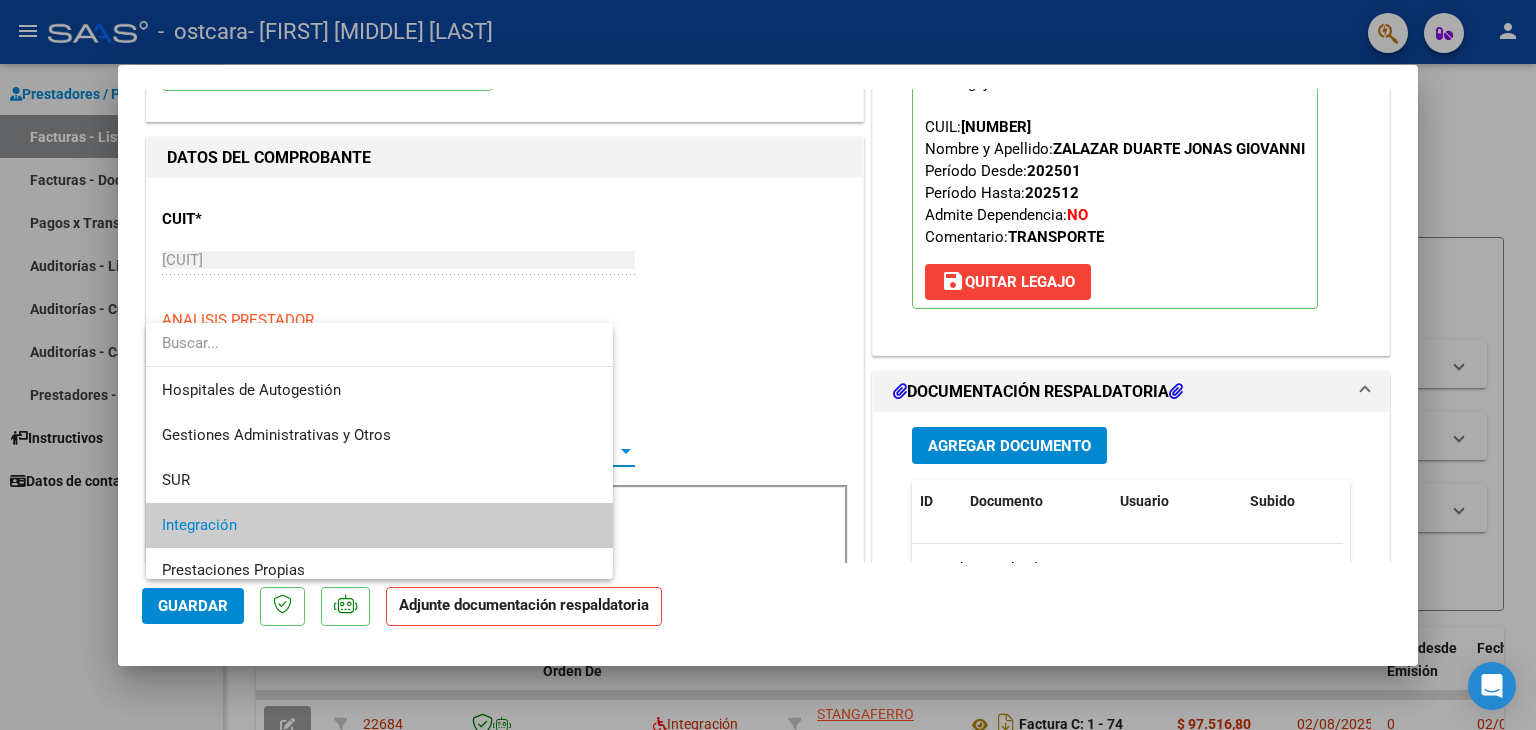 scroll, scrollTop: 74, scrollLeft: 0, axis: vertical 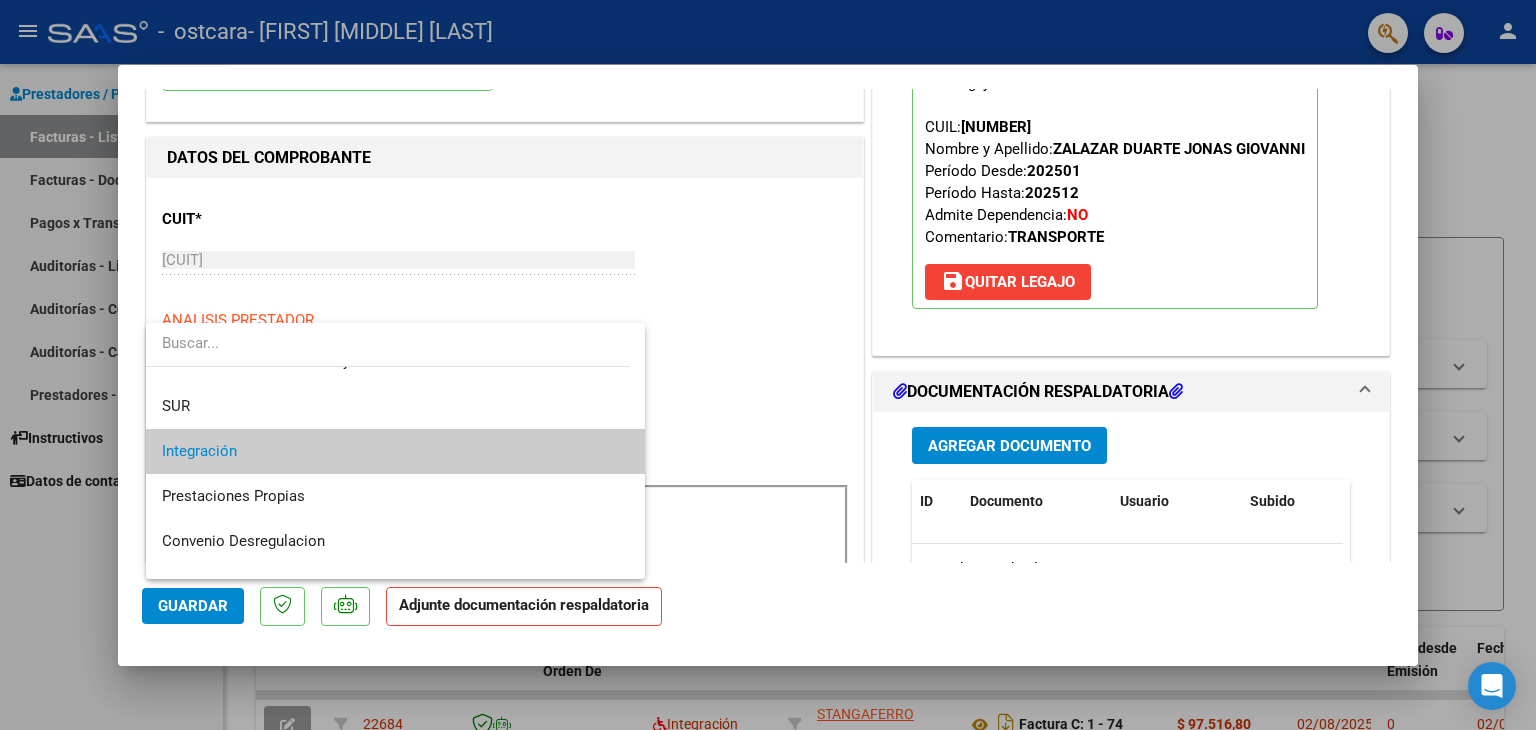 click at bounding box center (768, 365) 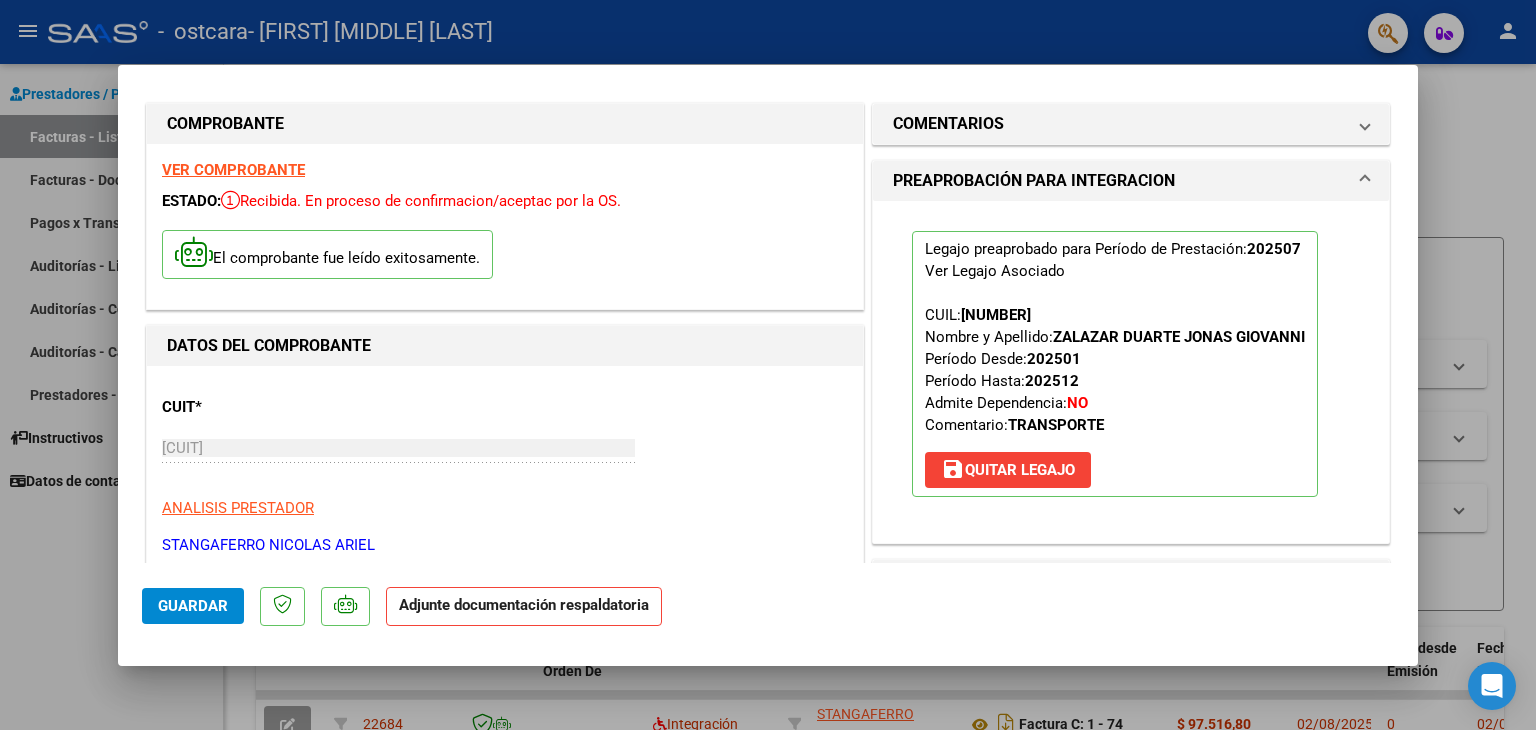 scroll, scrollTop: 0, scrollLeft: 0, axis: both 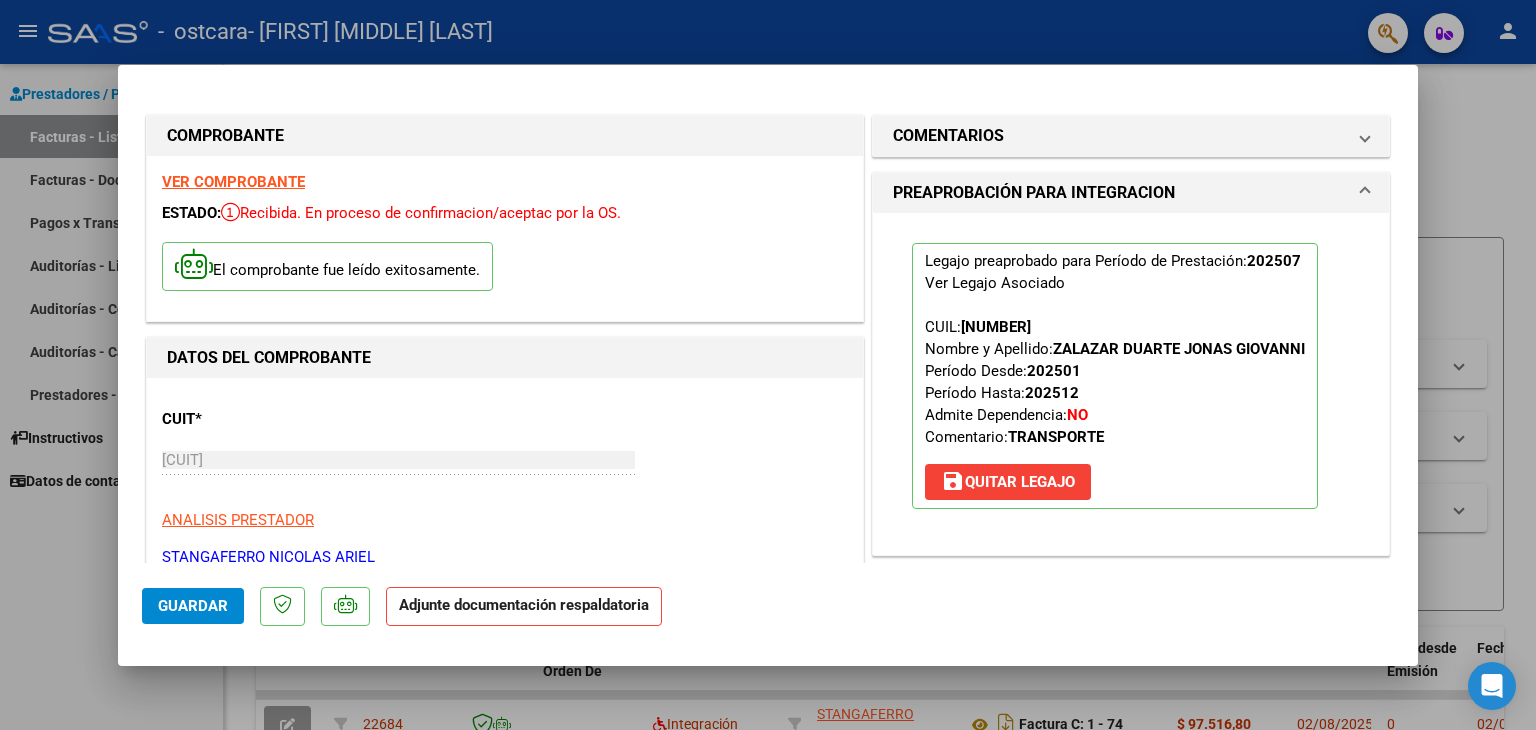 click at bounding box center (768, 365) 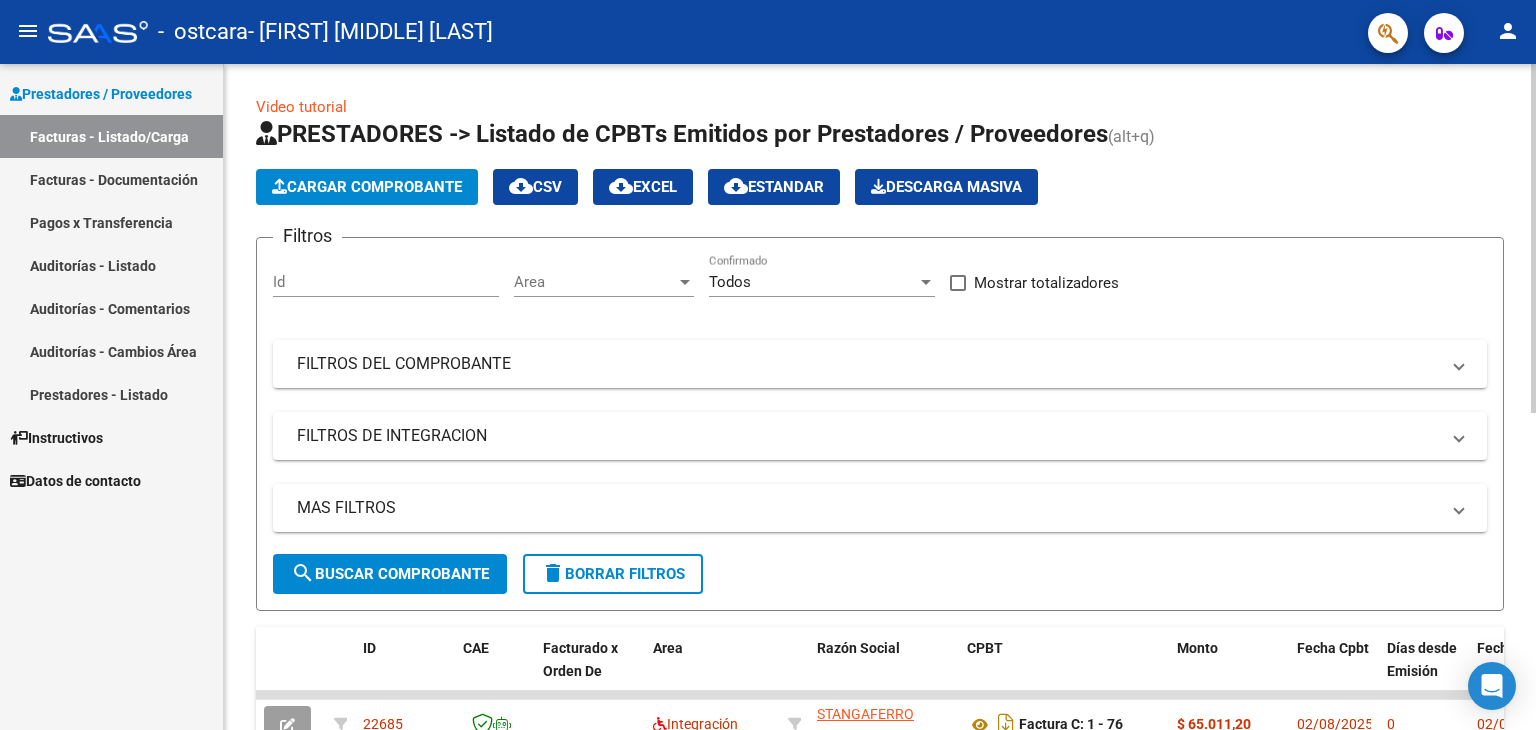 click on "Cargar Comprobante" 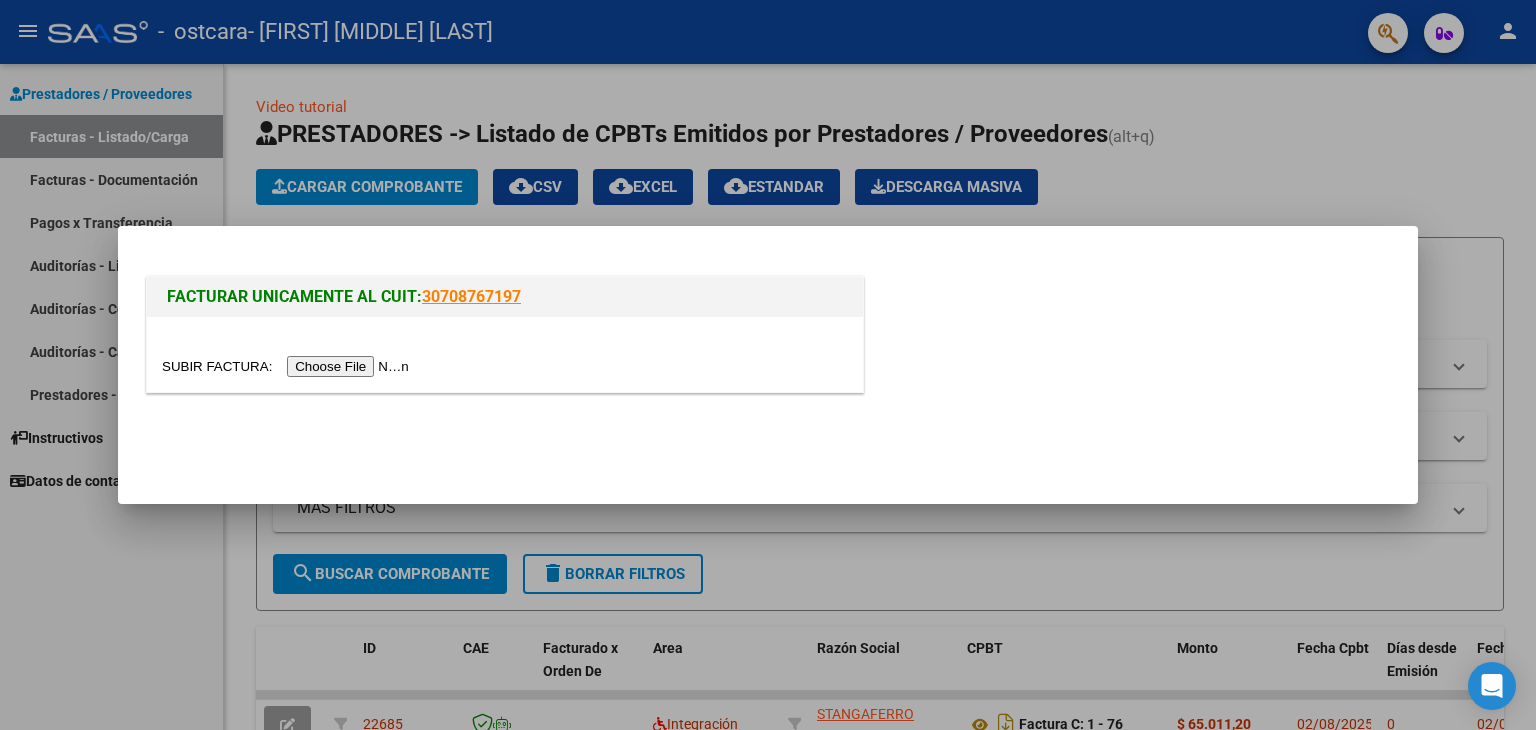 click at bounding box center [288, 366] 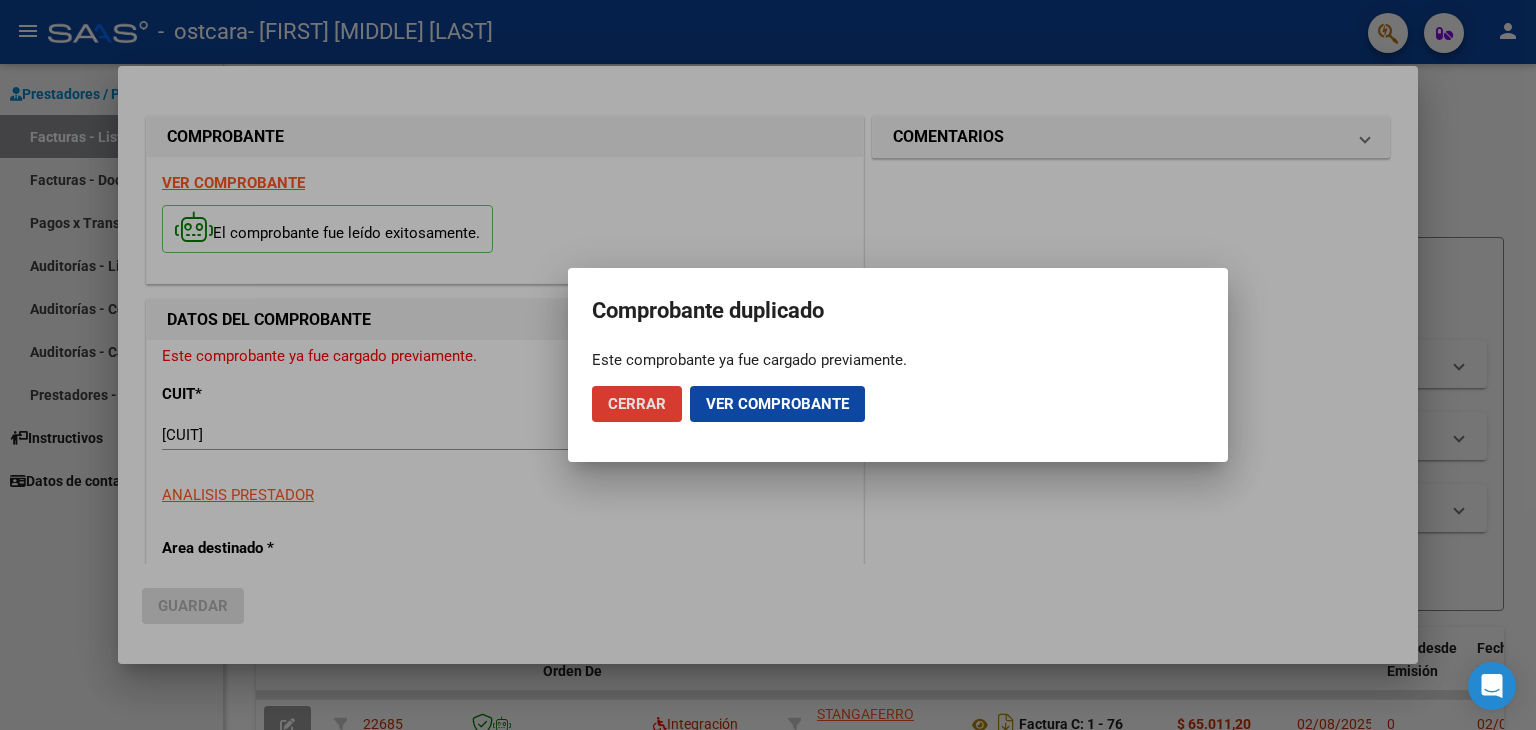 click on "Ver comprobante" 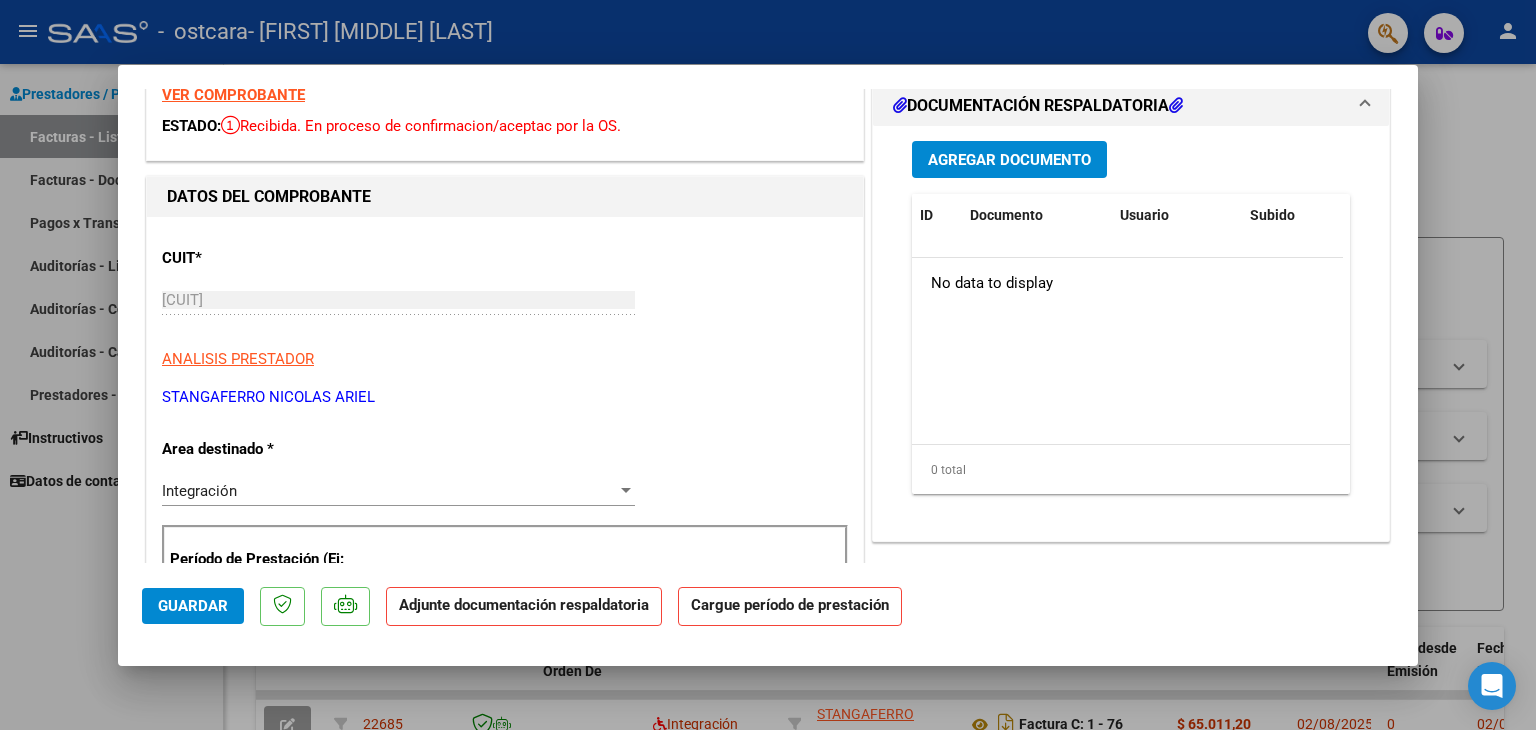 scroll, scrollTop: 0, scrollLeft: 0, axis: both 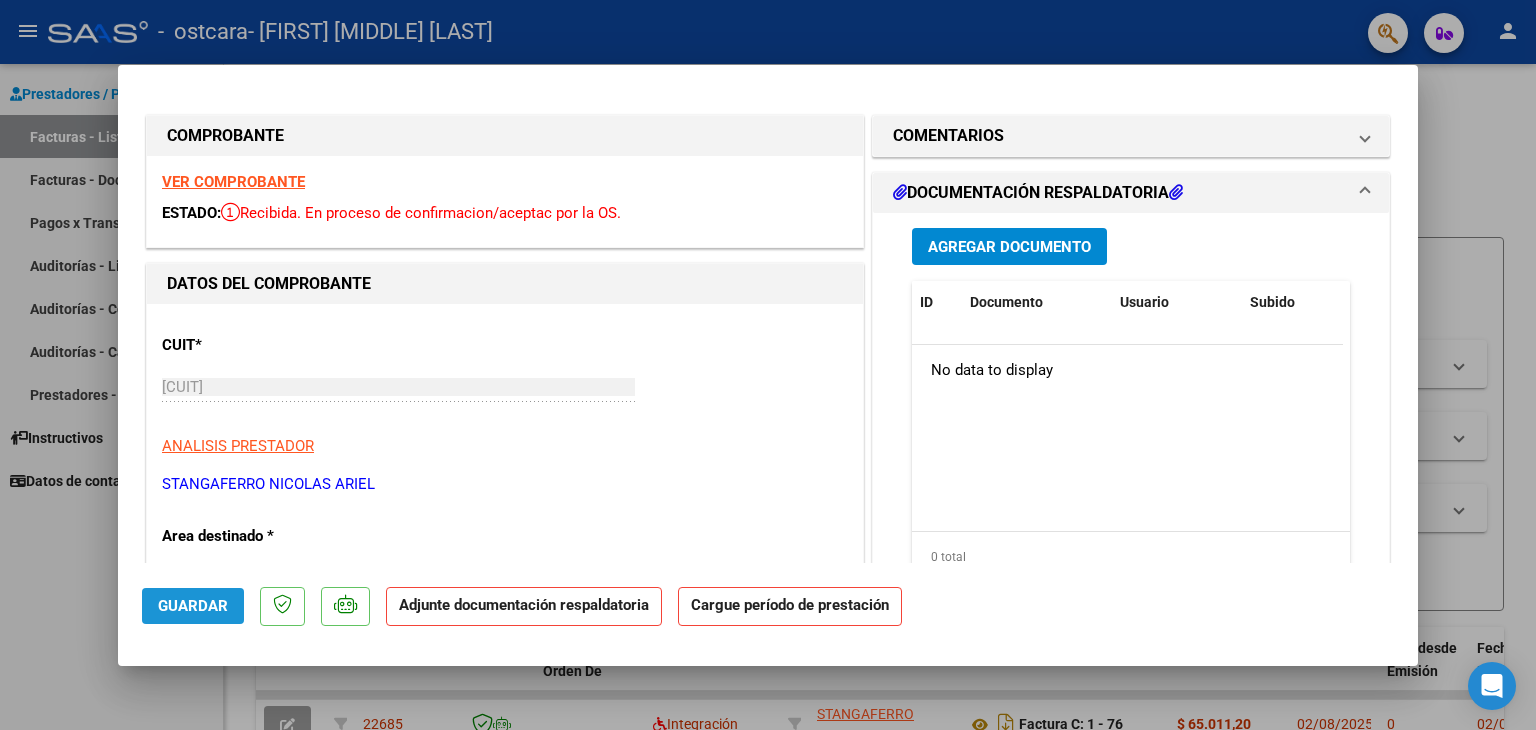 click on "Guardar" 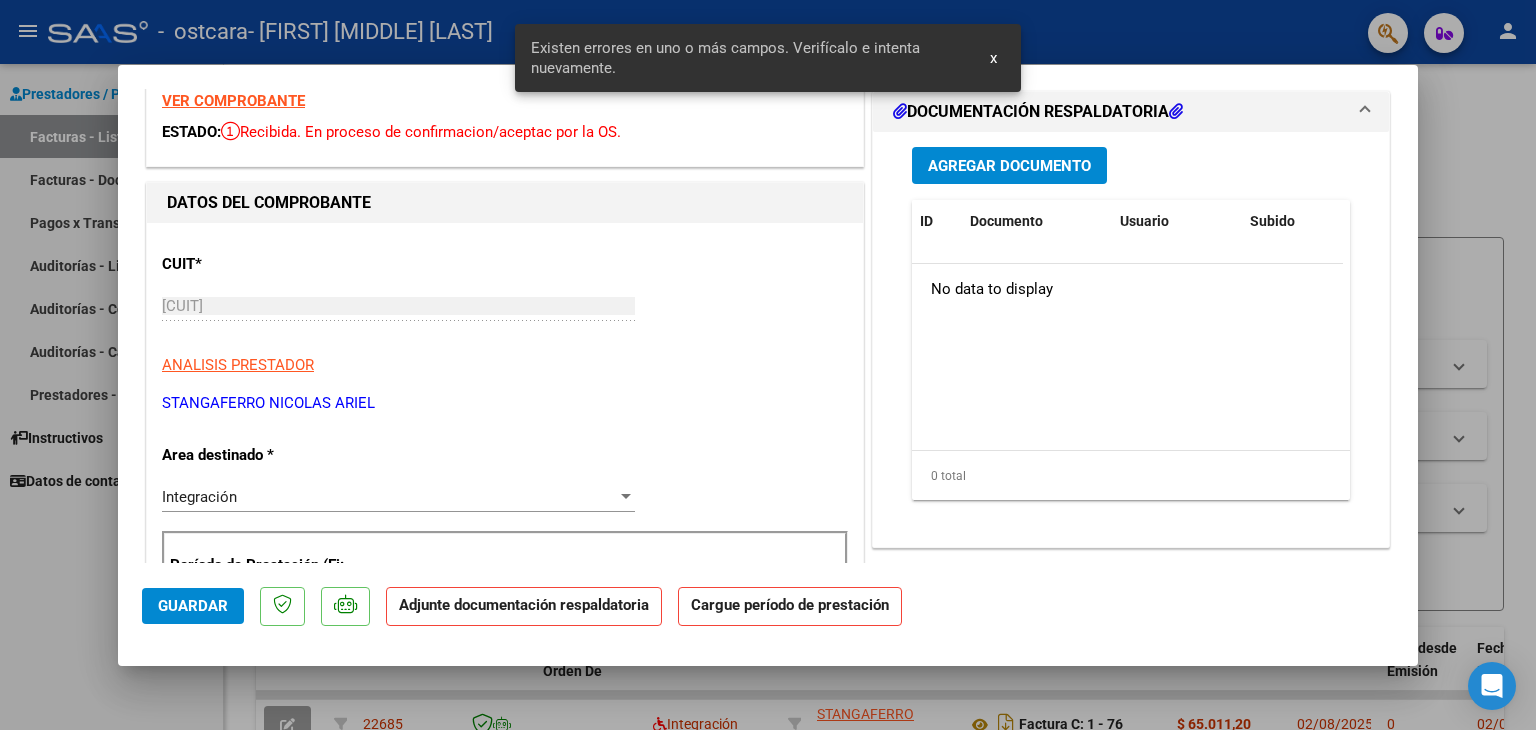 scroll, scrollTop: 362, scrollLeft: 0, axis: vertical 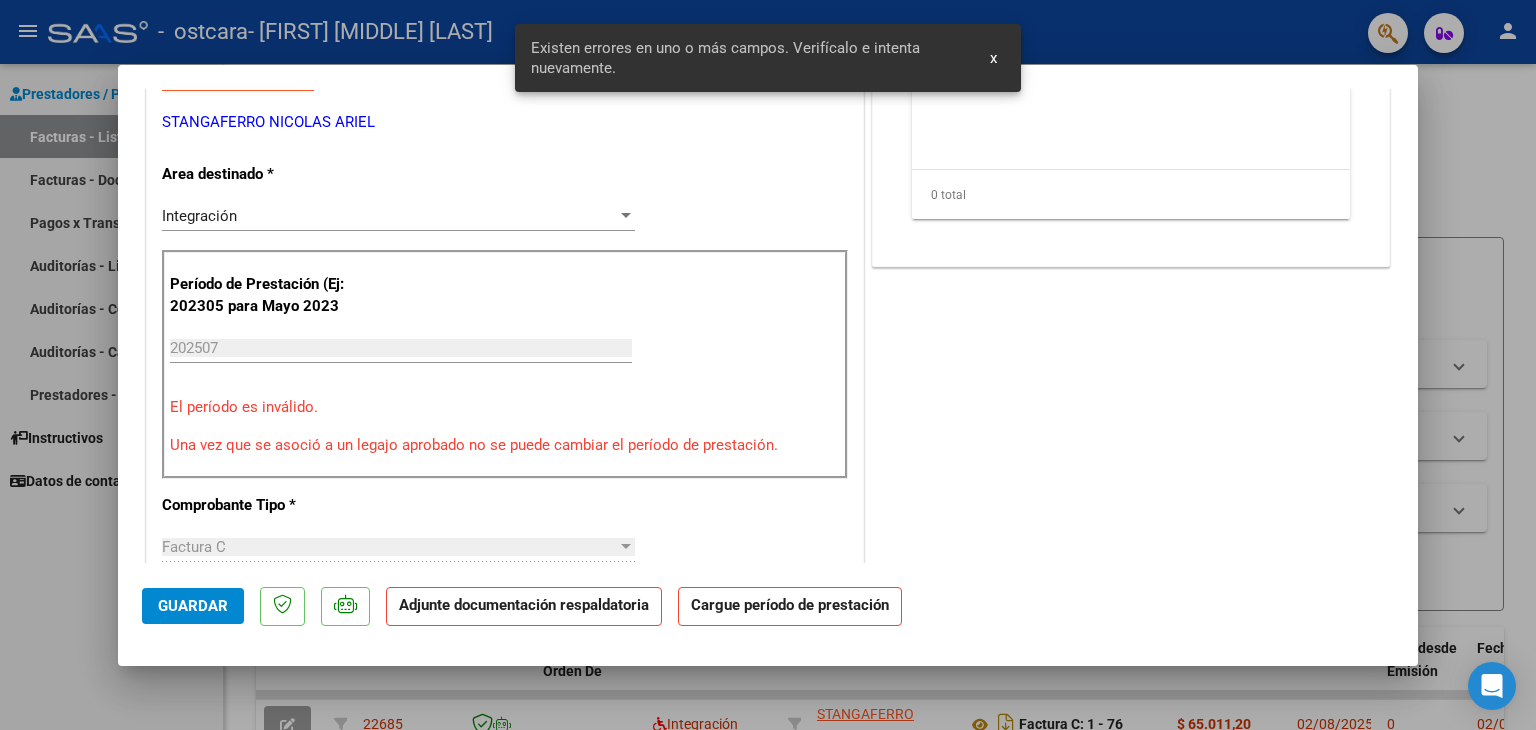 click on "Guardar" 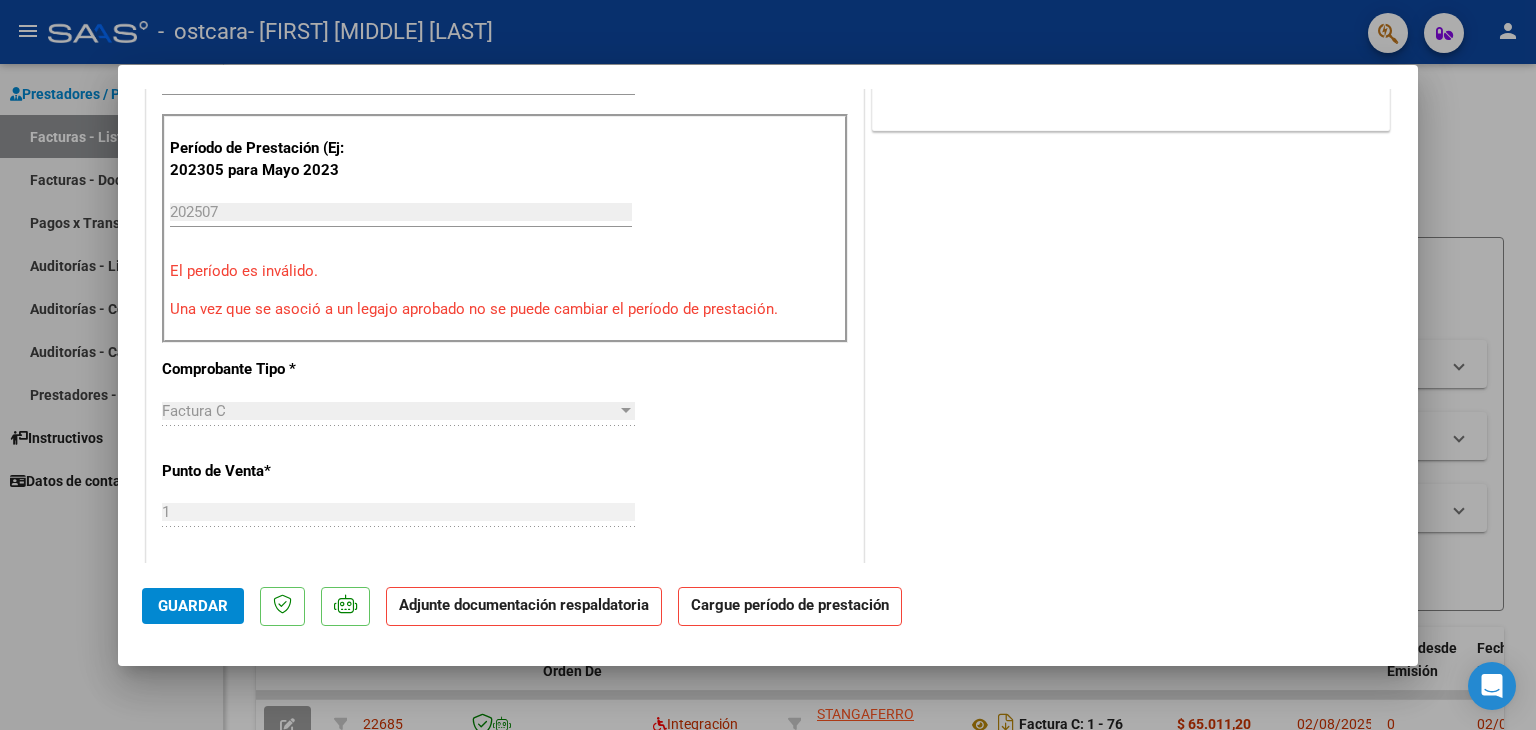 scroll, scrollTop: 0, scrollLeft: 0, axis: both 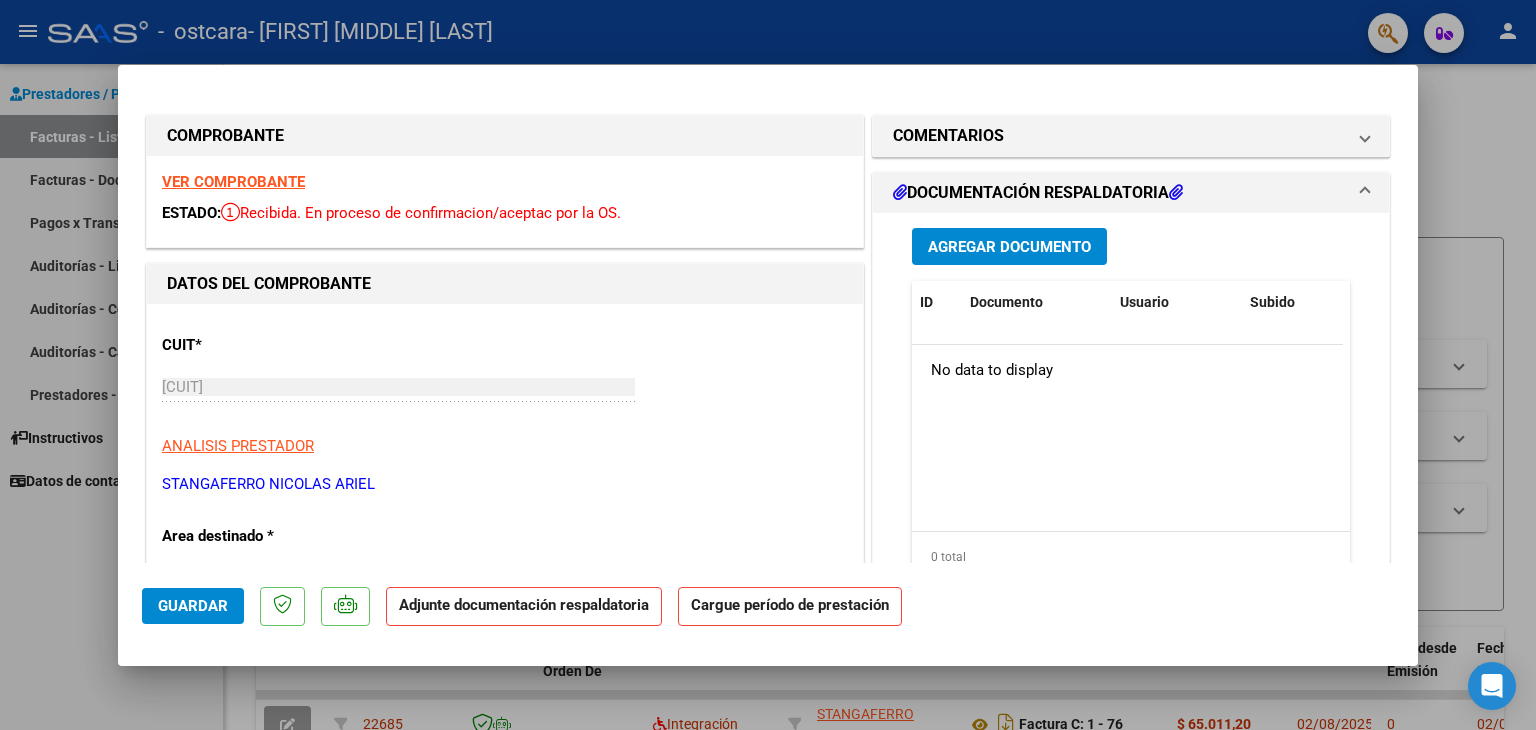 click at bounding box center (768, 365) 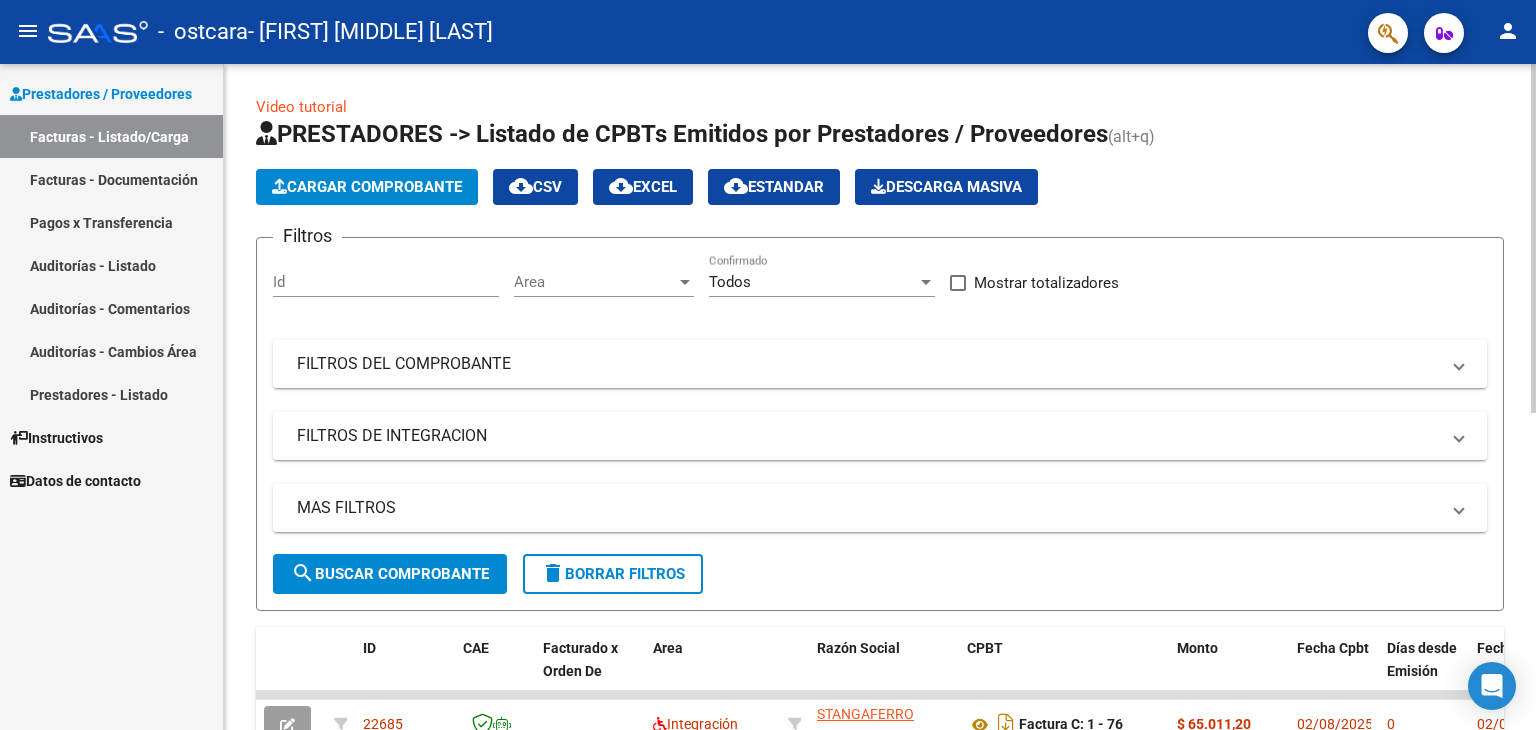 click on "Cargar Comprobante" 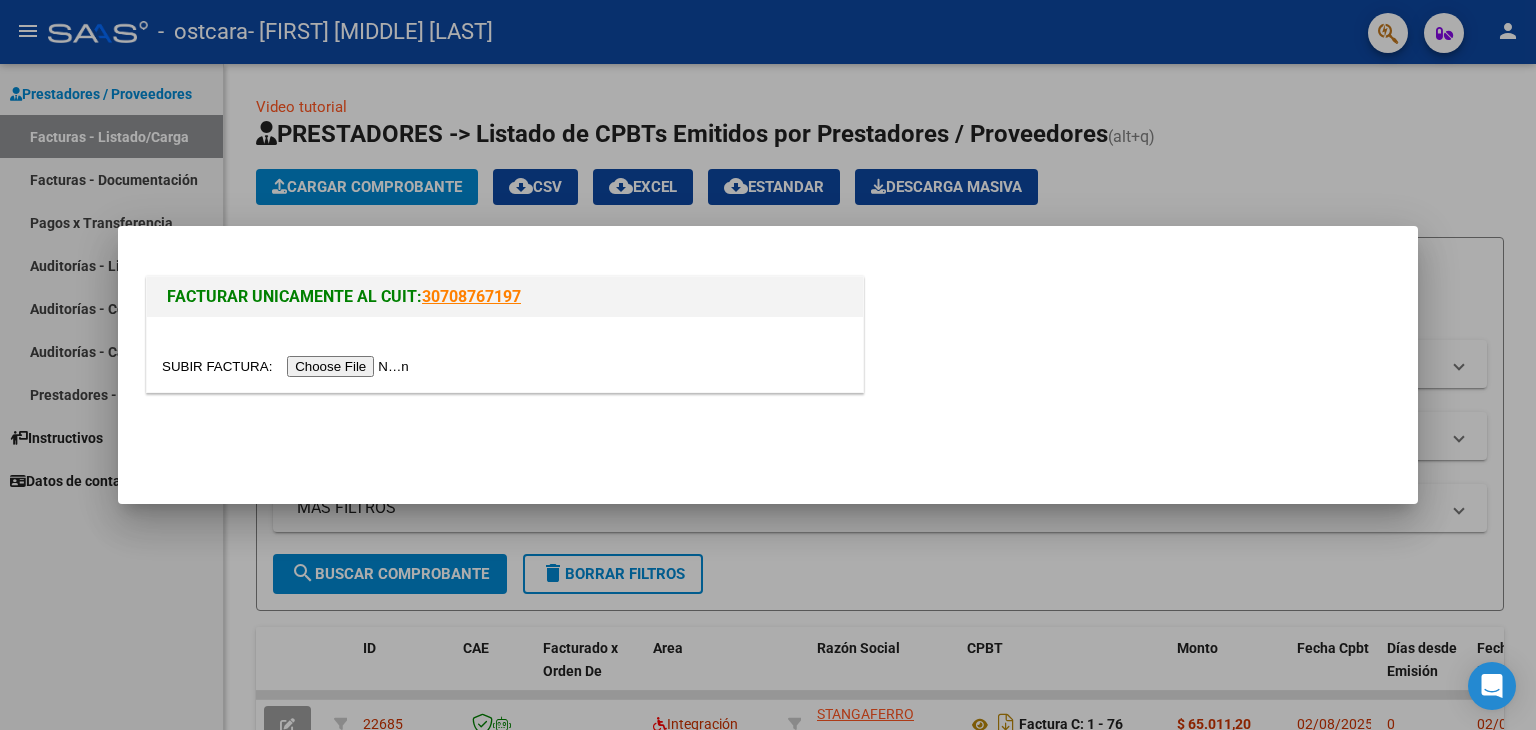 click at bounding box center (288, 366) 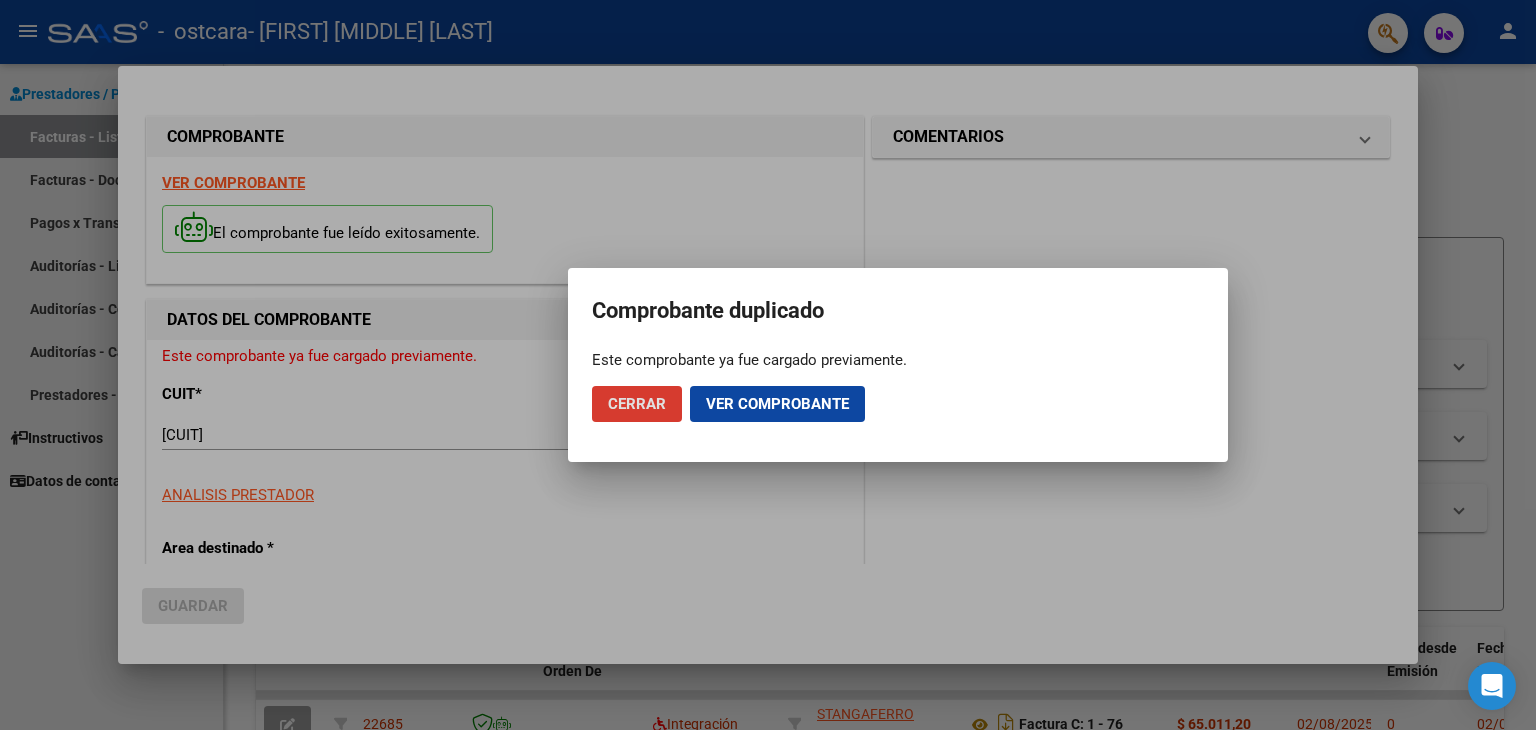 click on "Cerrar" 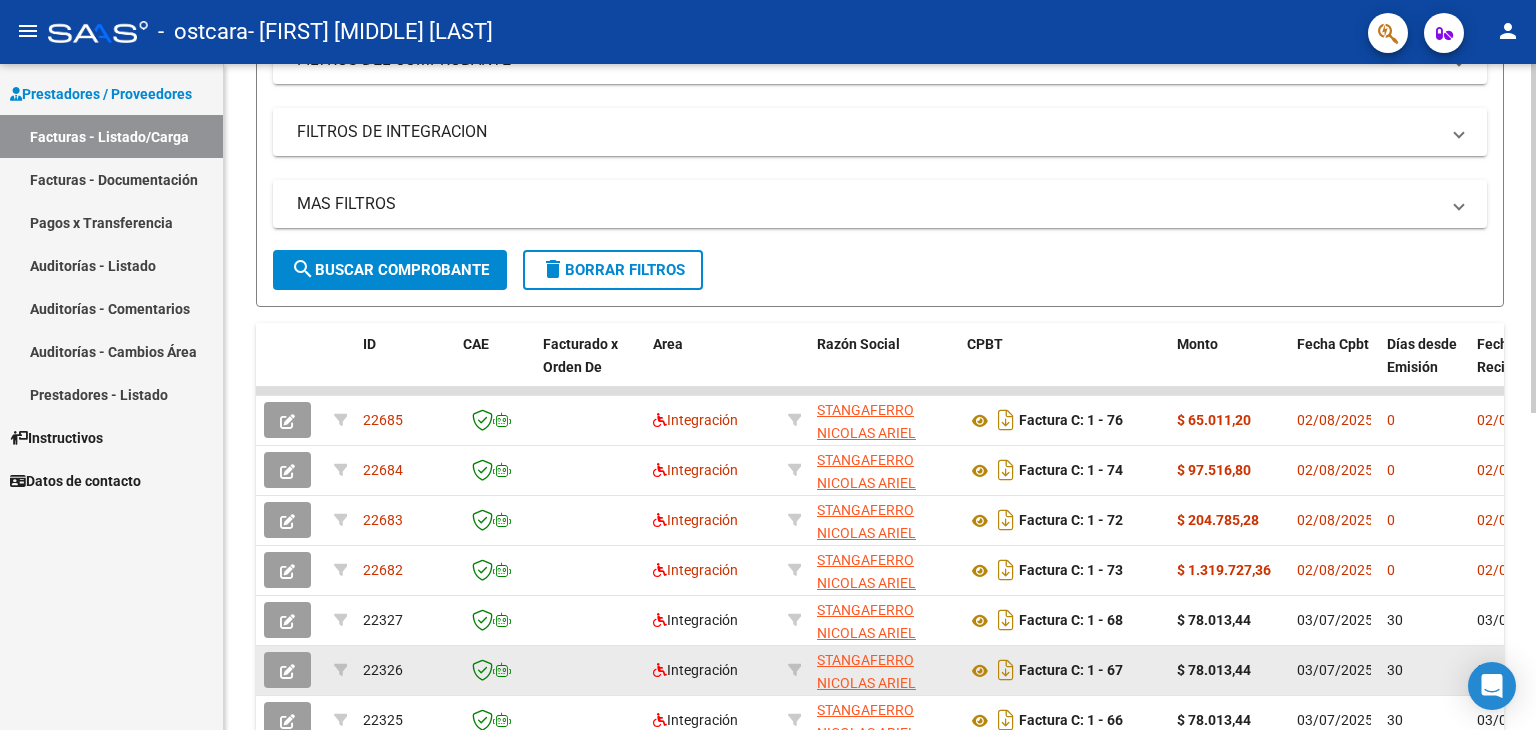 scroll, scrollTop: 0, scrollLeft: 0, axis: both 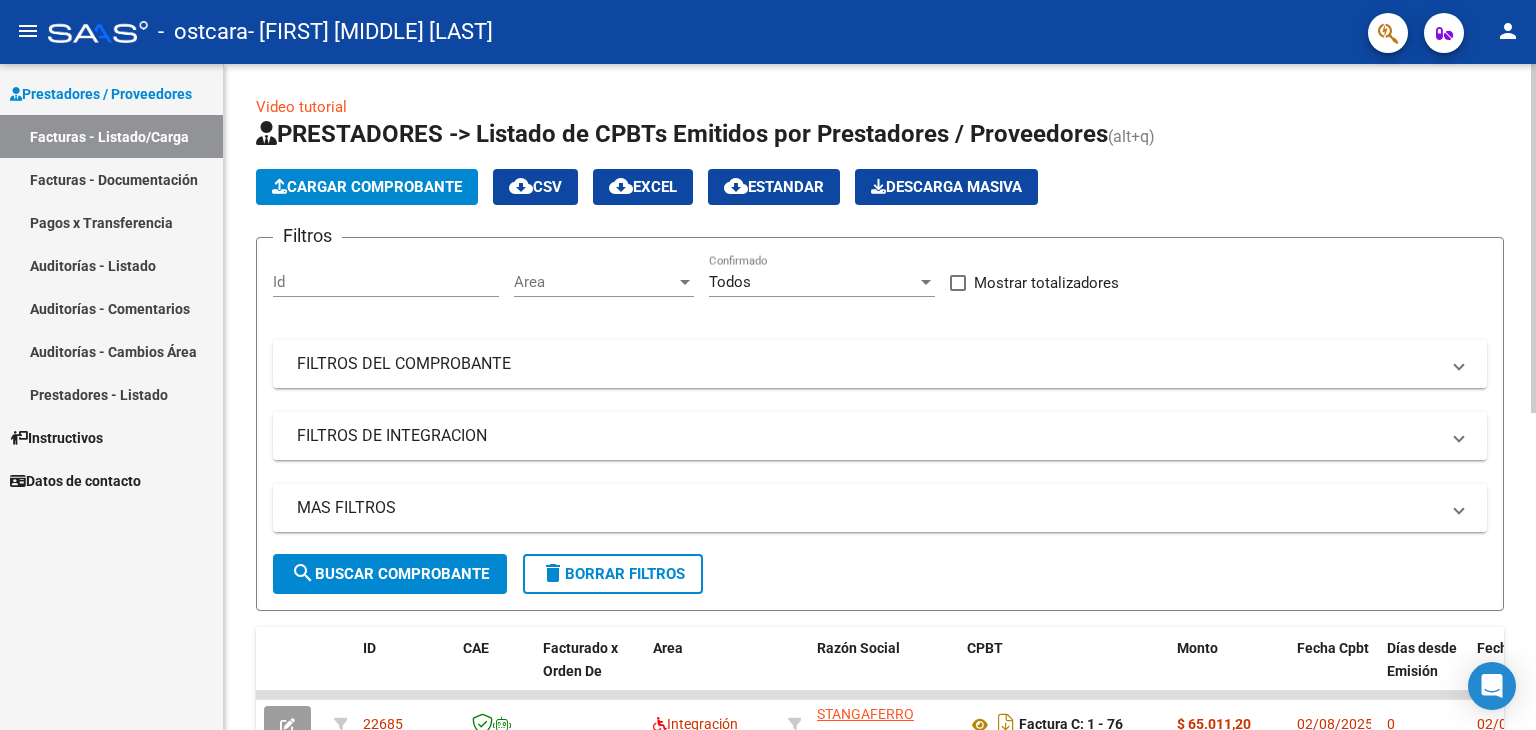 click on "Cargar Comprobante" 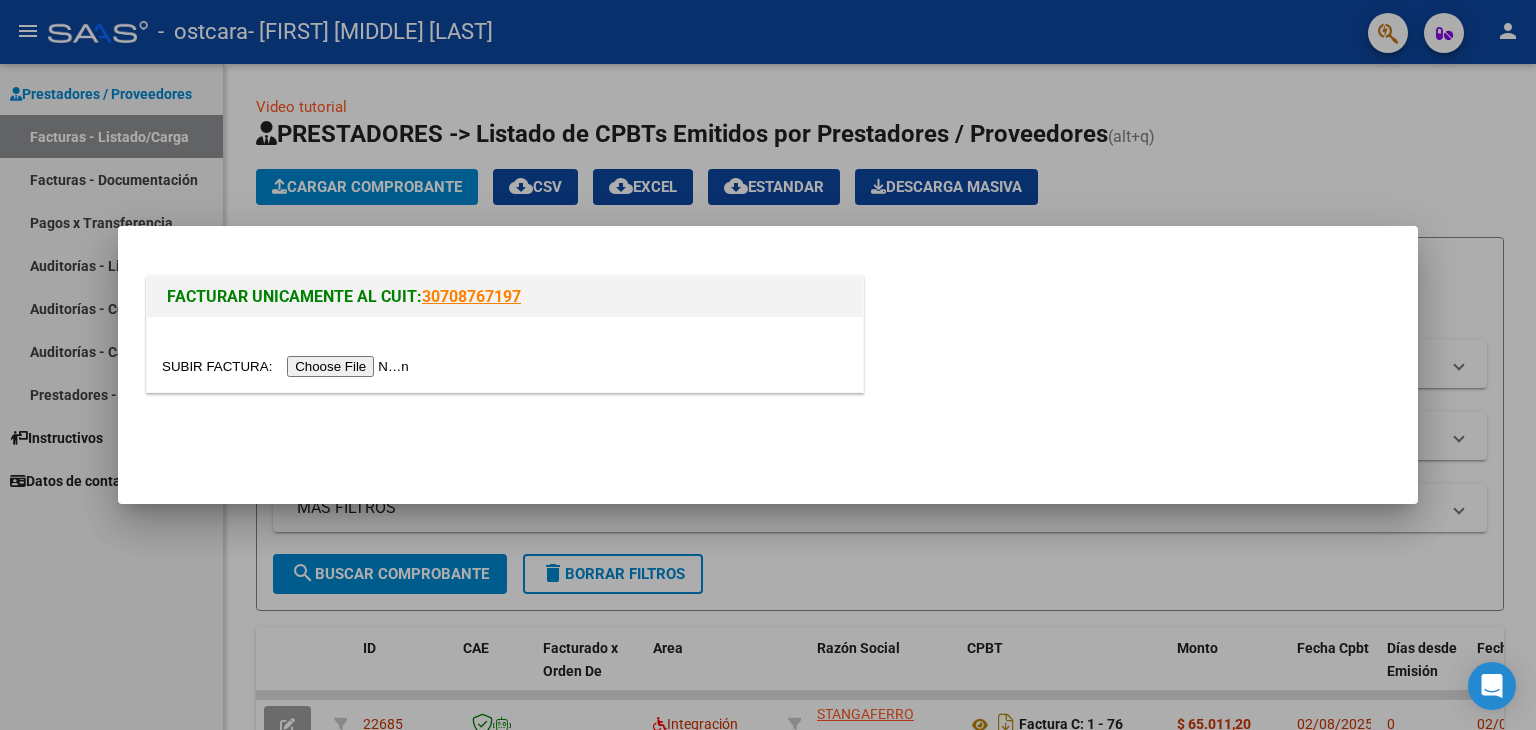 click at bounding box center (288, 366) 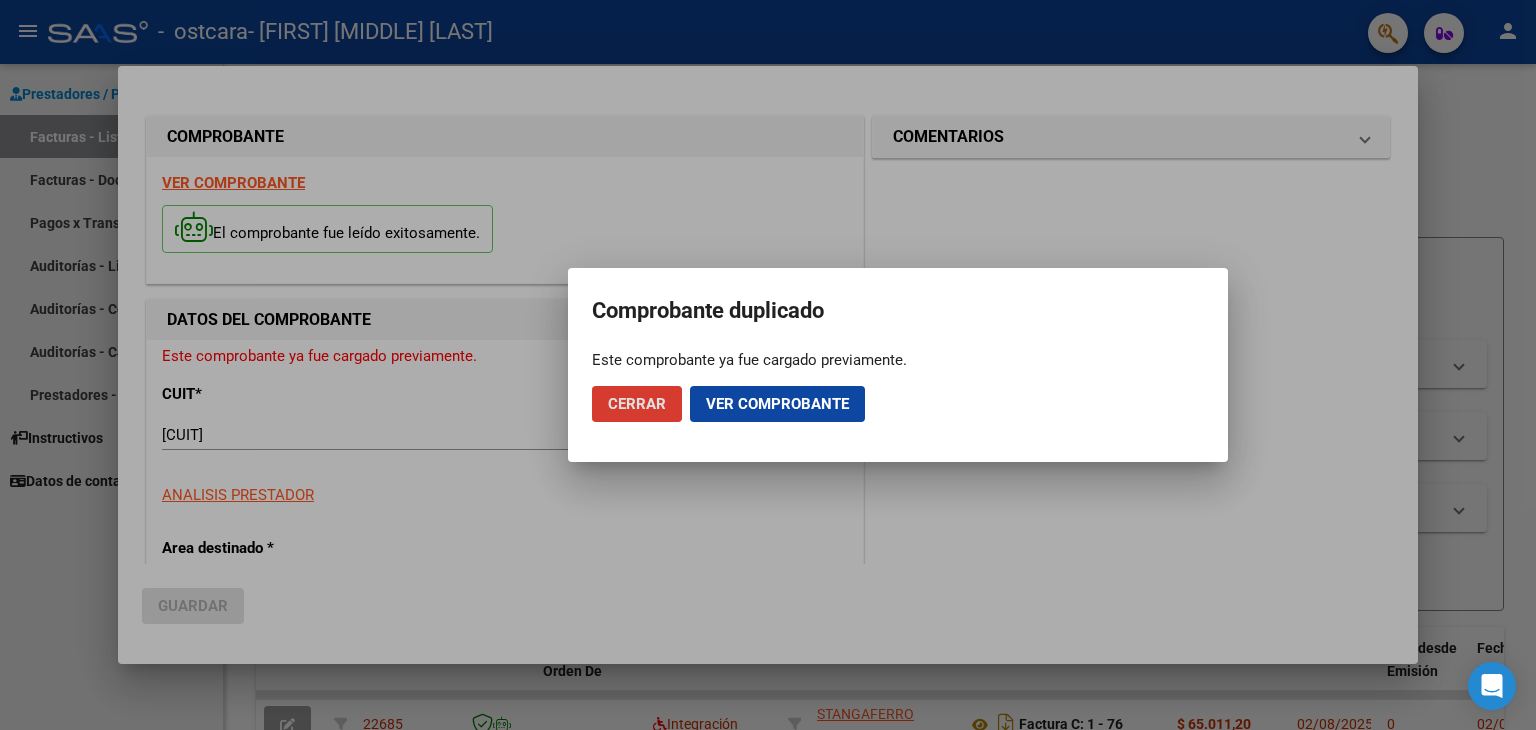 click on "Ver comprobante" 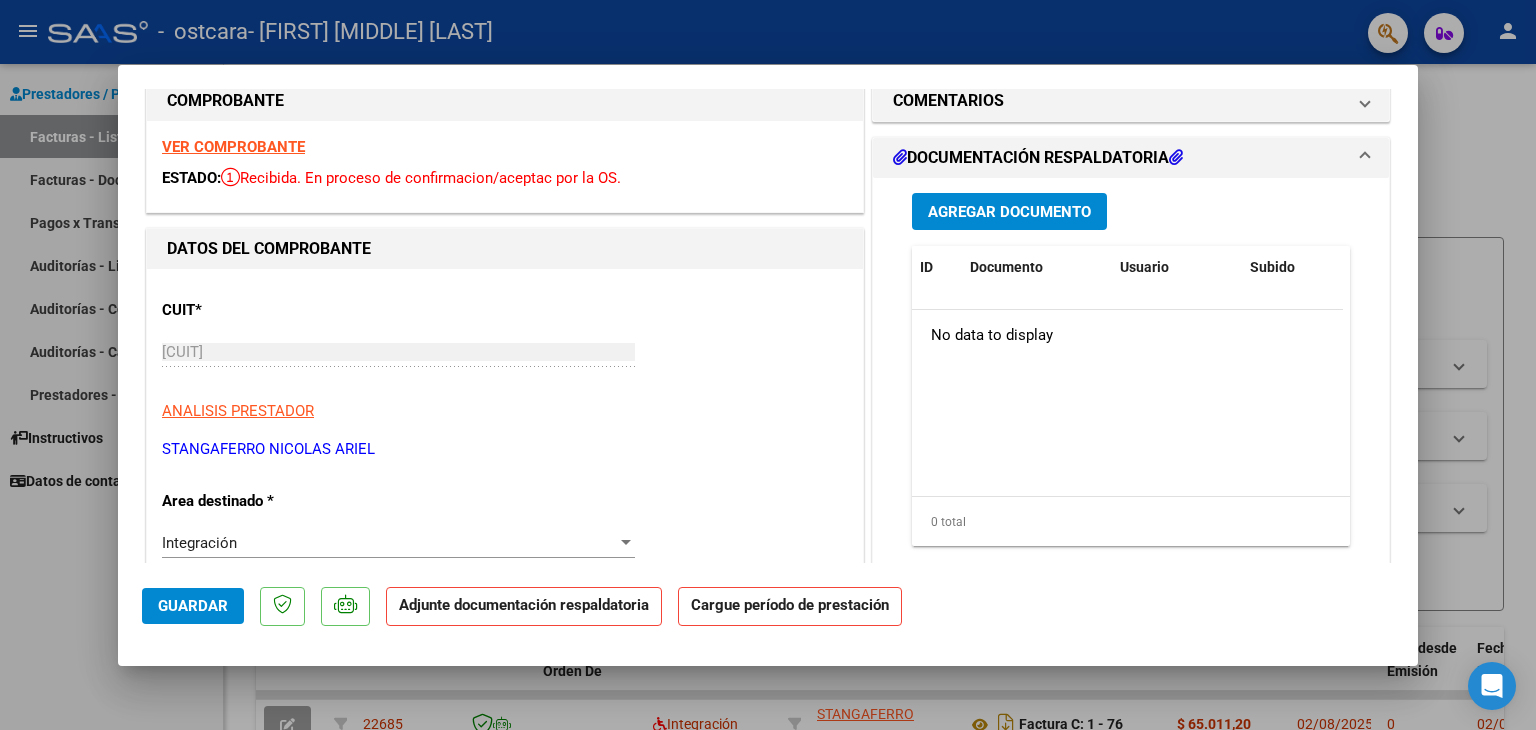 scroll, scrollTop: 0, scrollLeft: 0, axis: both 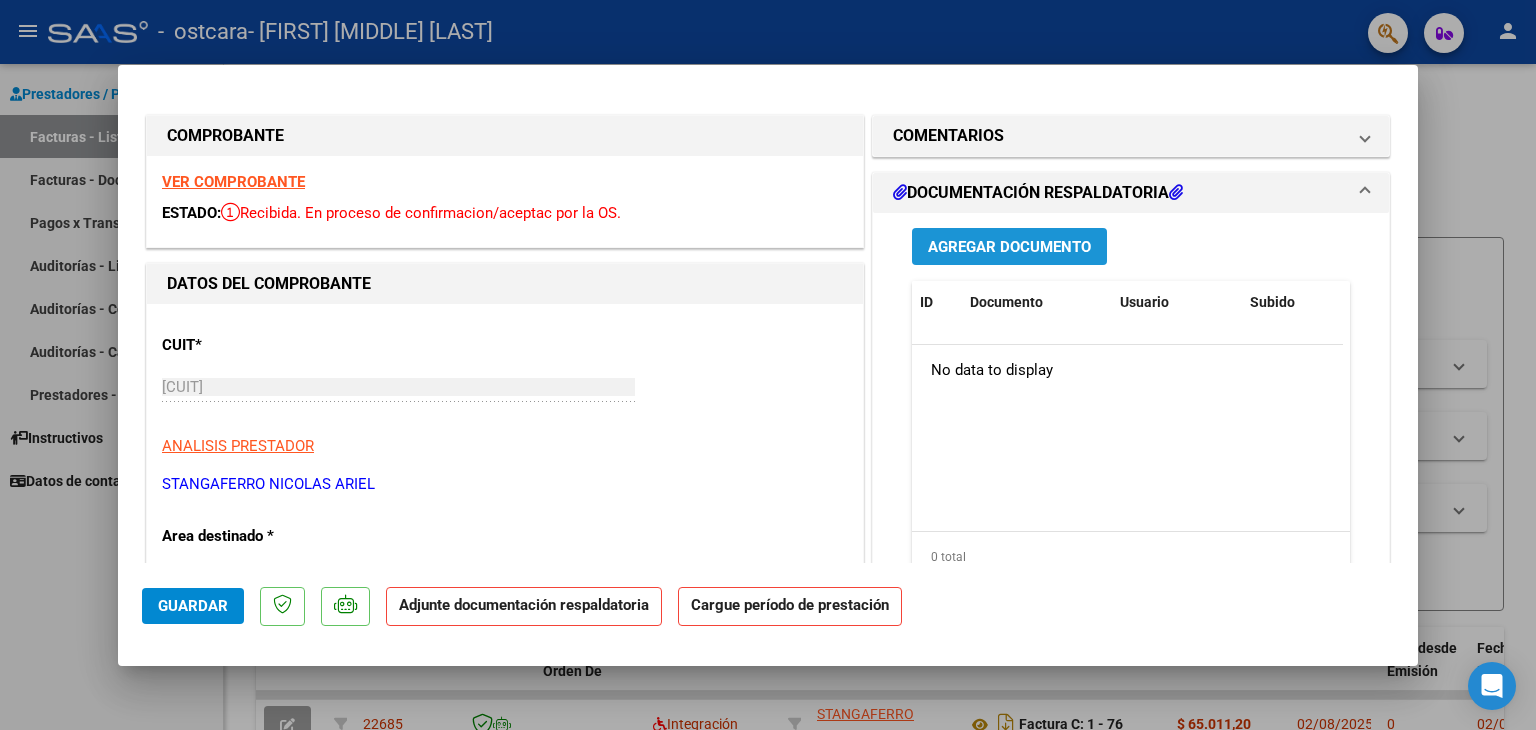 click on "Agregar Documento" at bounding box center [1009, 246] 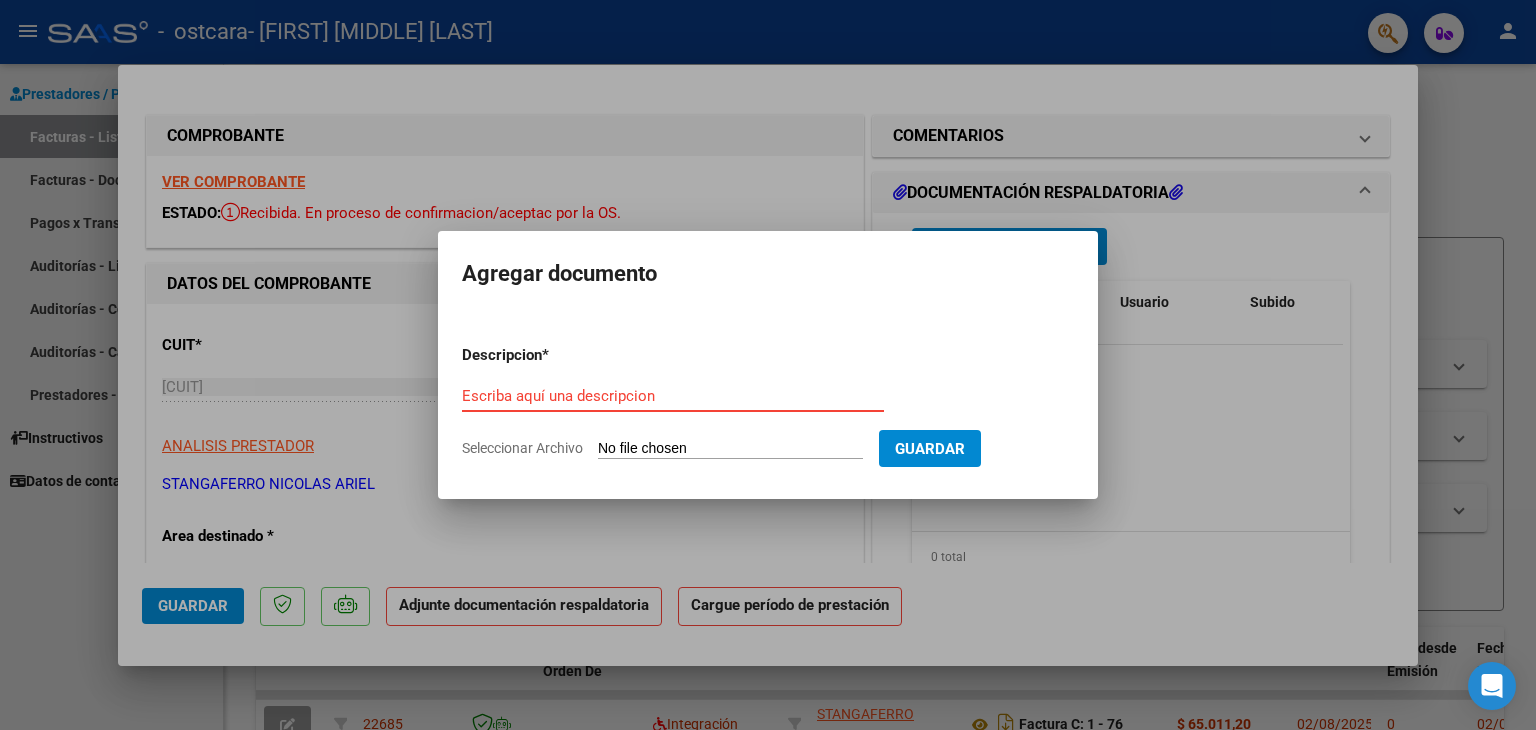 click on "Seleccionar Archivo" 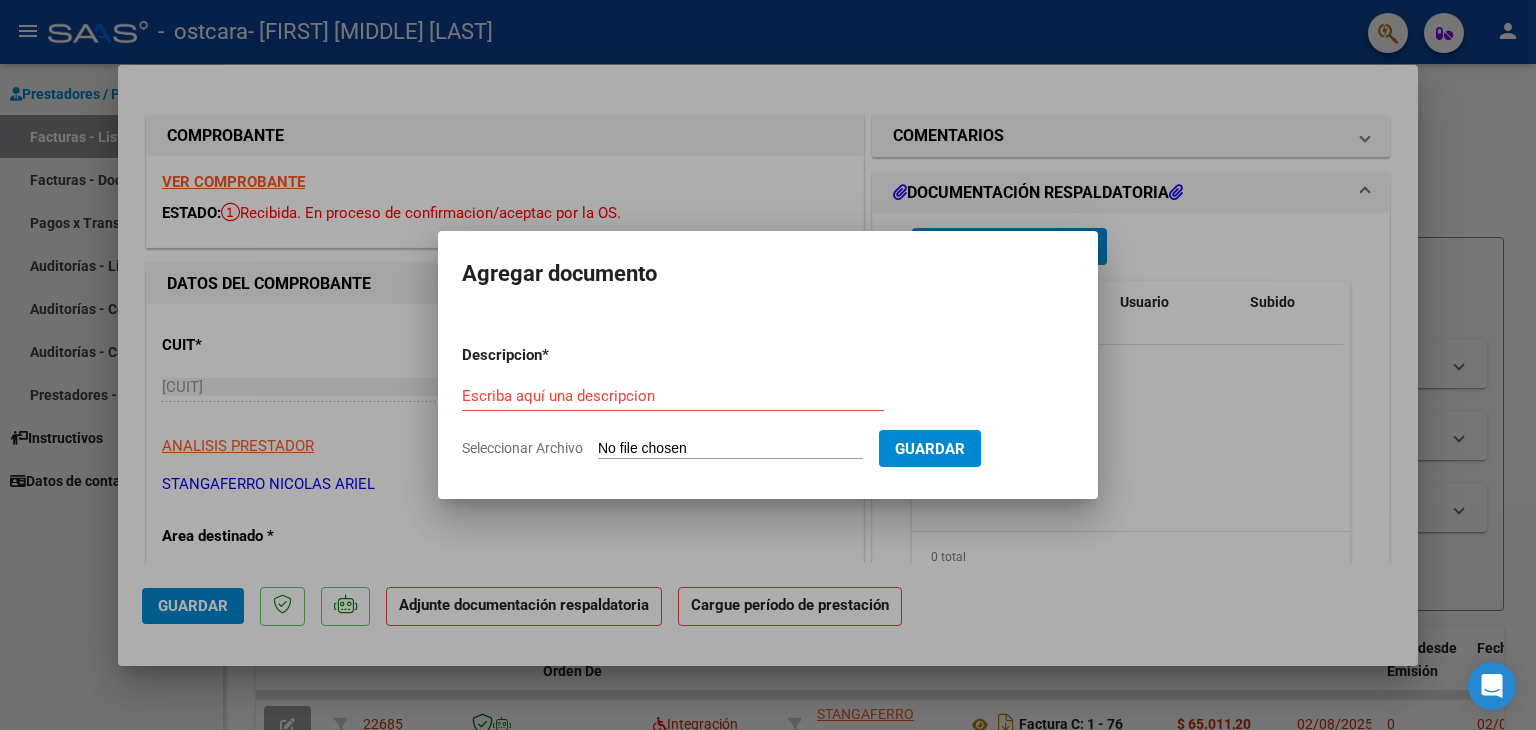 click on "Descripcion  *   Escriba aquí una descripcion  Seleccionar Archivo Guardar" at bounding box center [768, 402] 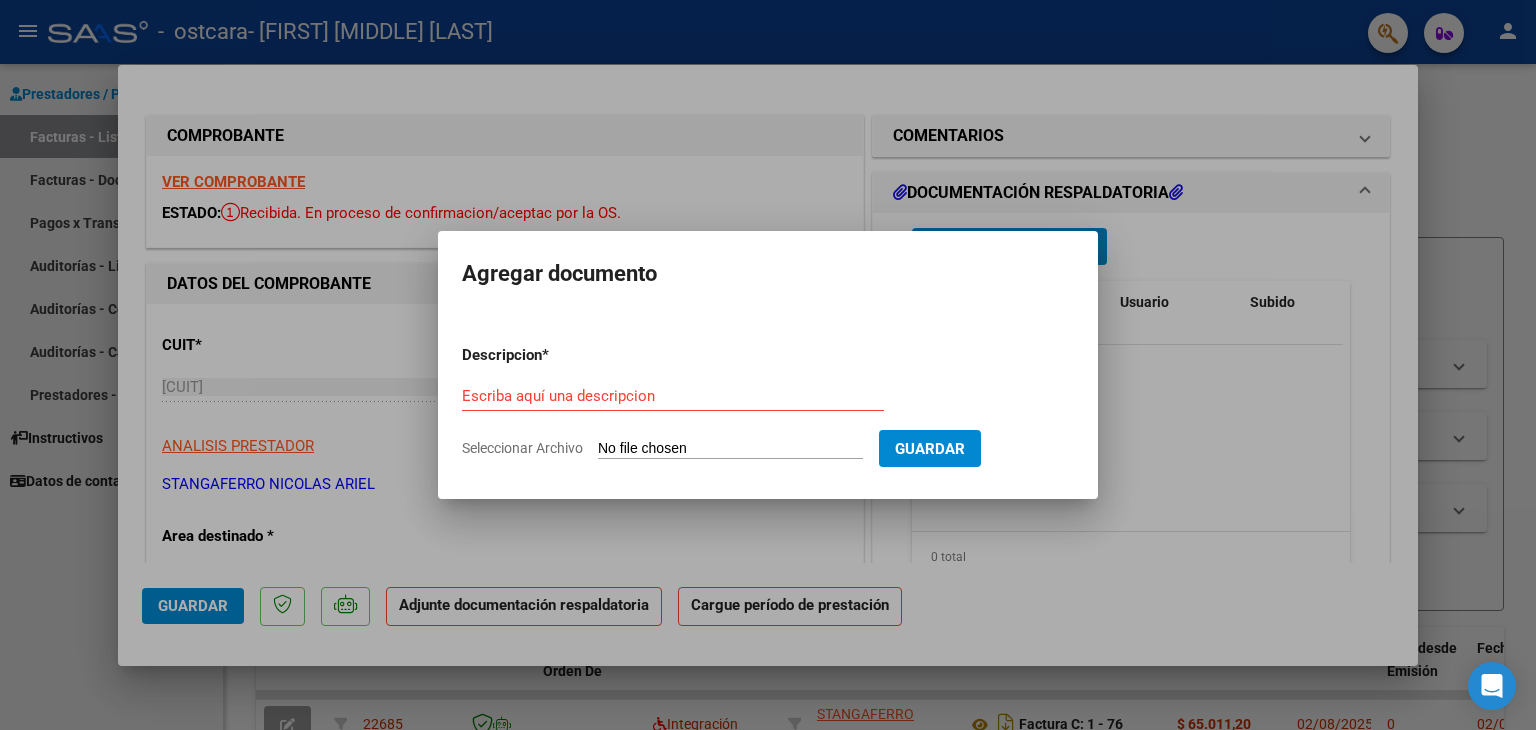 type on "C:\fakepath\[NAME] psp (1).pdf" 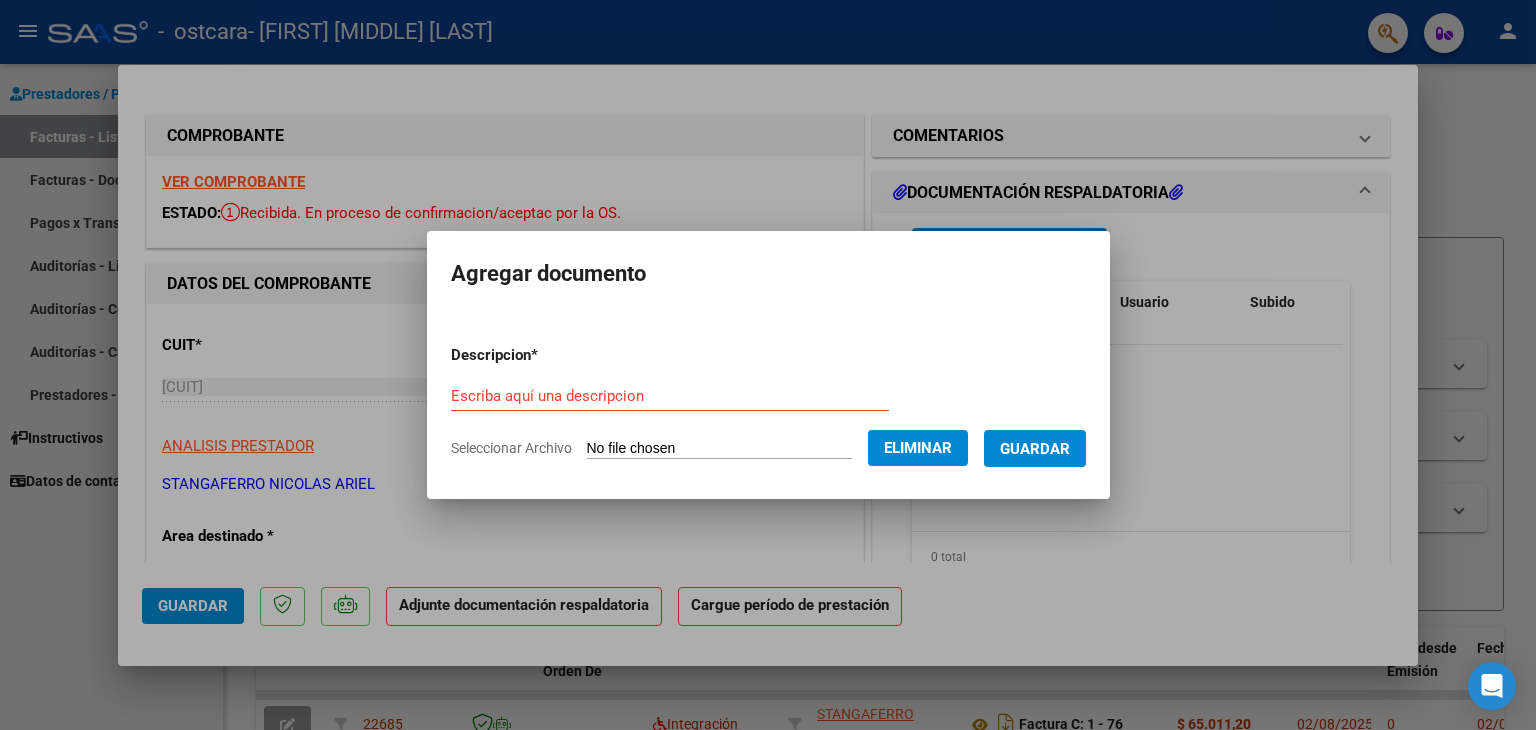 click on "Descripcion  *   Escriba aquí una descripcion  Seleccionar Archivo Eliminar Guardar" at bounding box center [768, 402] 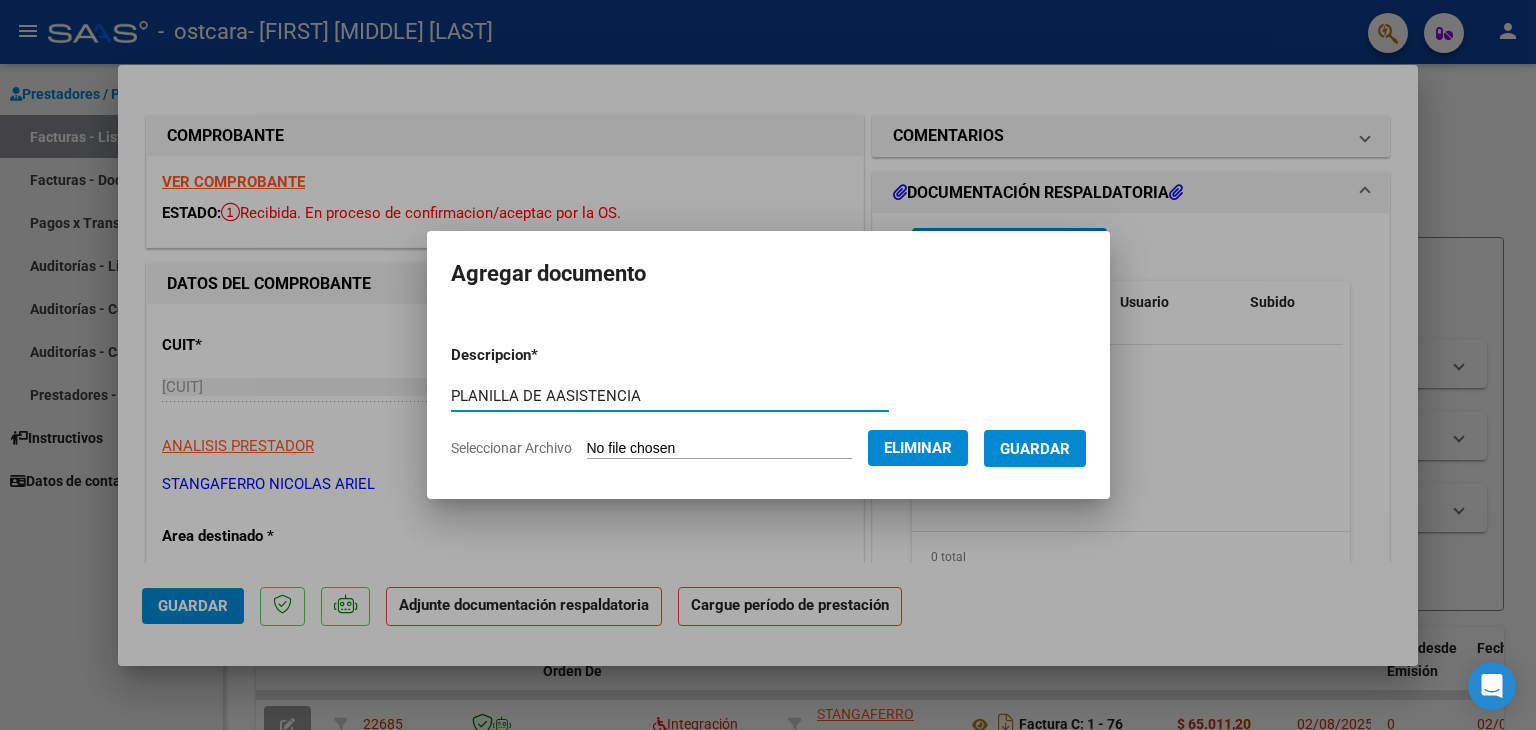 type on "PLANILLA DE AASISTENCIA" 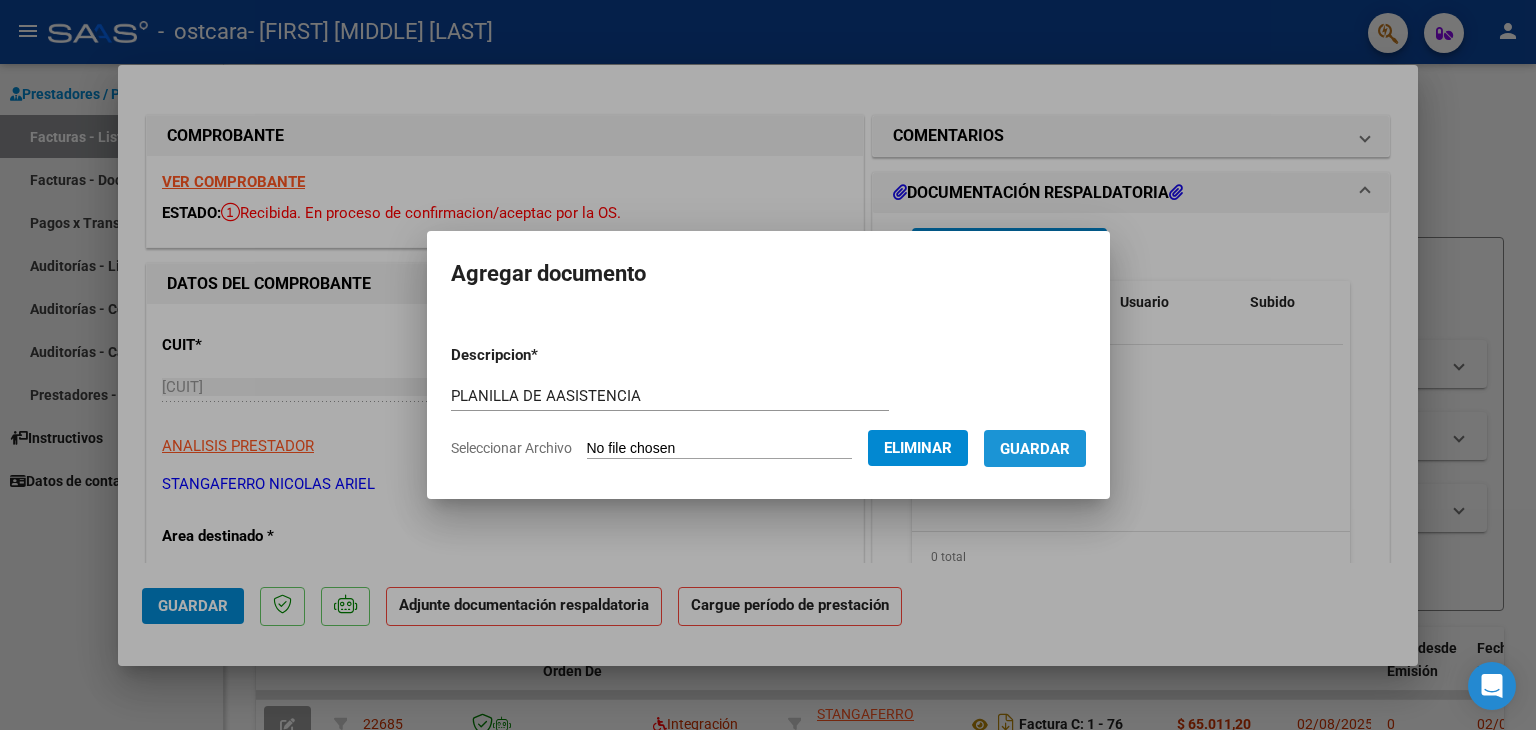 click on "Guardar" at bounding box center [1035, 449] 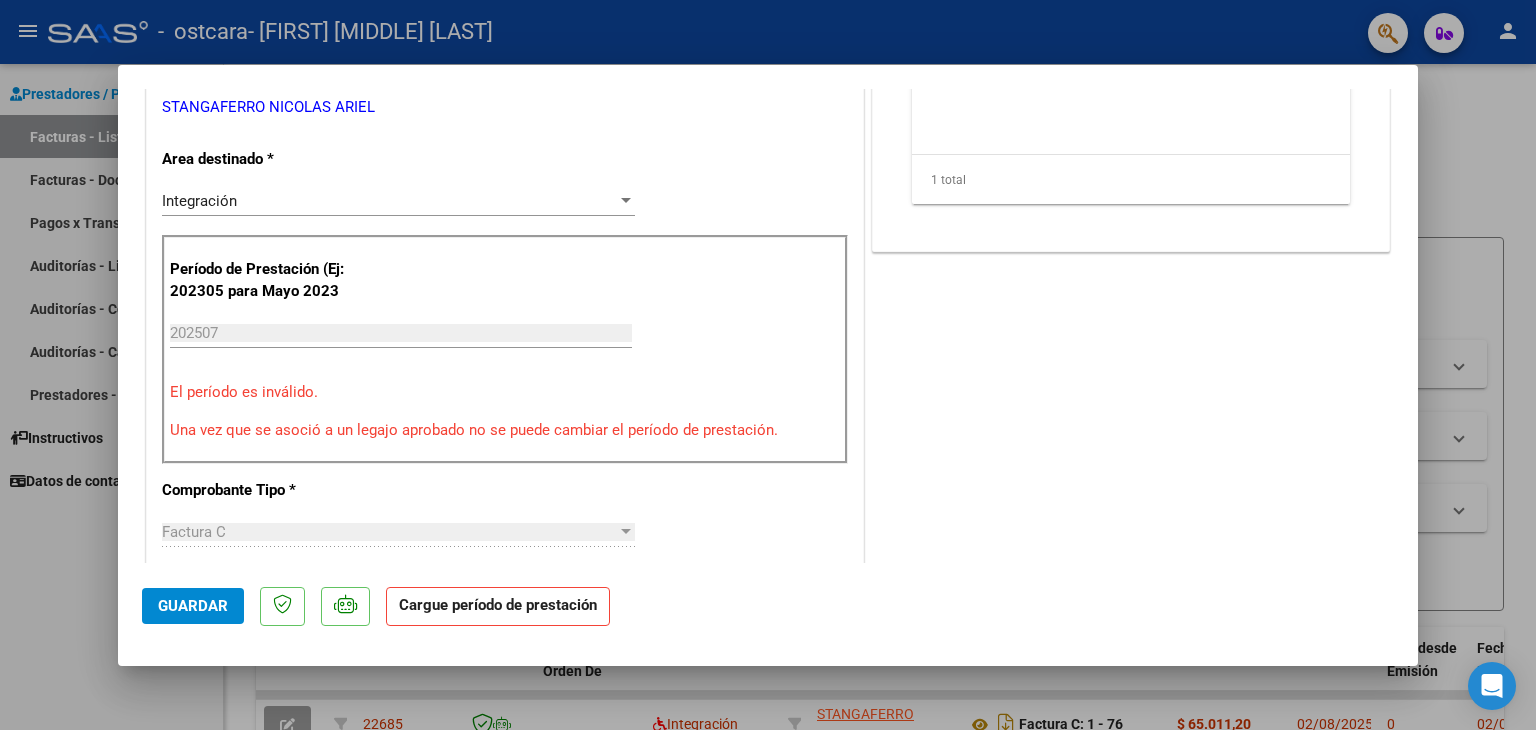 scroll, scrollTop: 0, scrollLeft: 0, axis: both 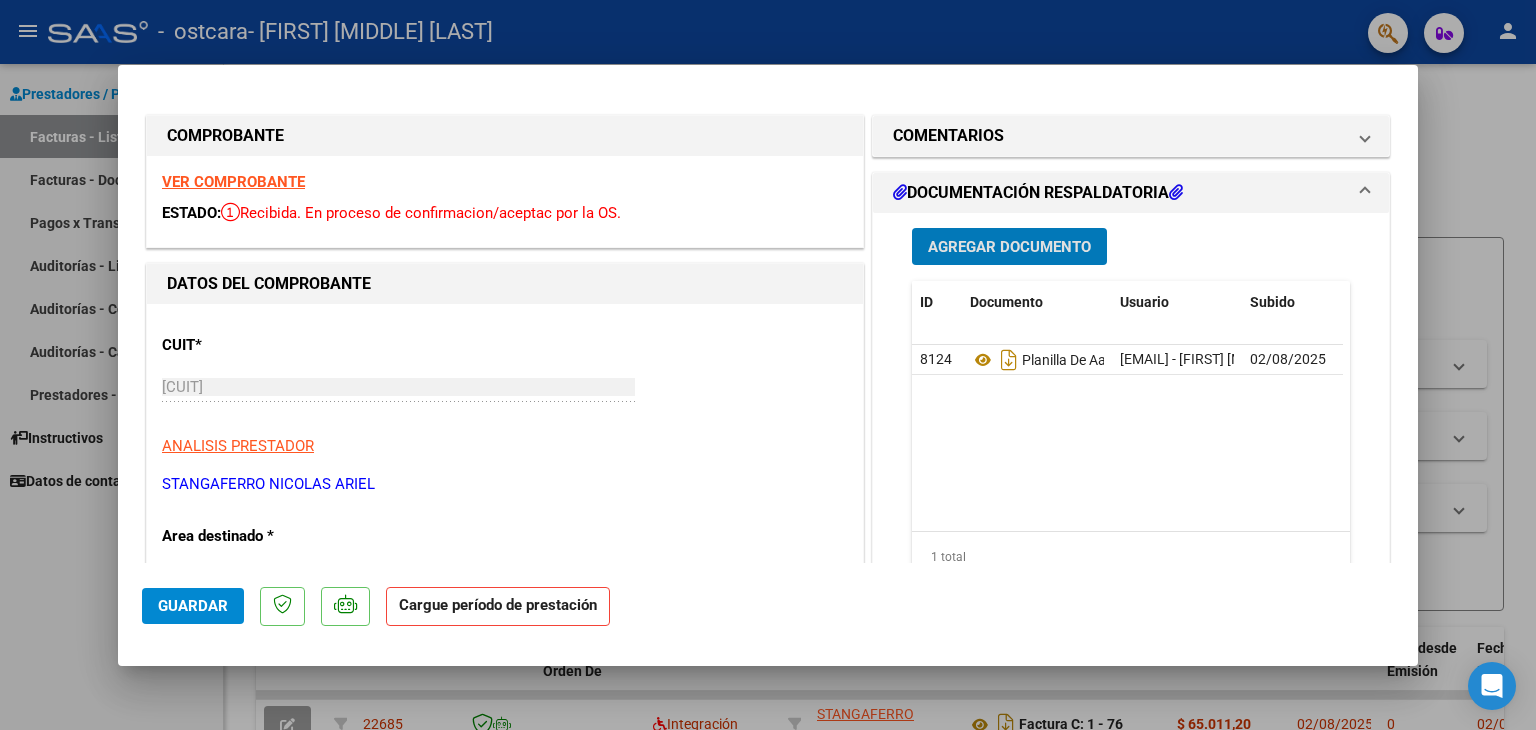 click on "Guardar" 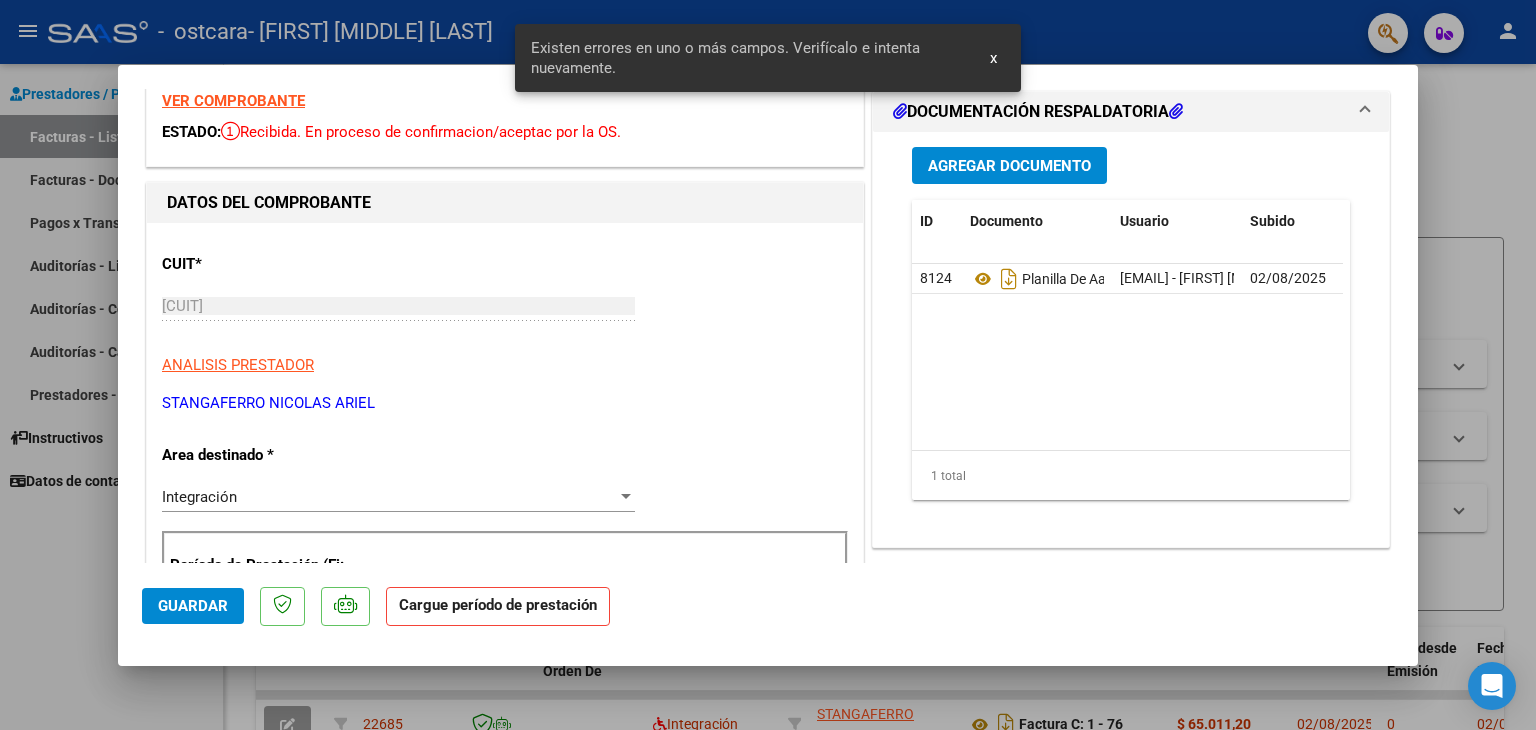 scroll, scrollTop: 362, scrollLeft: 0, axis: vertical 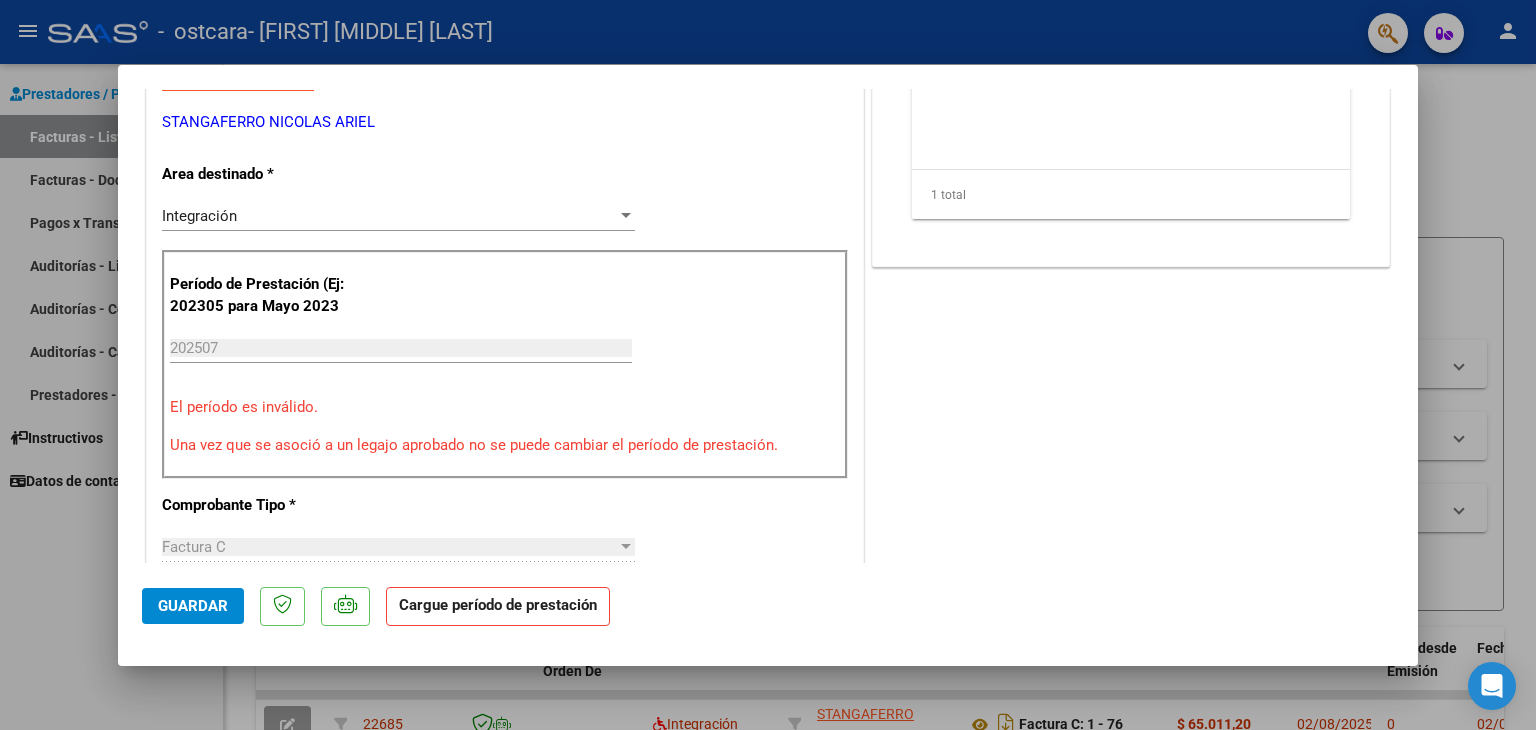 click on "Cargue período de prestación" 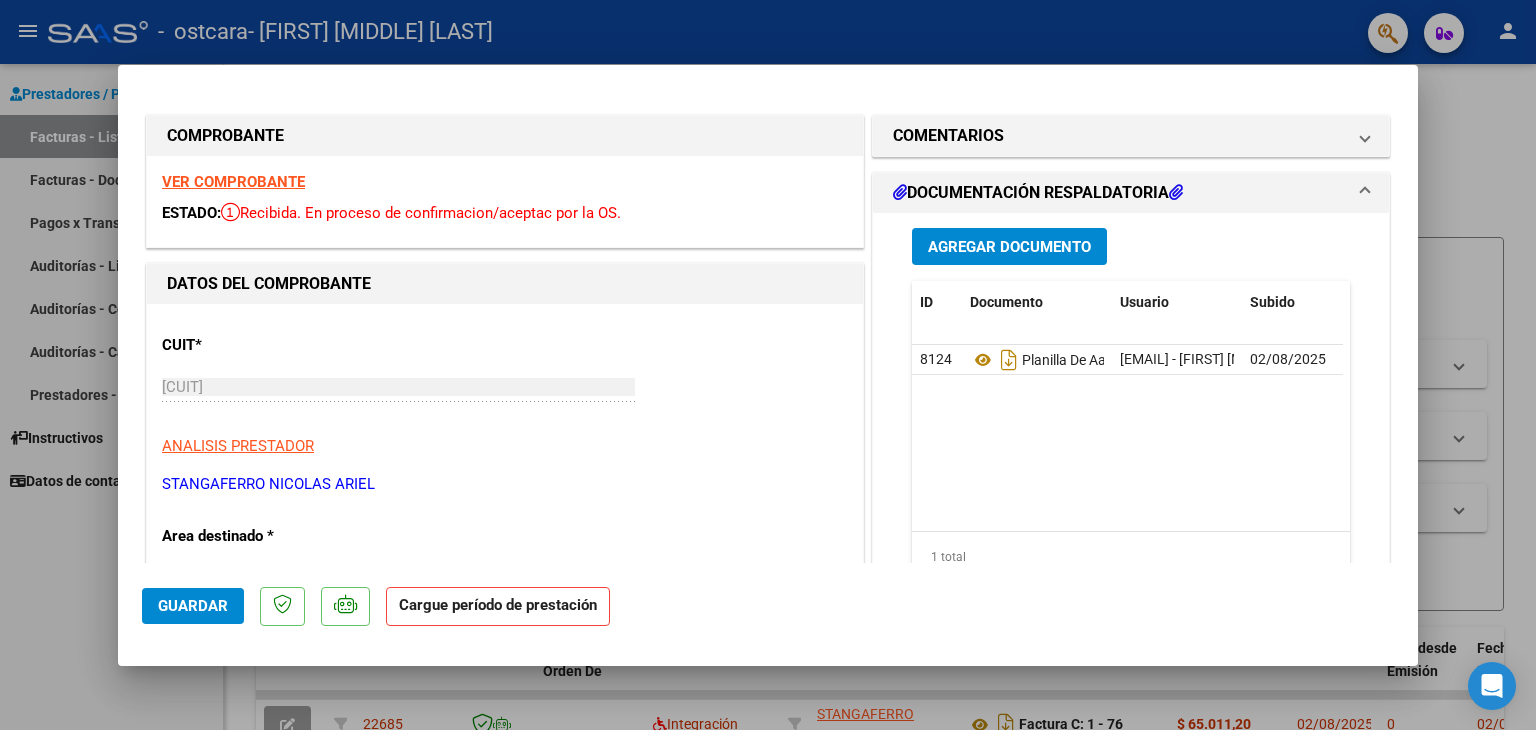 click at bounding box center [768, 365] 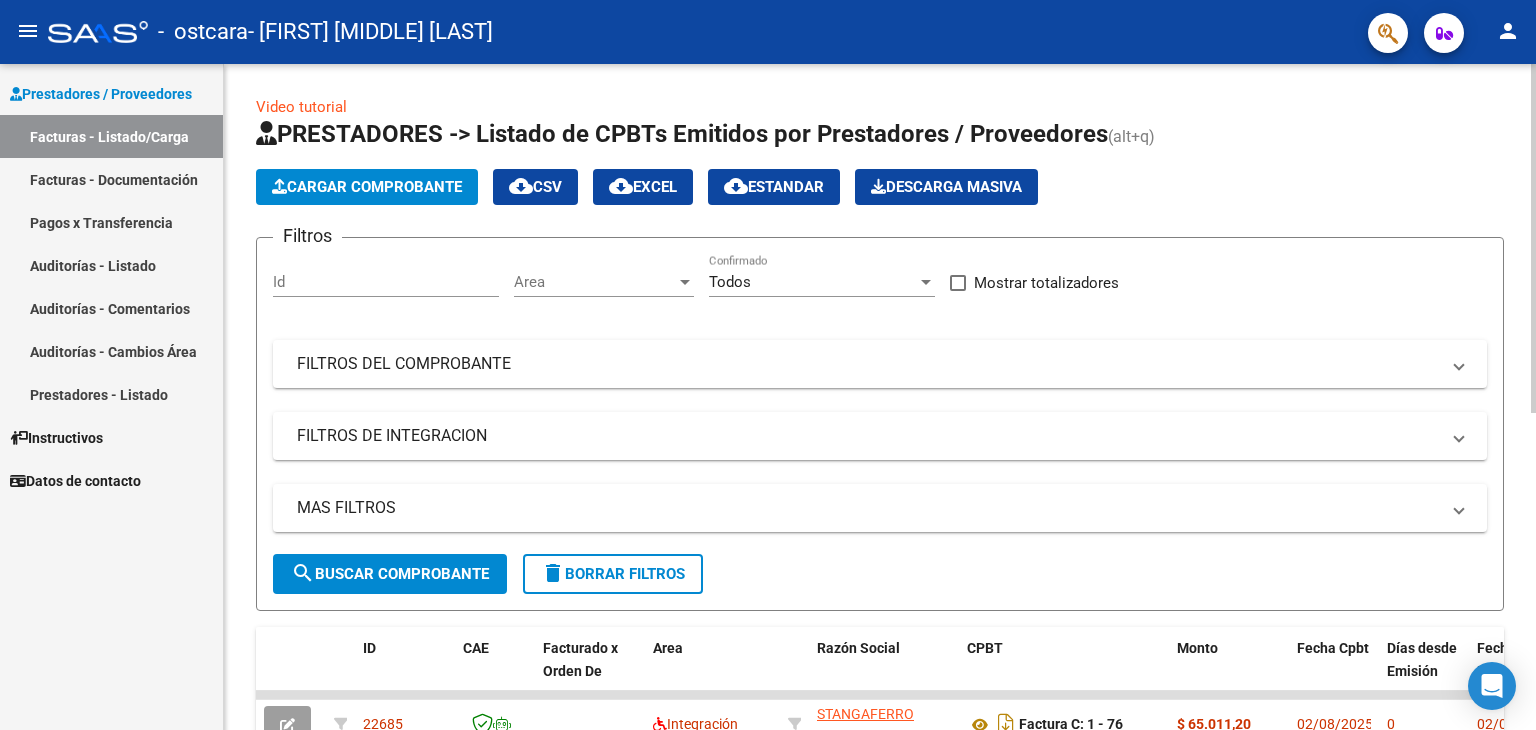 drag, startPoint x: 1432, startPoint y: 0, endPoint x: 441, endPoint y: 181, distance: 1007.3937 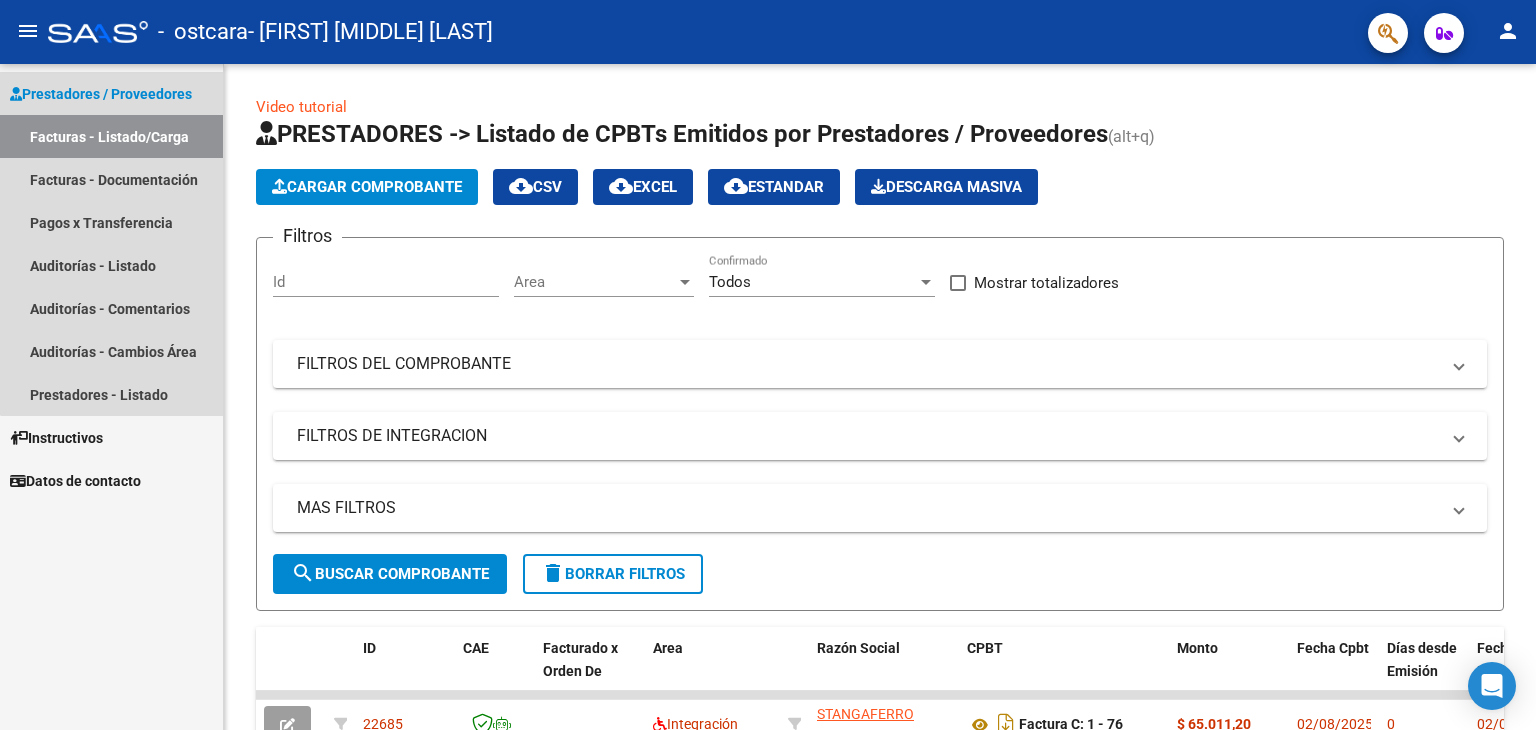 click on "Facturas - Listado/Carga" at bounding box center (111, 136) 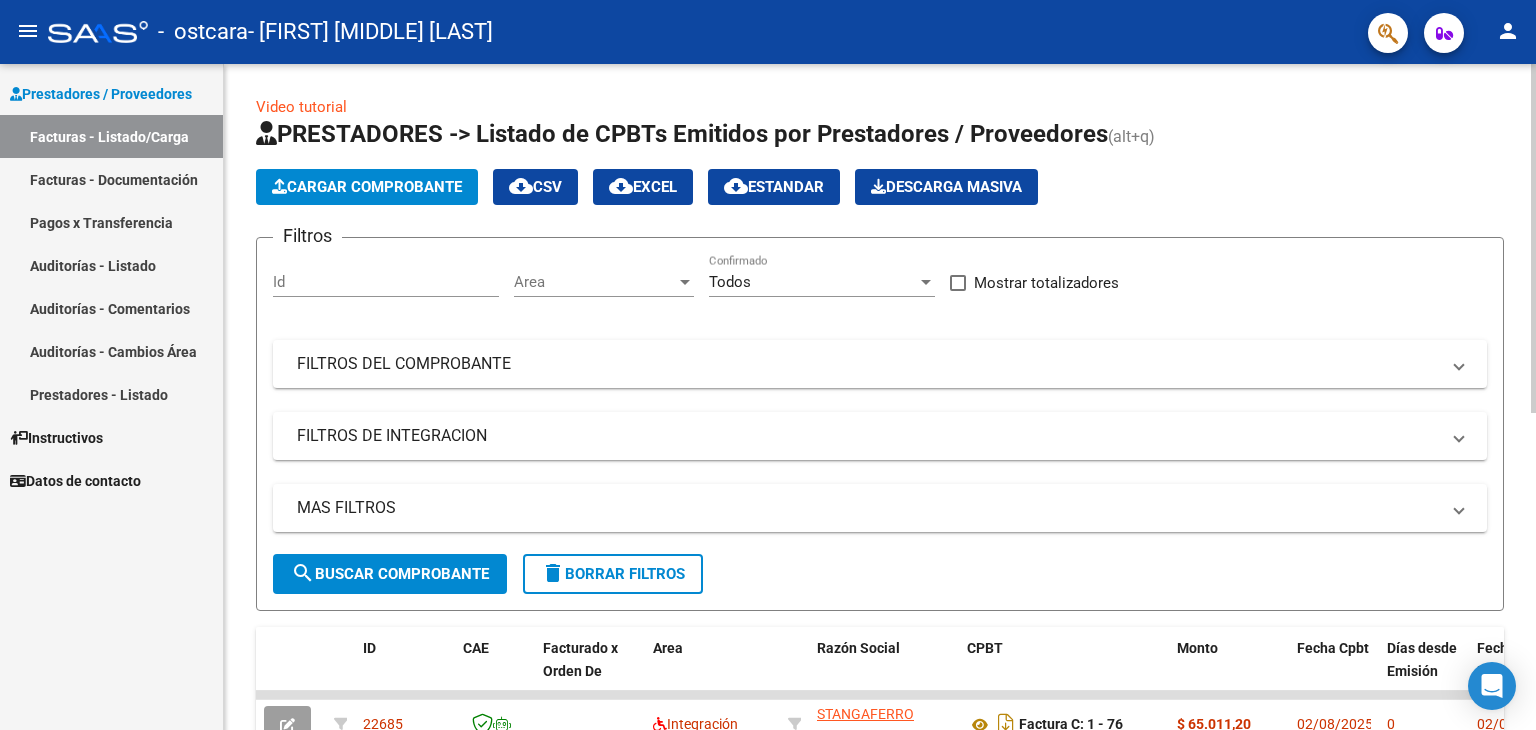click on "Cargar Comprobante" 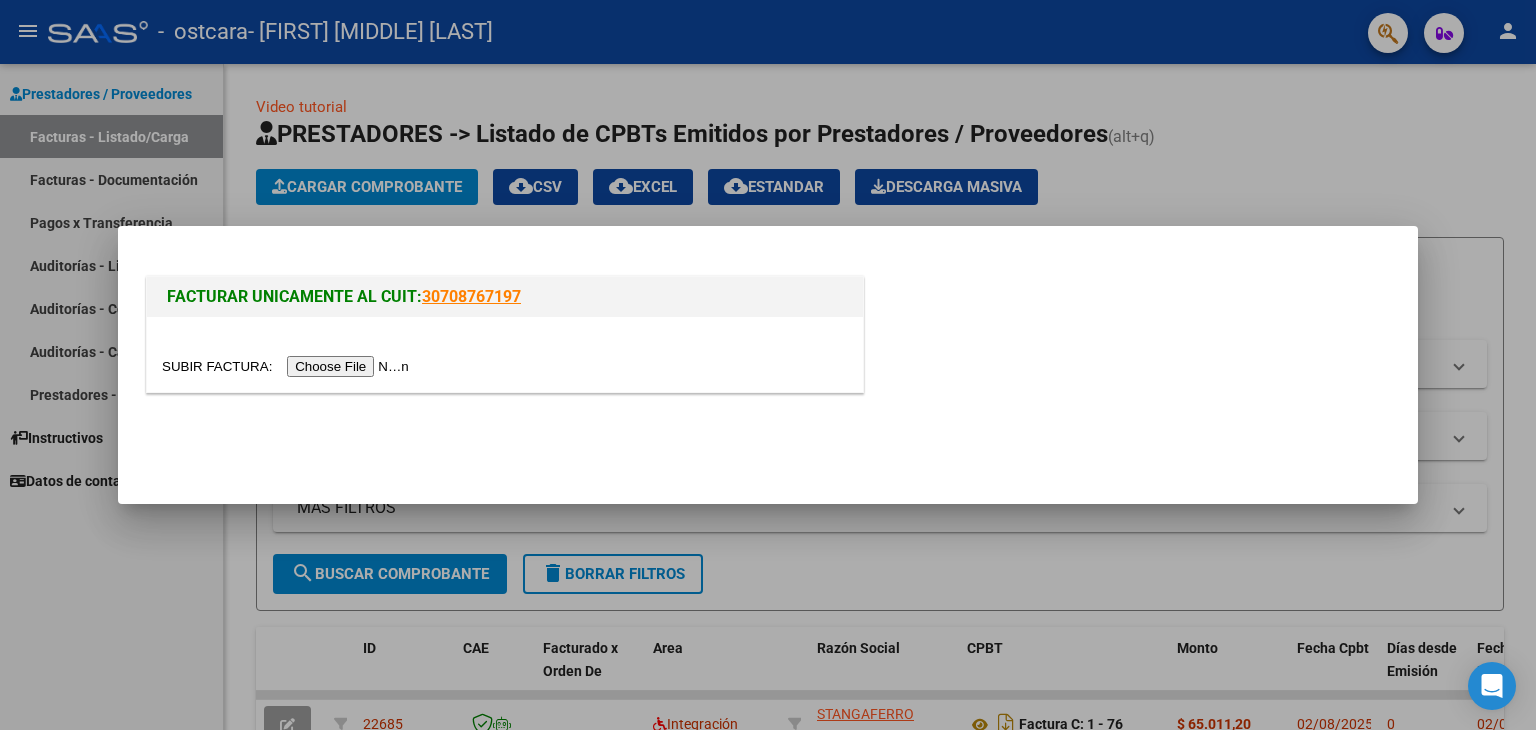 click at bounding box center (288, 366) 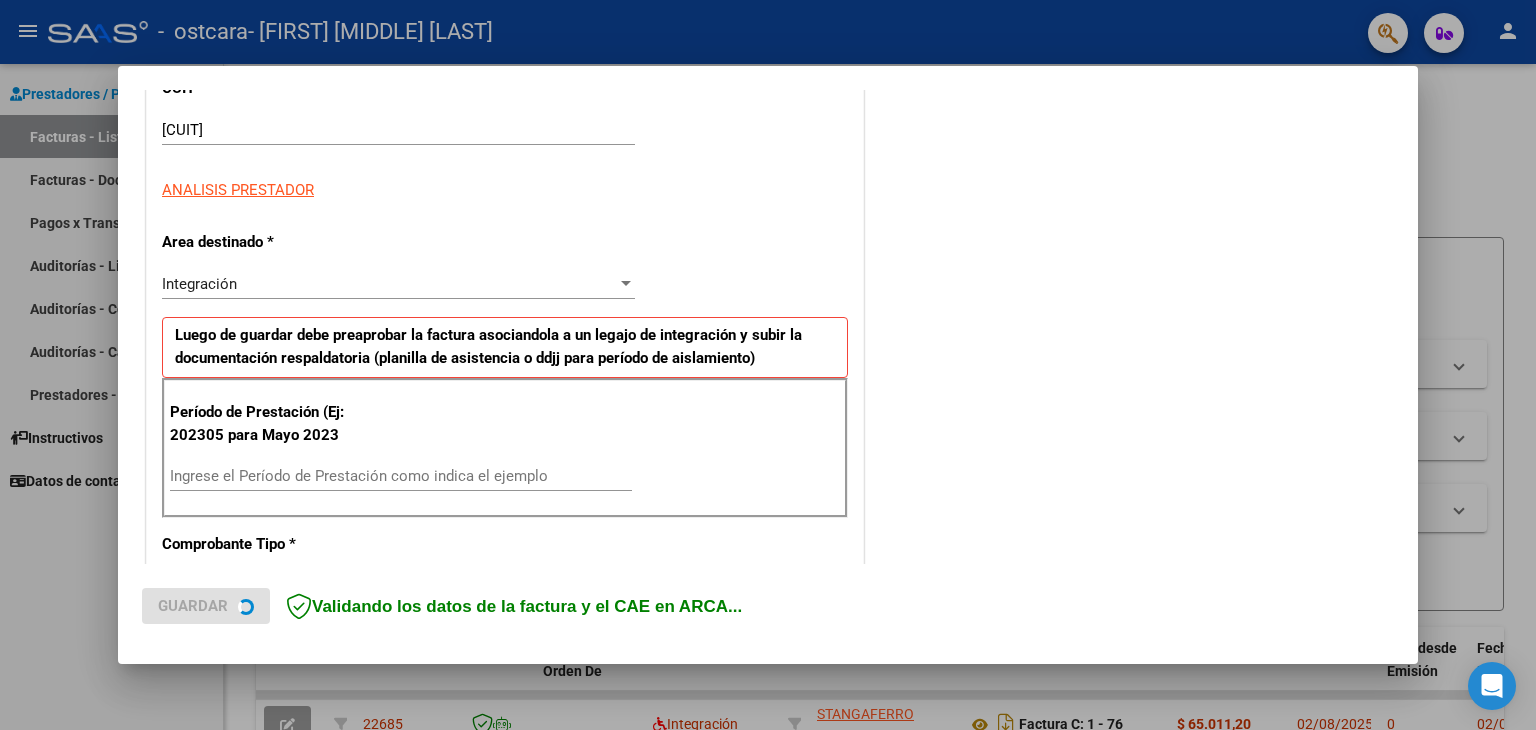 scroll, scrollTop: 300, scrollLeft: 0, axis: vertical 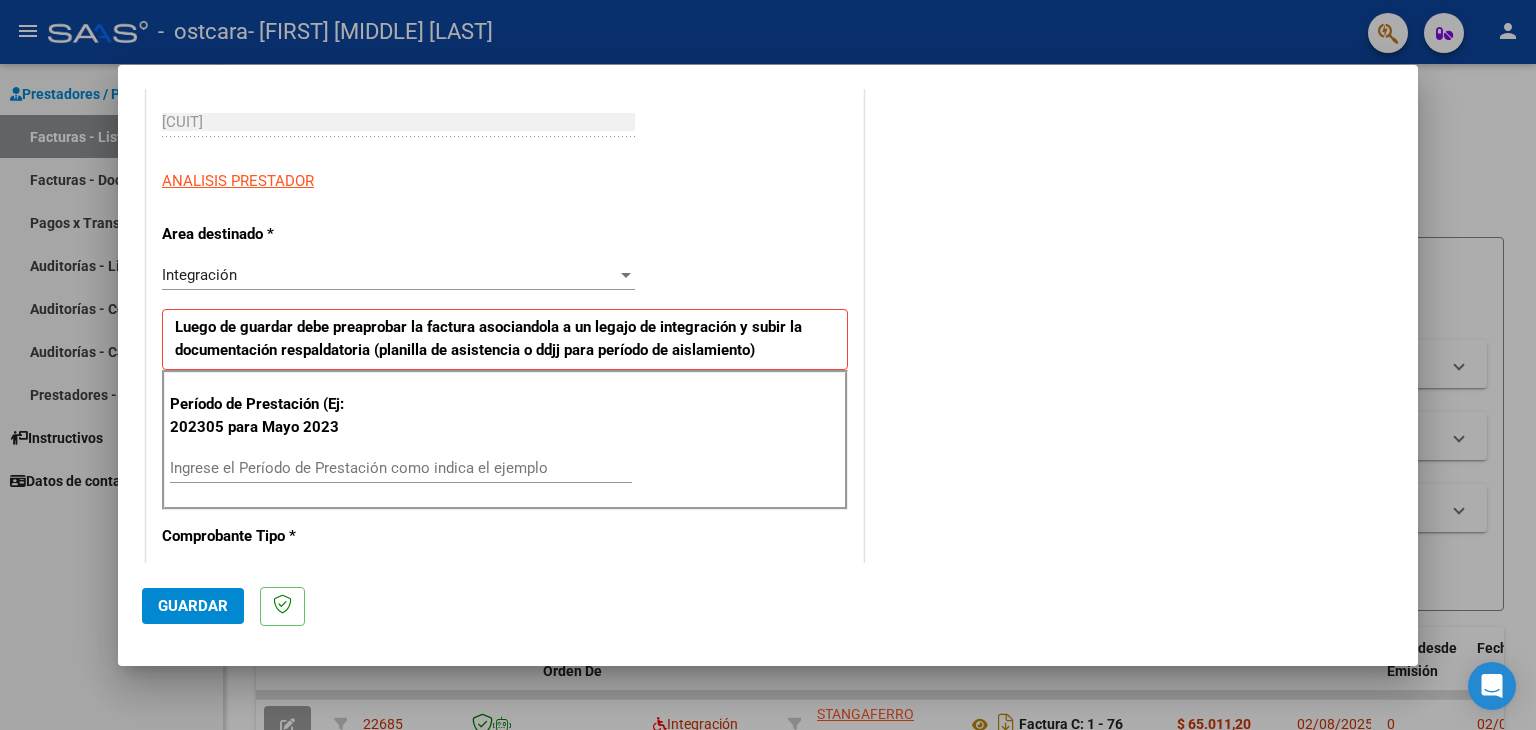 click on "Ingrese el Período de Prestación como indica el ejemplo" at bounding box center (401, 468) 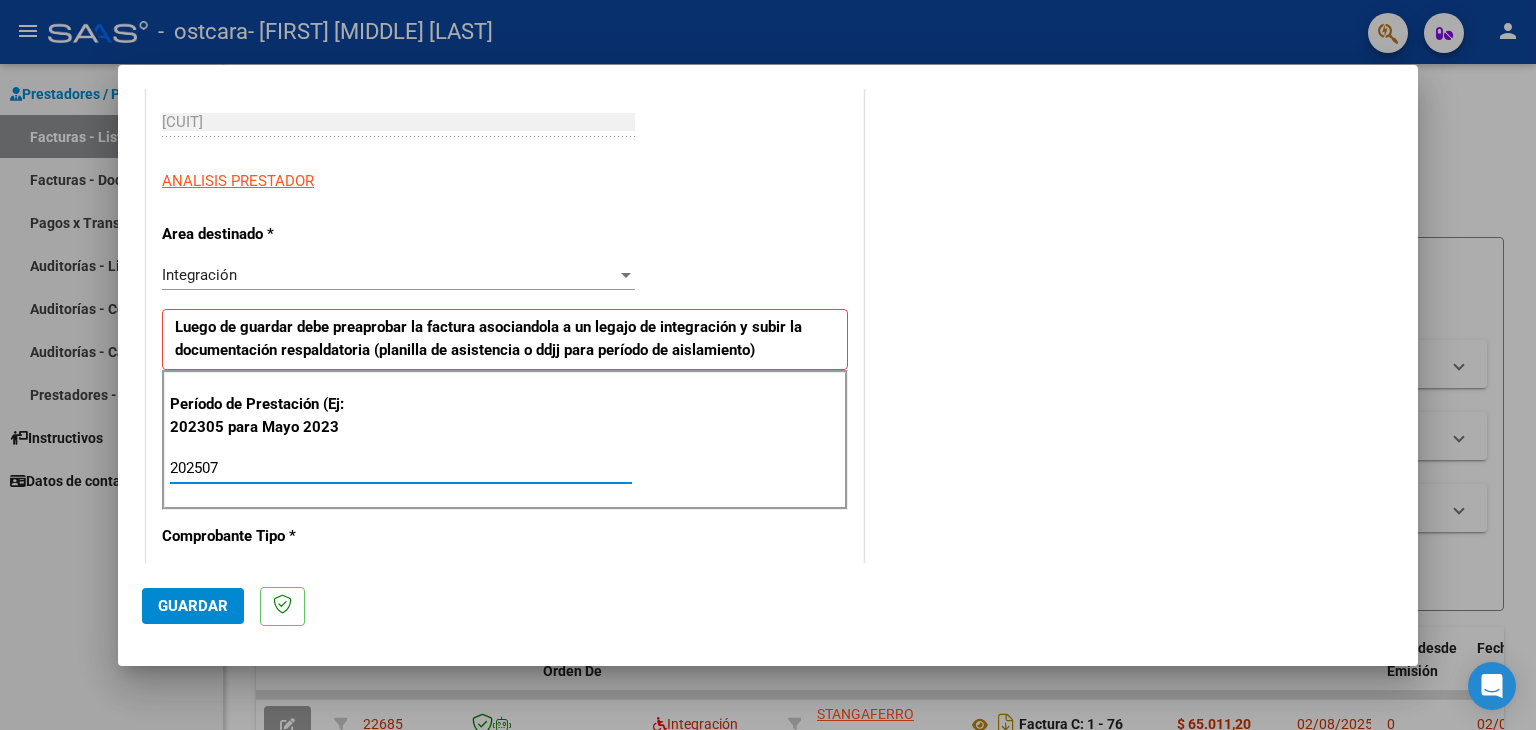 type on "202507" 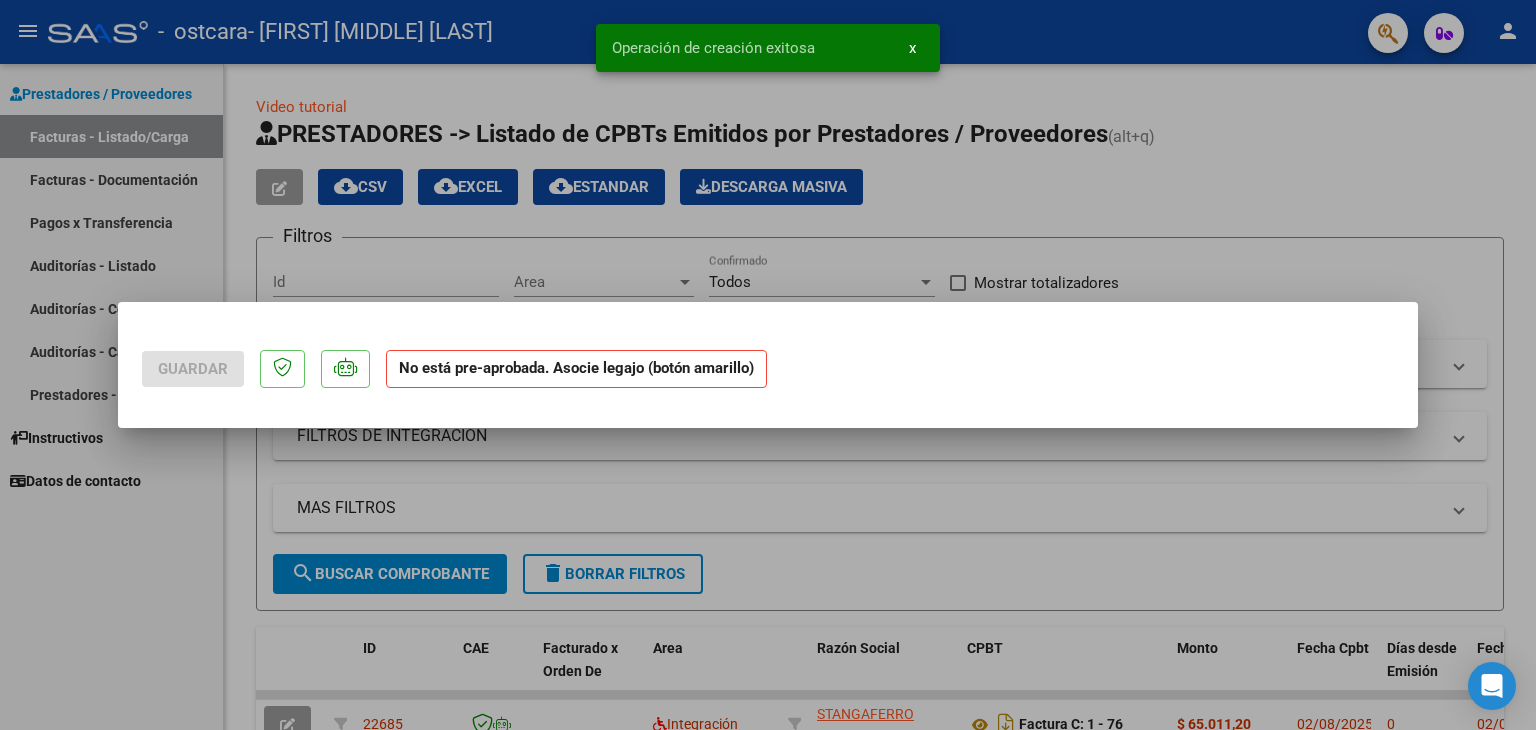 scroll, scrollTop: 0, scrollLeft: 0, axis: both 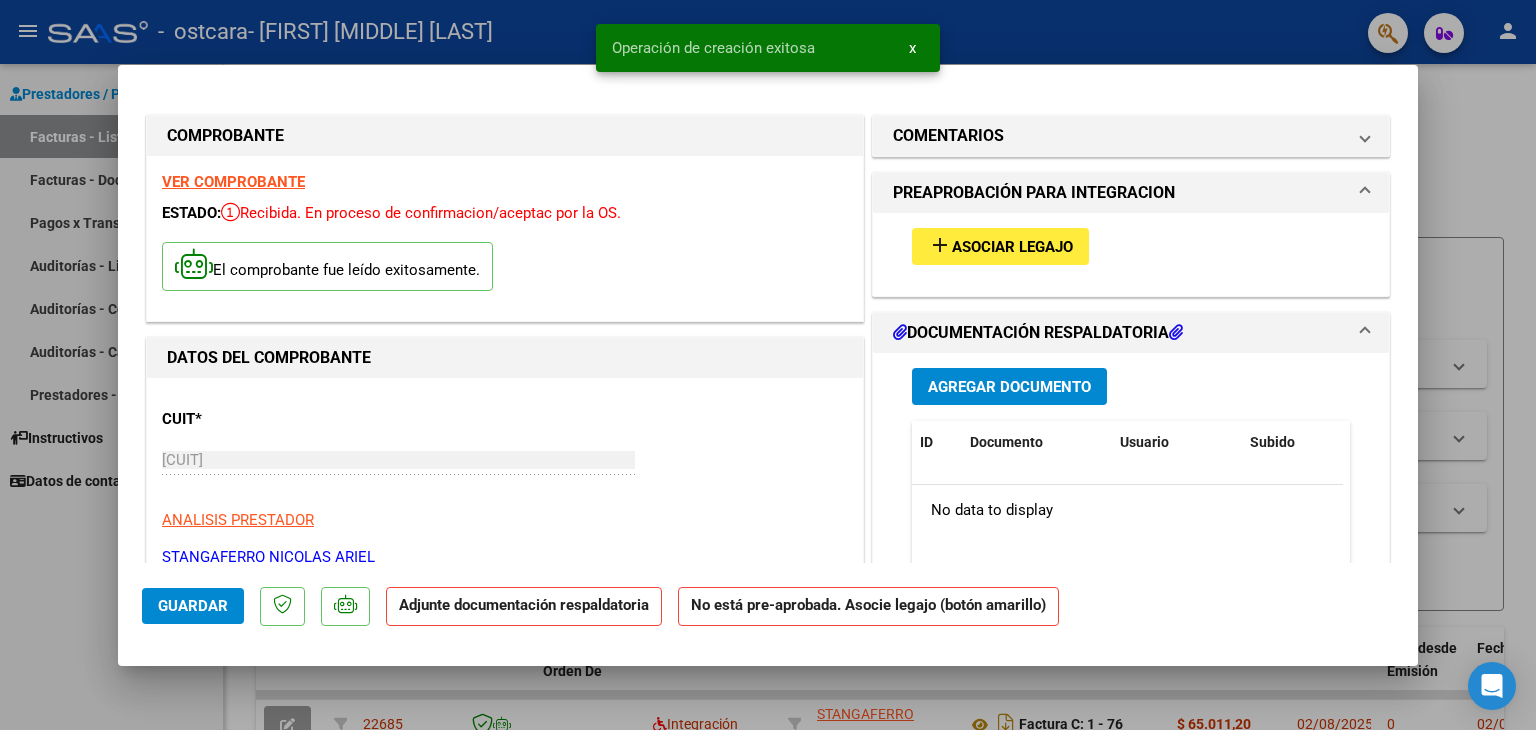 click on "add" at bounding box center [940, 245] 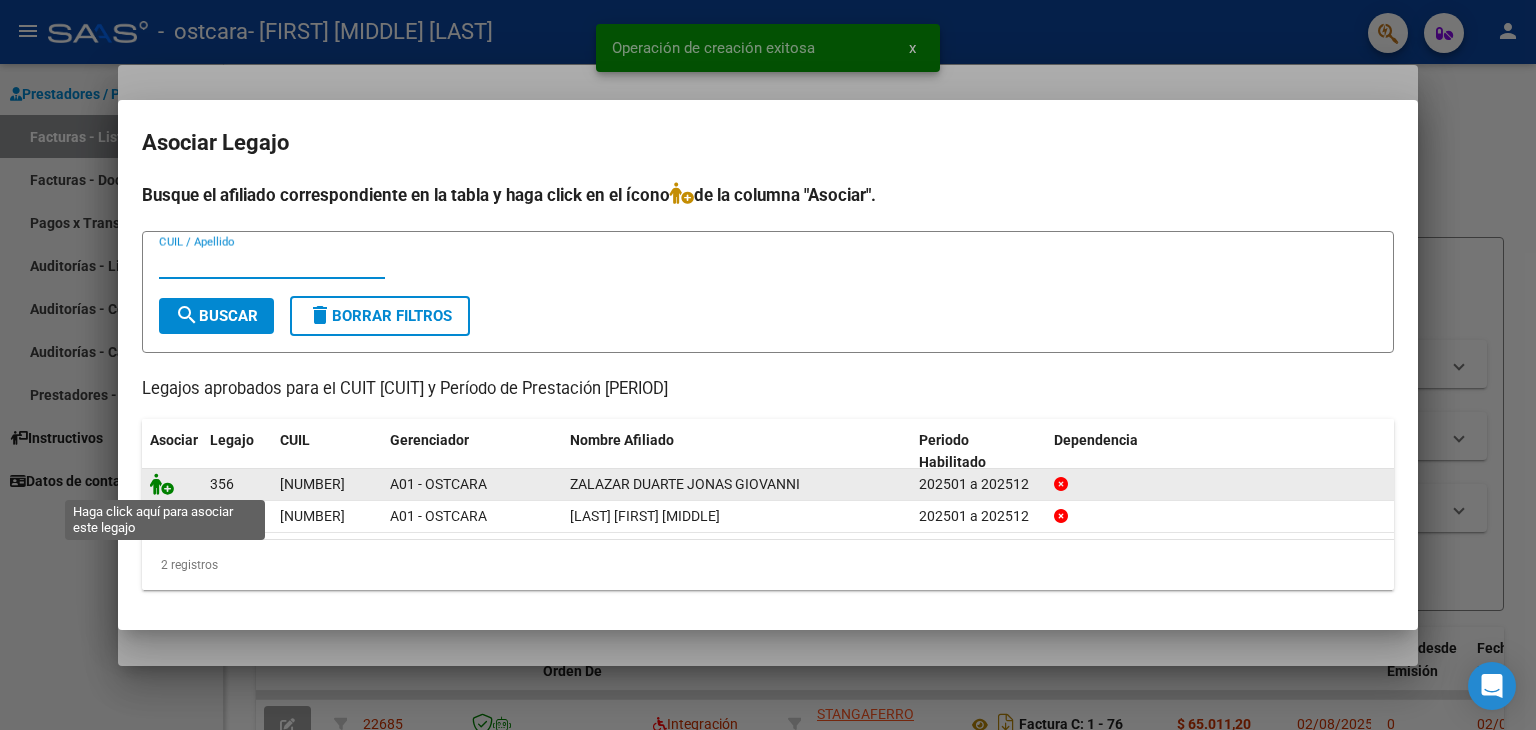 click 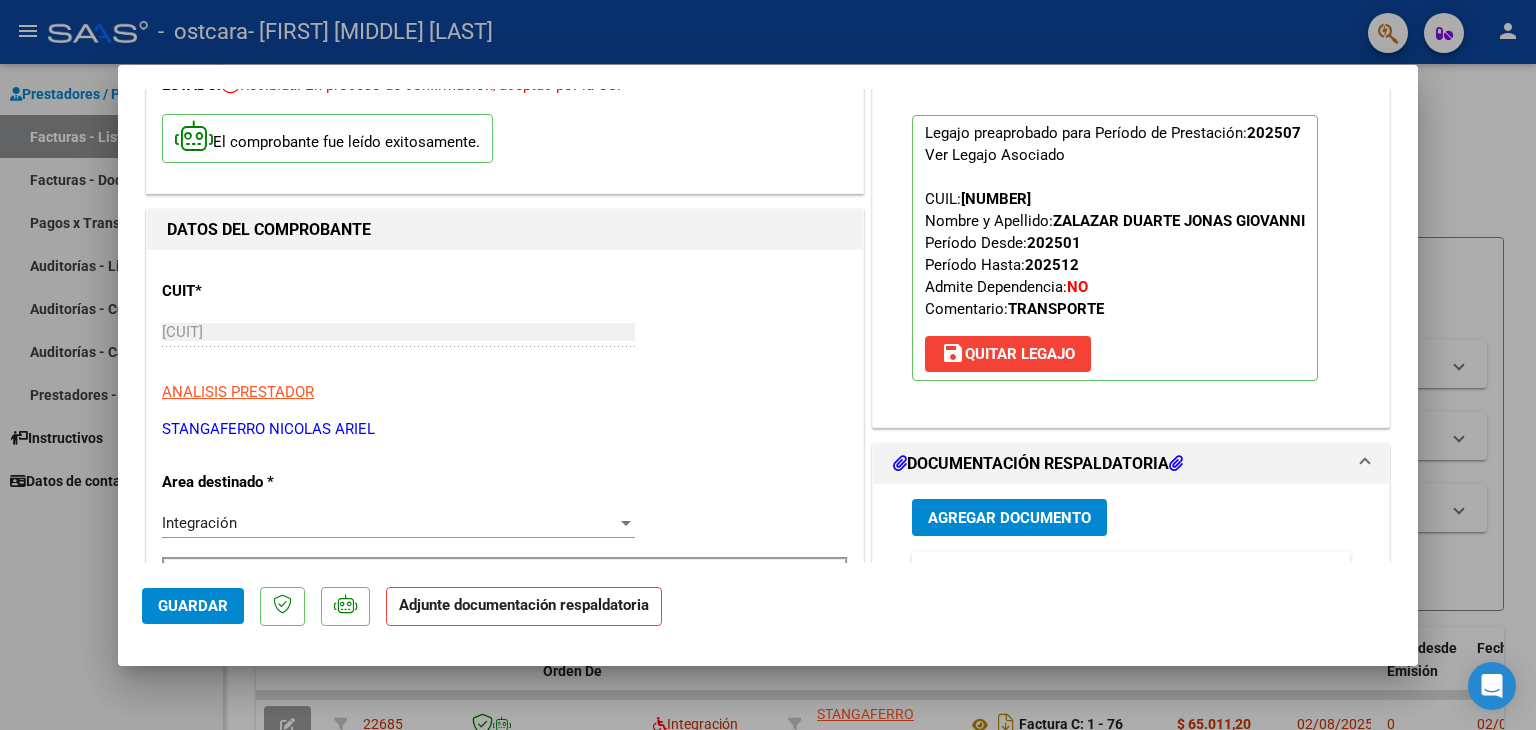 scroll, scrollTop: 300, scrollLeft: 0, axis: vertical 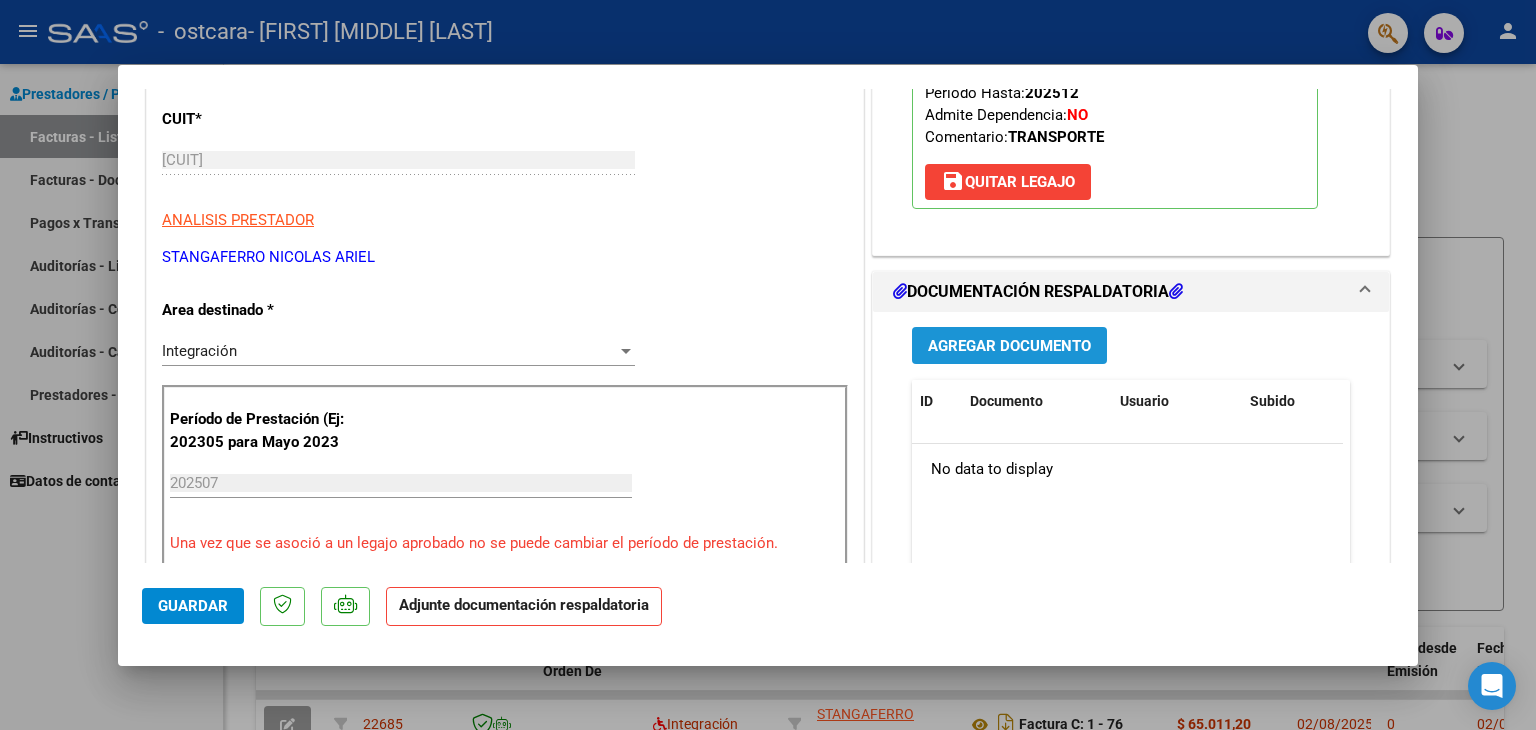 click on "Agregar Documento" at bounding box center (1009, 345) 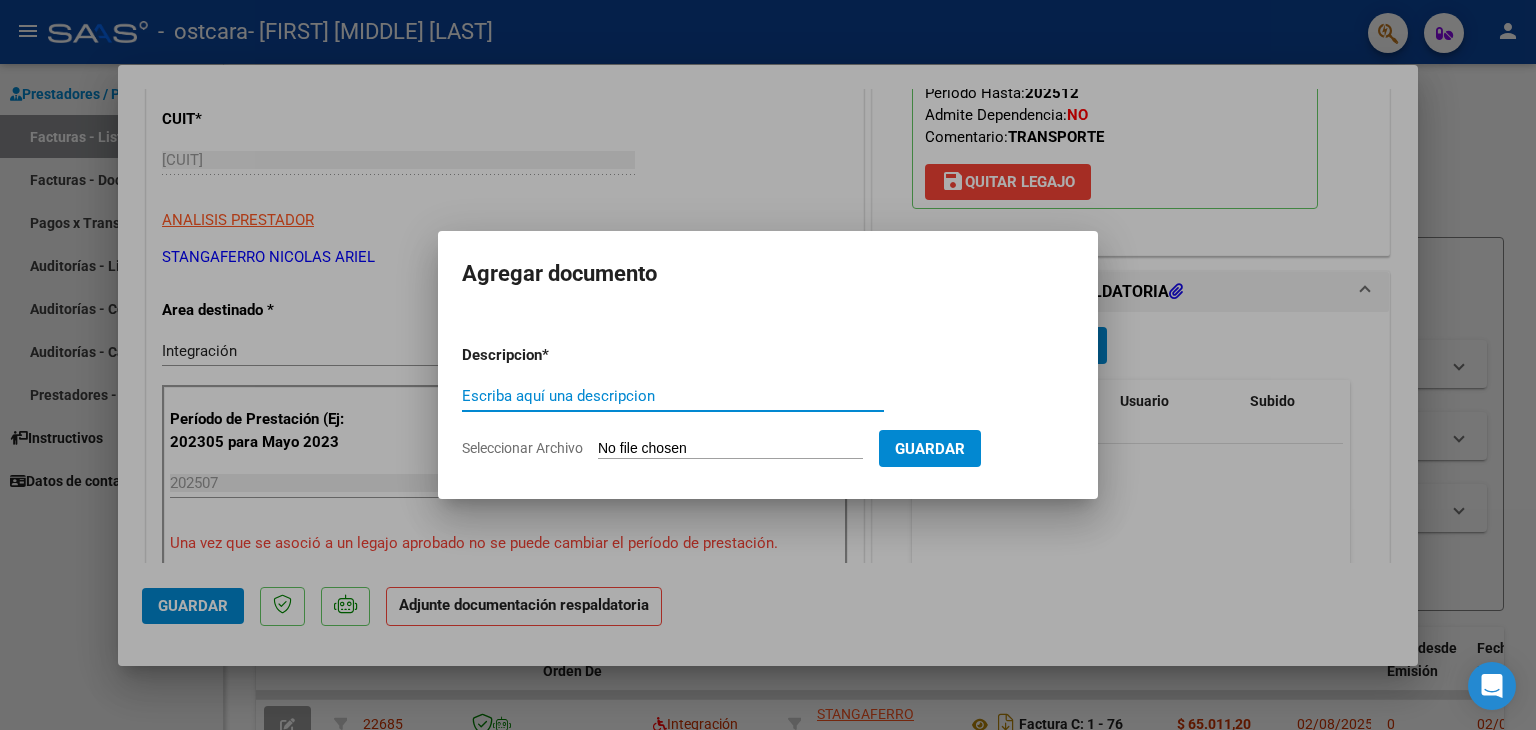 click on "Seleccionar Archivo" at bounding box center [730, 449] 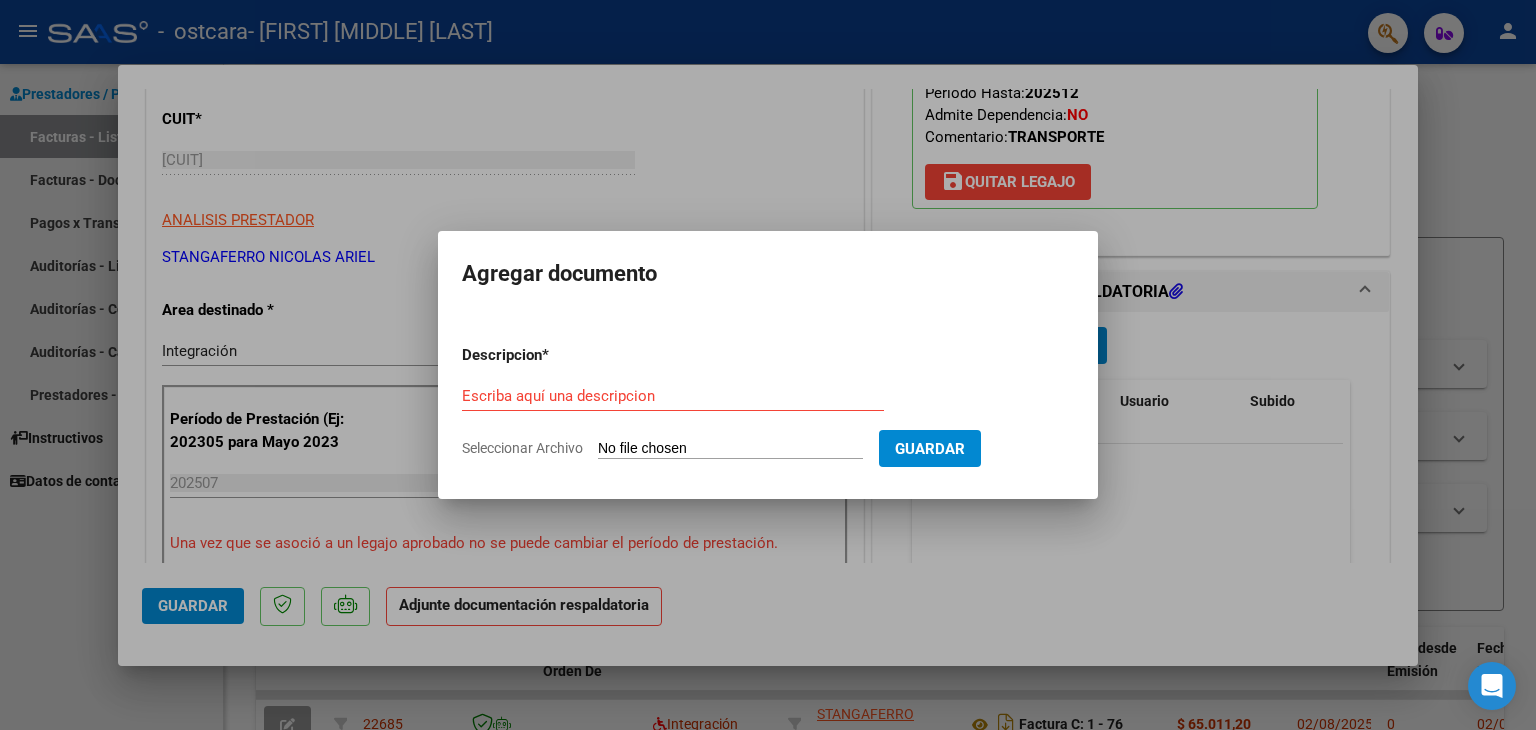 type on "C:\fakepath\Jonas Salazar psicomotricidad.pdf" 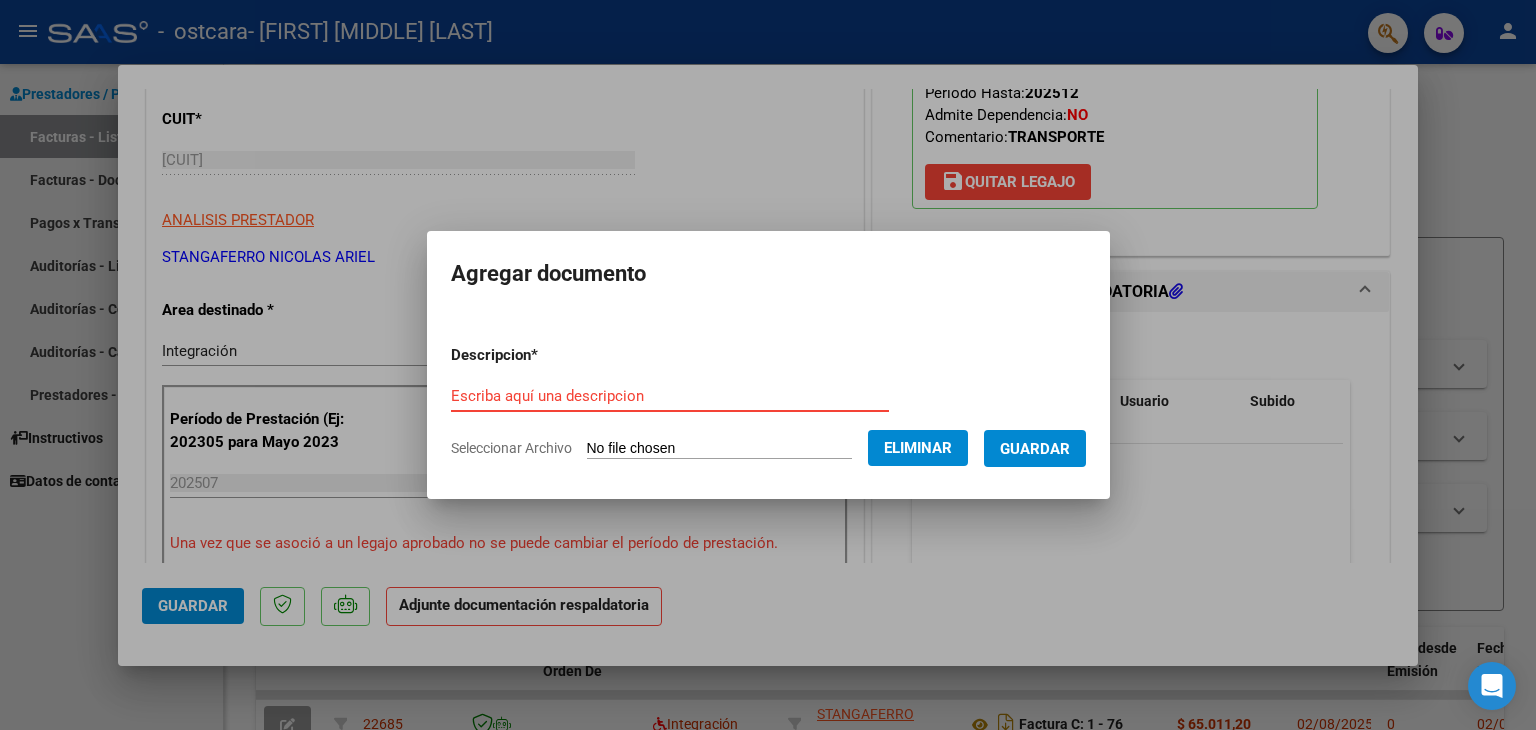 click on "Escriba aquí una descripcion" at bounding box center (670, 396) 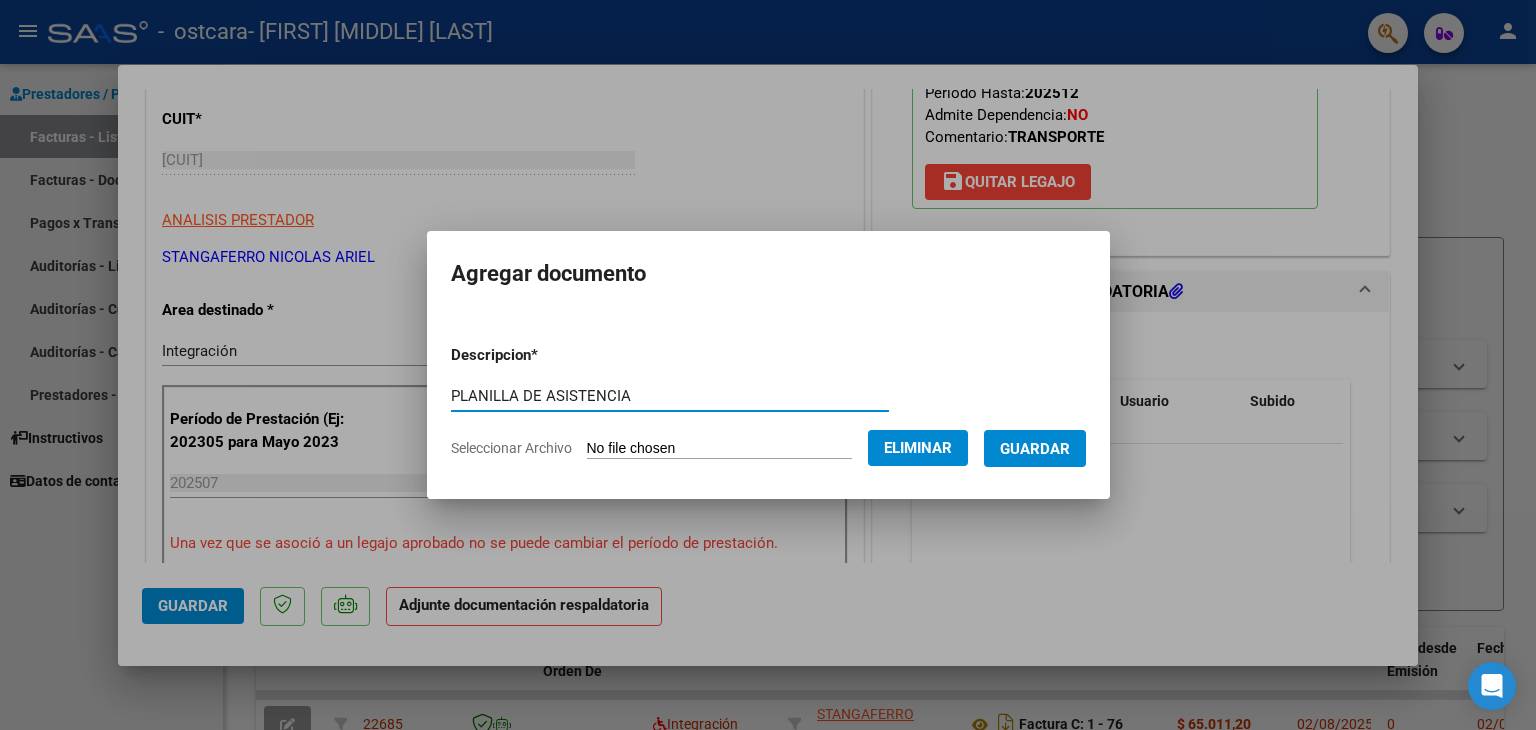 type on "PLANILLA DE ASISTENCIA" 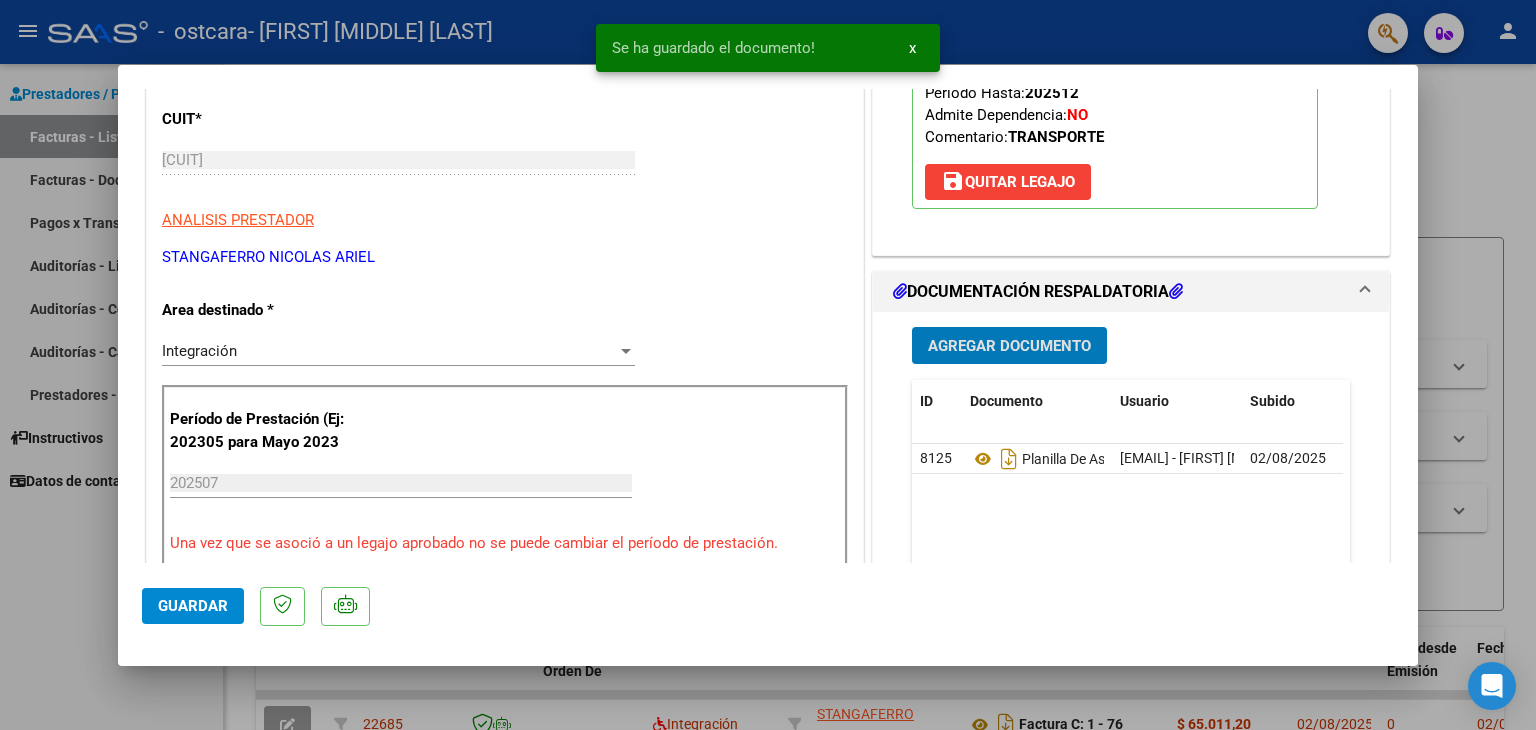 click on "Guardar" 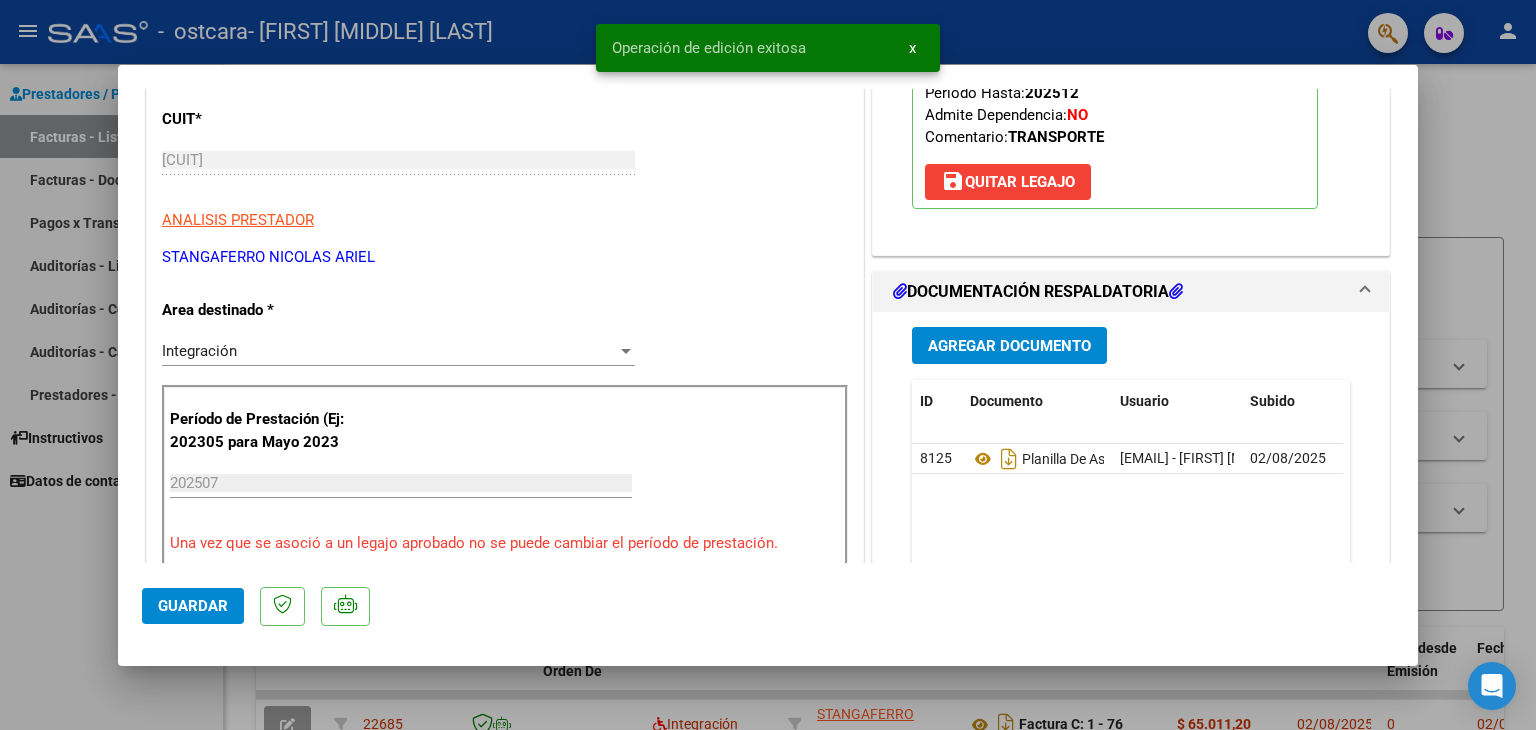 click at bounding box center (768, 365) 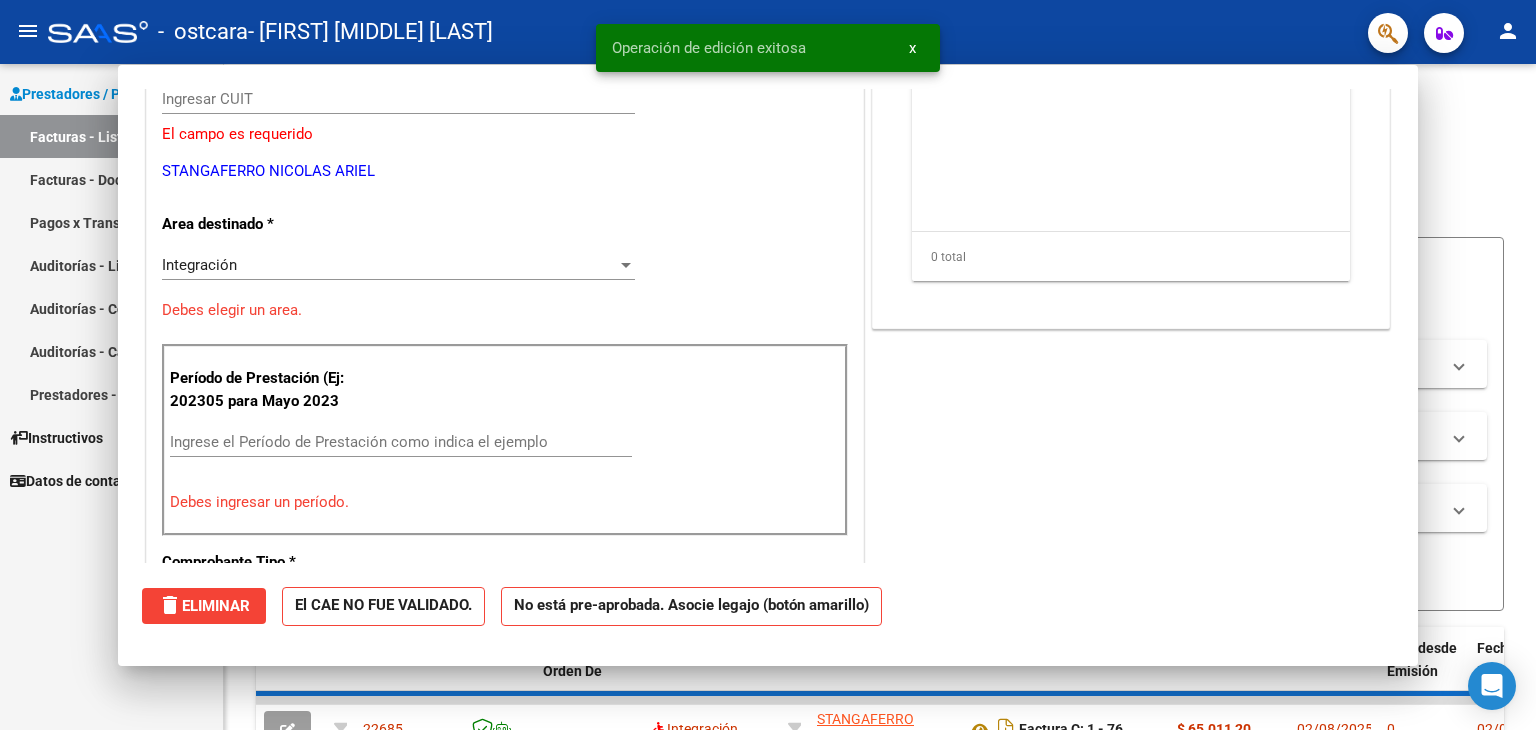 scroll, scrollTop: 0, scrollLeft: 0, axis: both 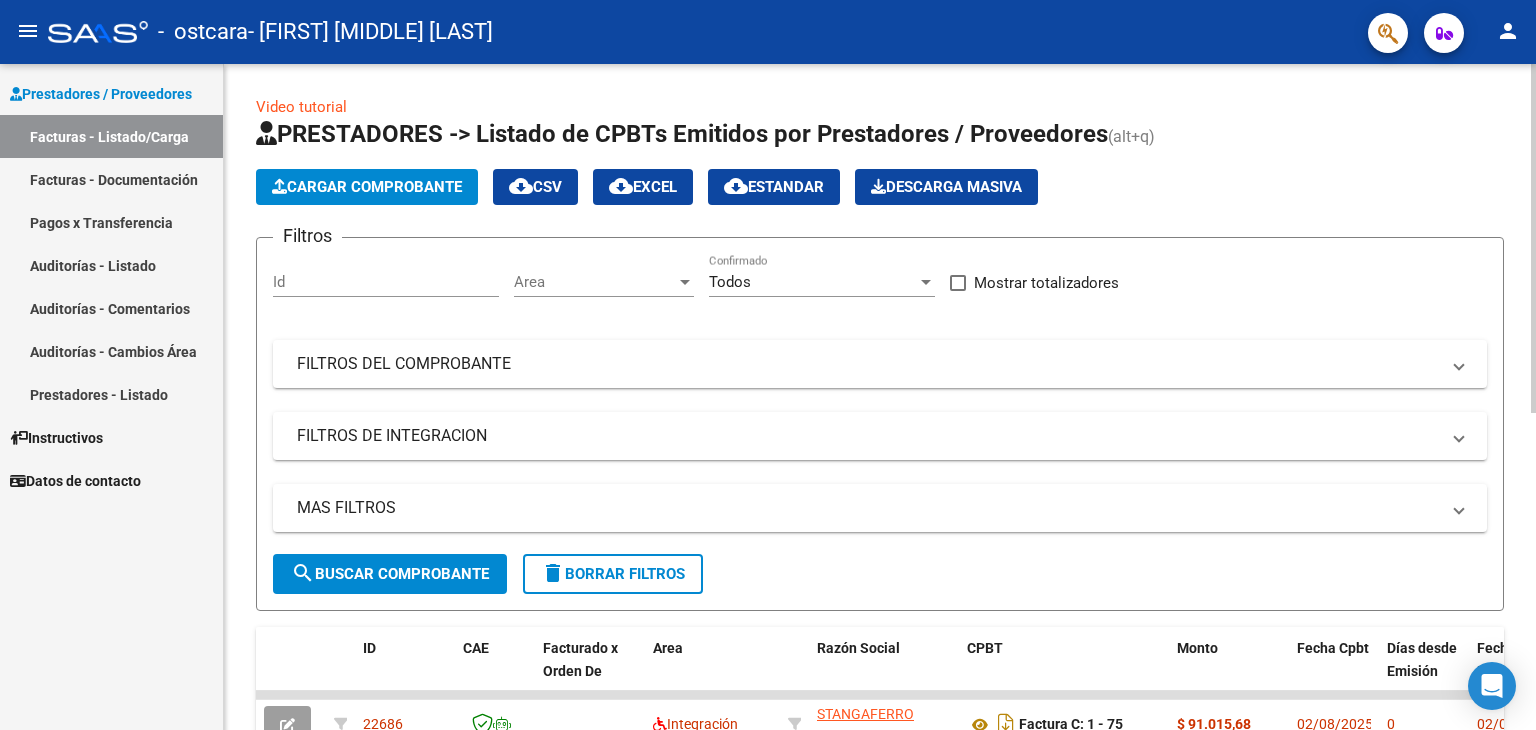 click on "Cargar Comprobante" 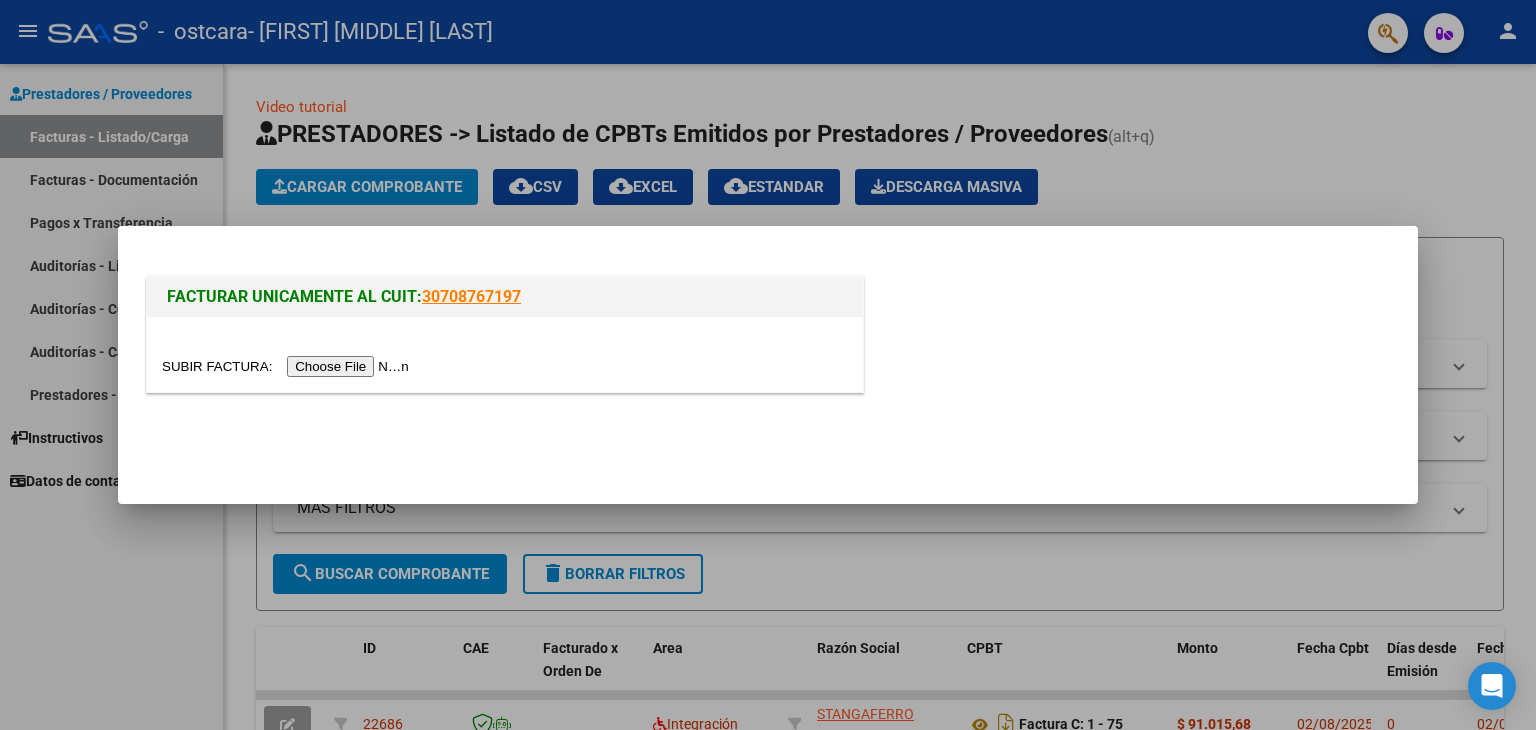 click at bounding box center (288, 366) 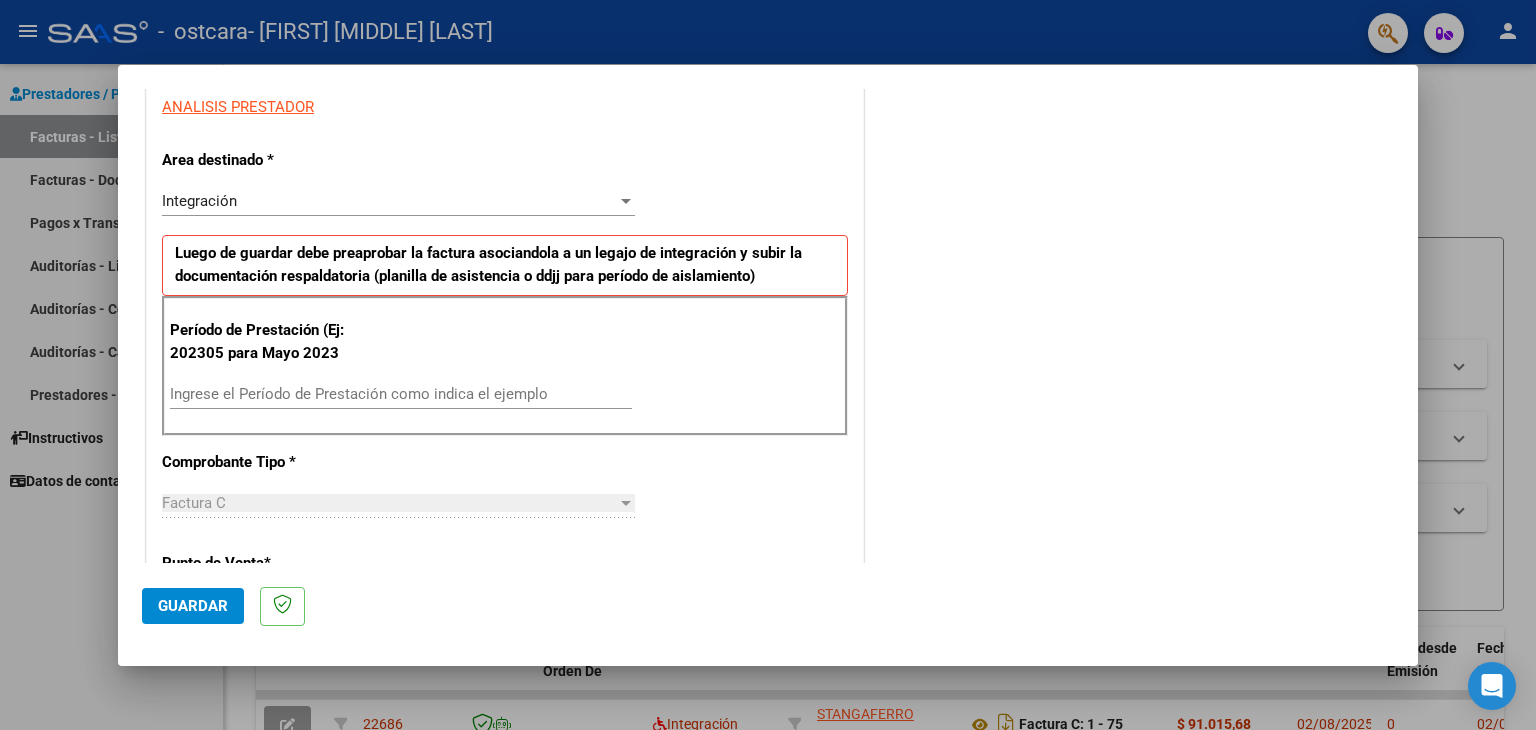 scroll, scrollTop: 400, scrollLeft: 0, axis: vertical 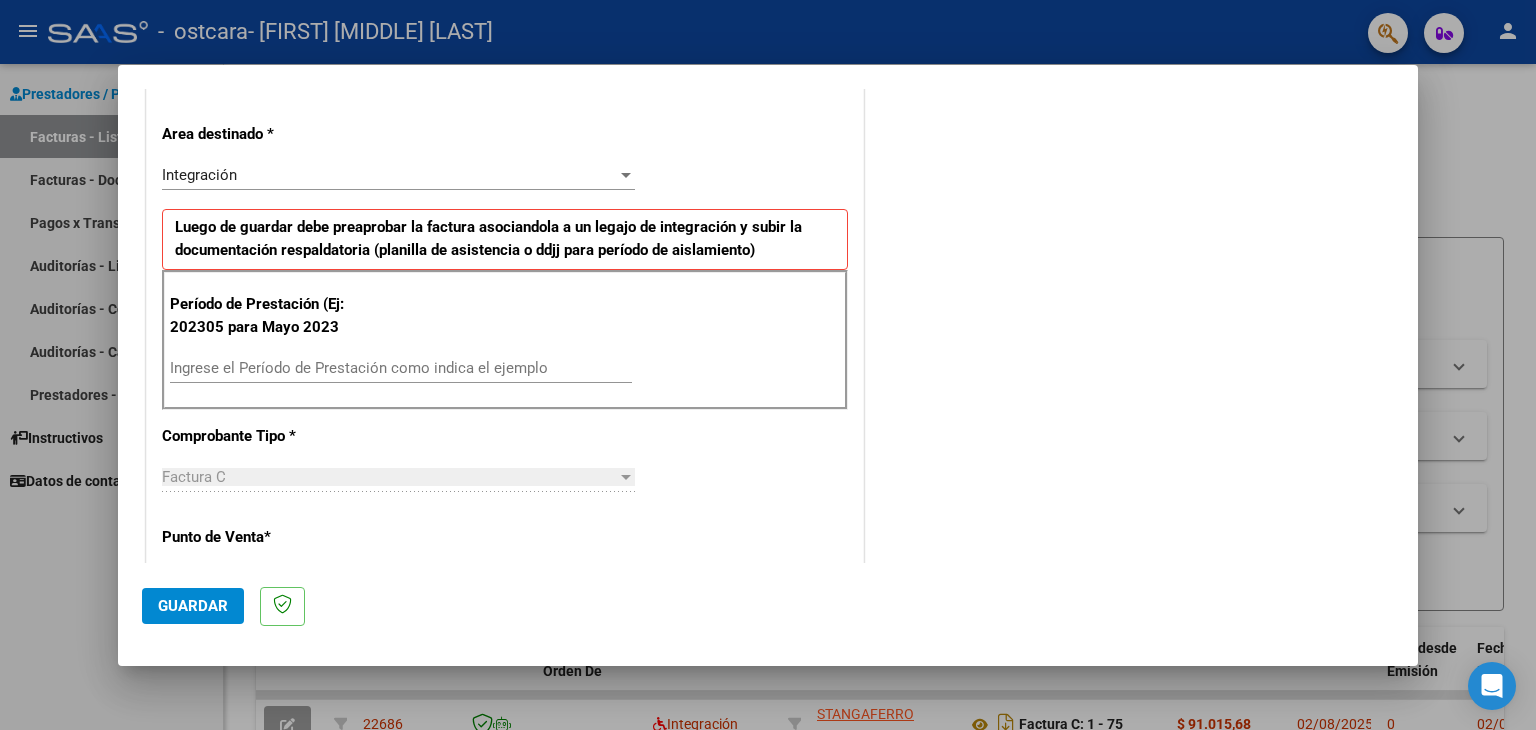 click on "Ingrese el Período de Prestación como indica el ejemplo" at bounding box center (401, 368) 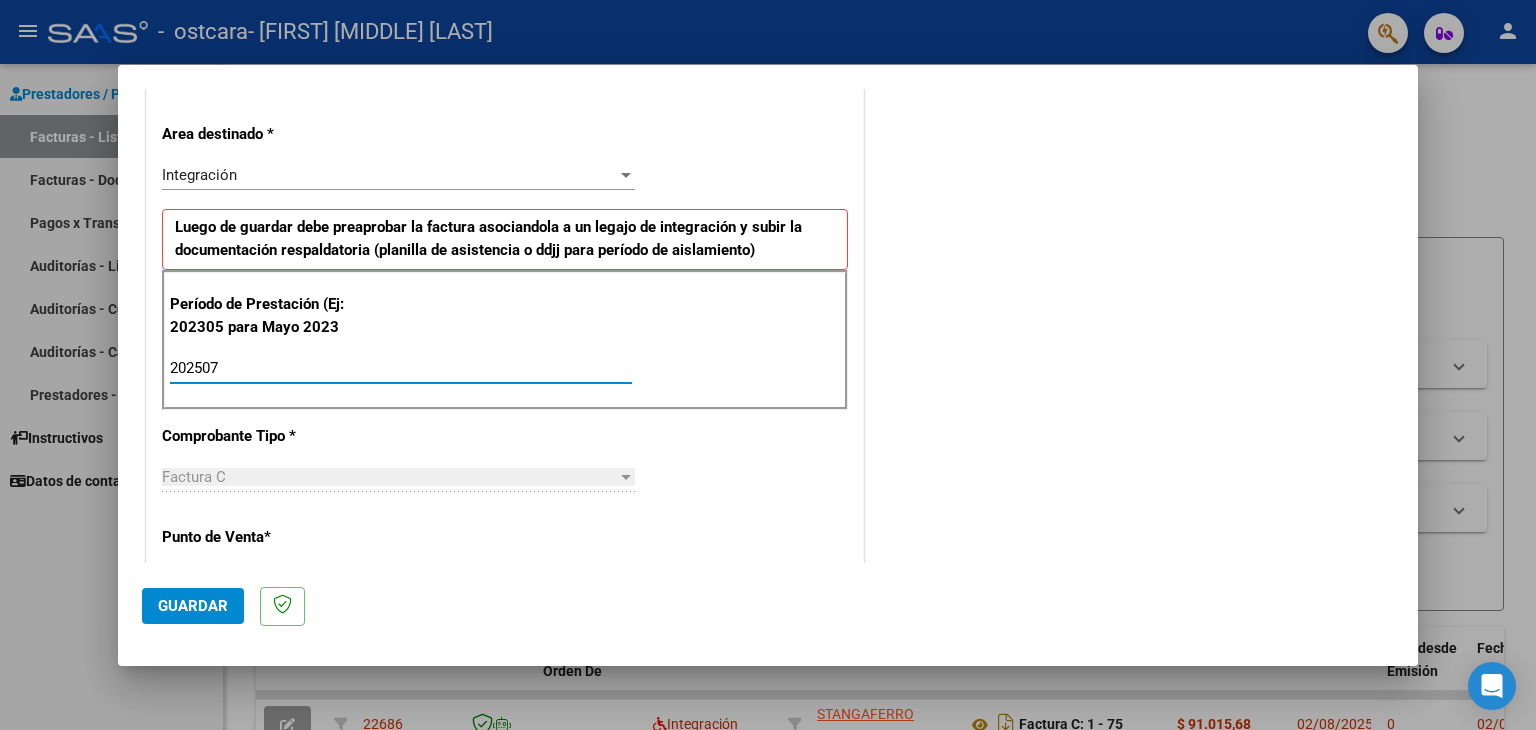 type on "202507" 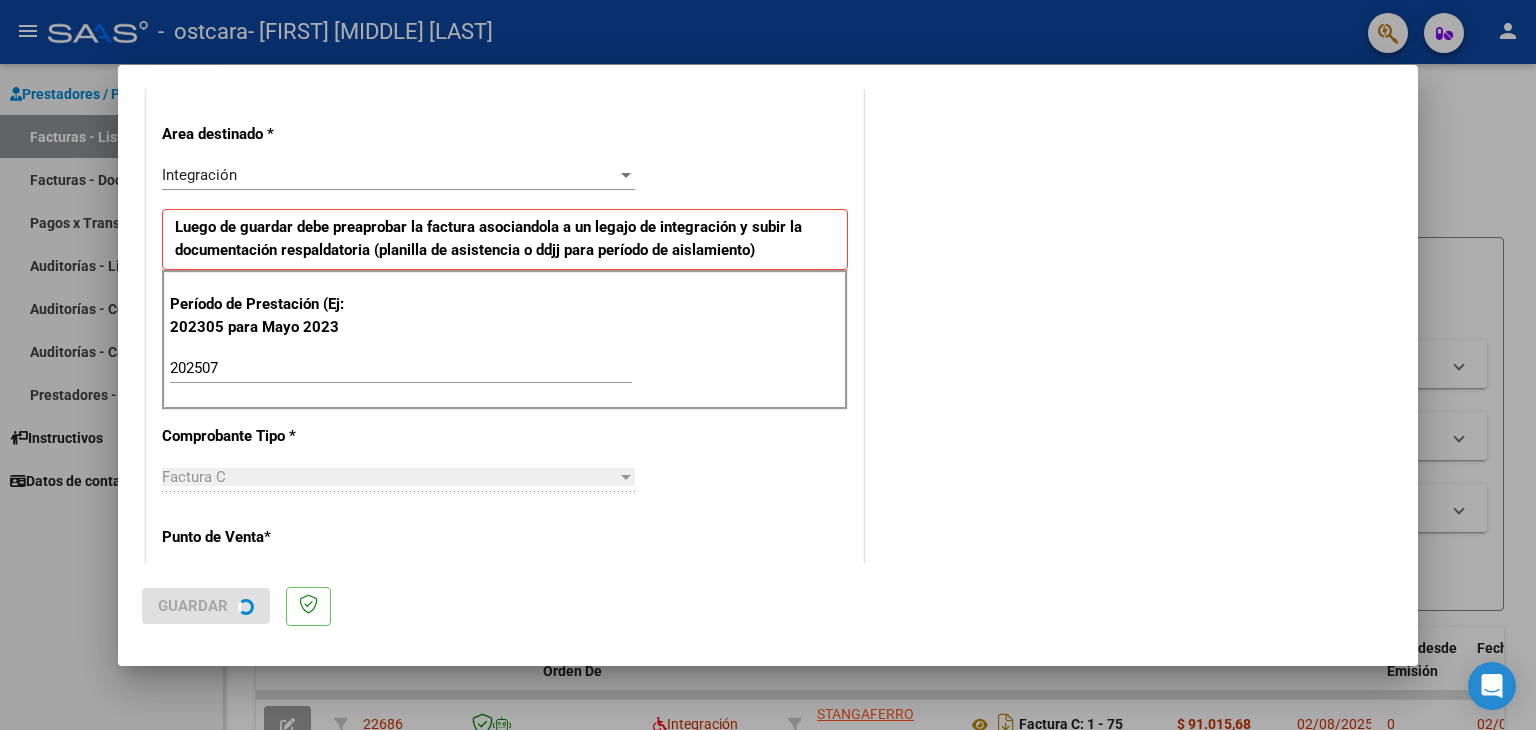 scroll, scrollTop: 0, scrollLeft: 0, axis: both 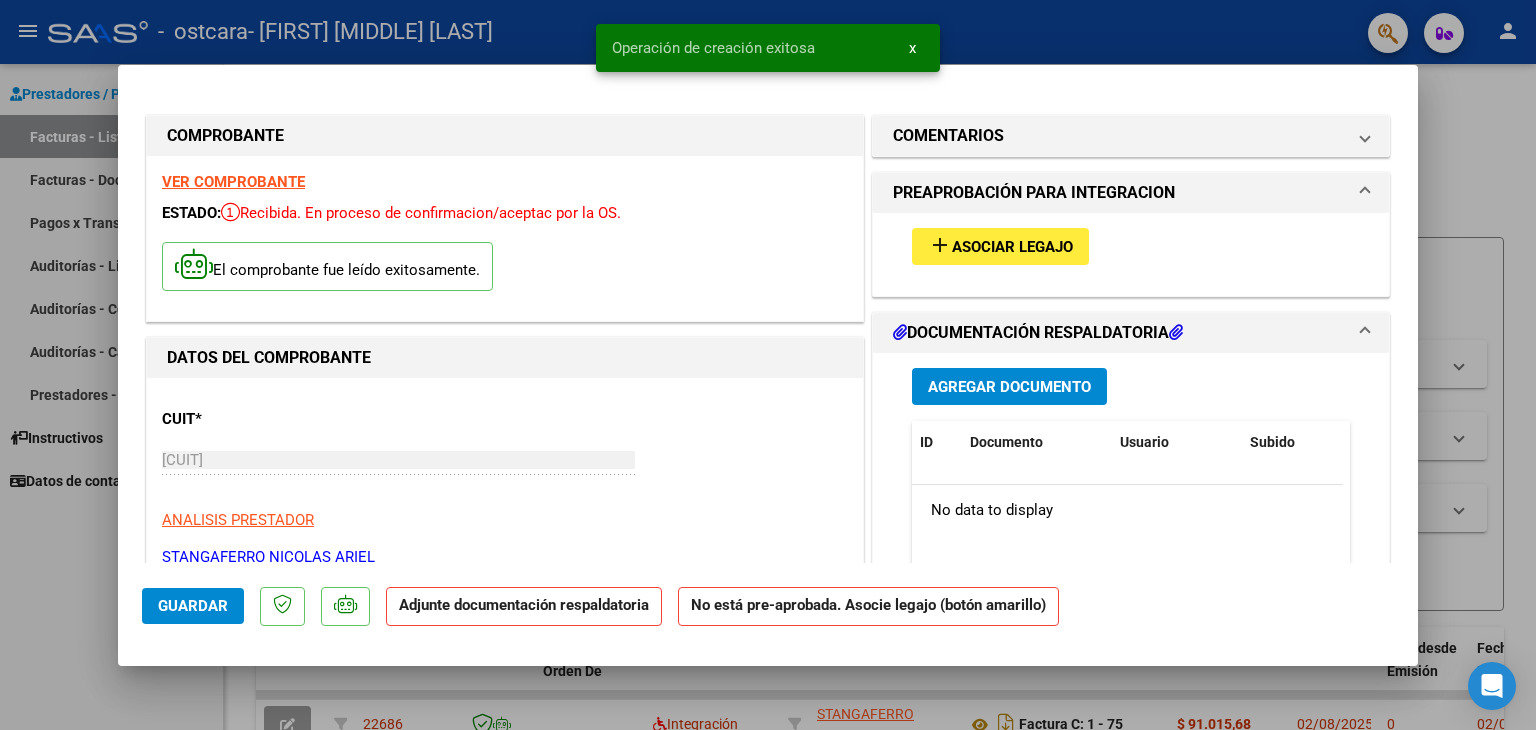 click on "Asociar Legajo" at bounding box center (1012, 247) 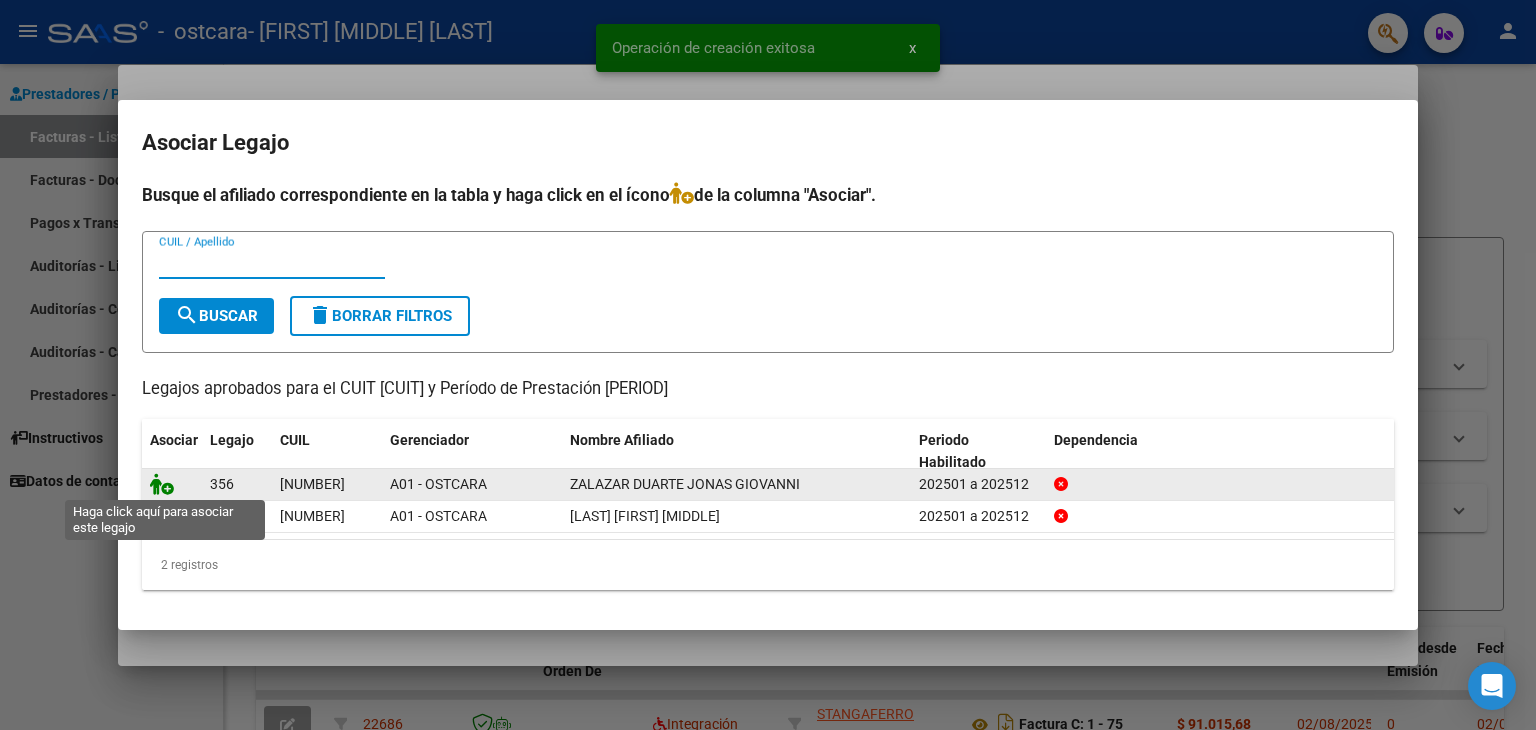 click 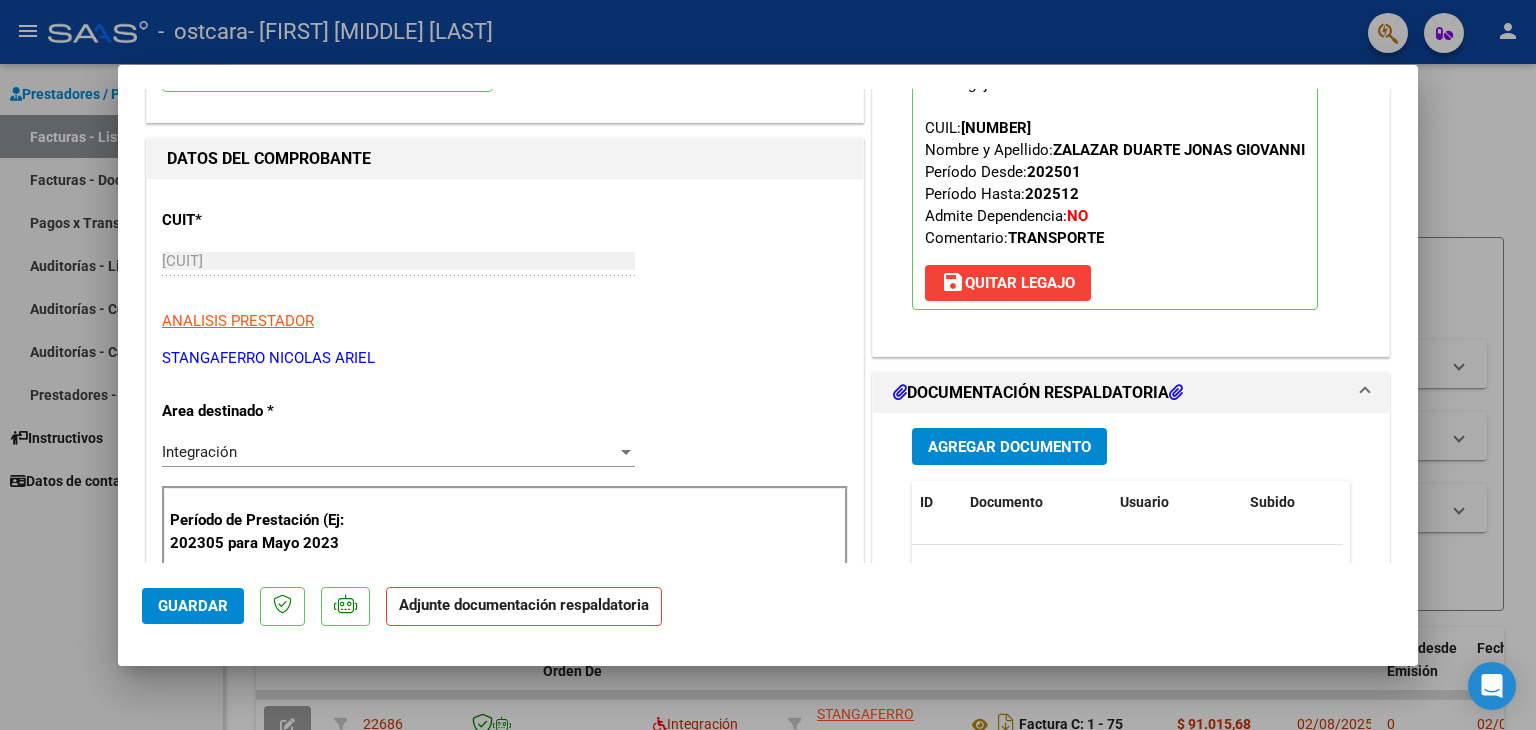 scroll, scrollTop: 200, scrollLeft: 0, axis: vertical 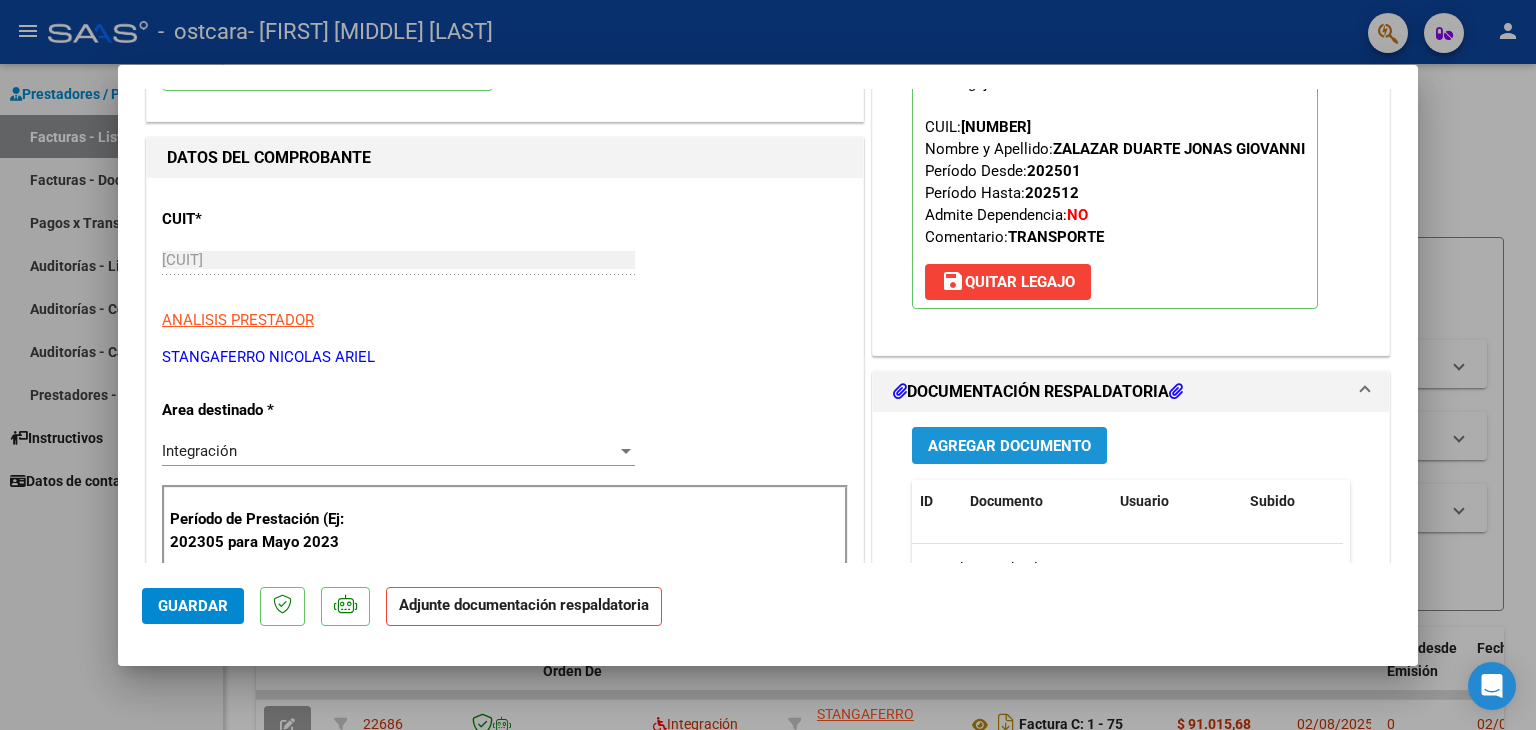 click on "Agregar Documento" at bounding box center [1009, 446] 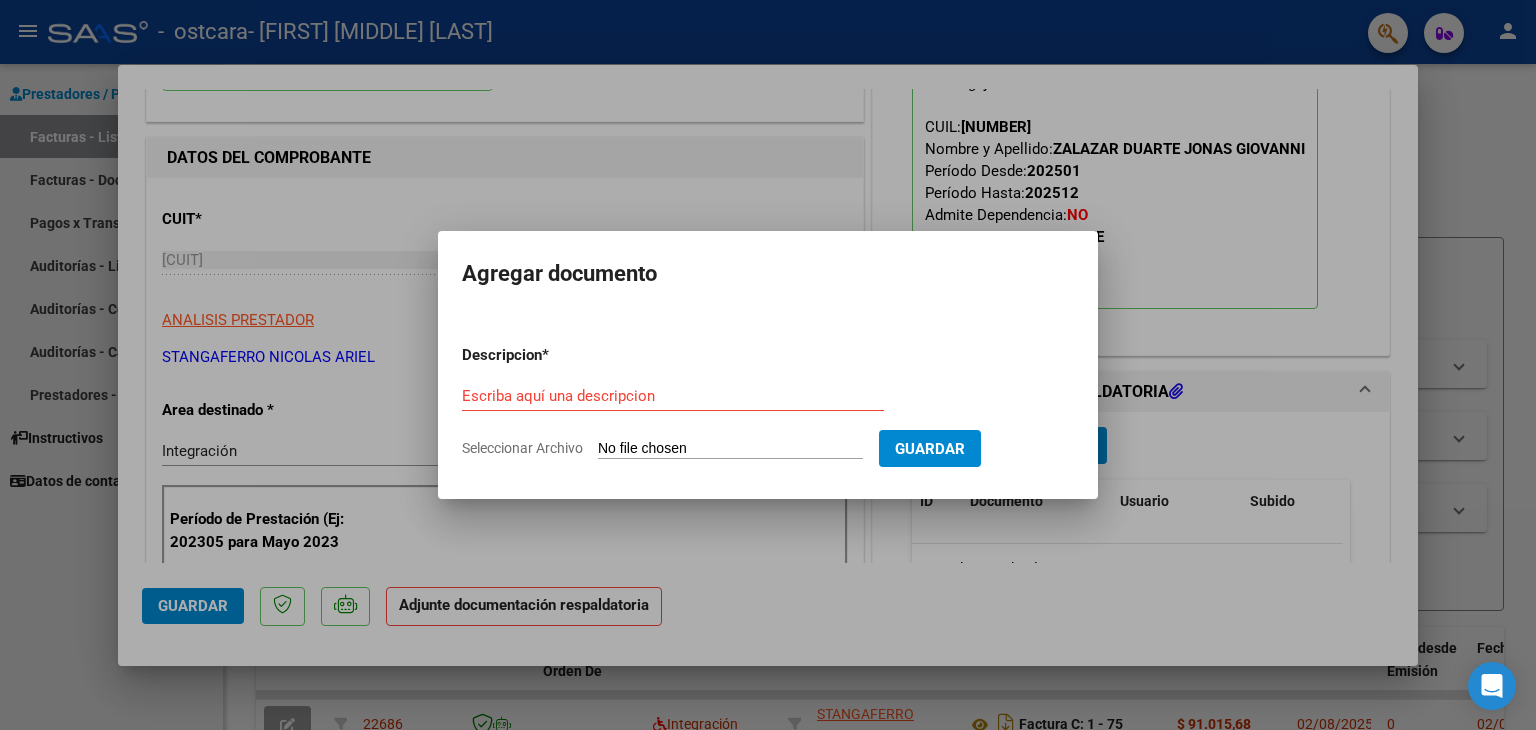 click on "Seleccionar Archivo" at bounding box center [730, 449] 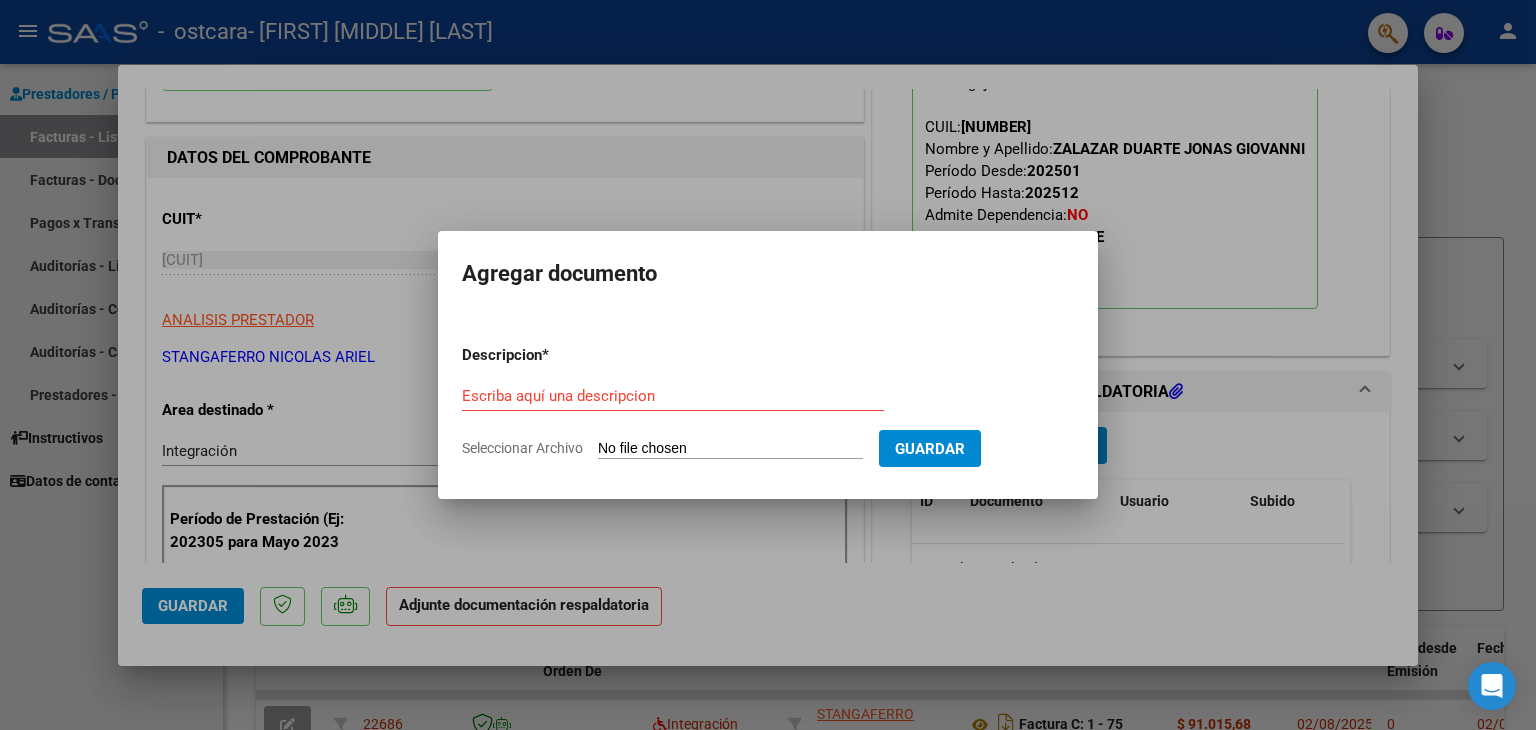 type on "C:\fakepath\[NAME] to (1).pdf" 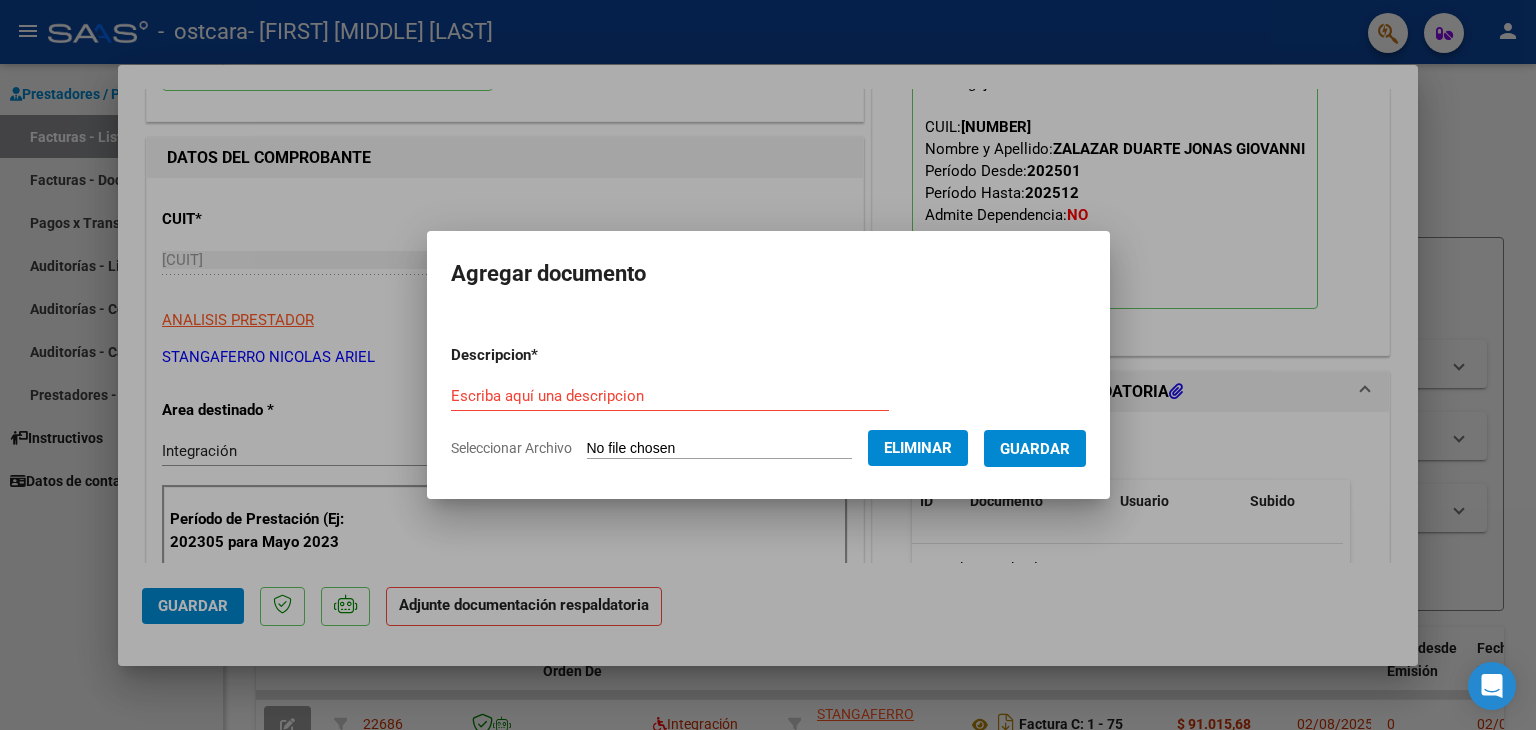 click on "Escriba aquí una descripcion" at bounding box center [670, 396] 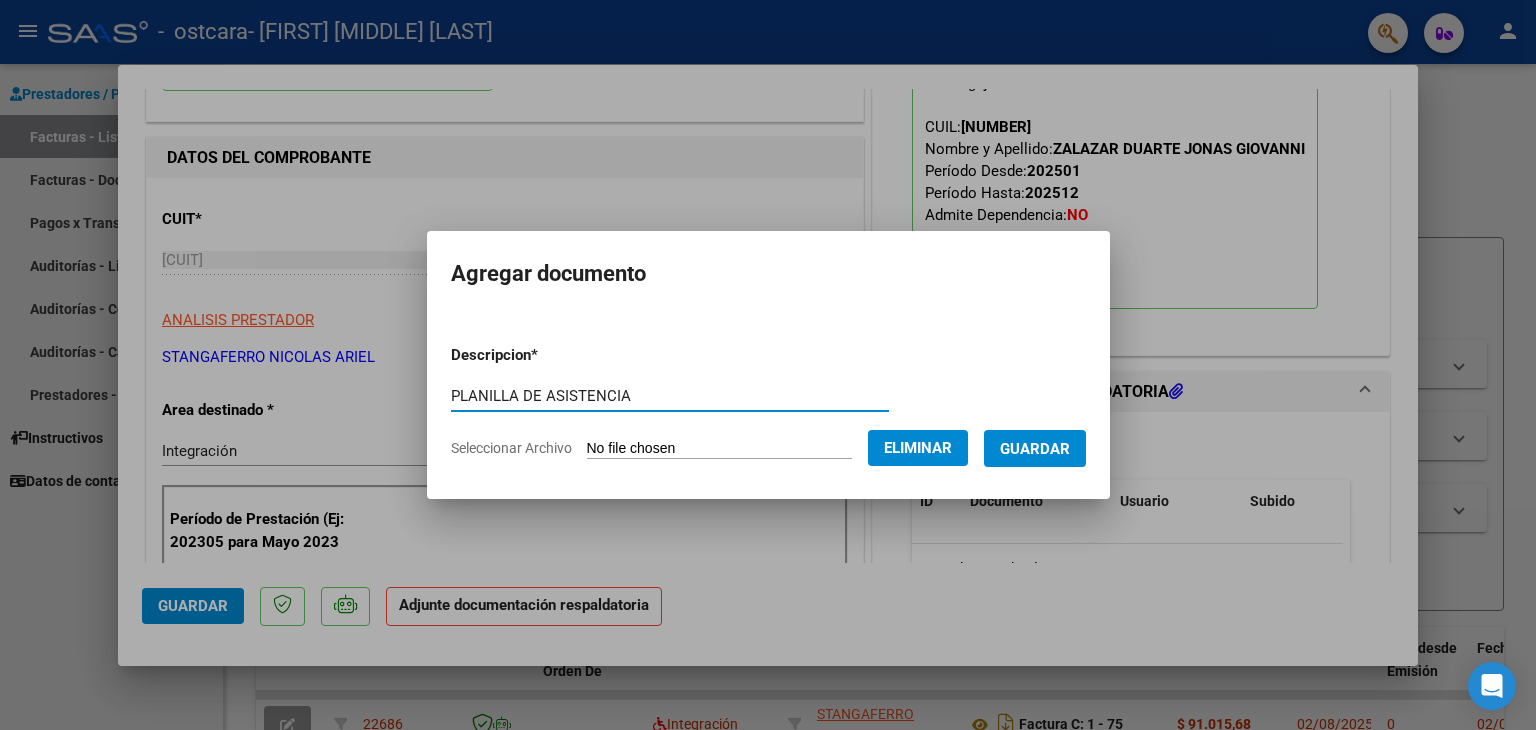 type on "PLANILLA DE ASISTENCIA" 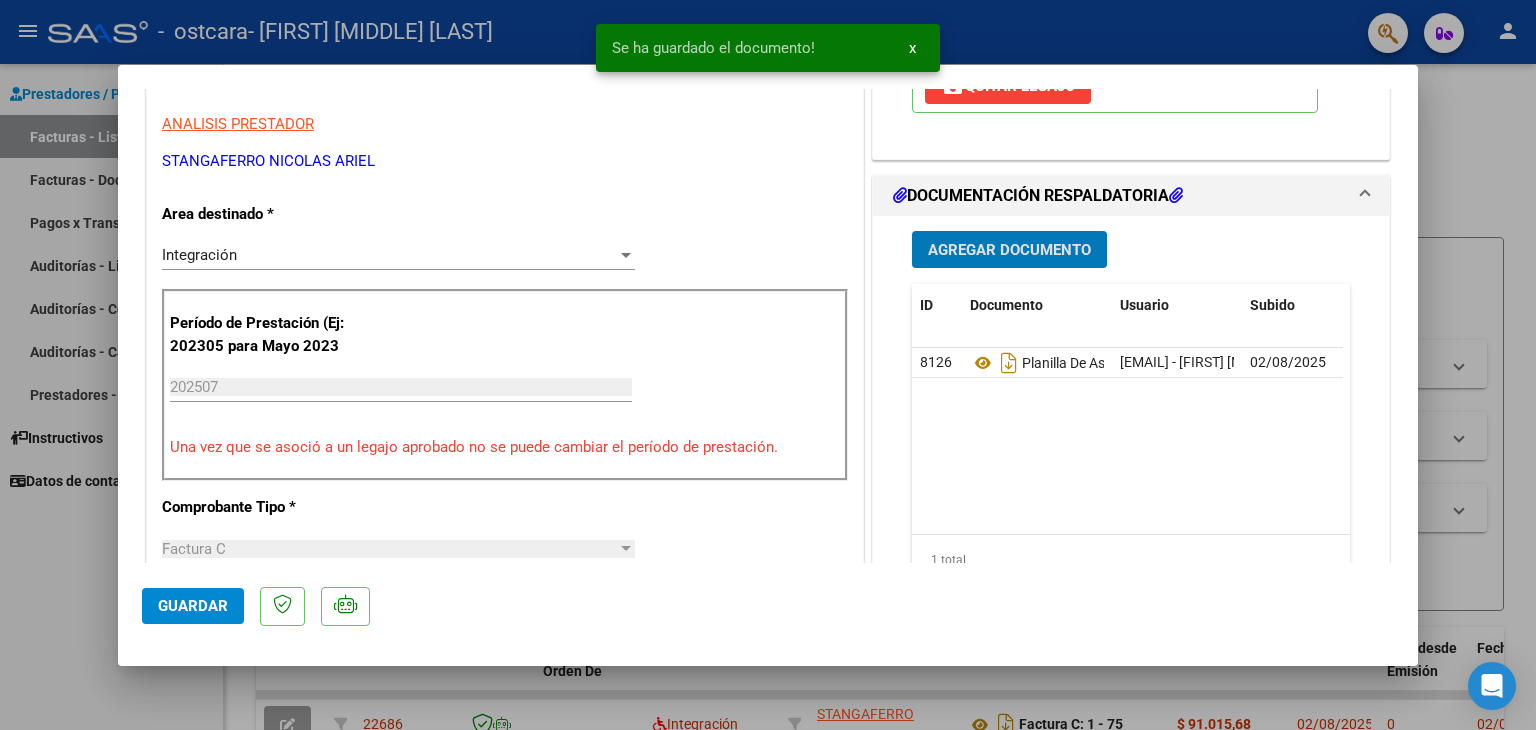 scroll, scrollTop: 400, scrollLeft: 0, axis: vertical 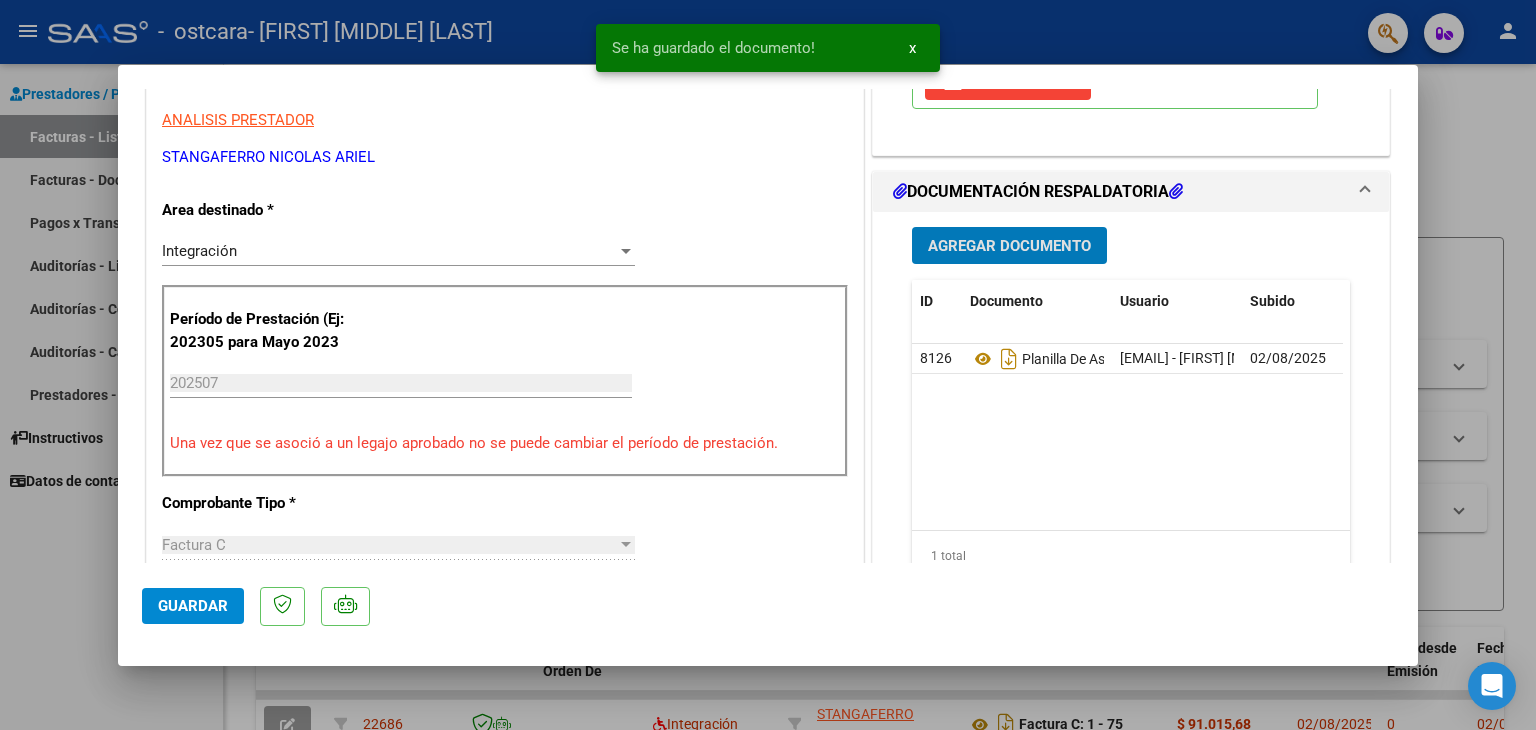 click on "Guardar" 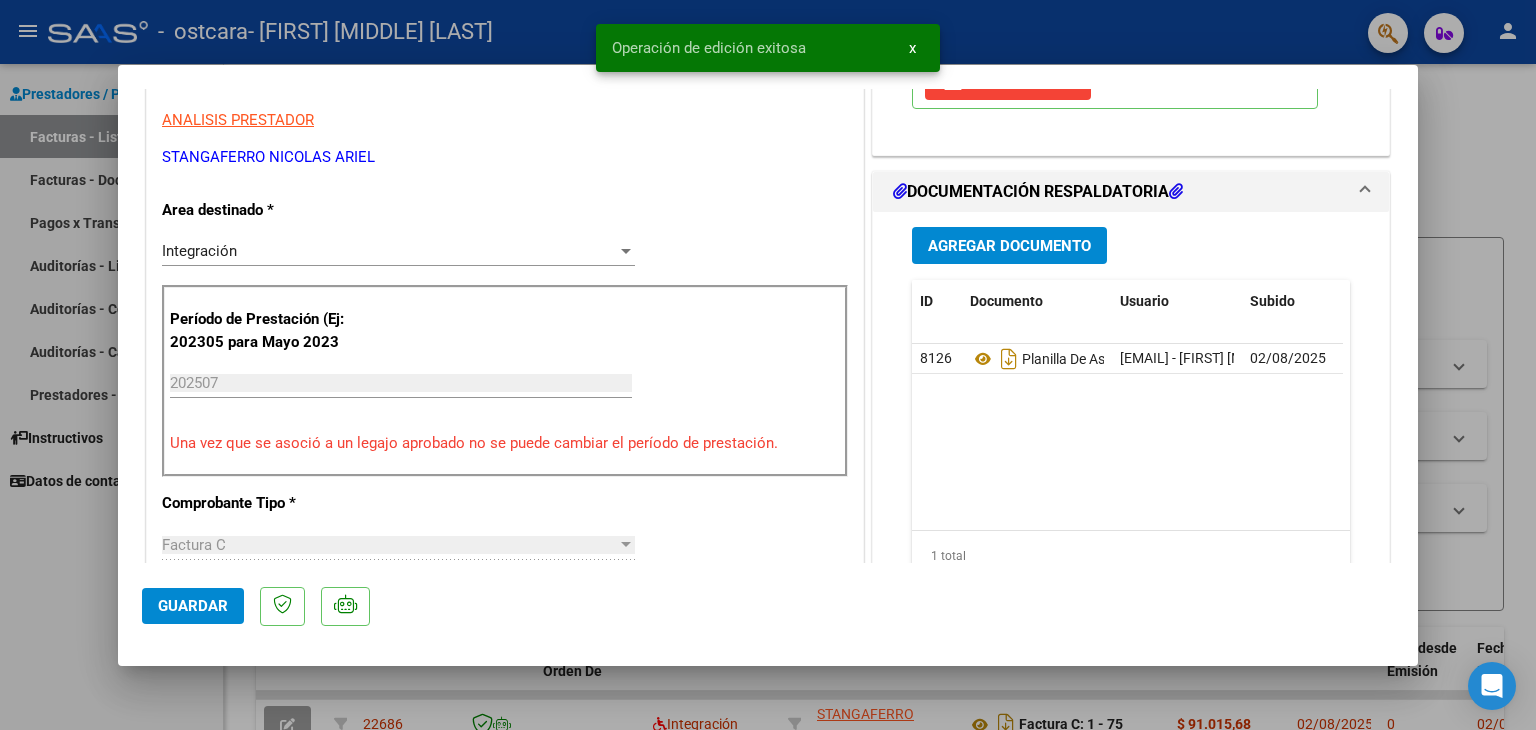 click at bounding box center [768, 365] 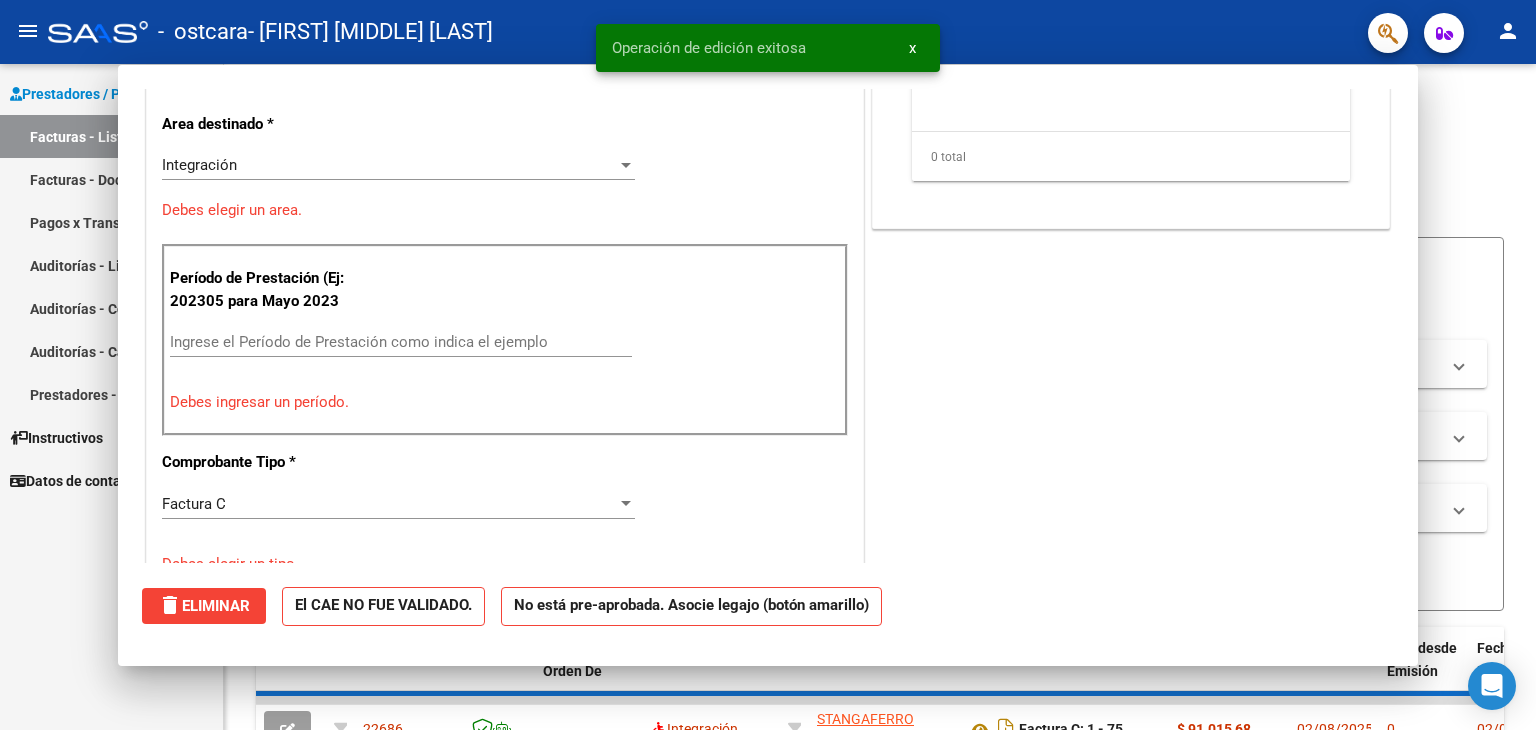 scroll, scrollTop: 0, scrollLeft: 0, axis: both 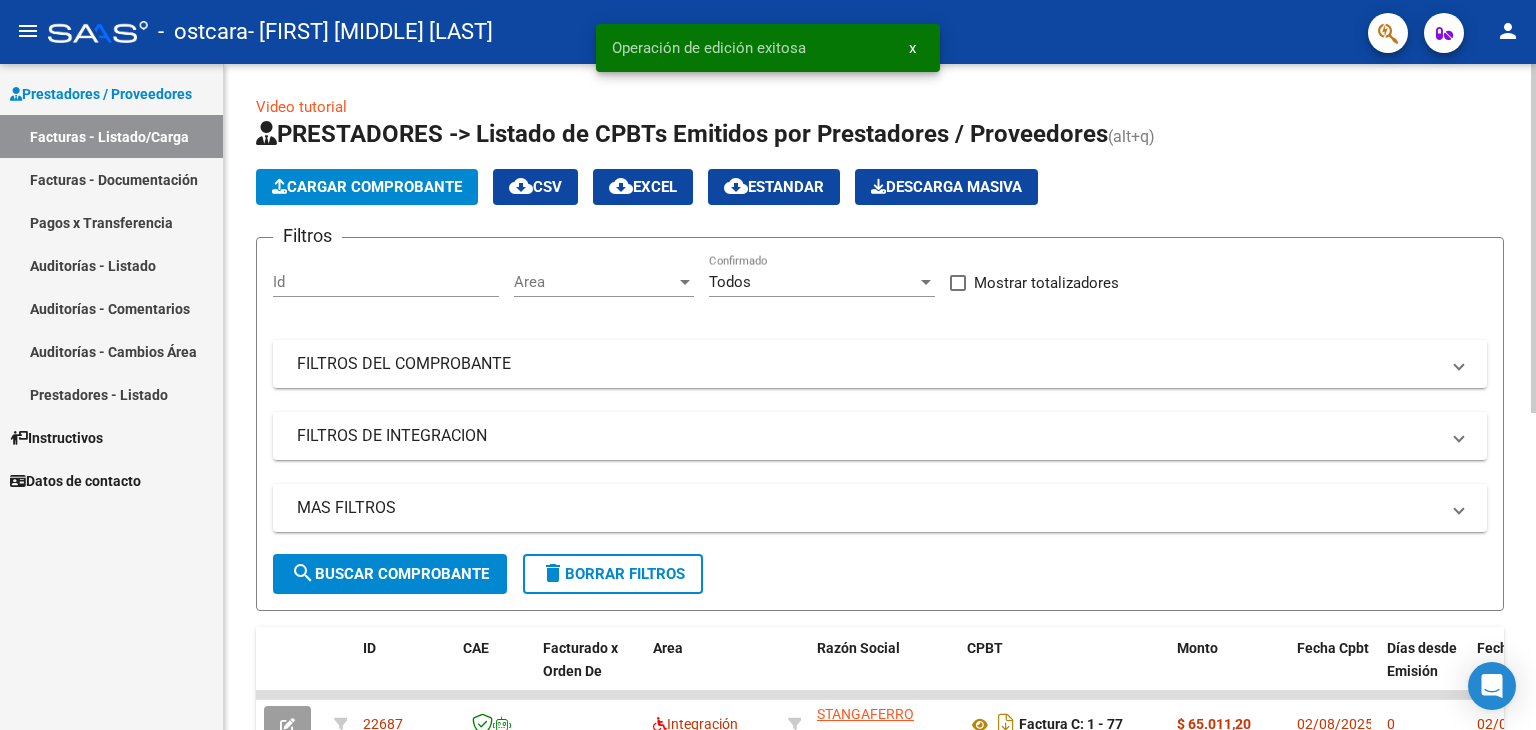 click on "Cargar Comprobante" 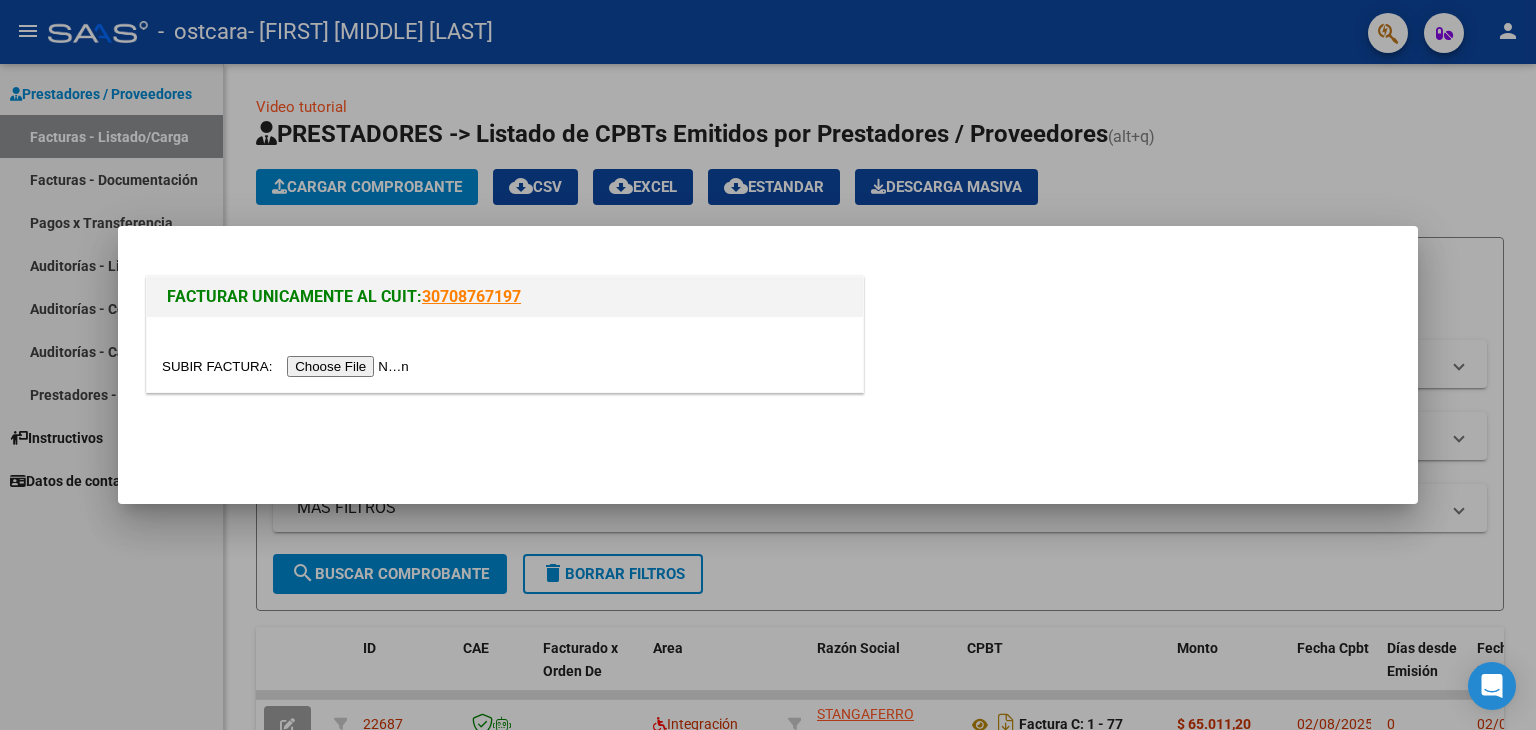 click at bounding box center (288, 366) 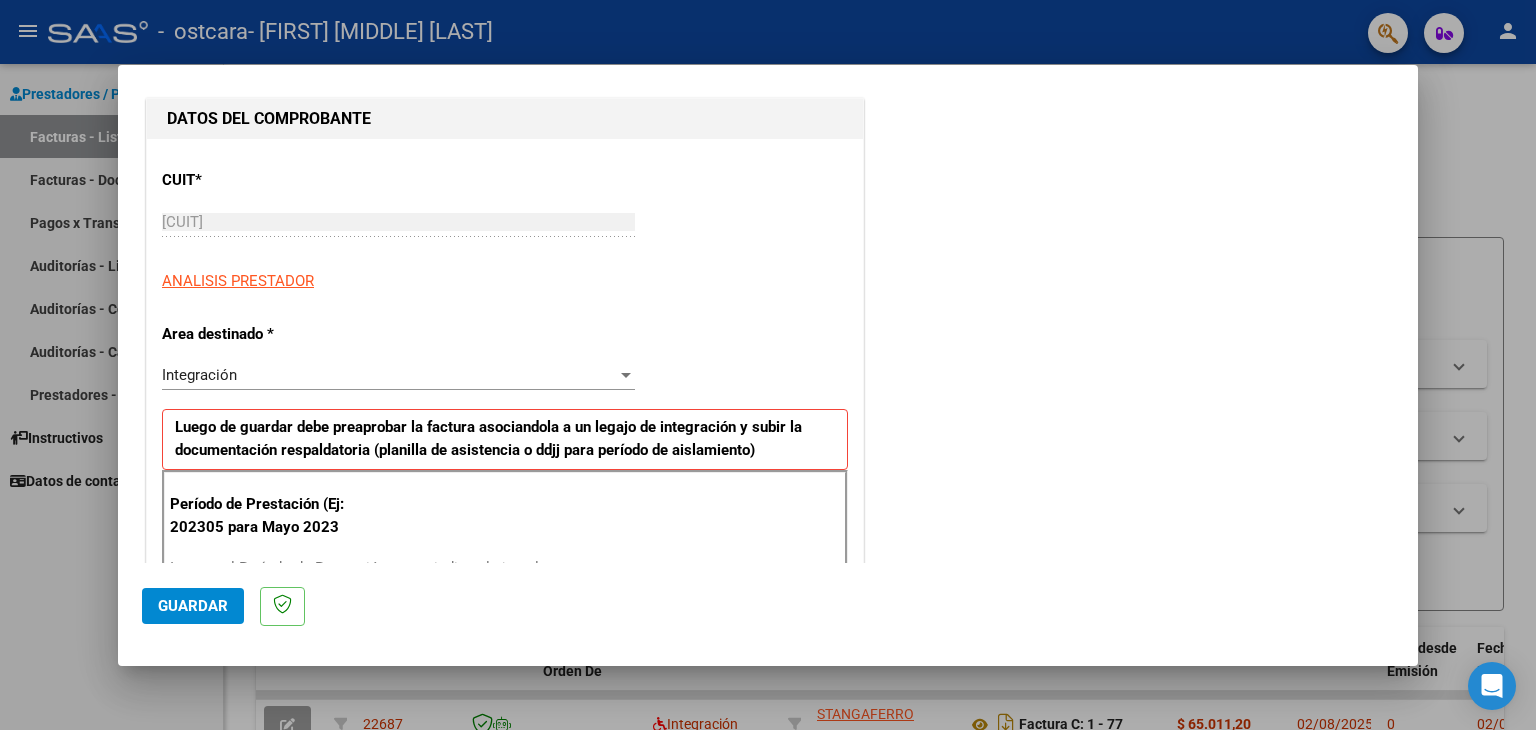scroll, scrollTop: 300, scrollLeft: 0, axis: vertical 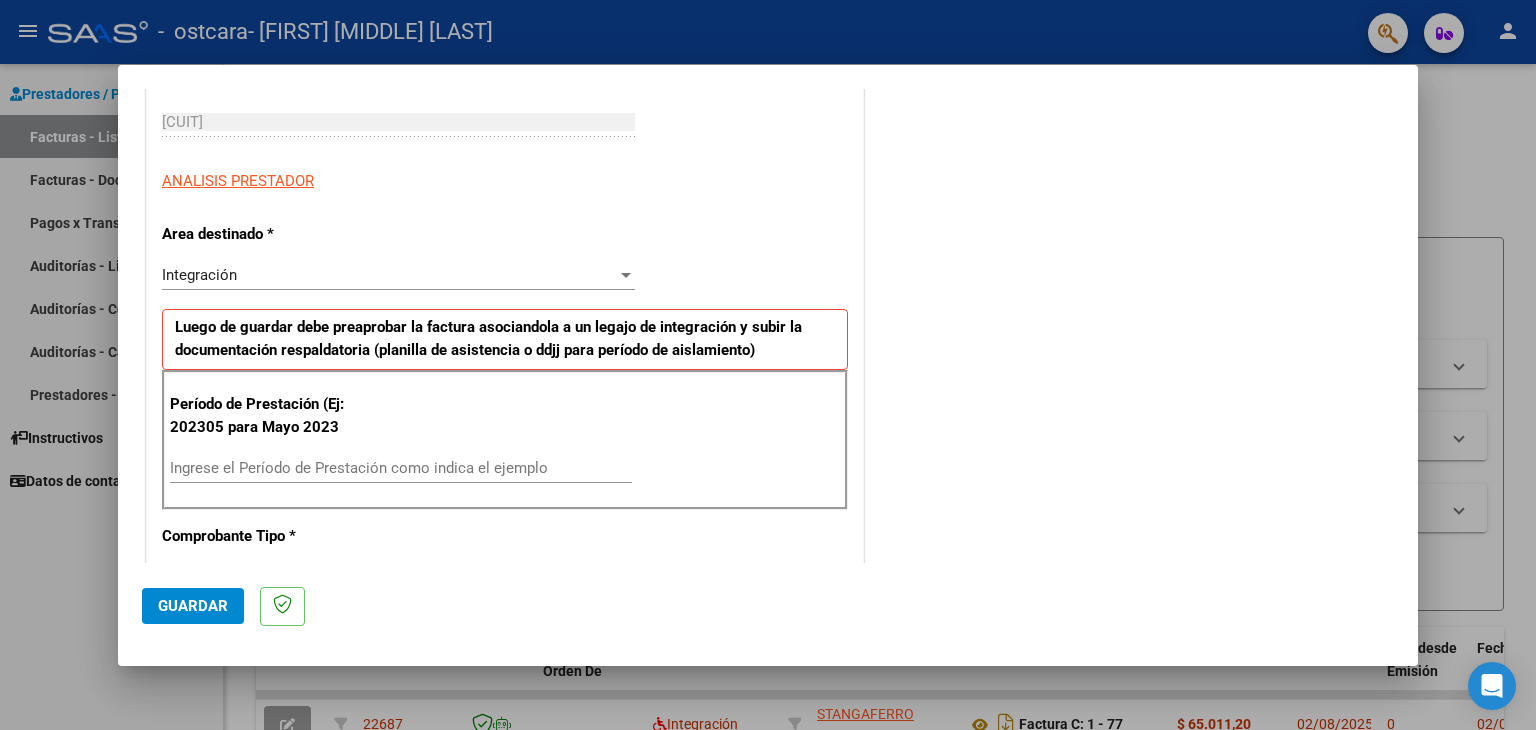 click on "Ingrese el Período de Prestación como indica el ejemplo" at bounding box center [401, 468] 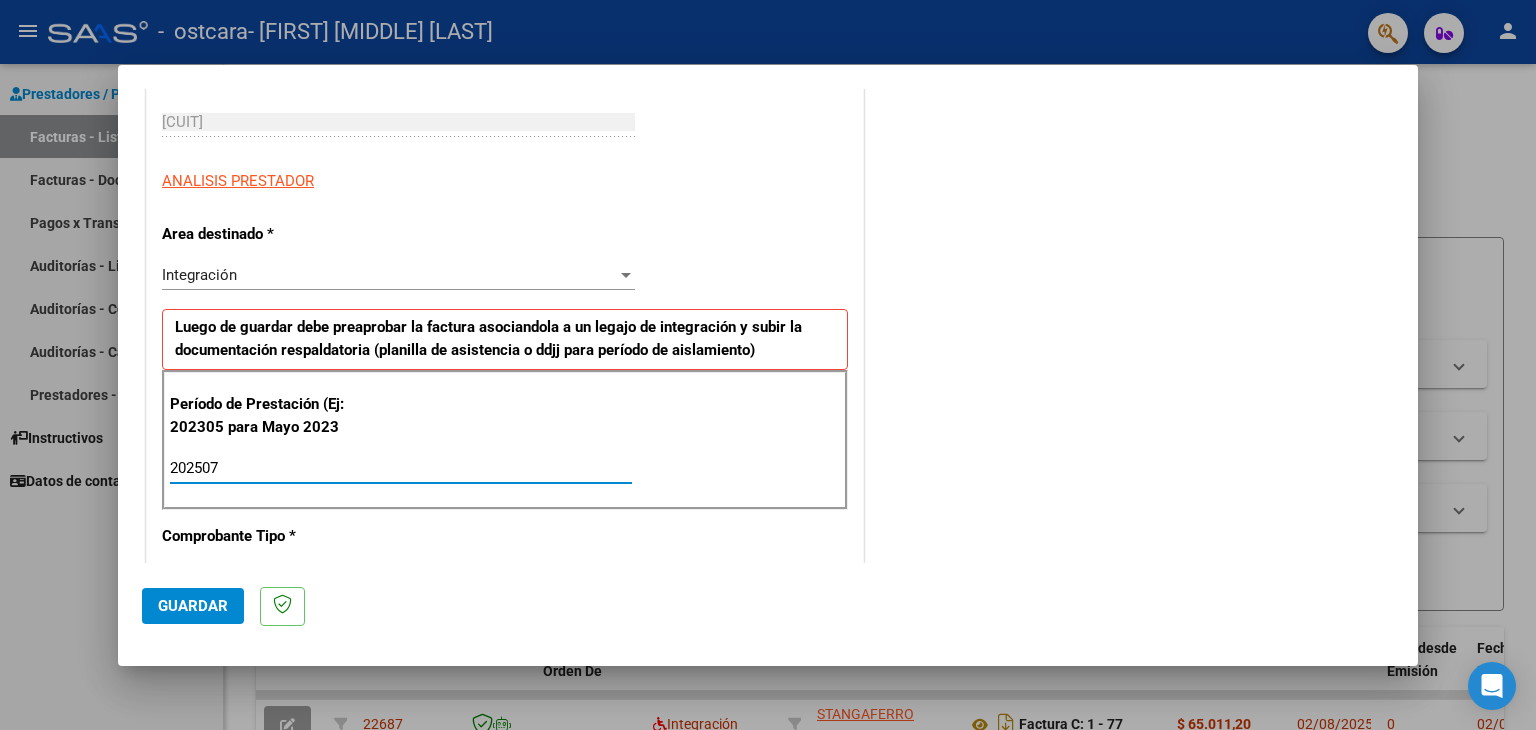 type on "202507" 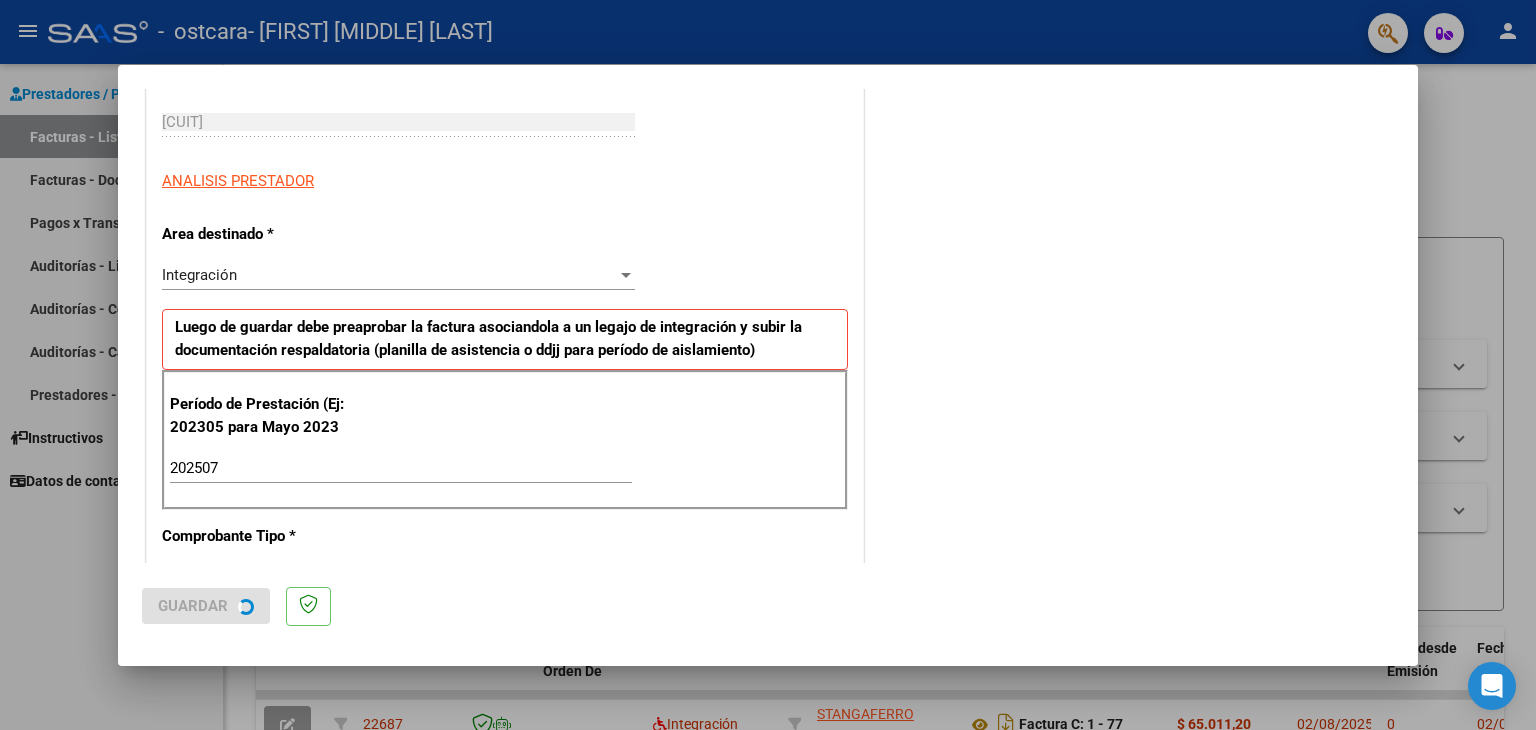 scroll, scrollTop: 0, scrollLeft: 0, axis: both 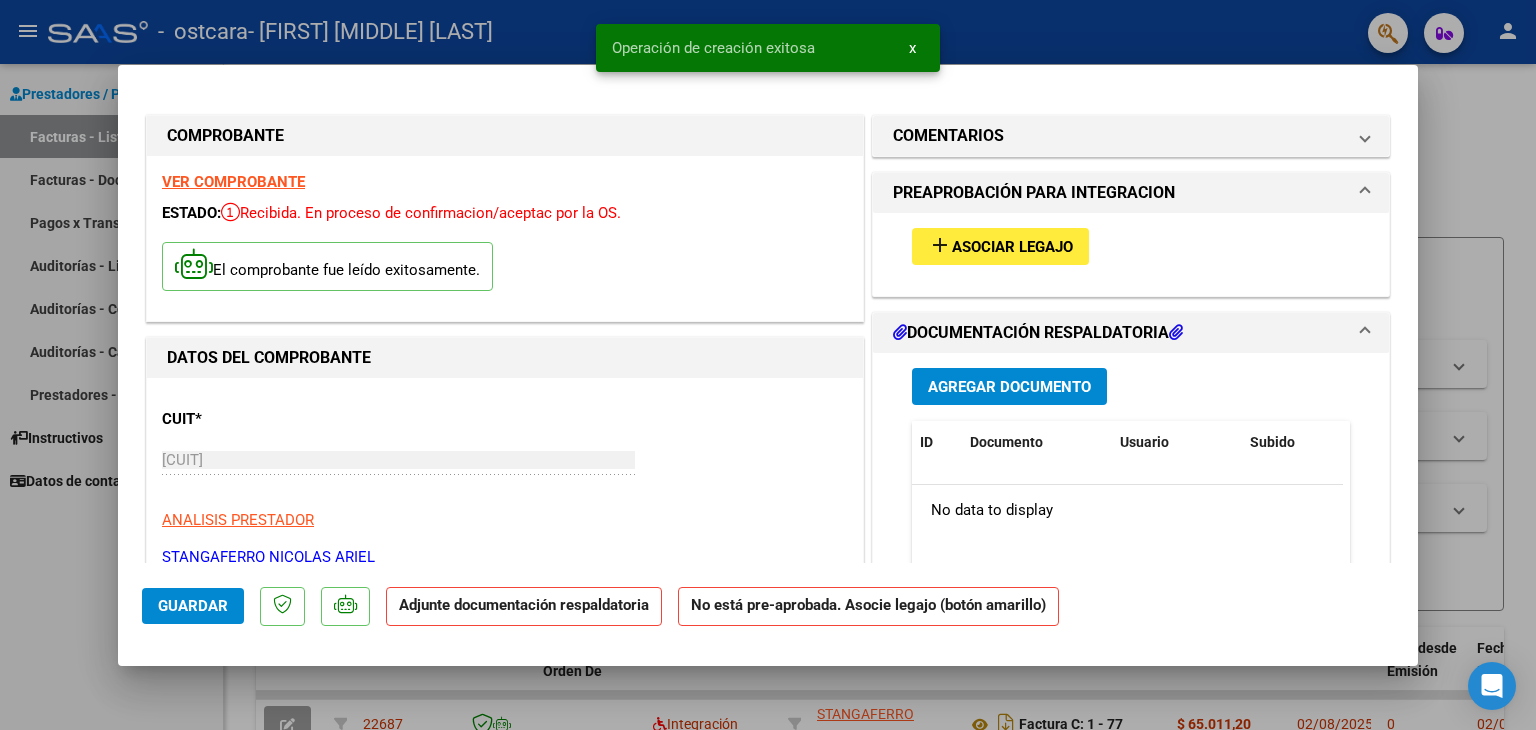 click on "Asociar Legajo" at bounding box center (1012, 247) 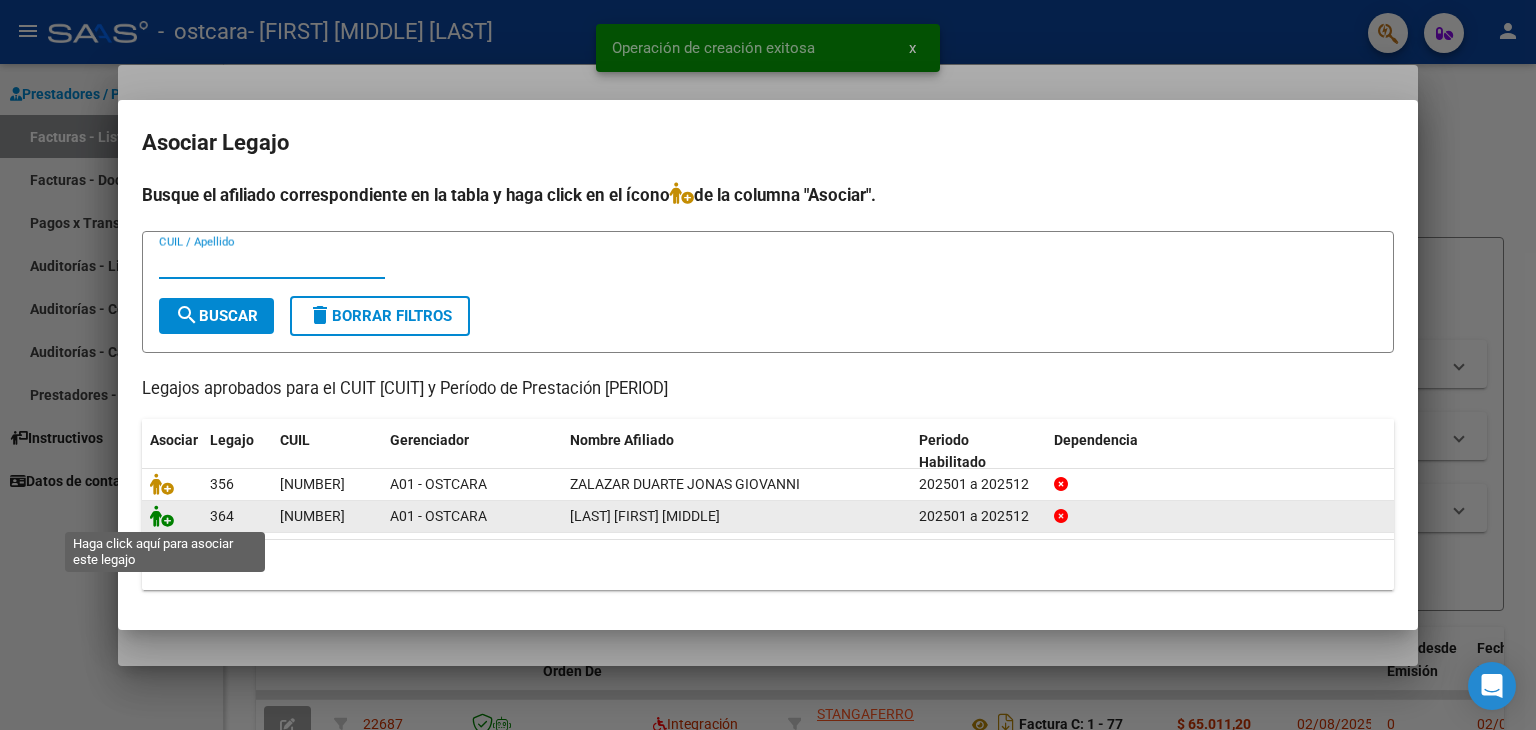 click 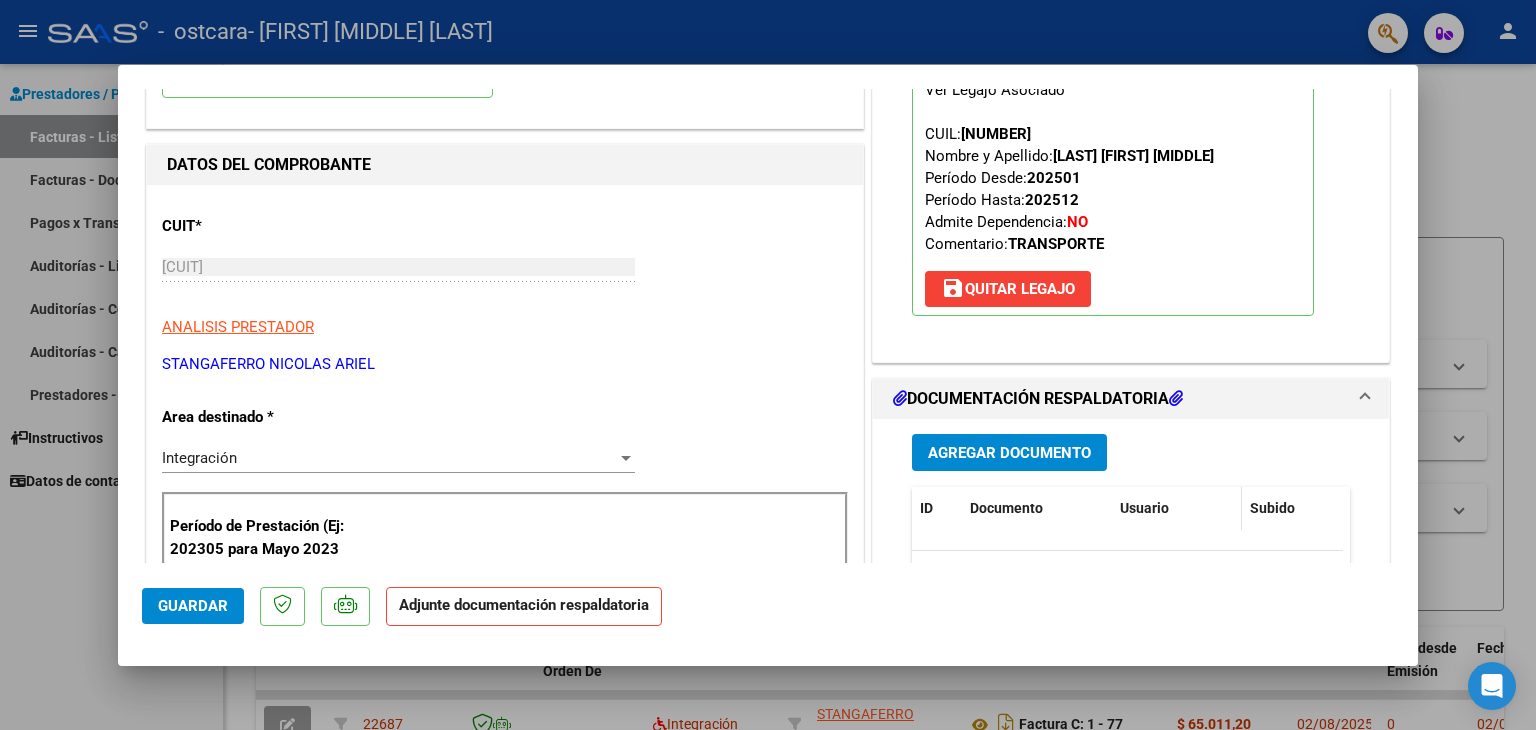 scroll, scrollTop: 200, scrollLeft: 0, axis: vertical 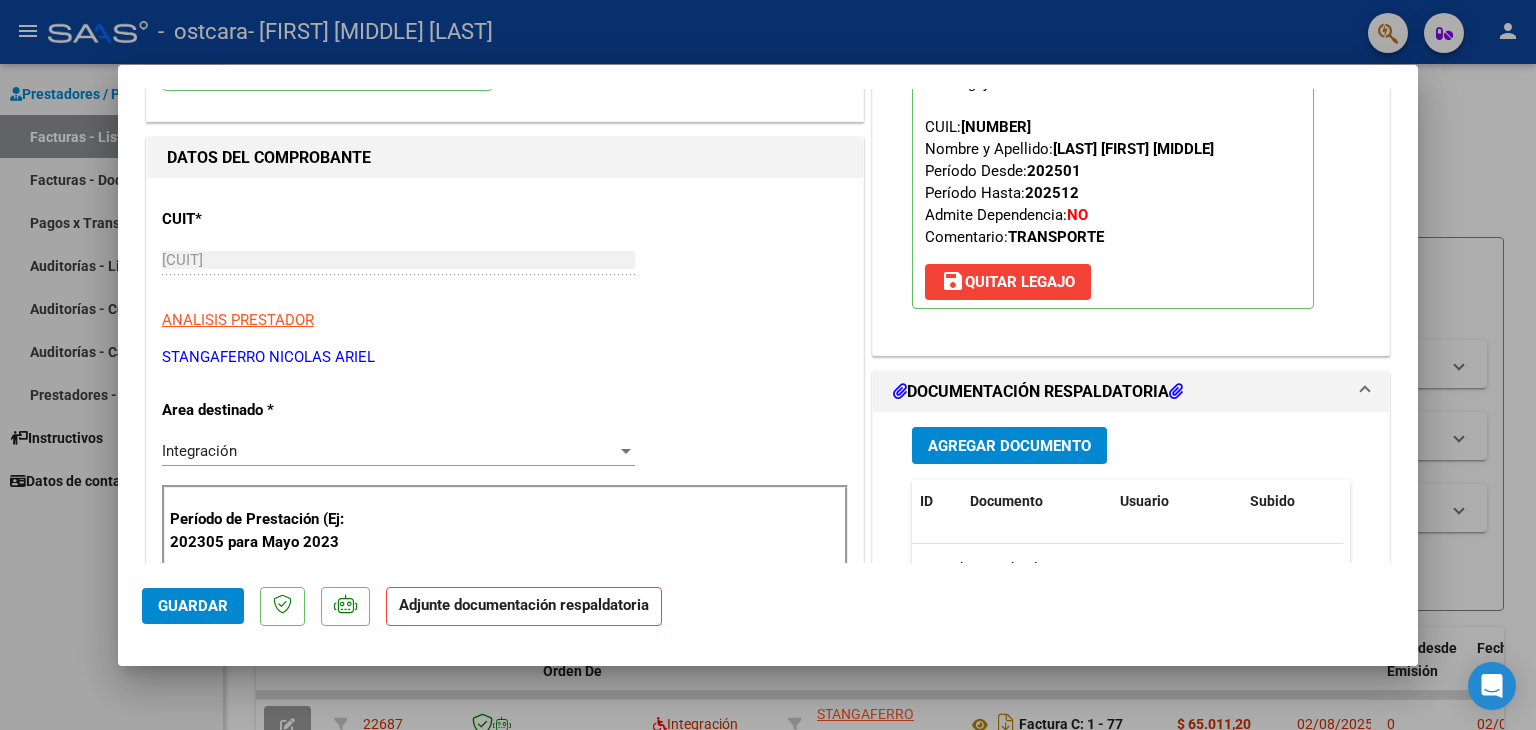 click on "Agregar Documento" at bounding box center [1009, 446] 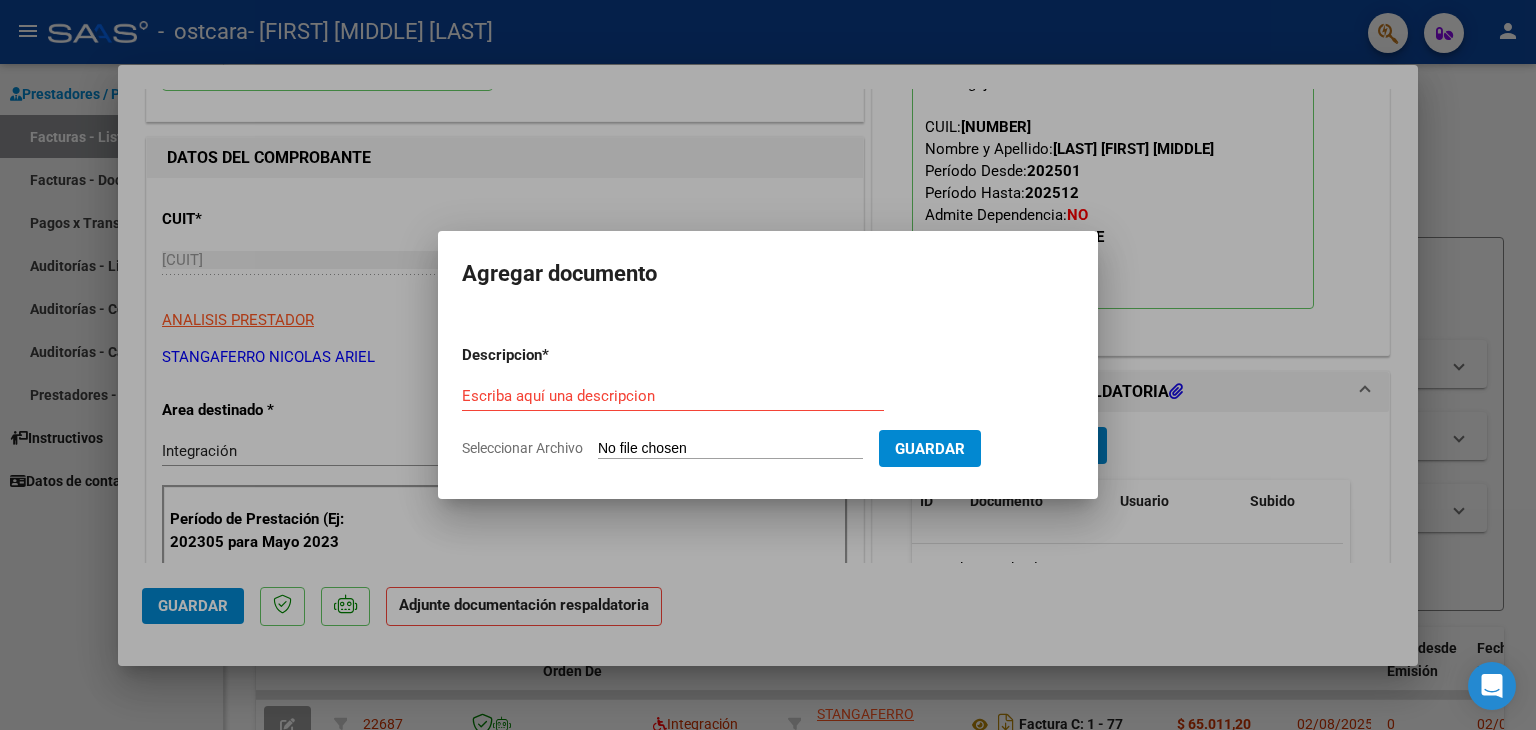 click on "Seleccionar Archivo" at bounding box center [730, 449] 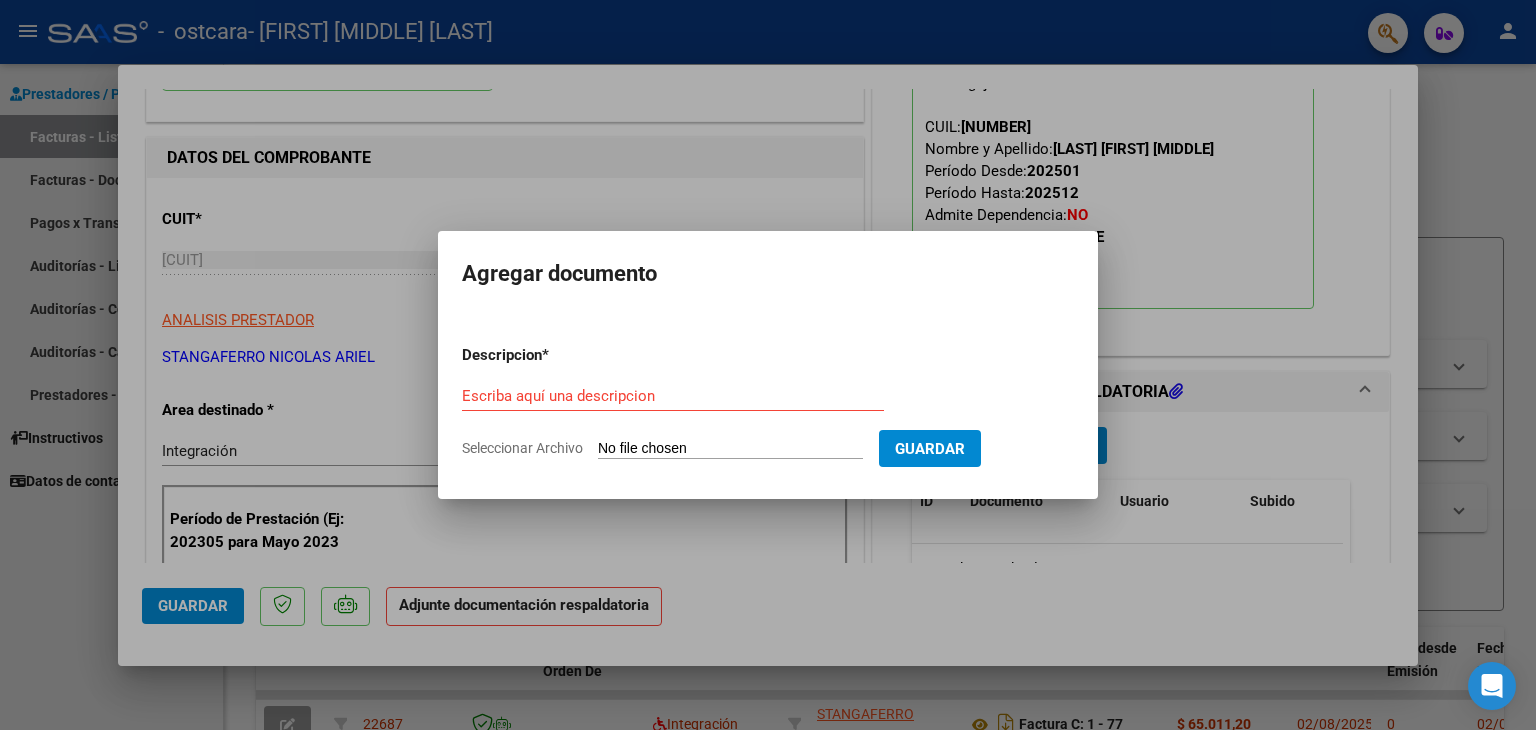 type on "C:\fakepath\[DATE] [TIME].pdf" 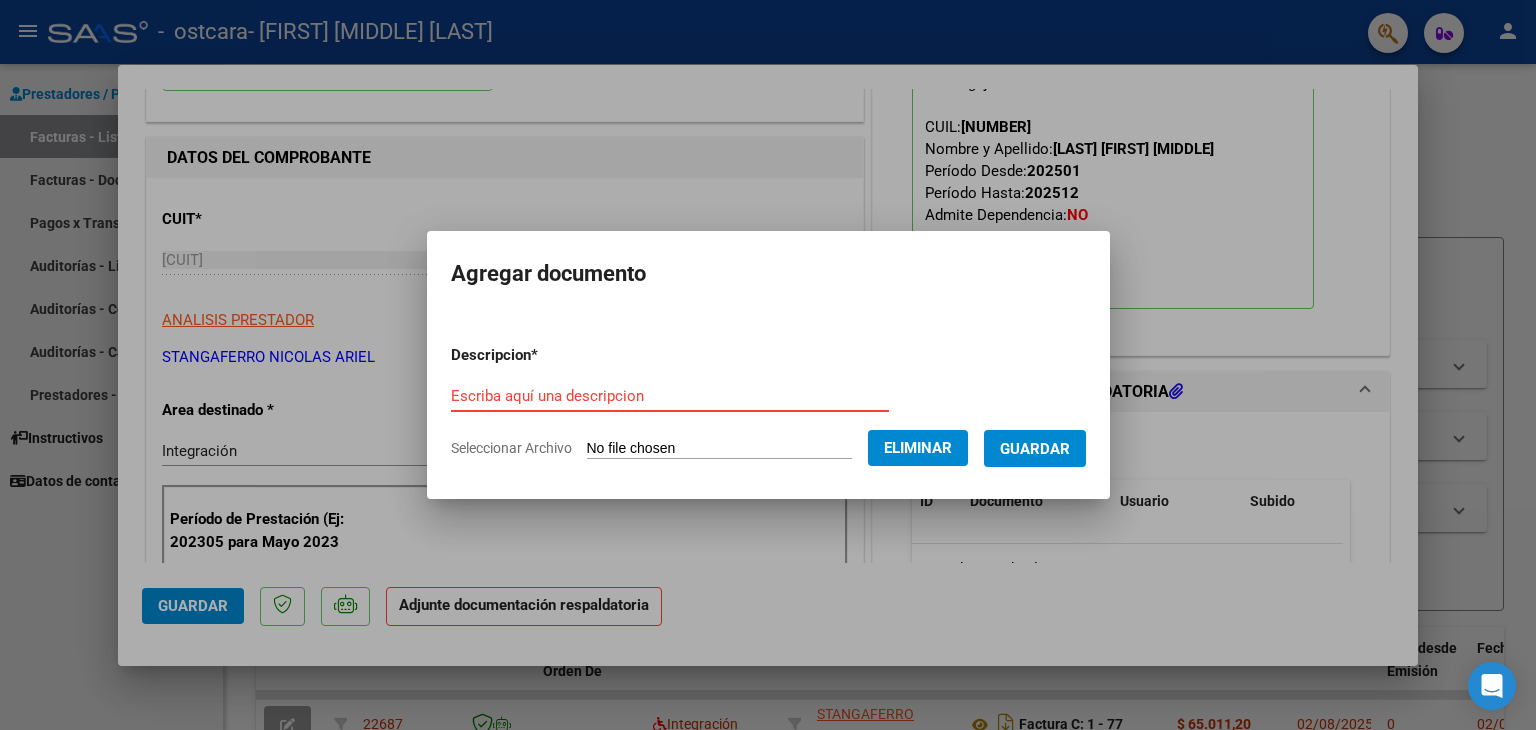 click on "Escriba aquí una descripcion" at bounding box center (670, 396) 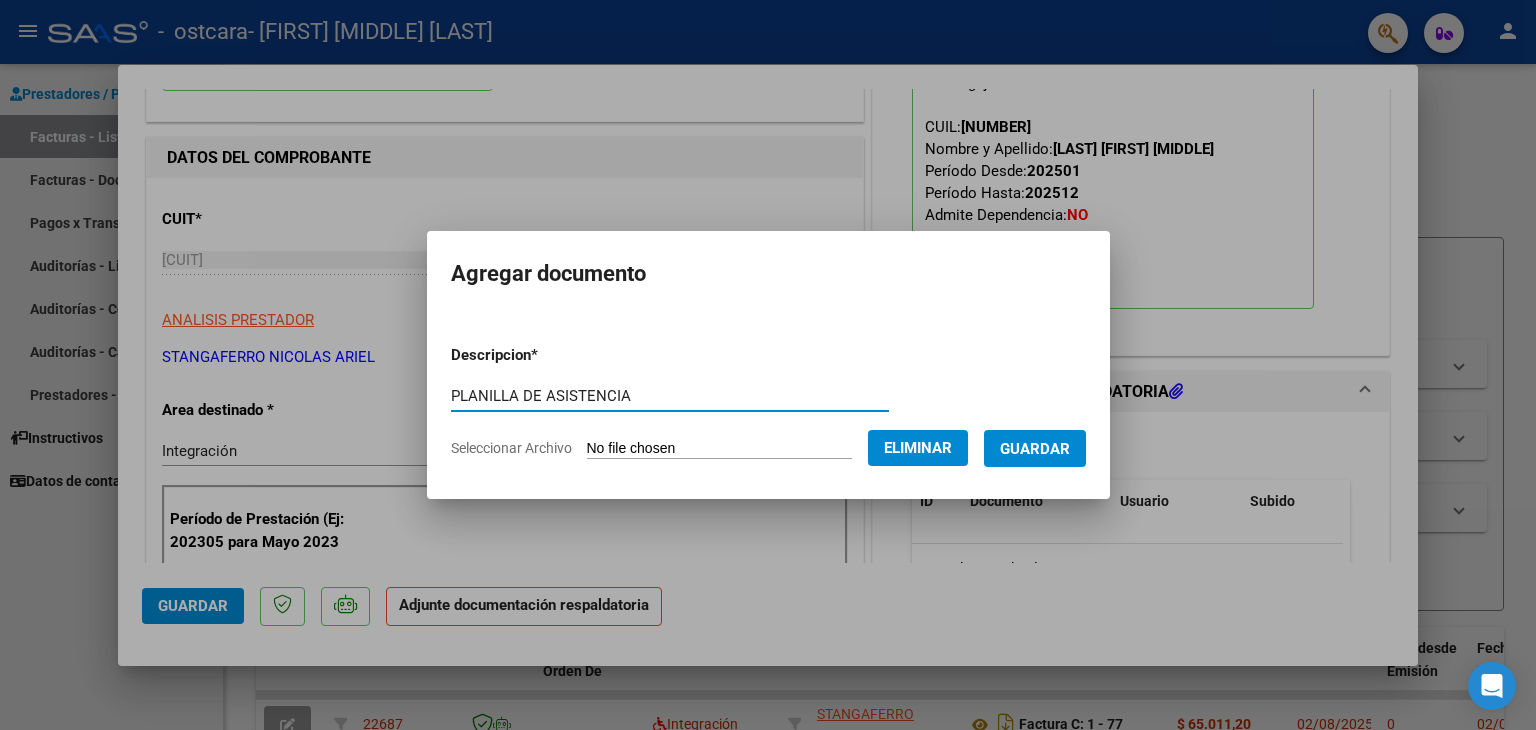 type on "PLANILLA DE ASISTENCIA" 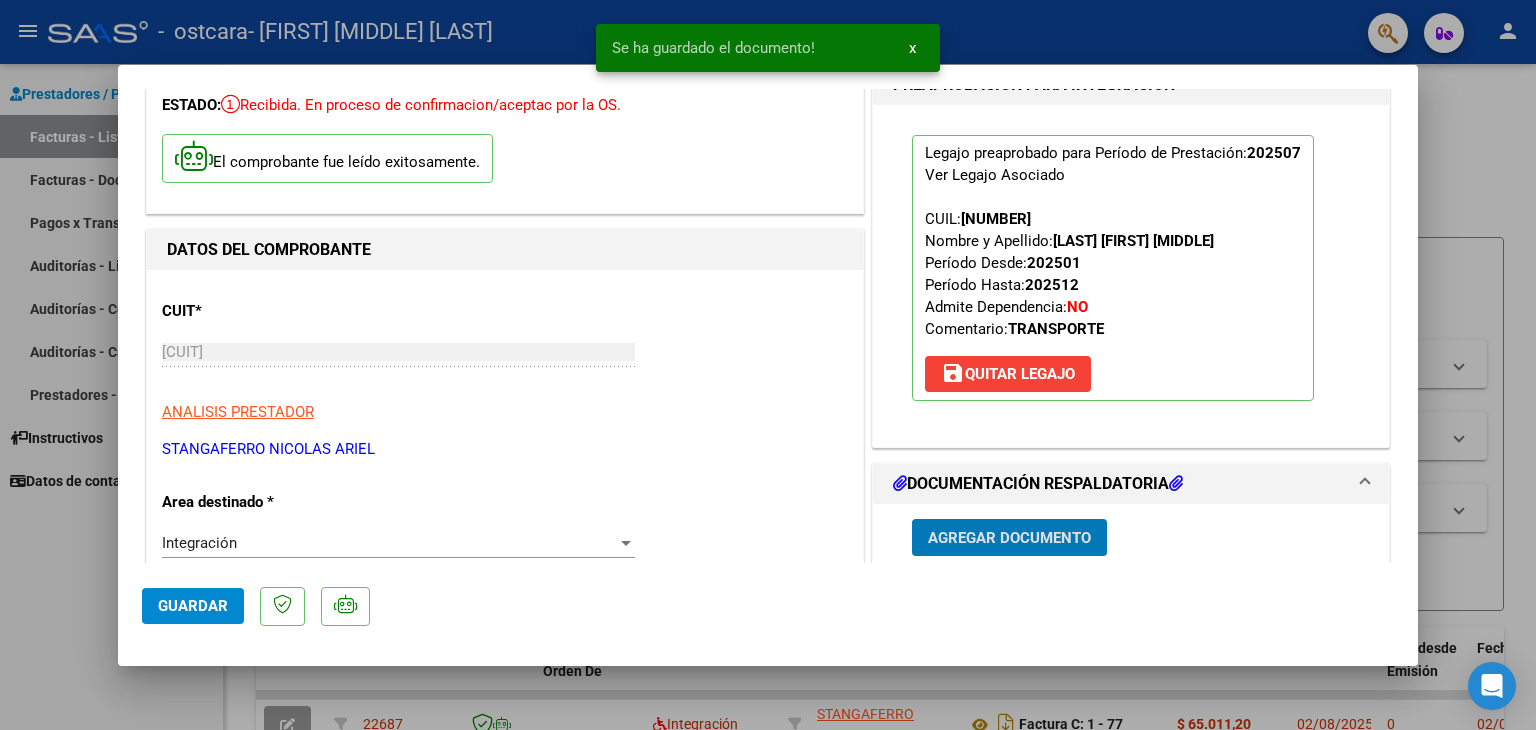scroll, scrollTop: 0, scrollLeft: 0, axis: both 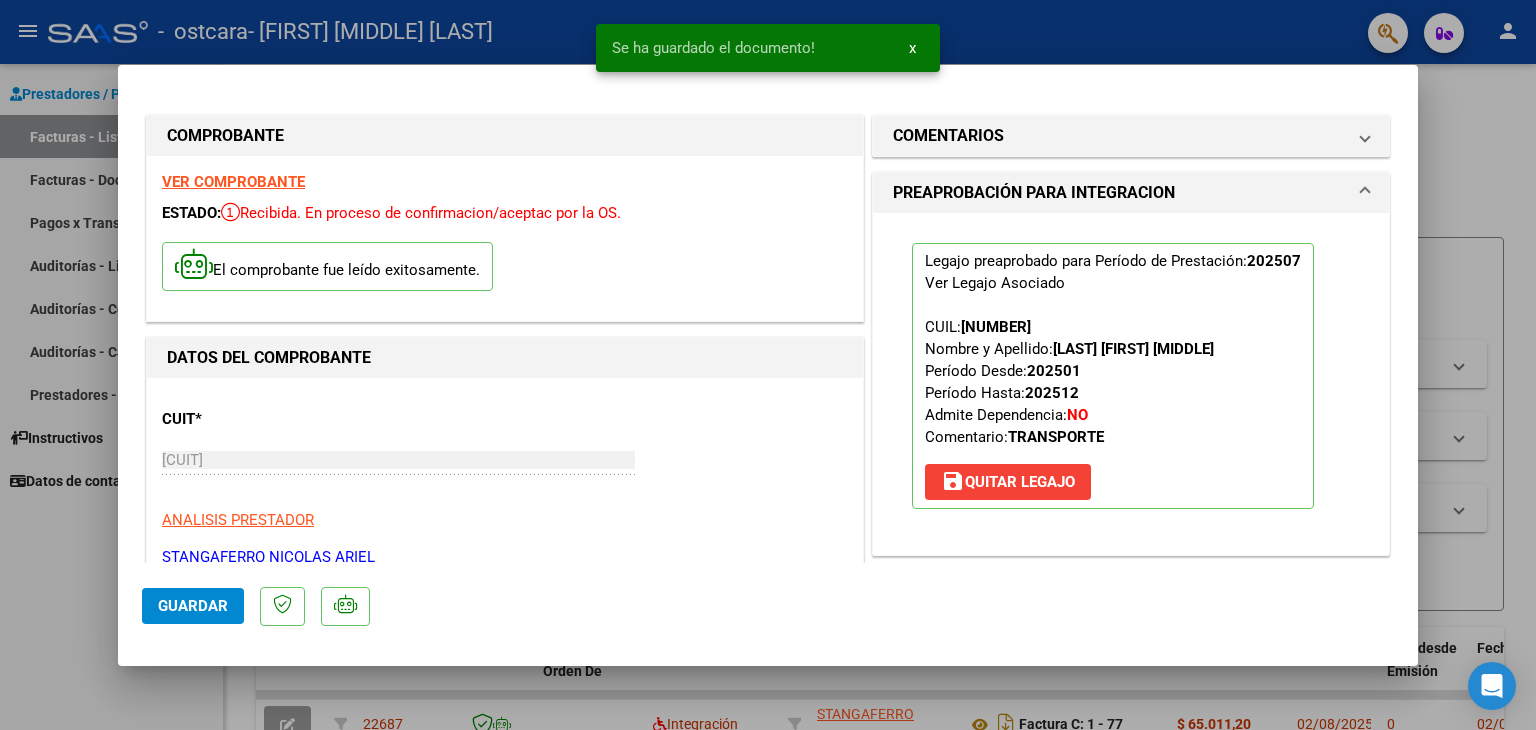 click on "Guardar" 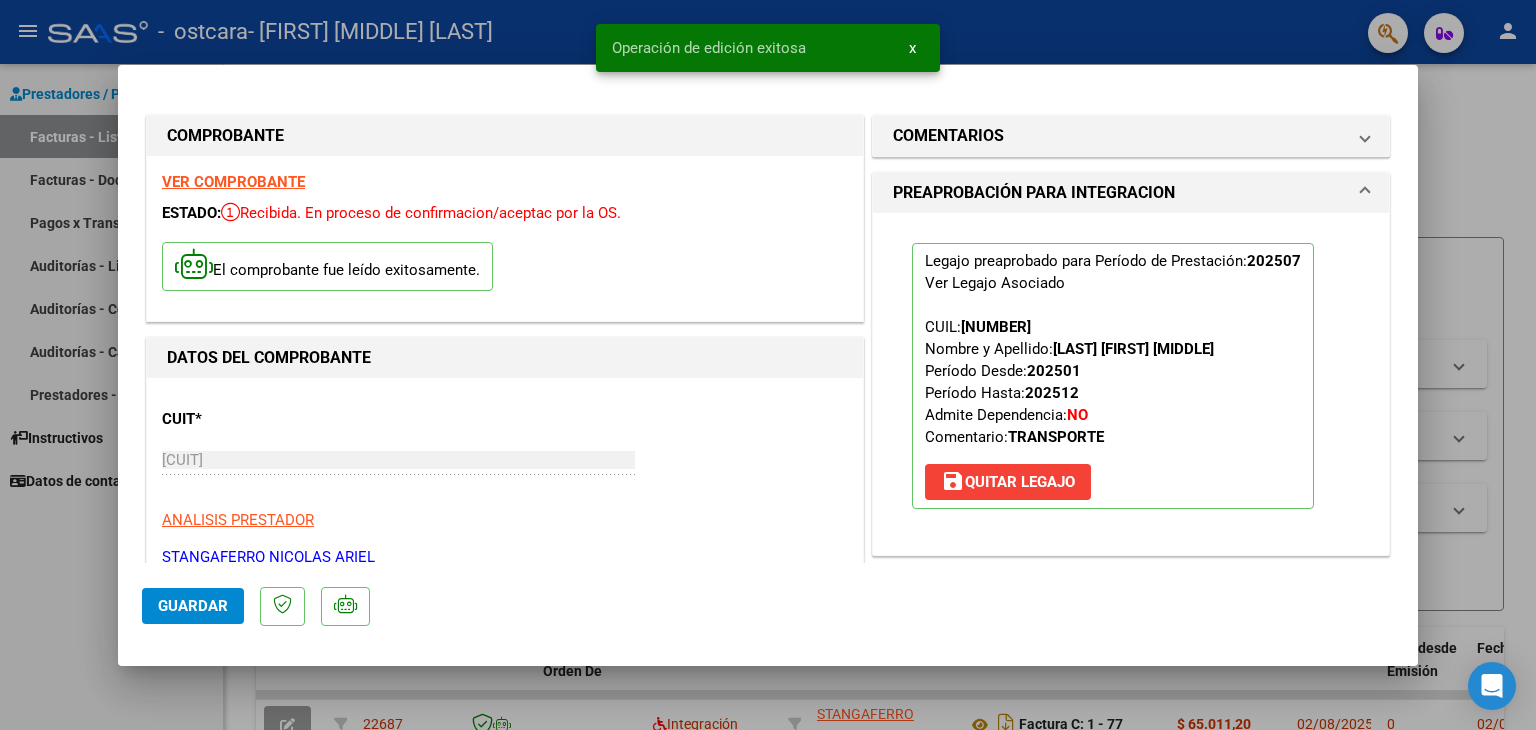 click at bounding box center (768, 365) 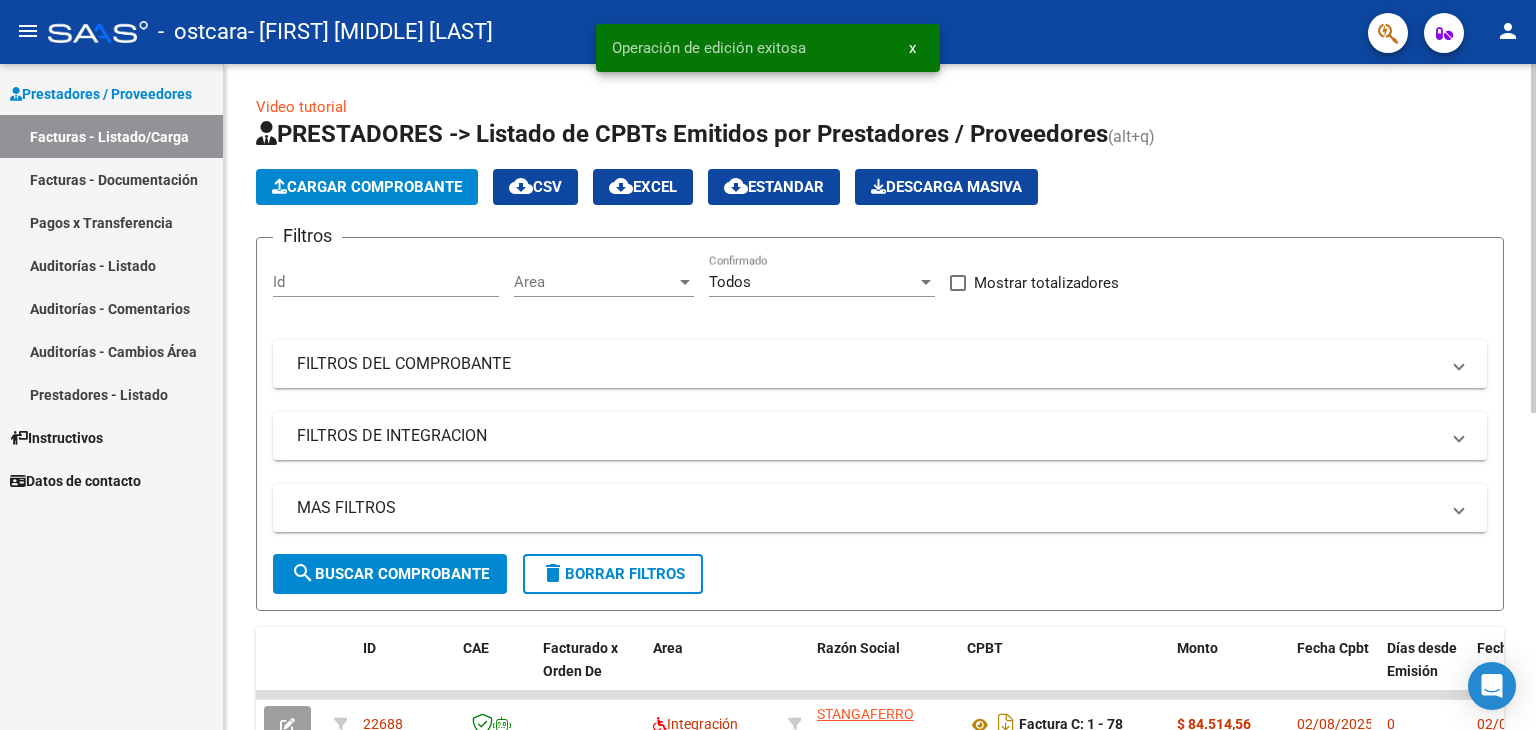 click on "Cargar Comprobante" 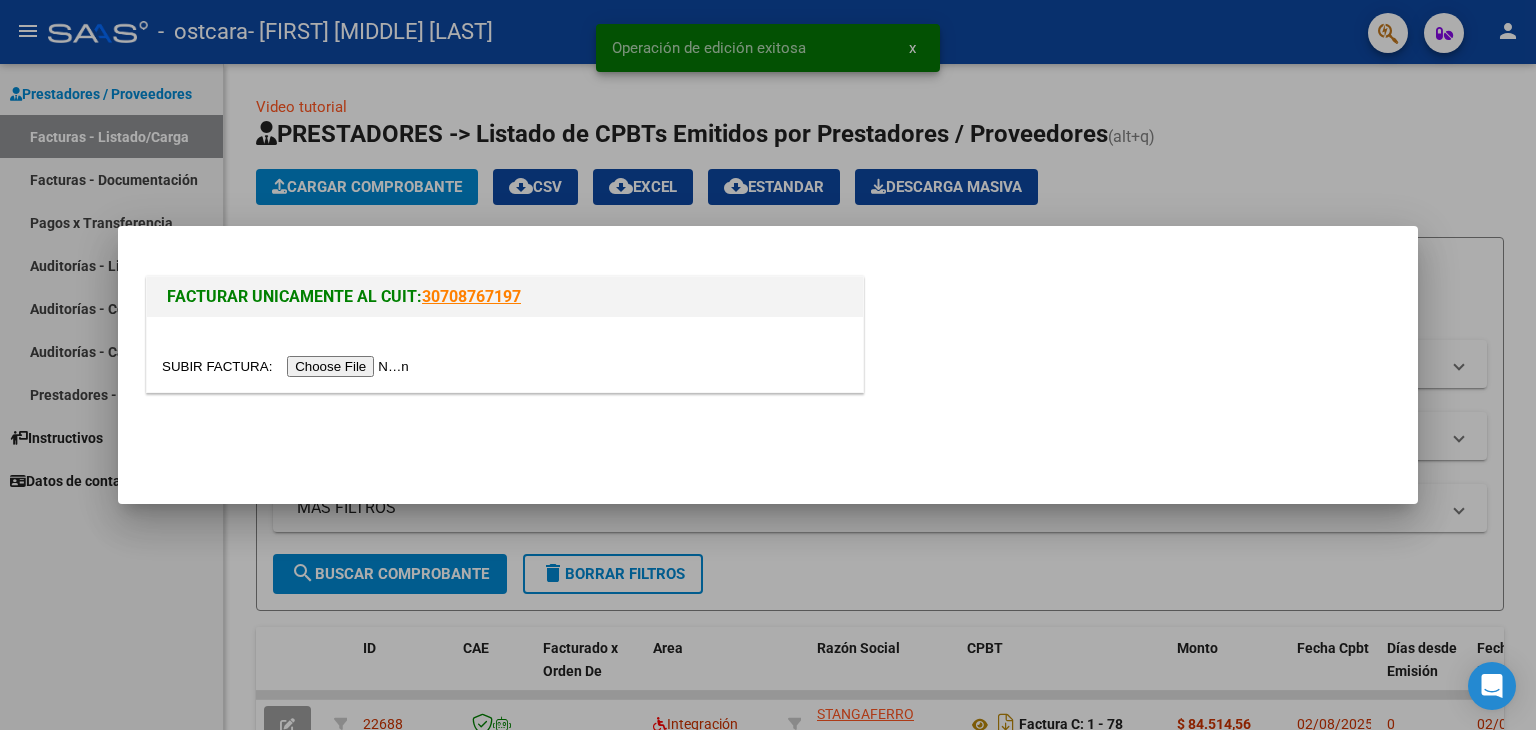 click at bounding box center [288, 366] 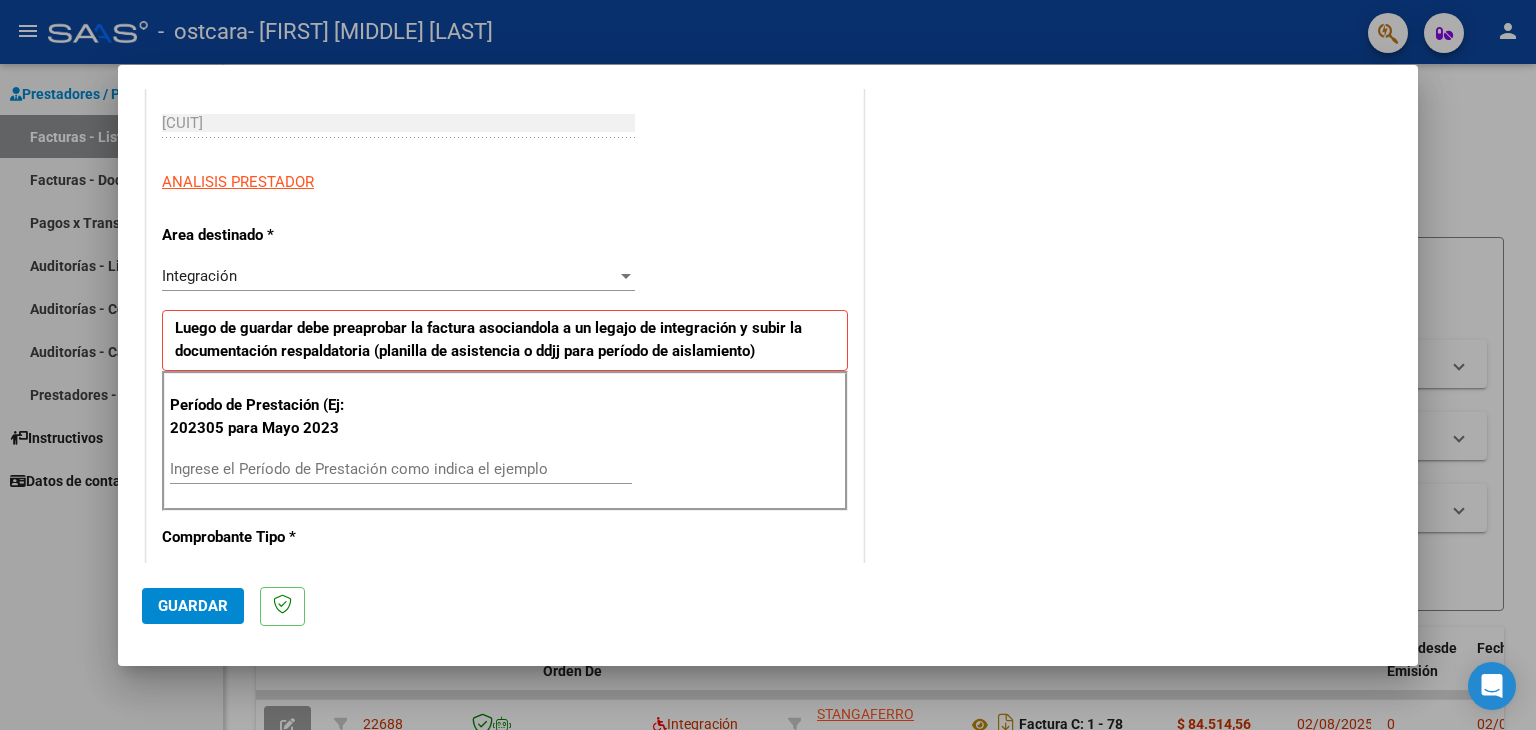 scroll, scrollTop: 400, scrollLeft: 0, axis: vertical 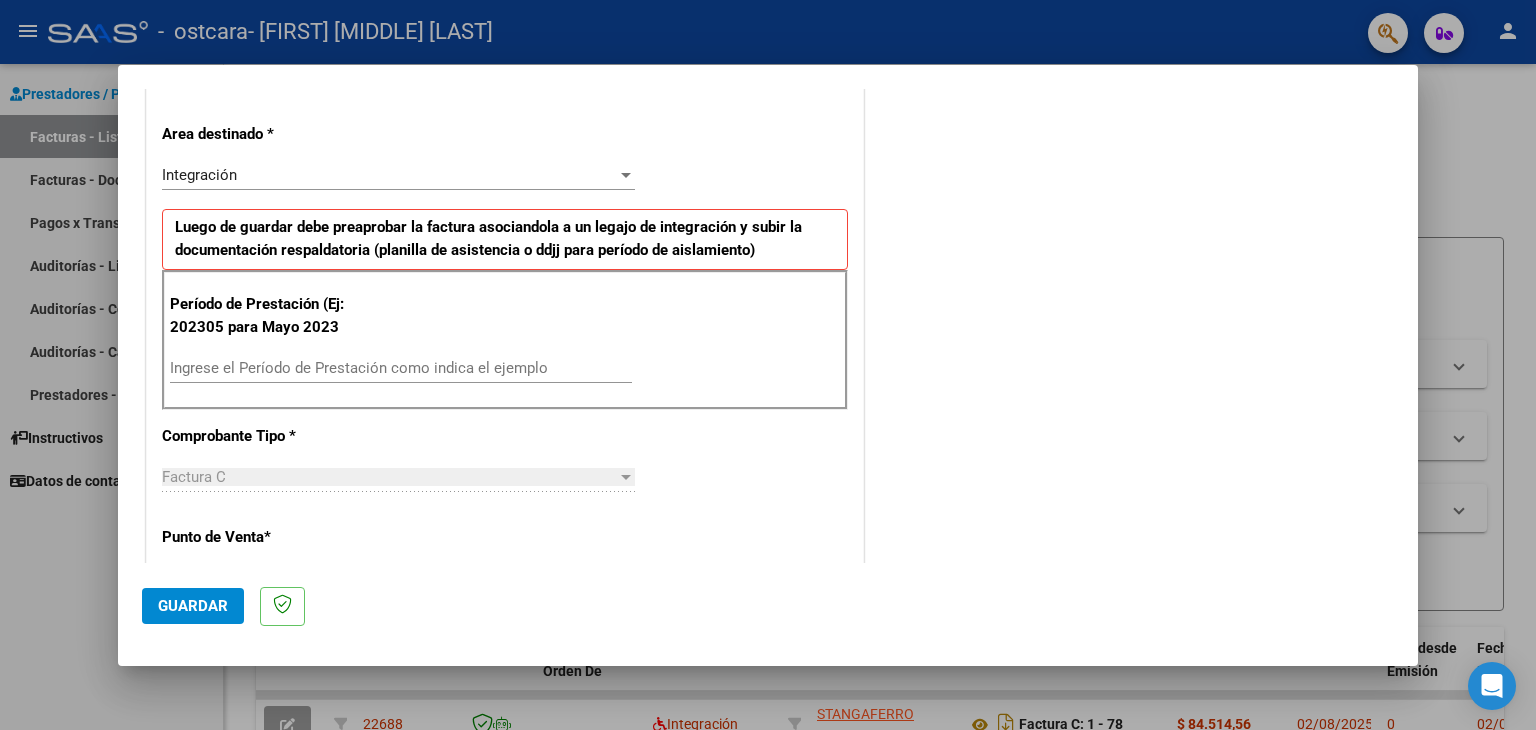 click on "Ingrese el Período de Prestación como indica el ejemplo" at bounding box center (401, 368) 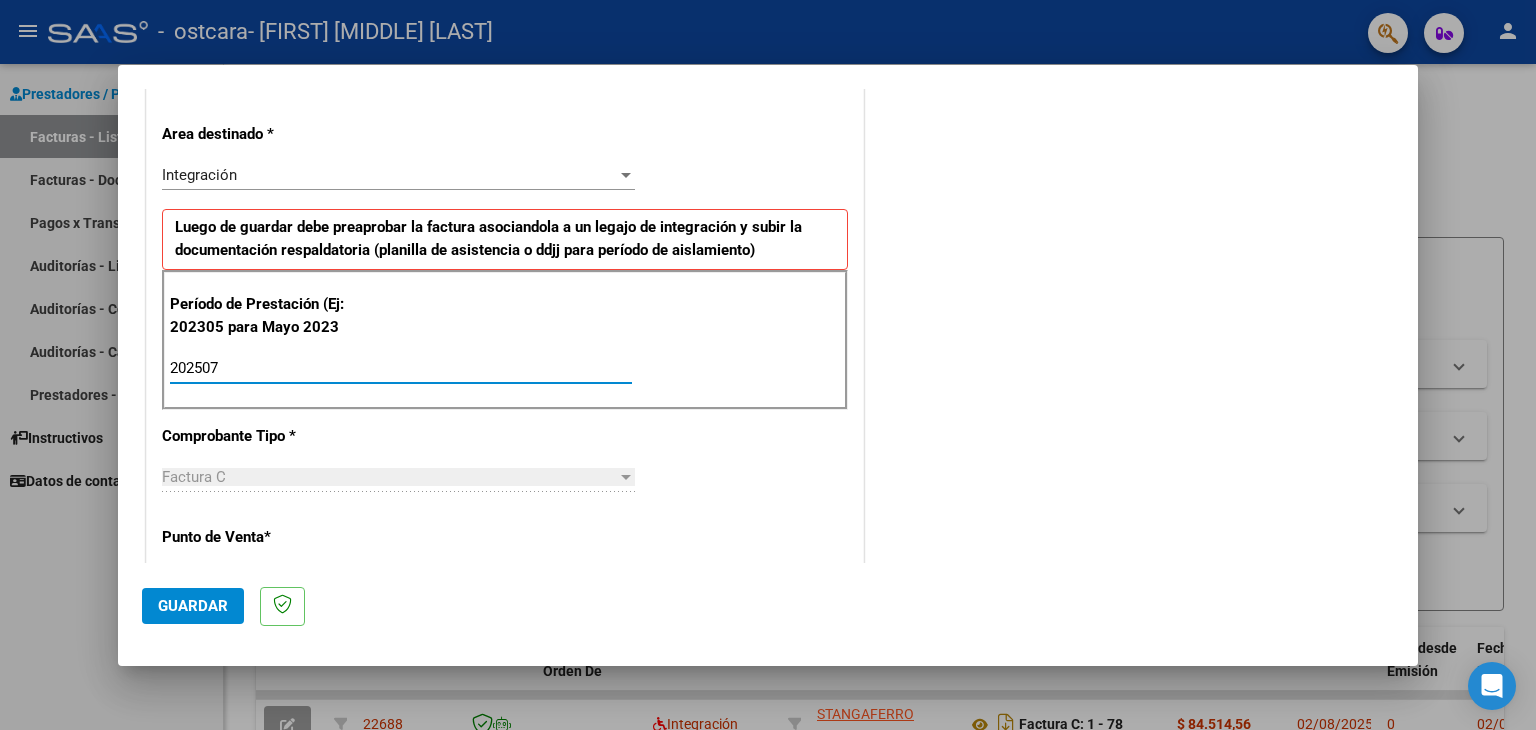 type on "202507" 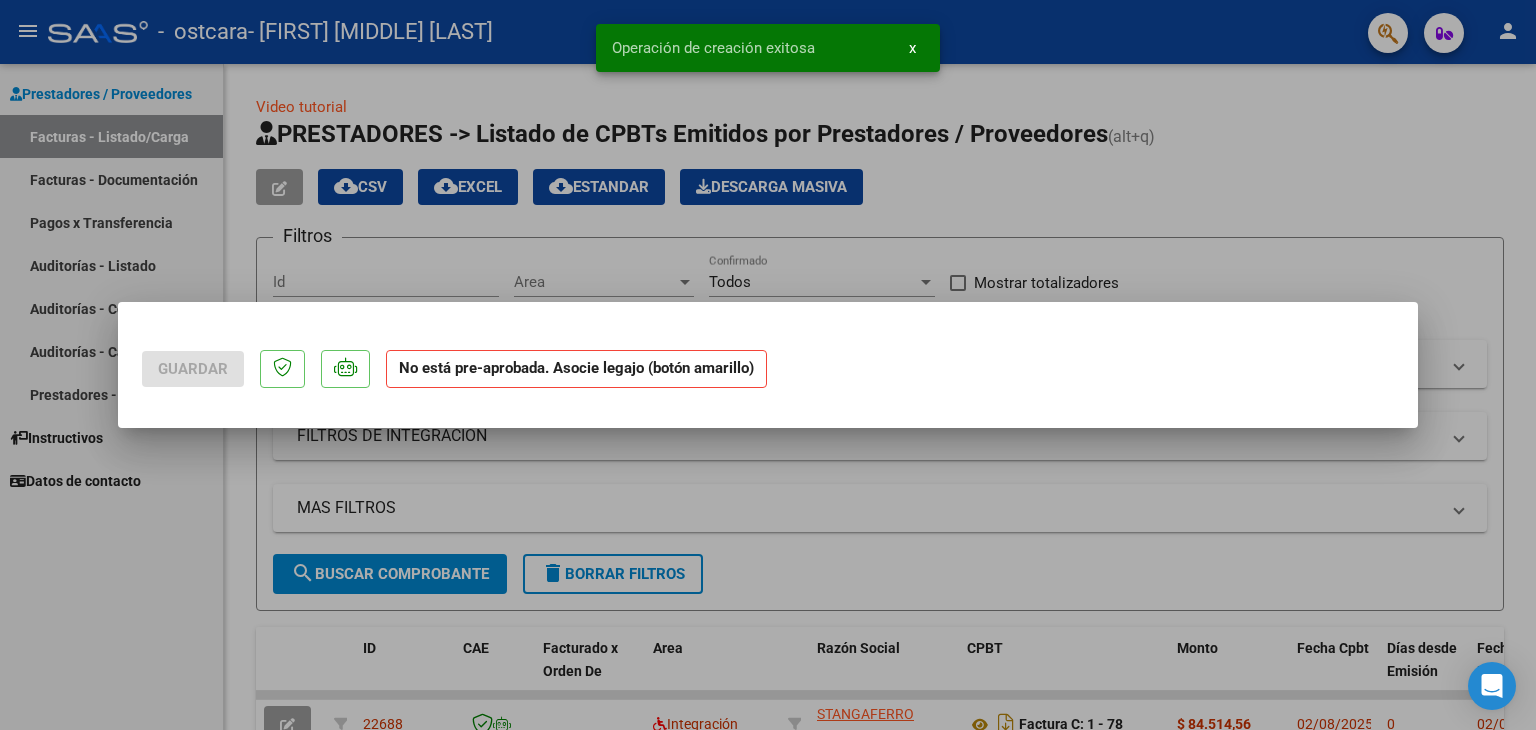 scroll, scrollTop: 0, scrollLeft: 0, axis: both 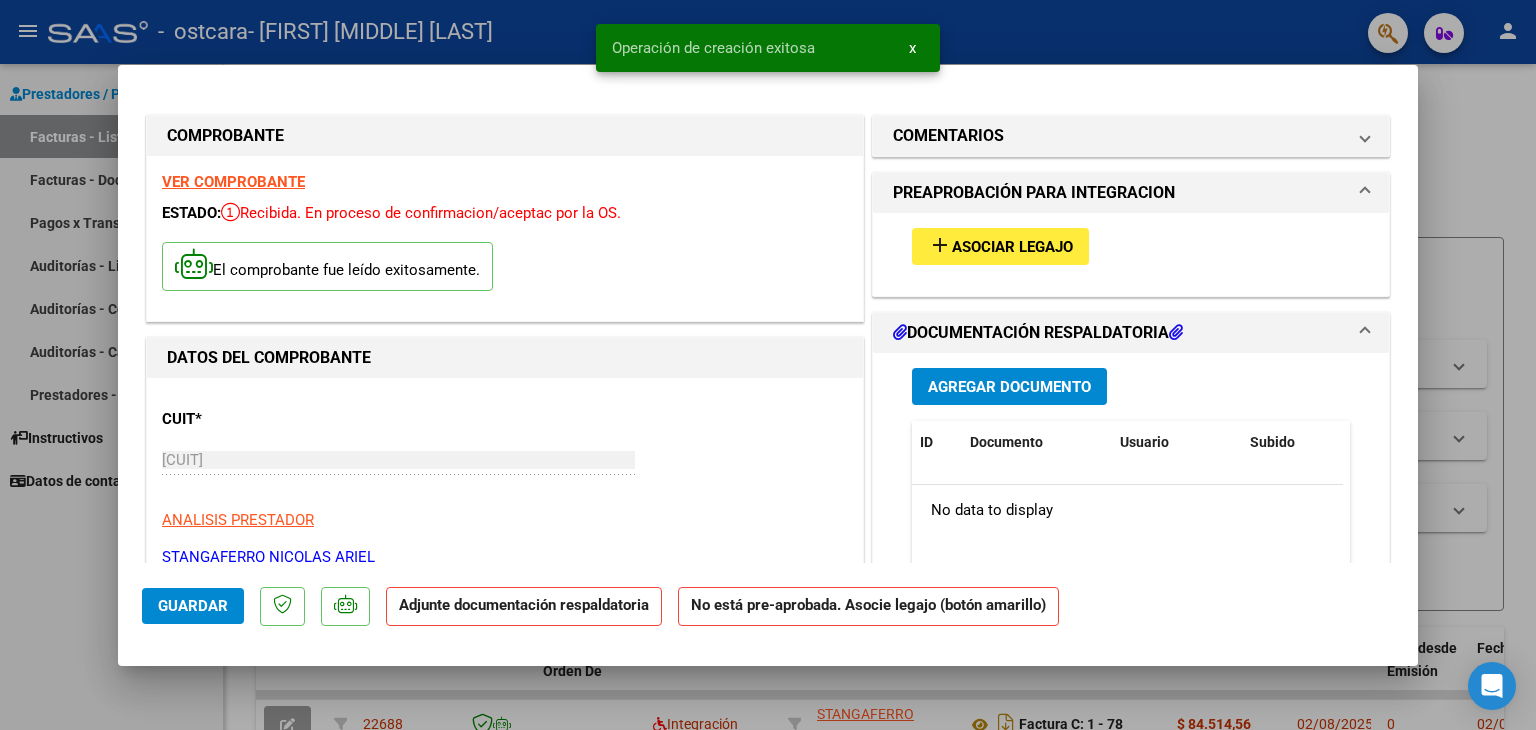 click on "Asociar Legajo" at bounding box center [1012, 247] 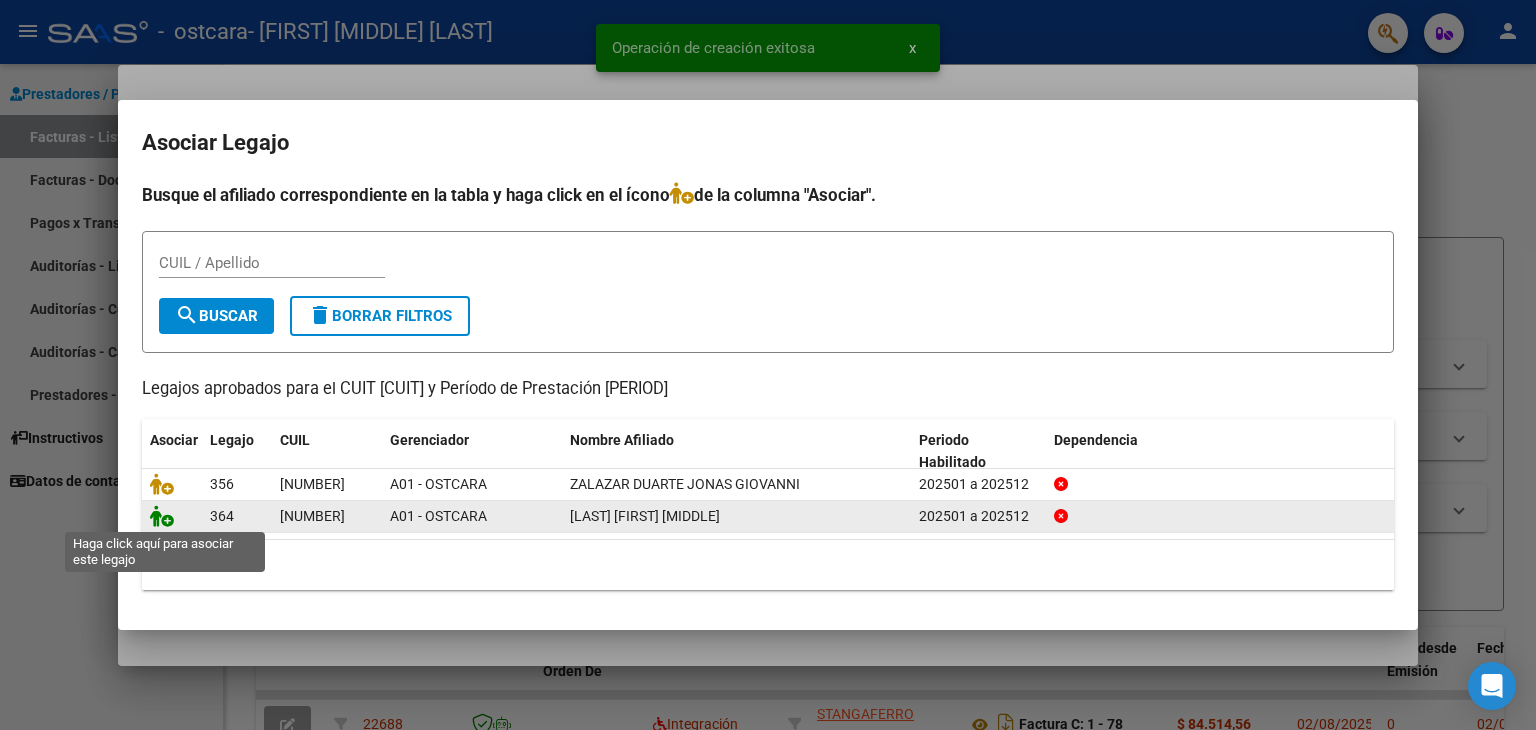click 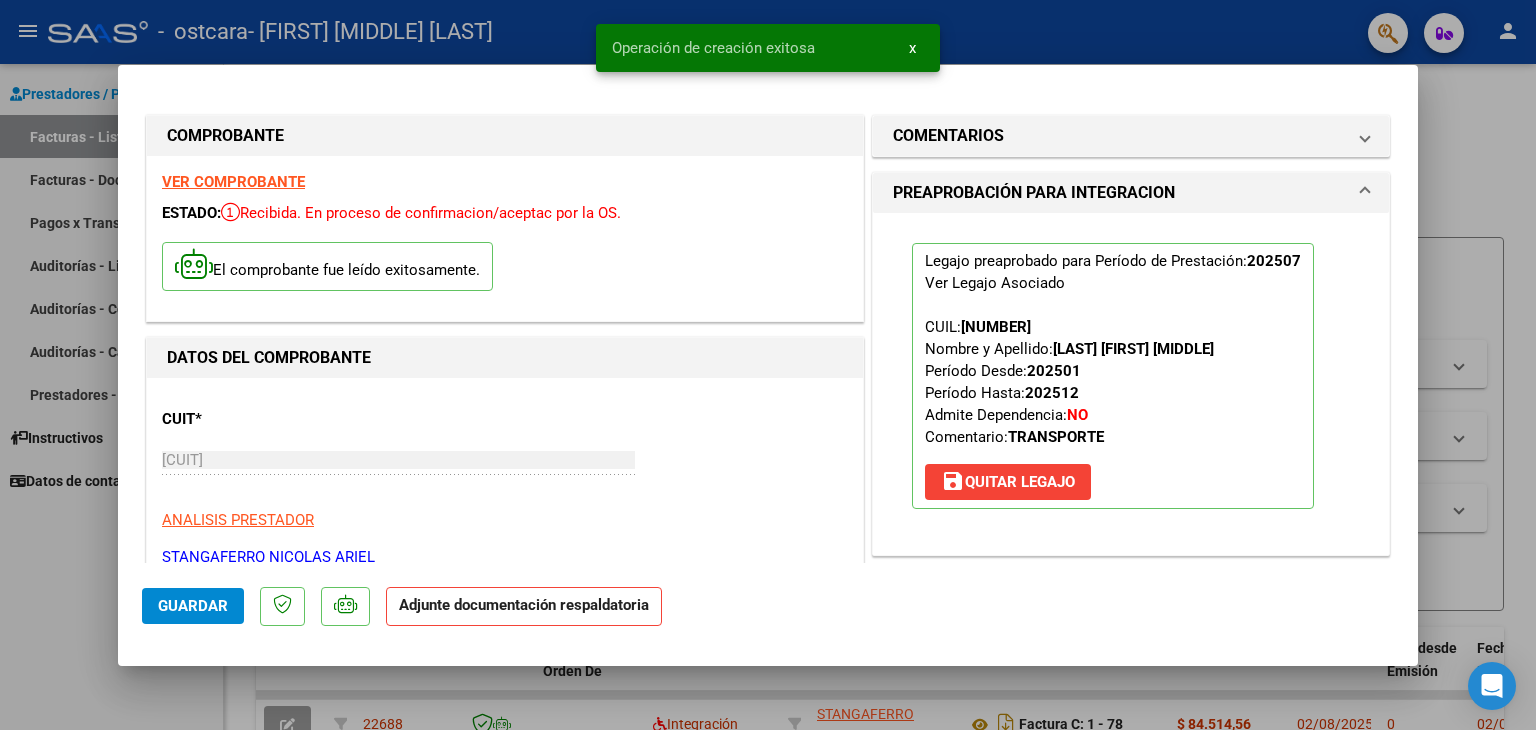 scroll, scrollTop: 100, scrollLeft: 0, axis: vertical 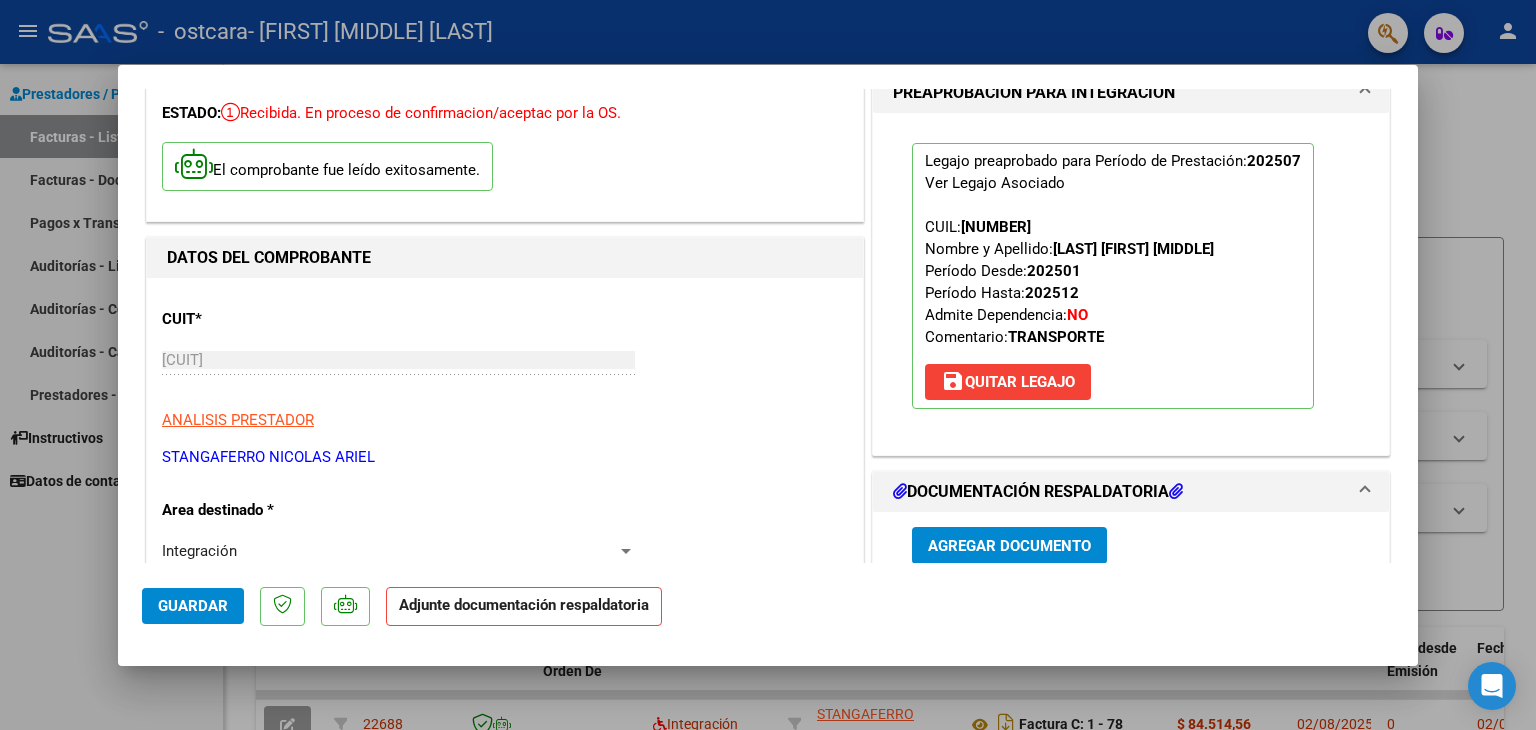 click on "Agregar Documento" at bounding box center [1009, 546] 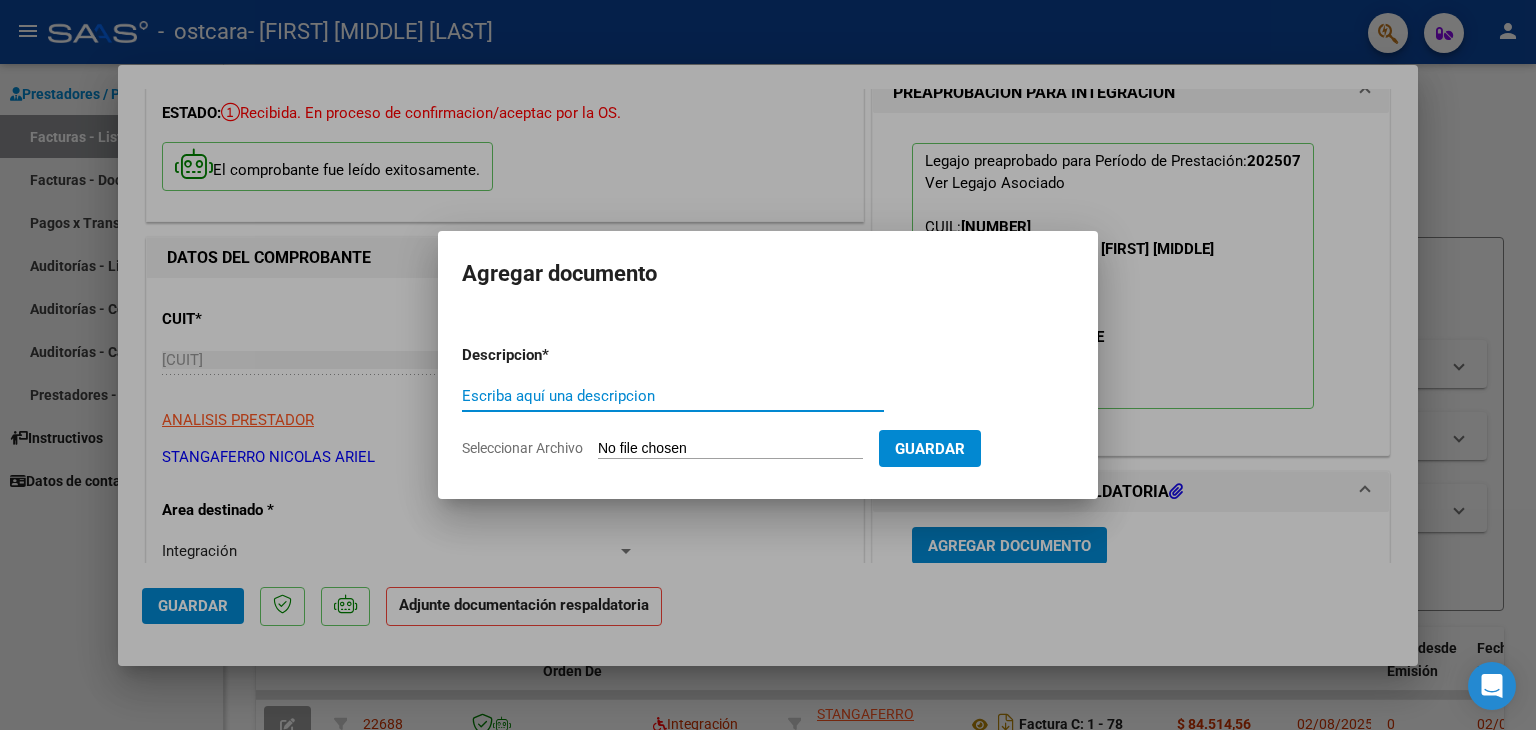click on "Seleccionar Archivo" at bounding box center (730, 449) 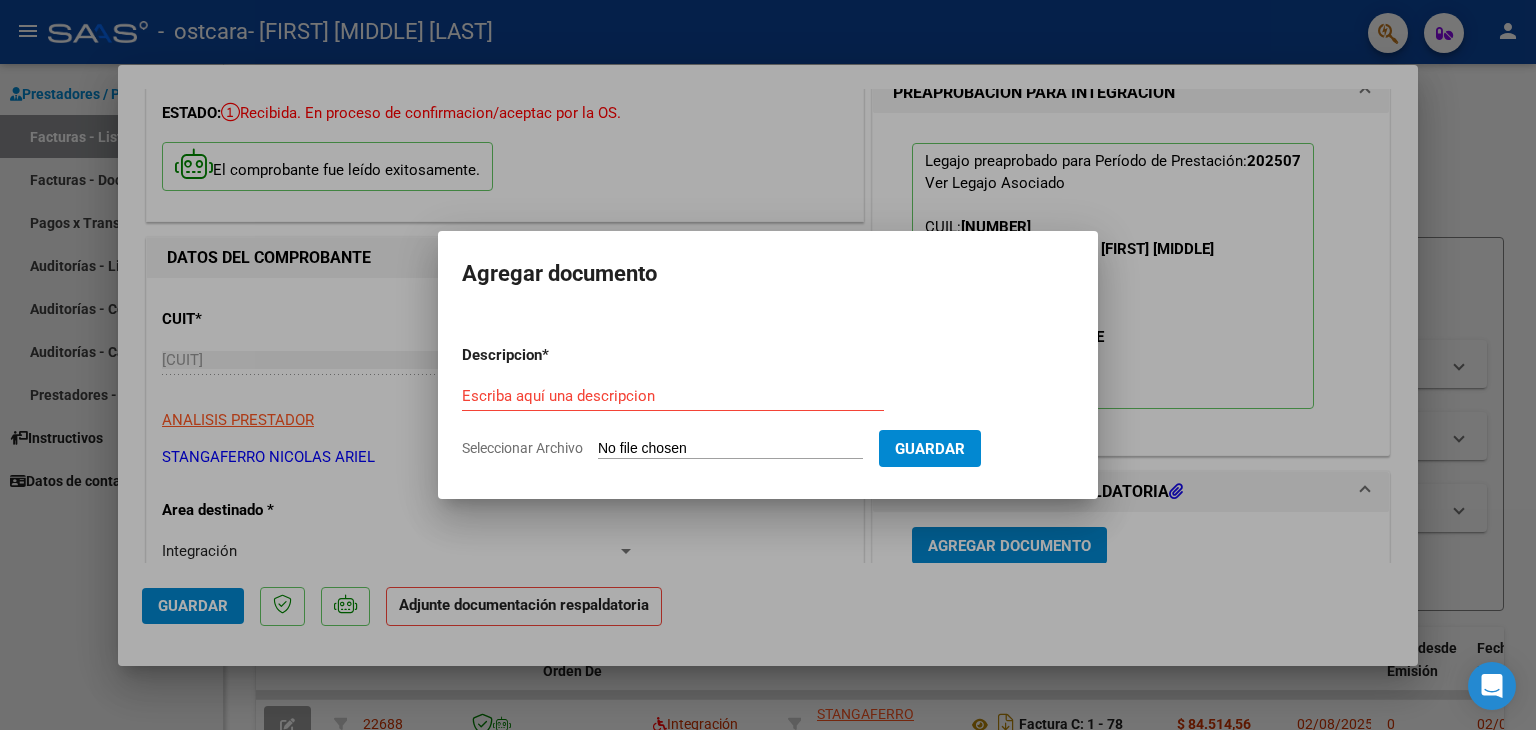 type on "C:\fakepath\[DATE] [TIME].pdf" 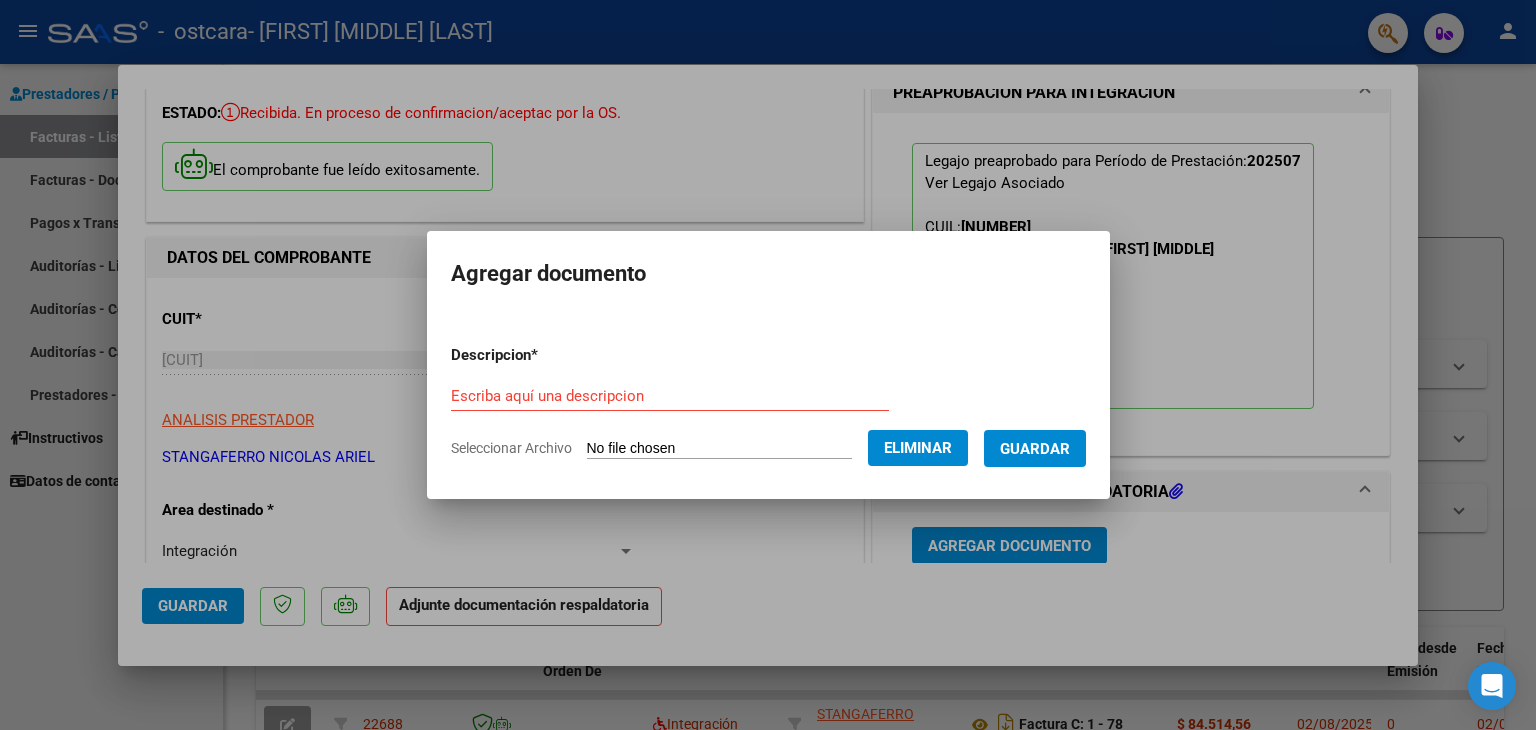 click on "Escriba aquí una descripcion" at bounding box center (670, 396) 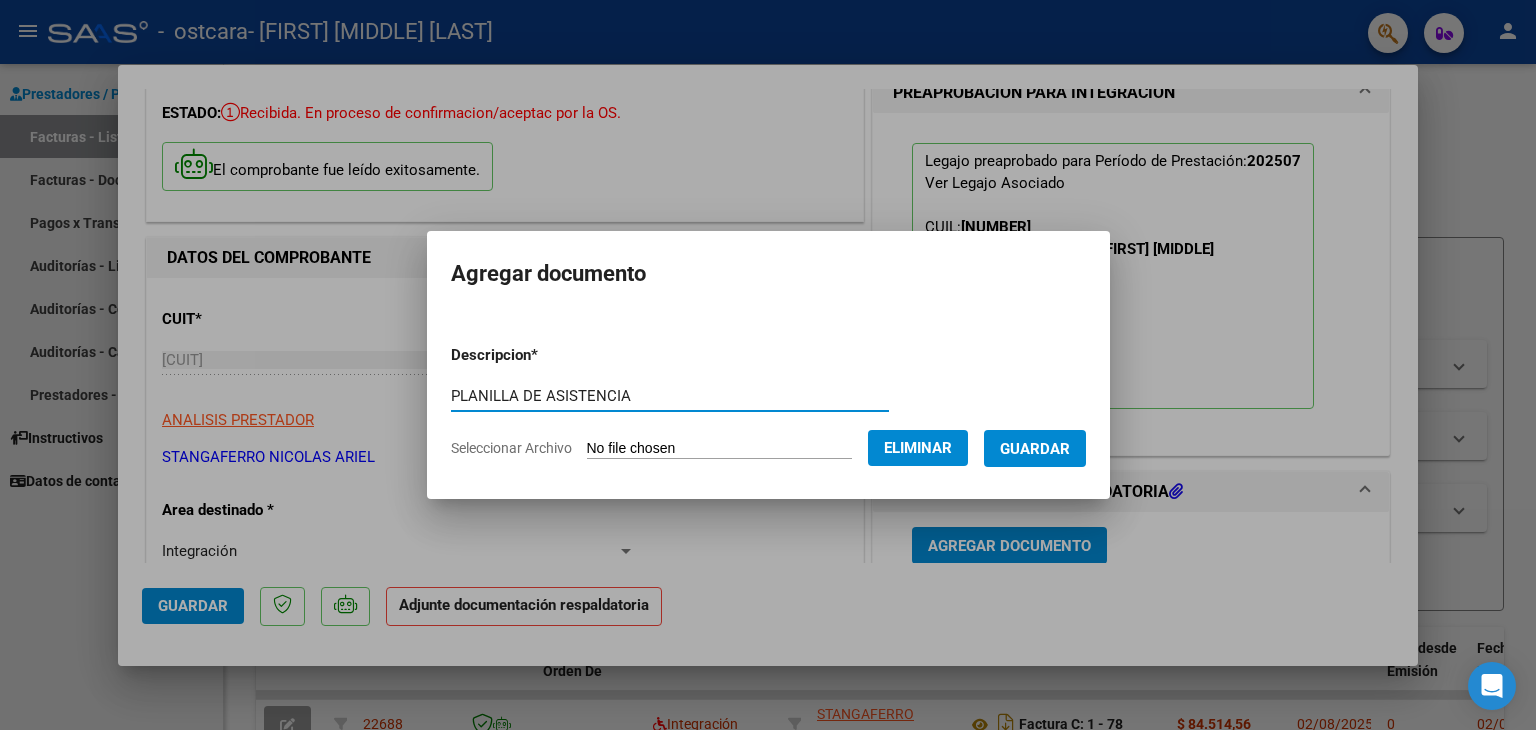 type on "PLANILLA DE ASISTENCIA" 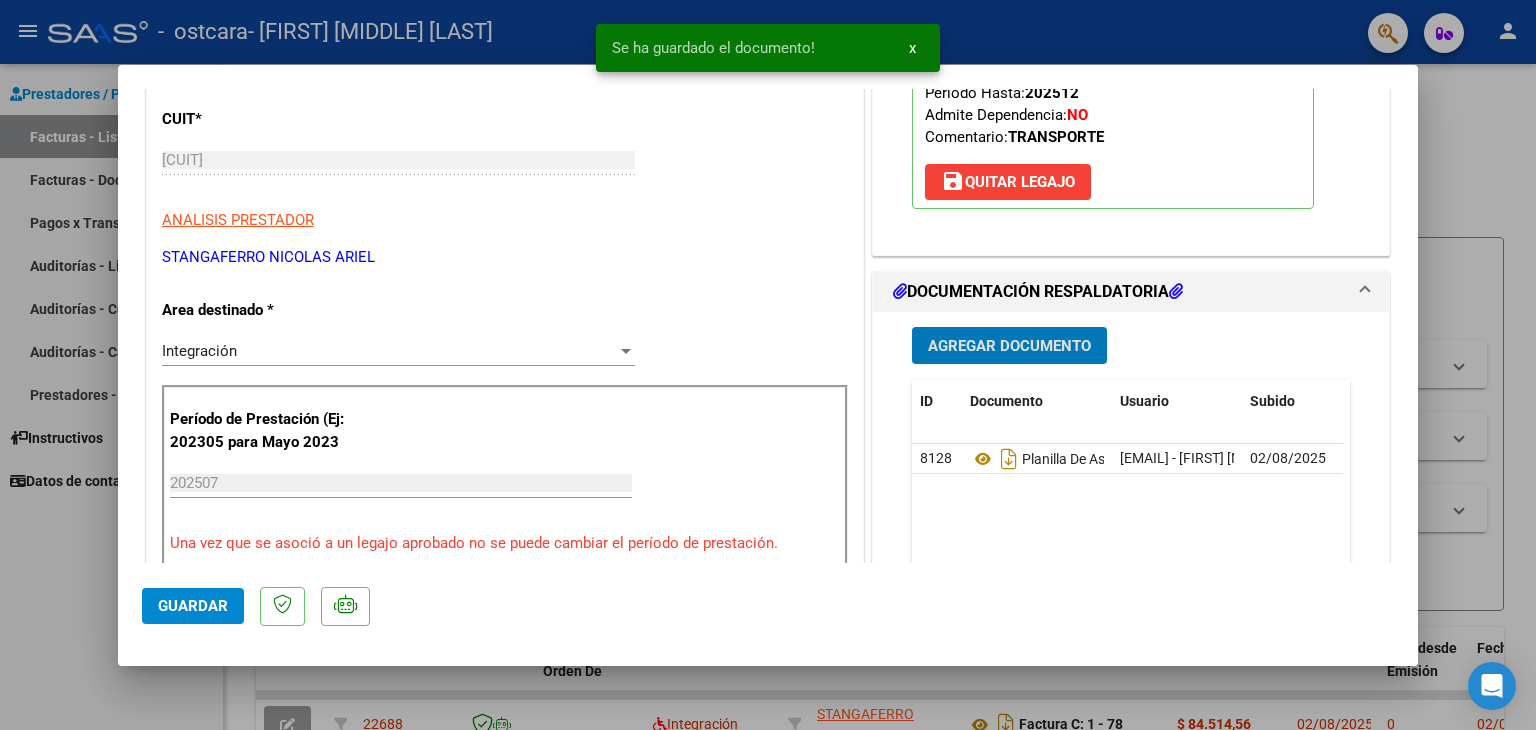 scroll, scrollTop: 0, scrollLeft: 0, axis: both 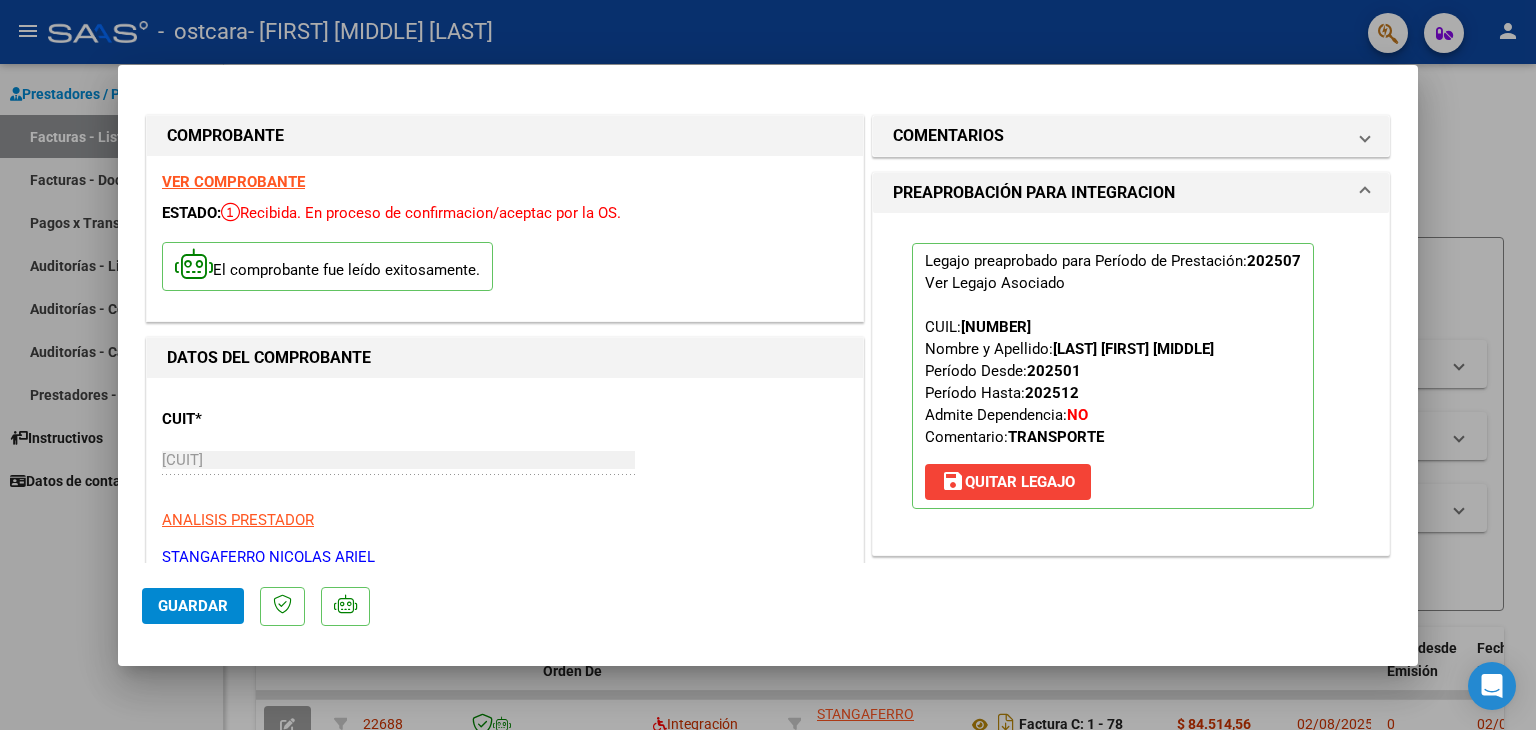 click on "Guardar" 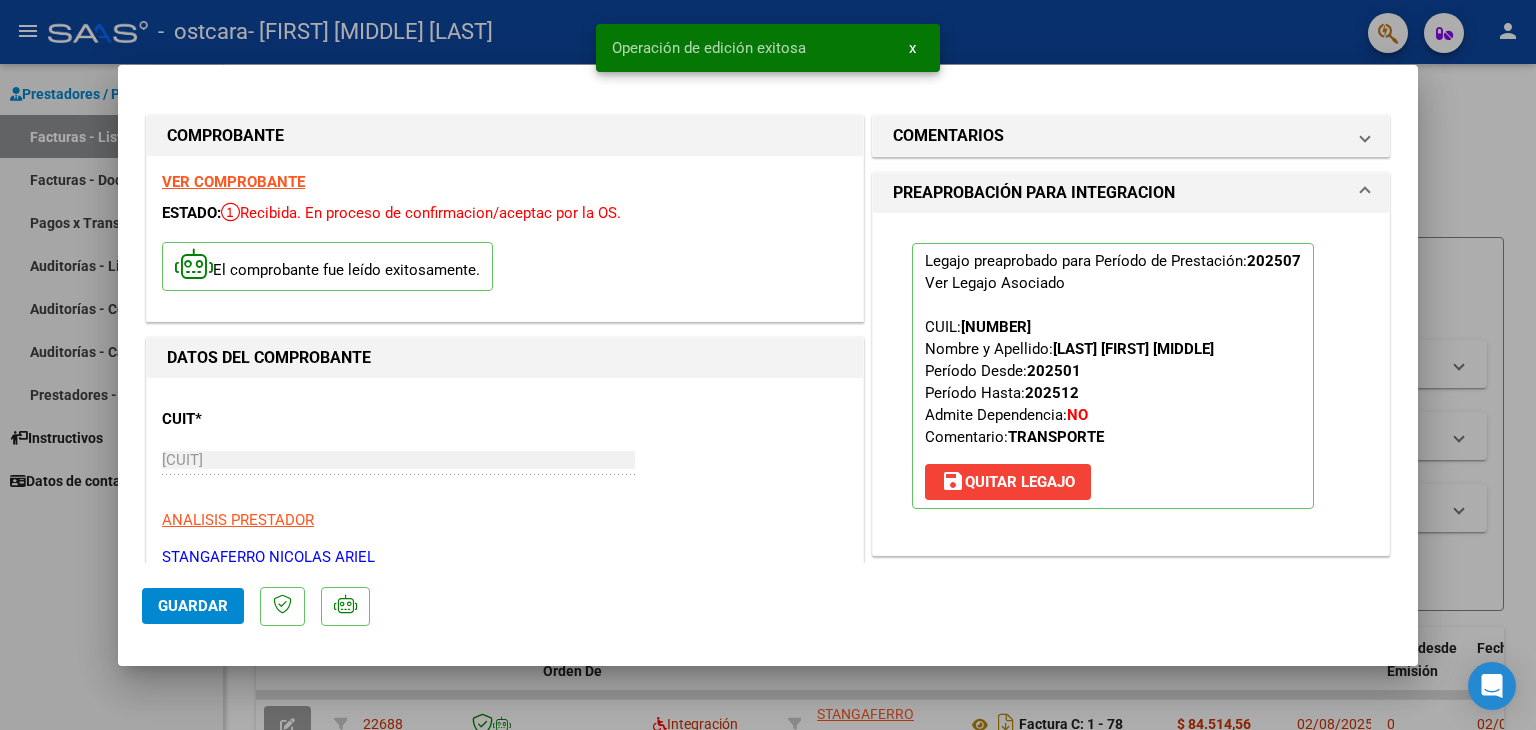 click at bounding box center [768, 365] 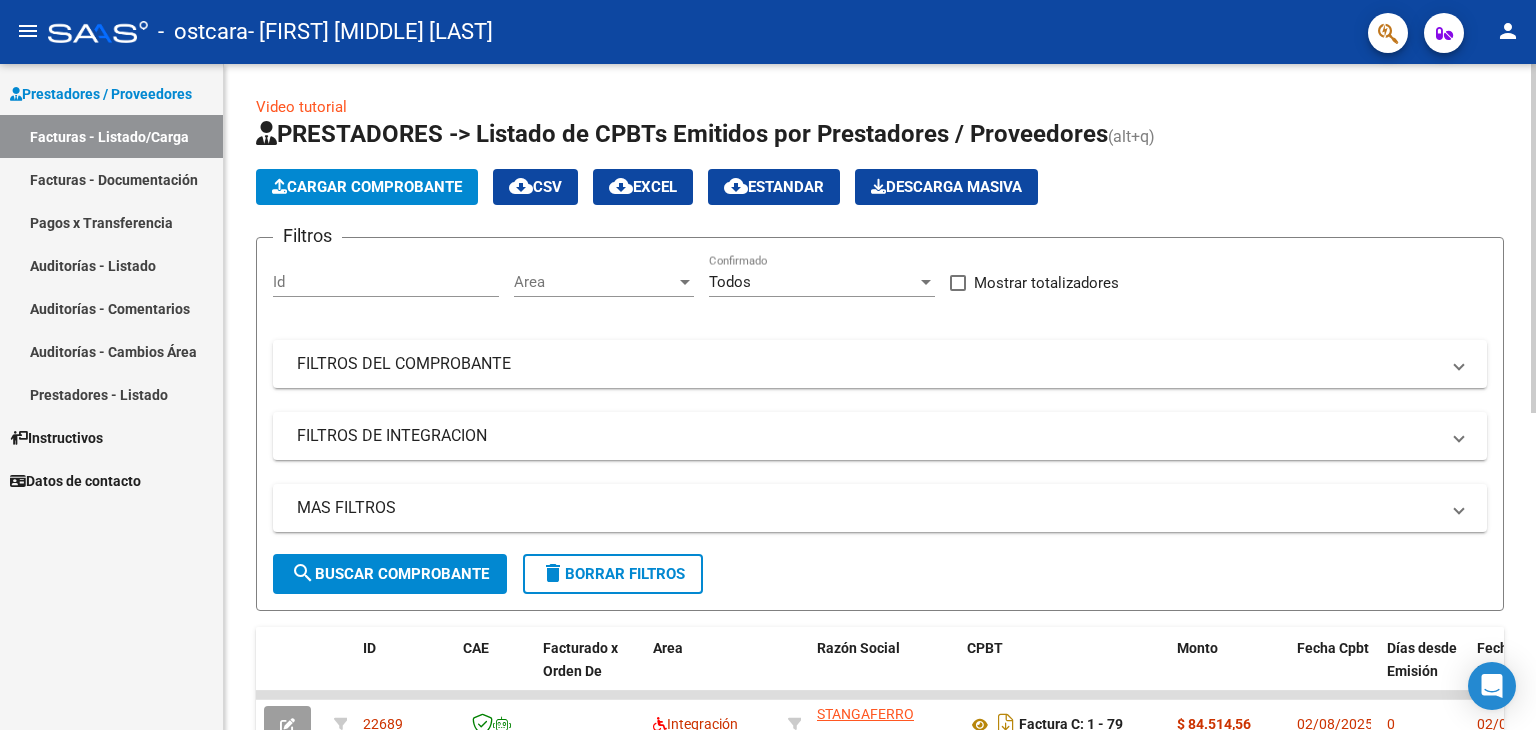 click on "Cargar Comprobante" 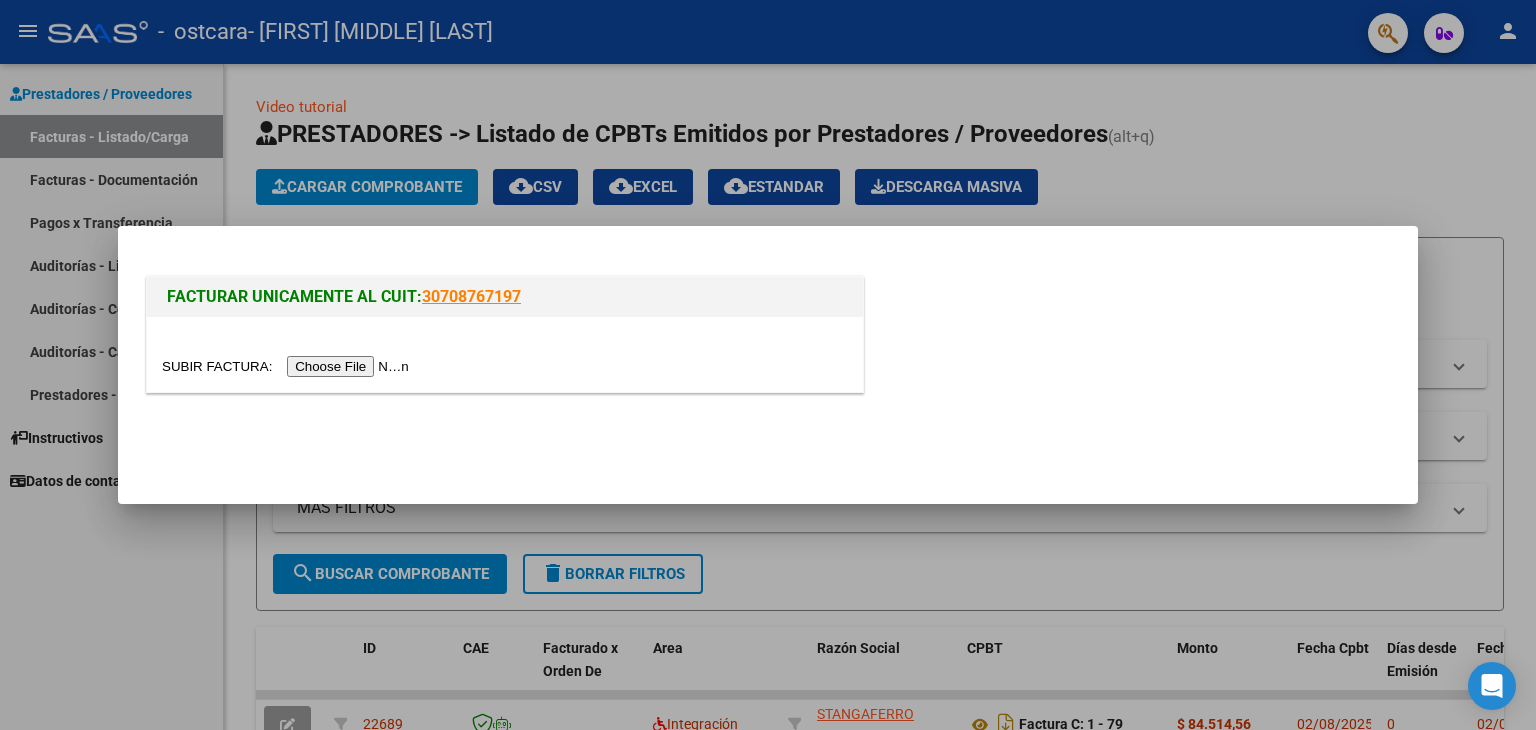 click at bounding box center (288, 366) 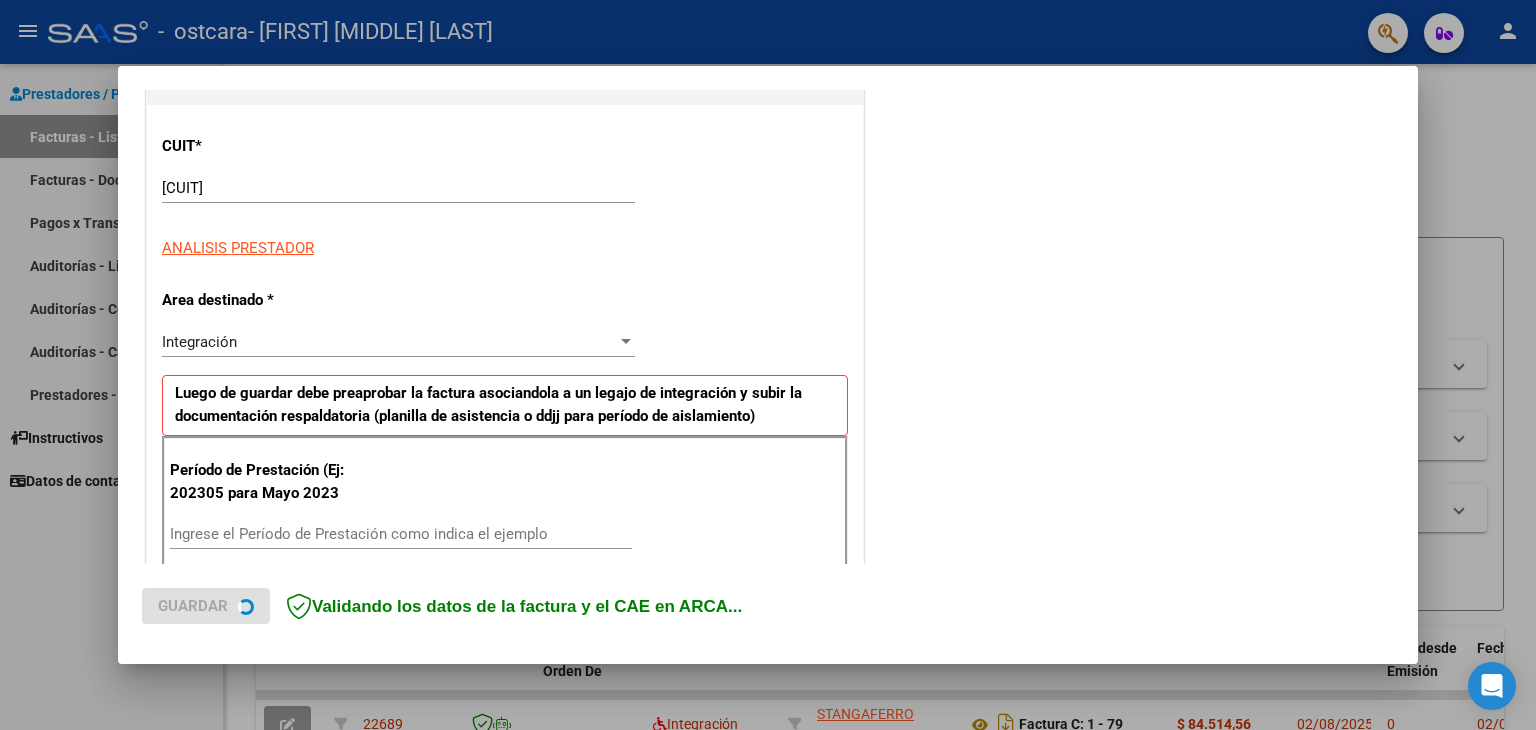 scroll, scrollTop: 300, scrollLeft: 0, axis: vertical 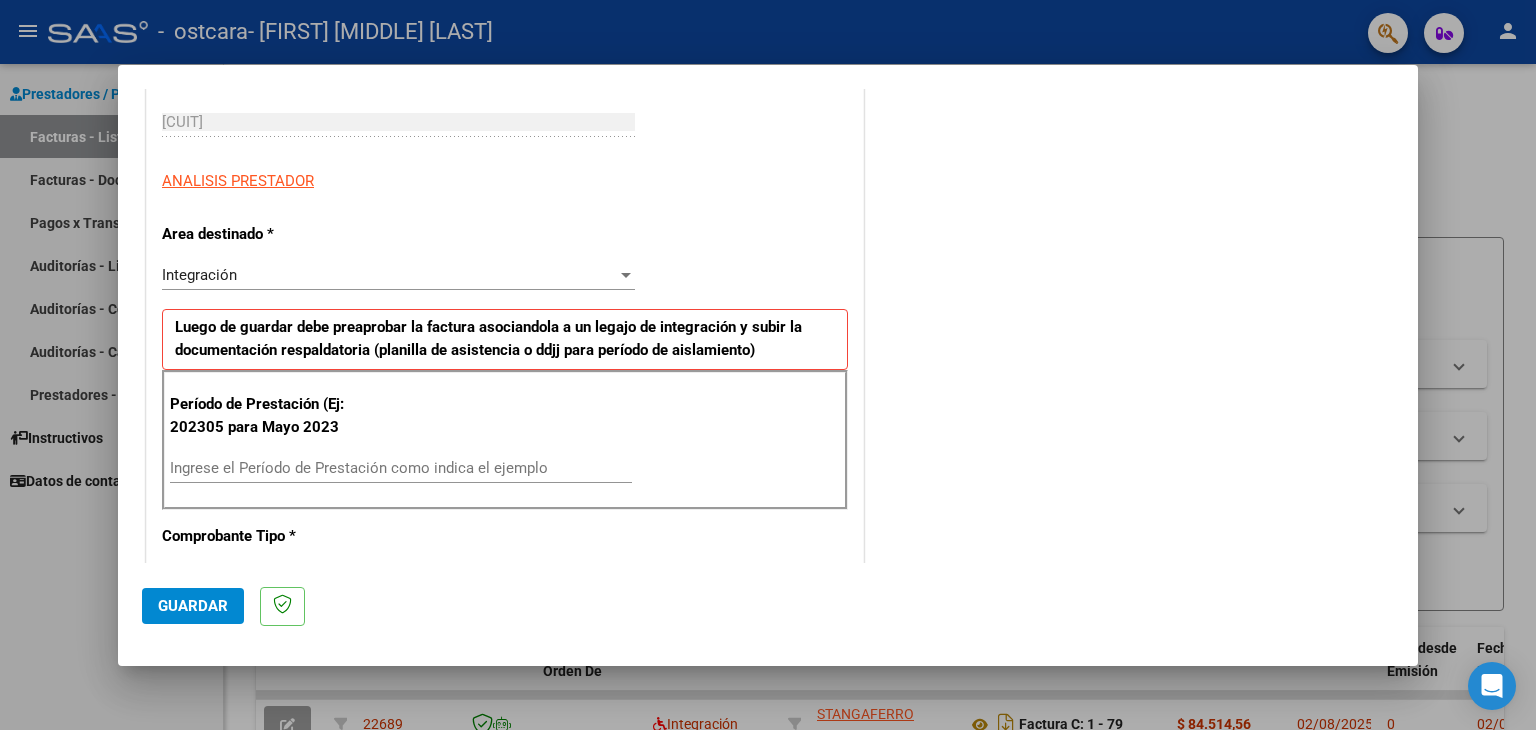 click on "Ingrese el Período de Prestación como indica el ejemplo" at bounding box center (401, 468) 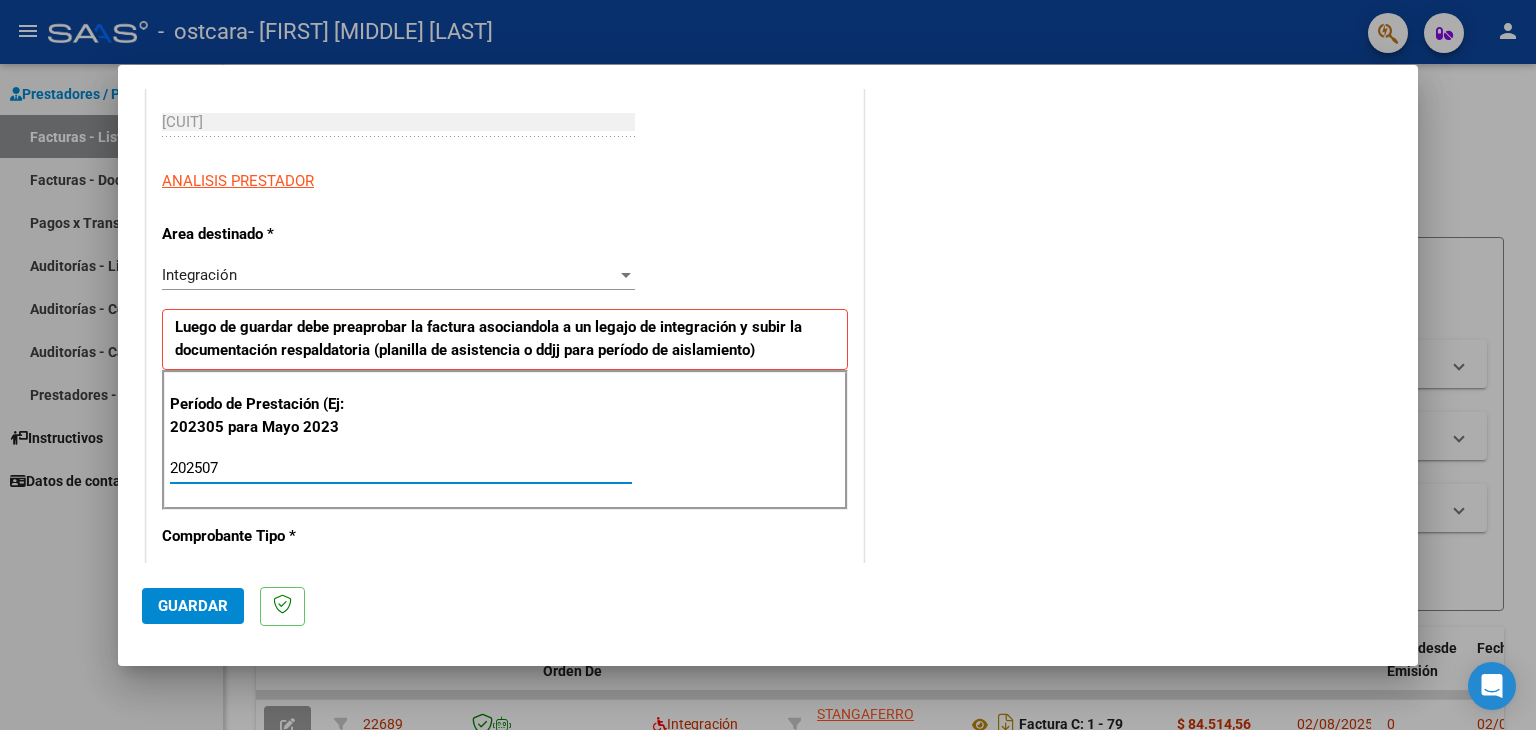 type on "202507" 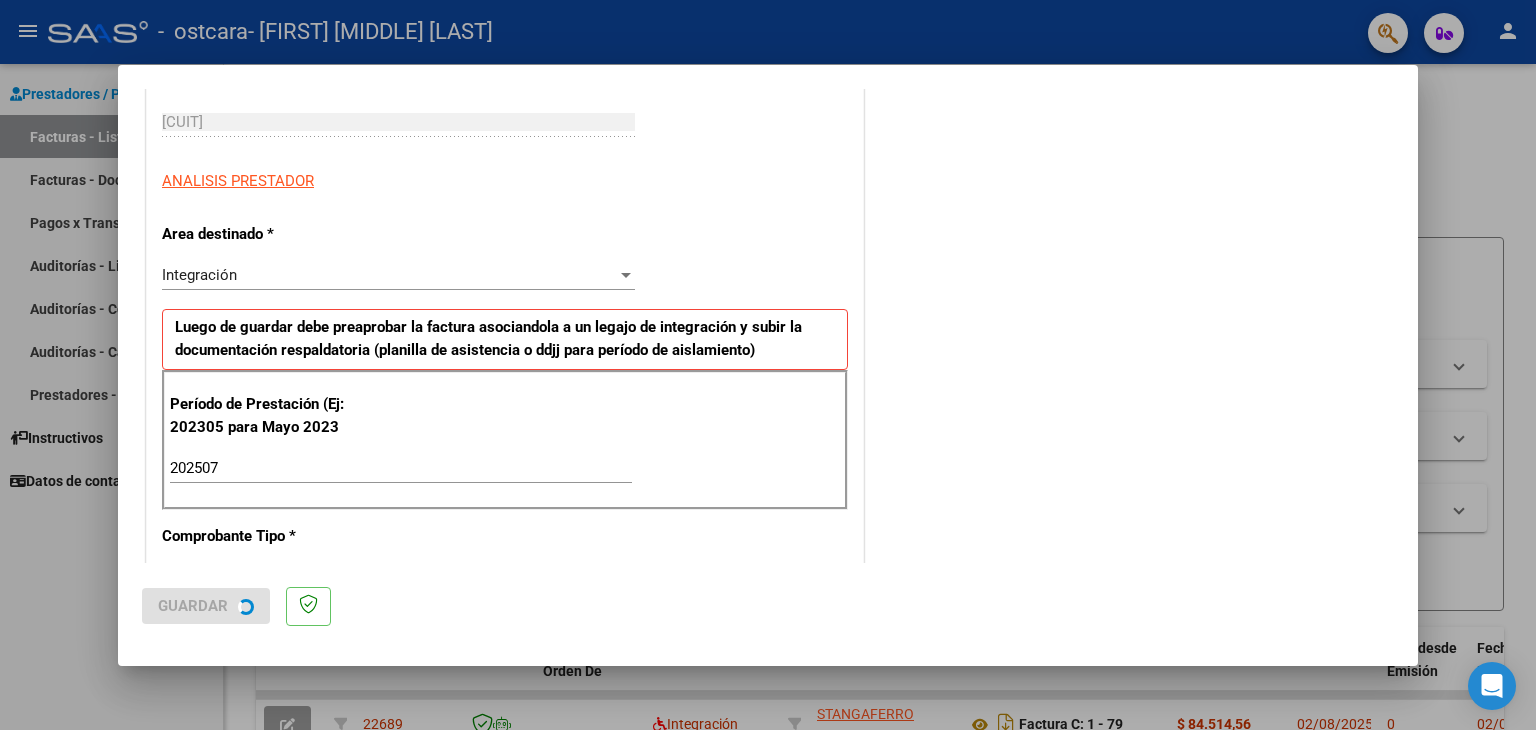 scroll, scrollTop: 0, scrollLeft: 0, axis: both 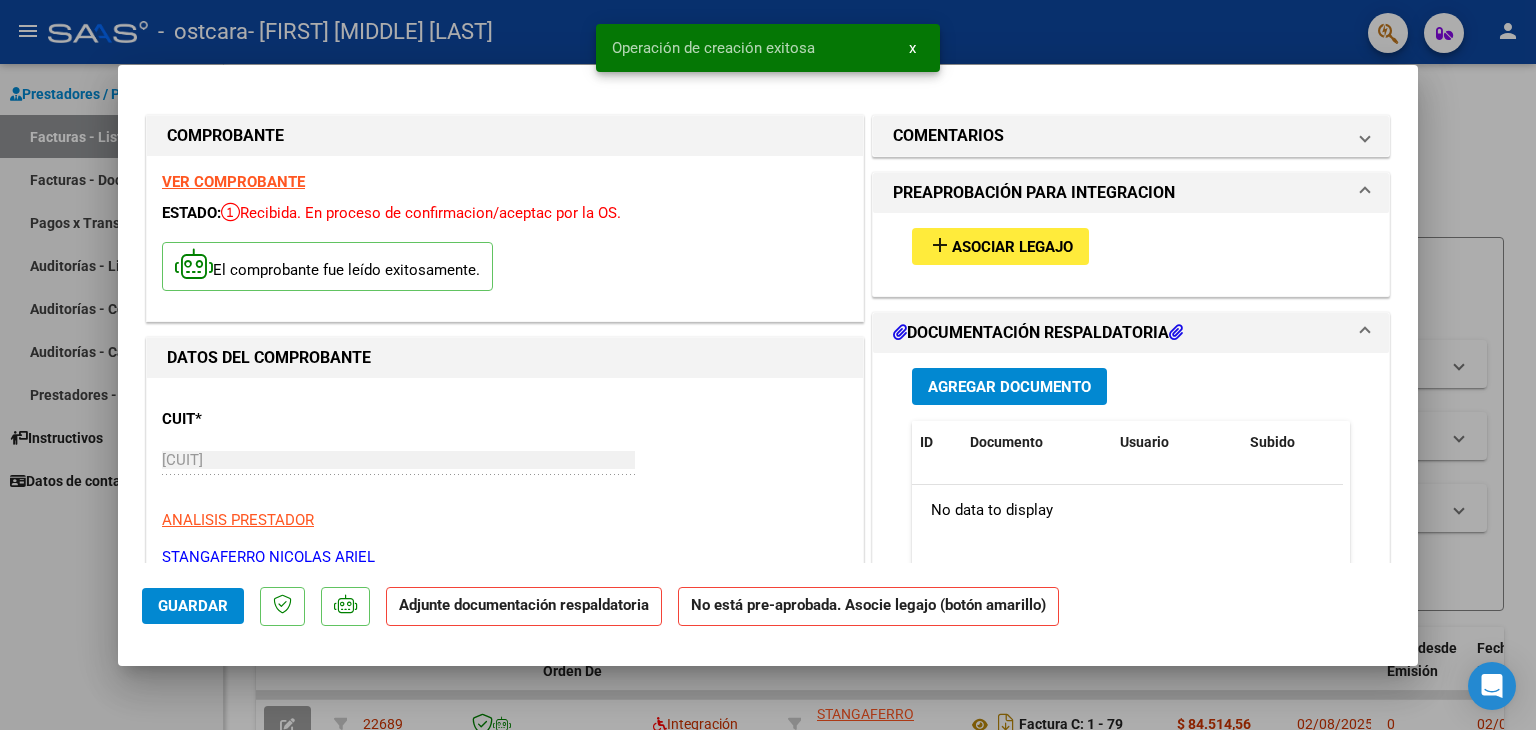 click on "Asociar Legajo" at bounding box center (1012, 247) 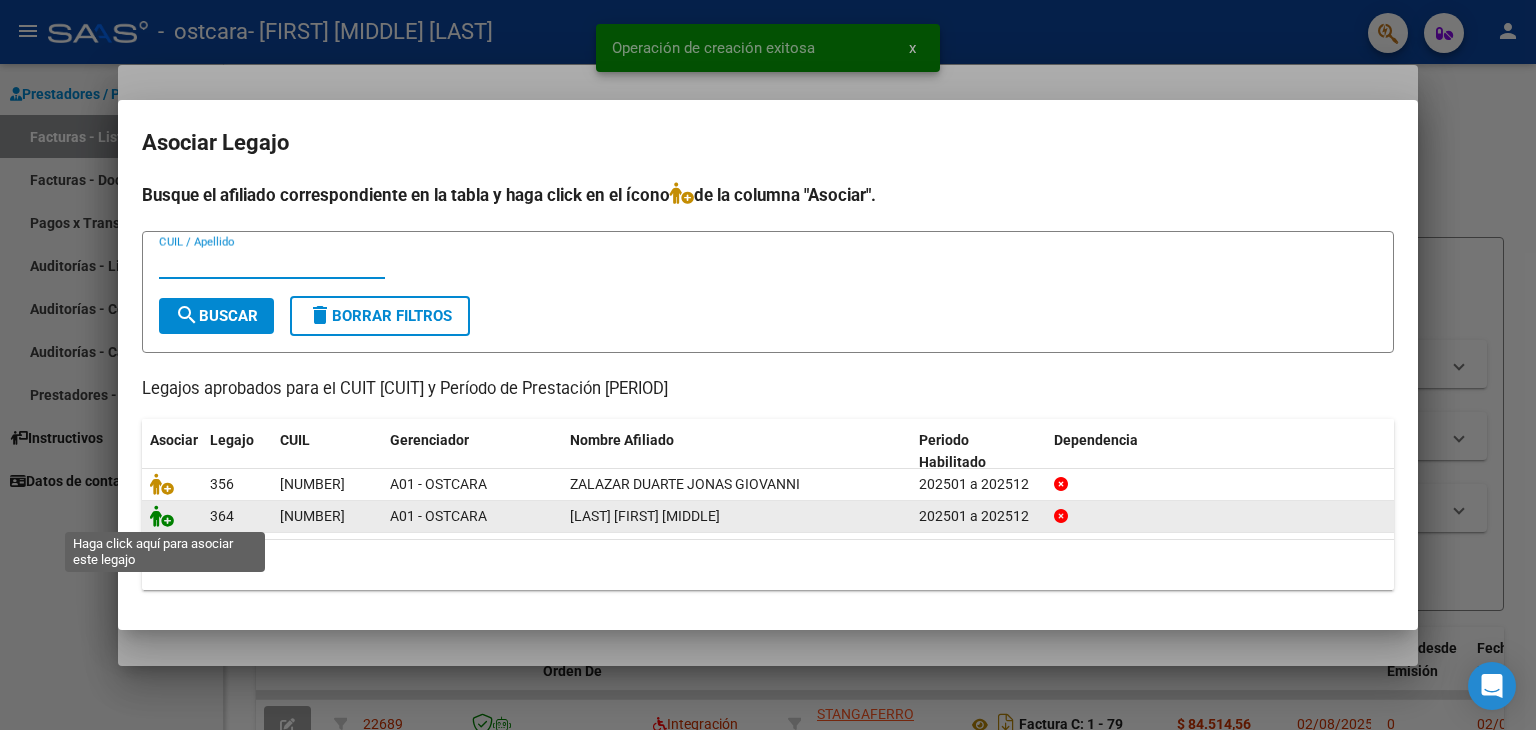 click 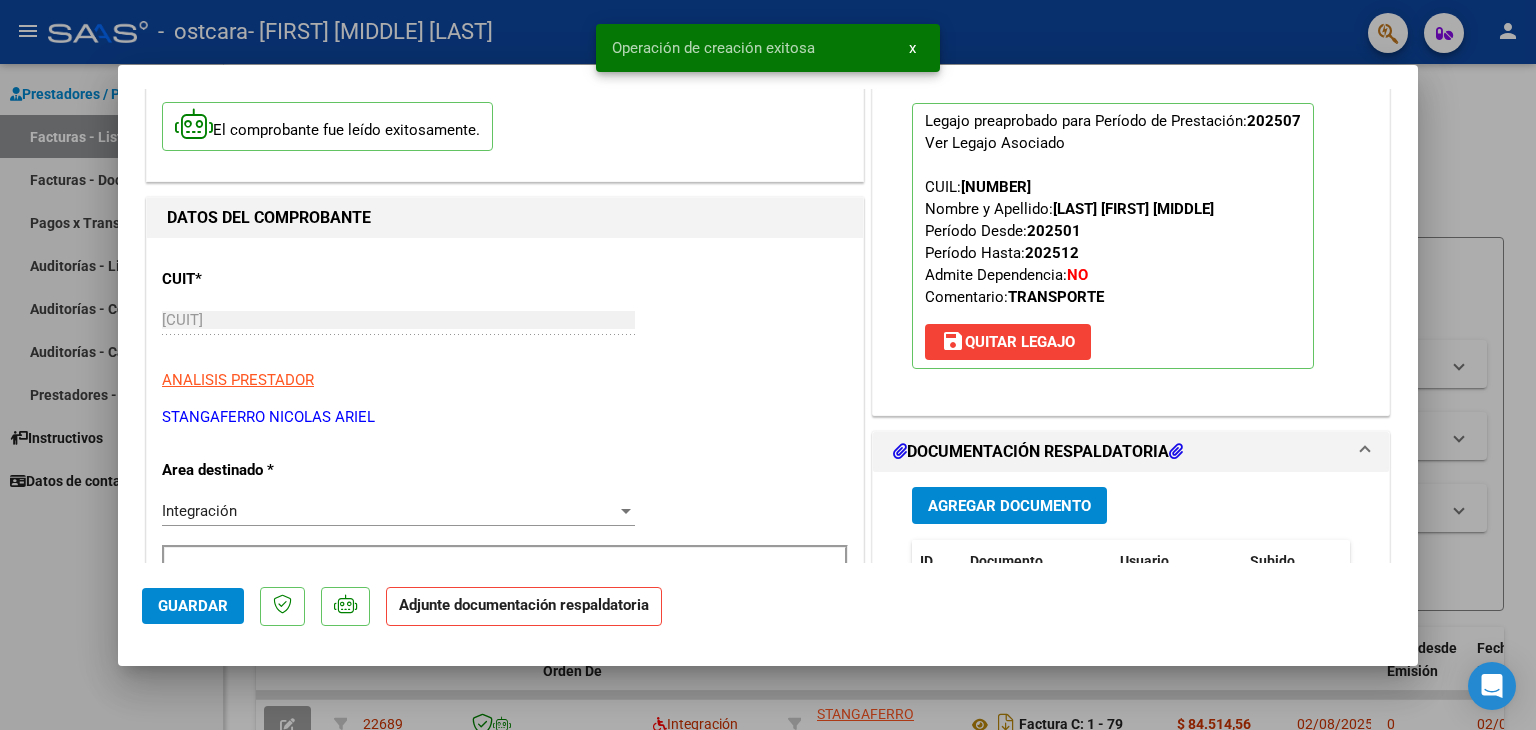scroll, scrollTop: 200, scrollLeft: 0, axis: vertical 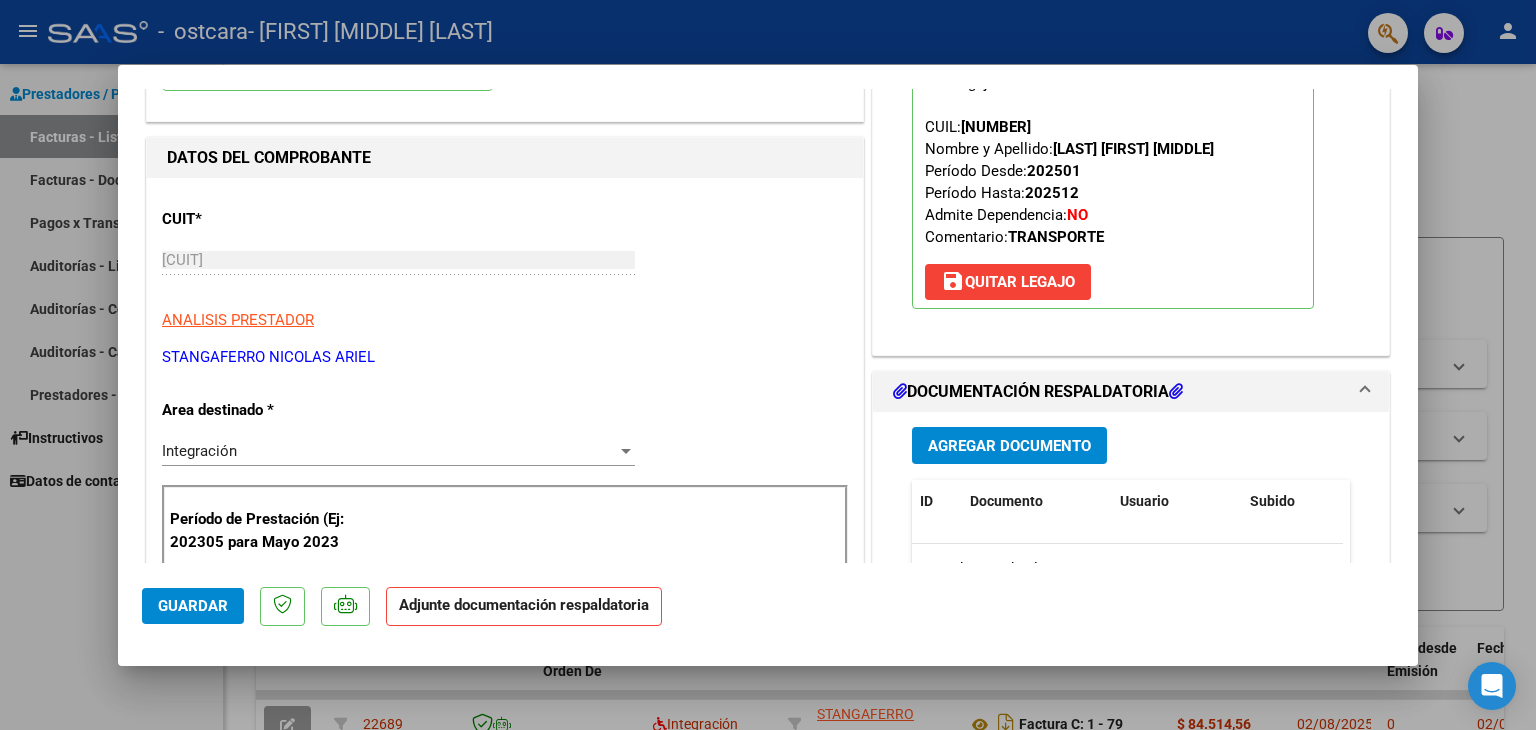 click on "Agregar Documento" at bounding box center (1009, 446) 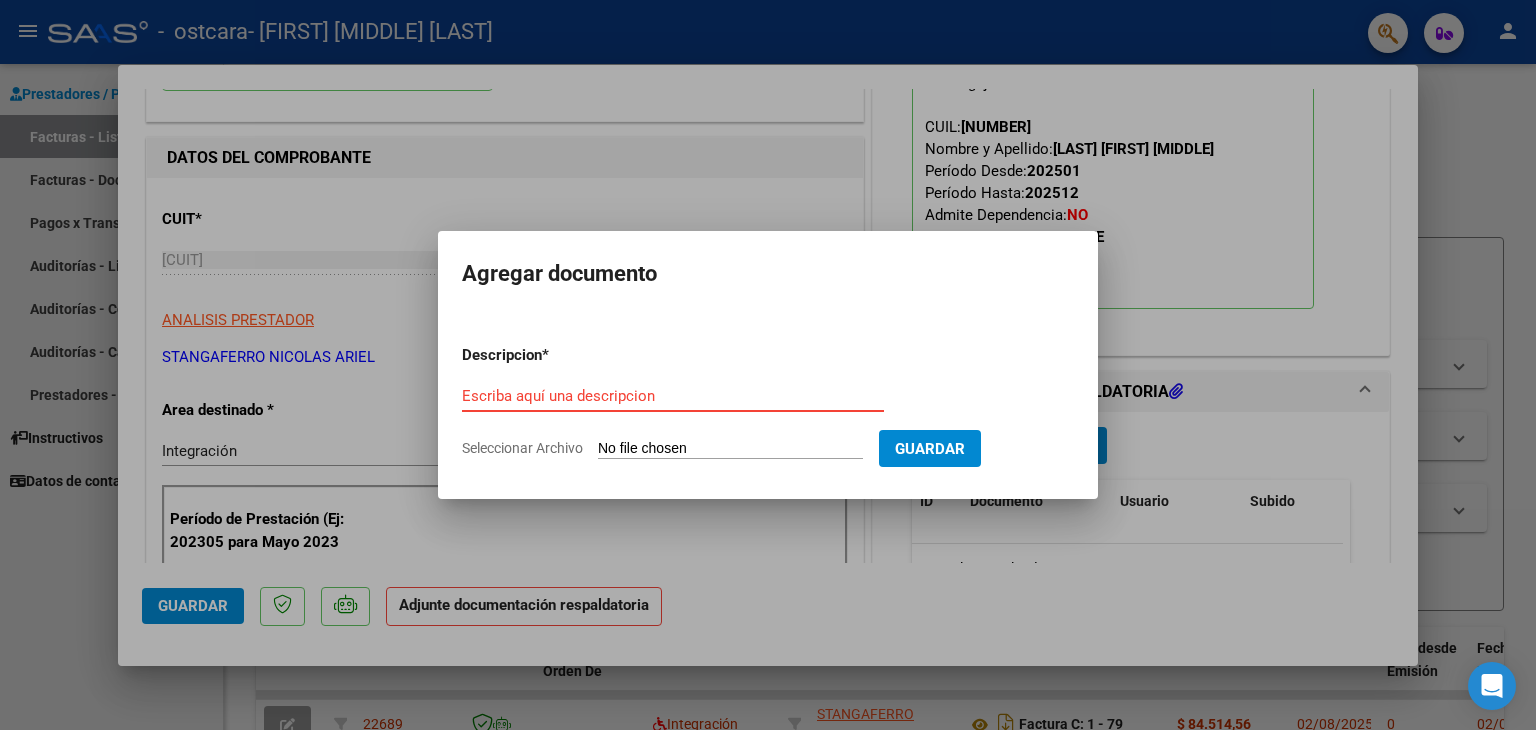 click on "Seleccionar Archivo" at bounding box center [730, 449] 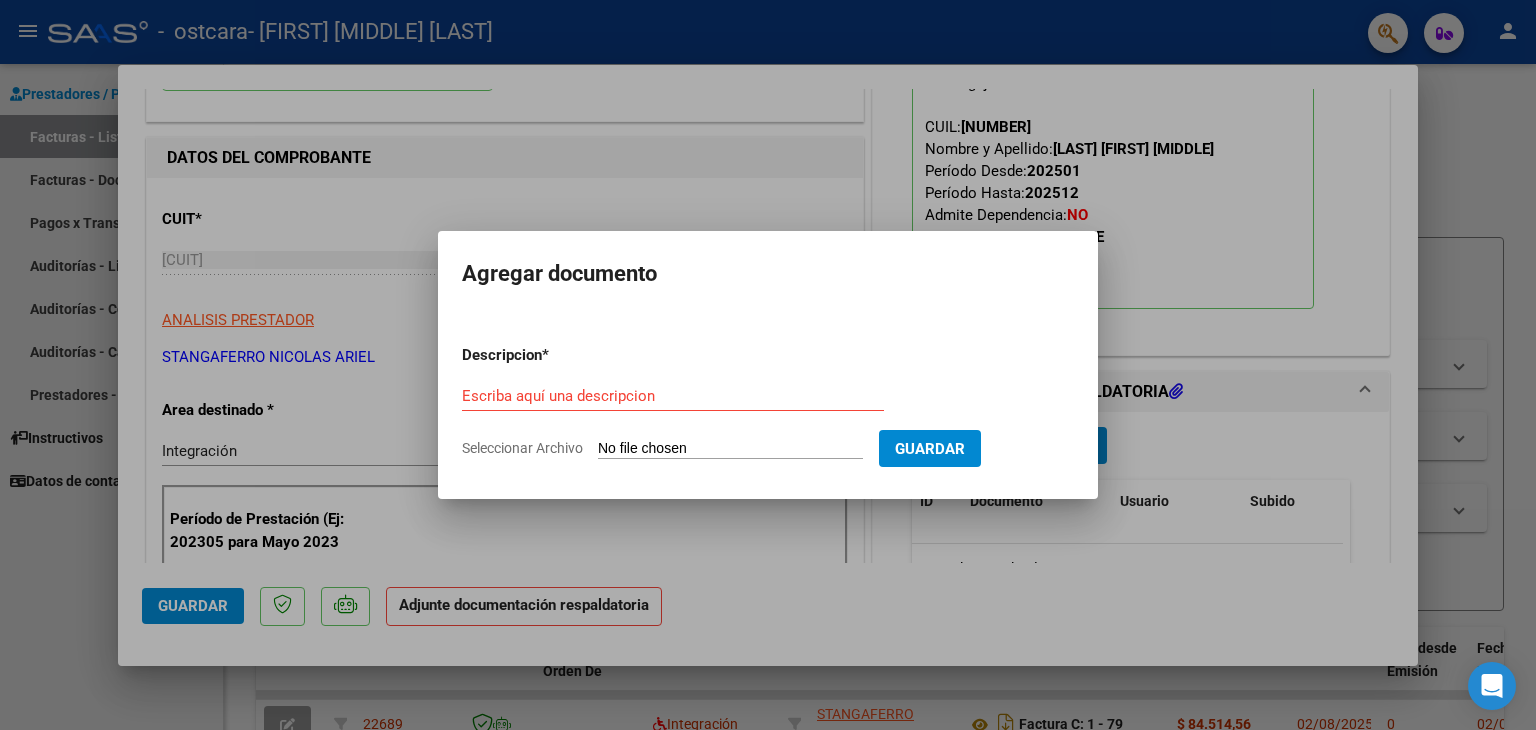 type on "C:\fakepath\2025-08-02 12-21.pdf" 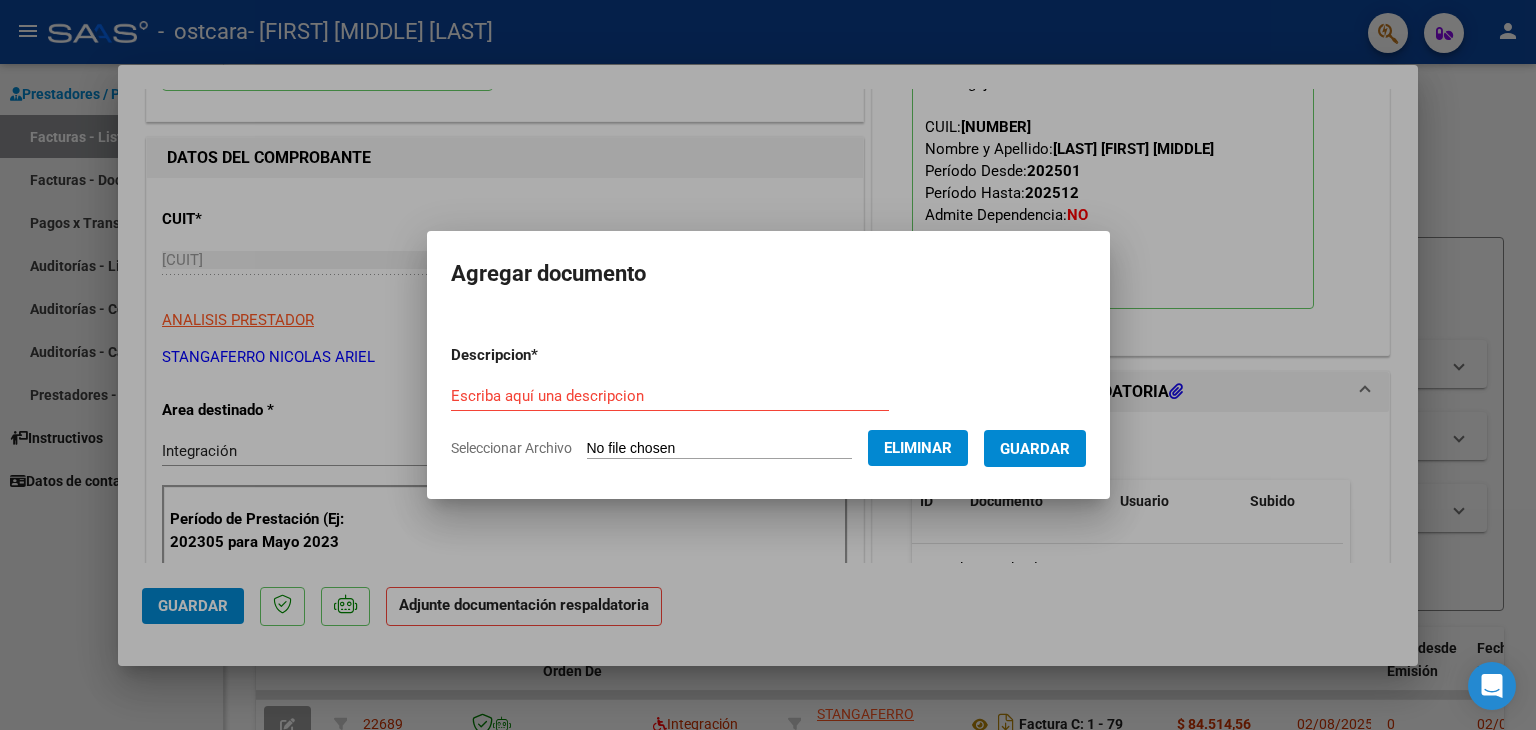 click on "Escriba aquí una descripcion" at bounding box center (670, 396) 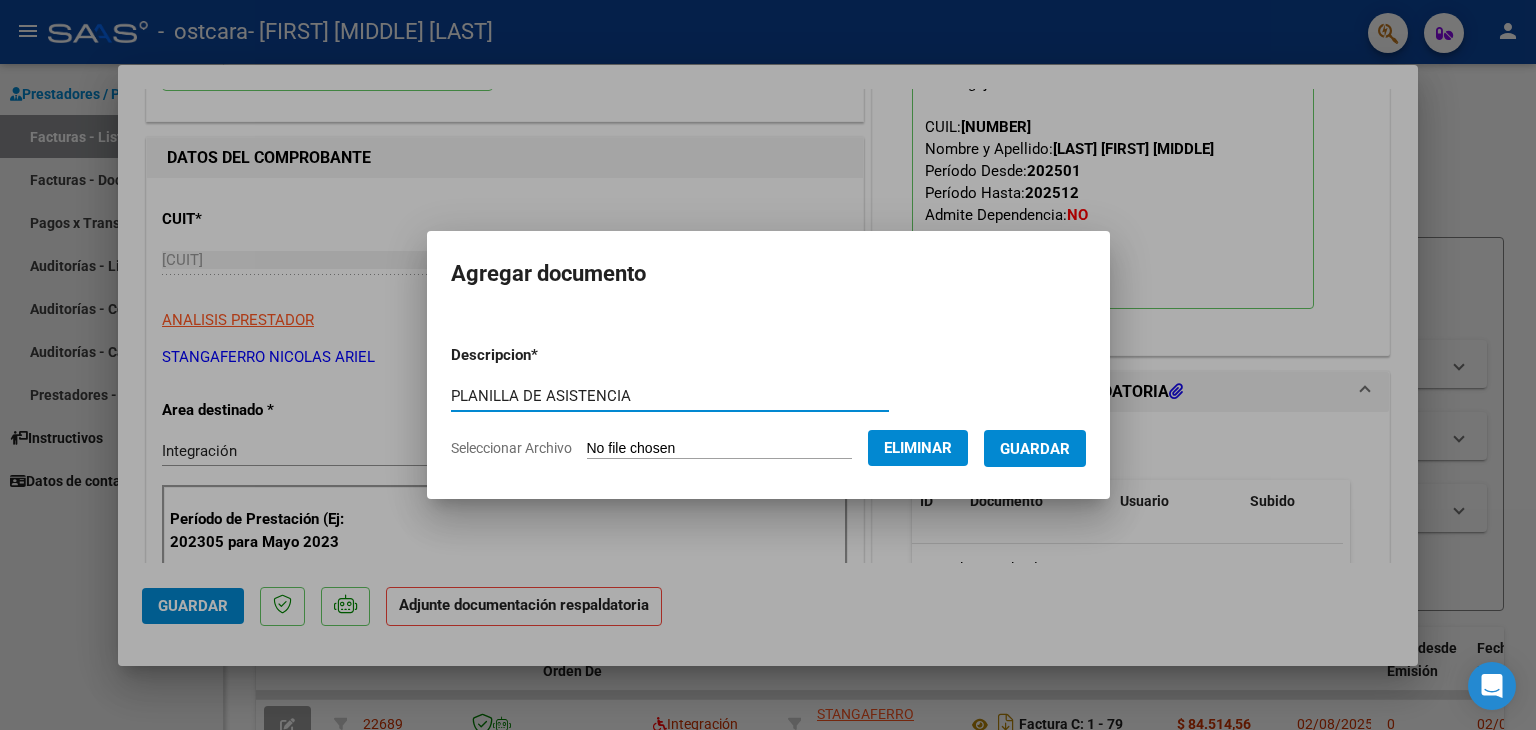 type on "PLANILLA DE ASISTENCIA" 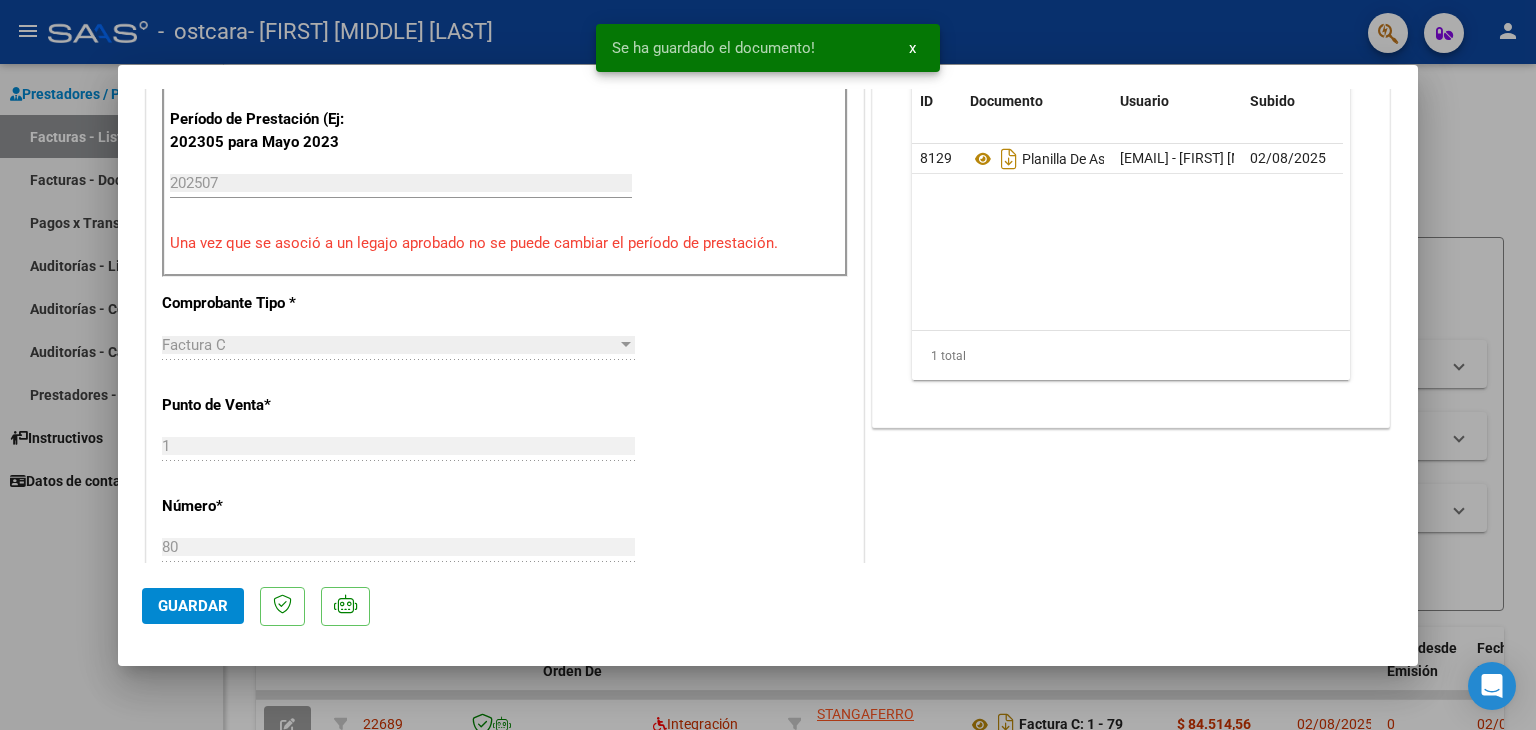 scroll, scrollTop: 0, scrollLeft: 0, axis: both 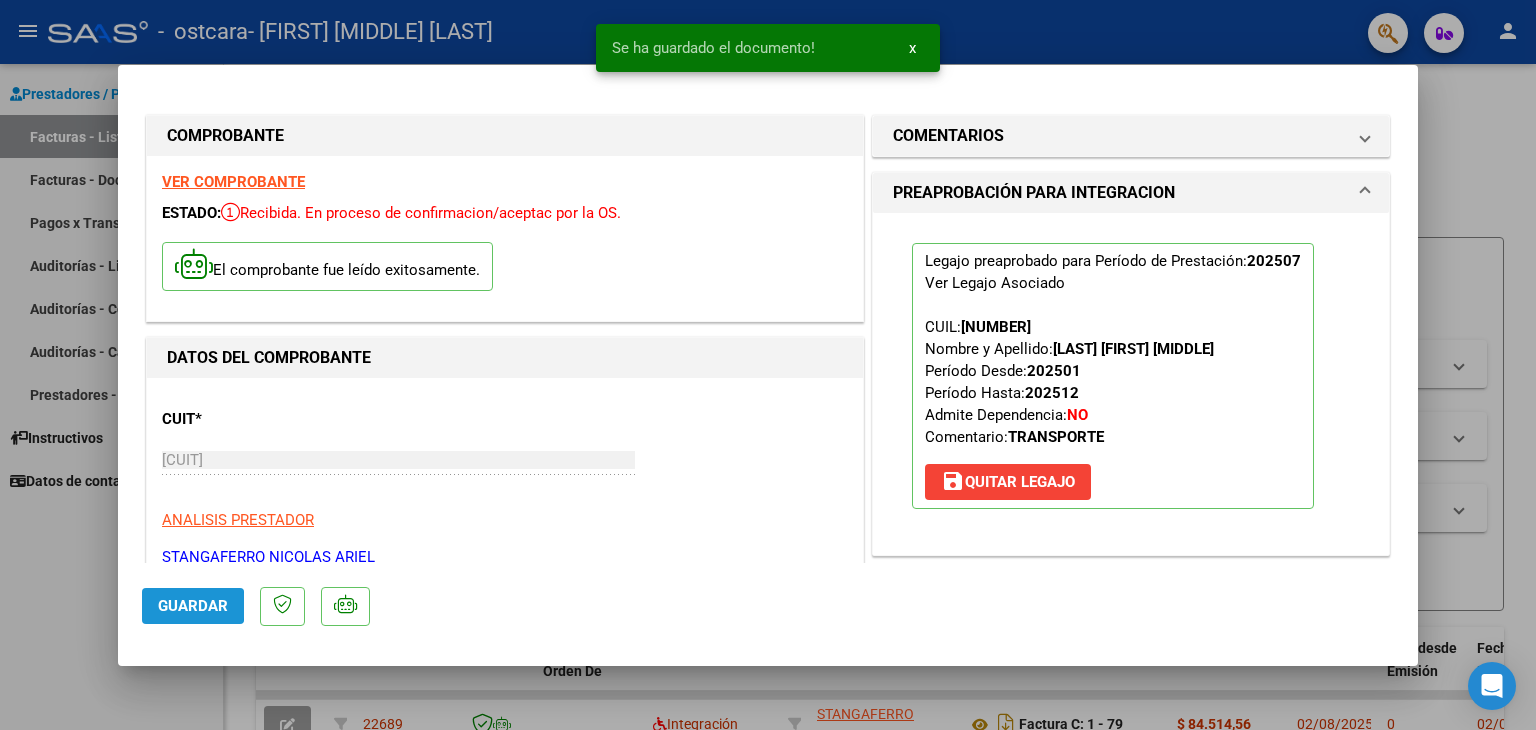 click on "Guardar" 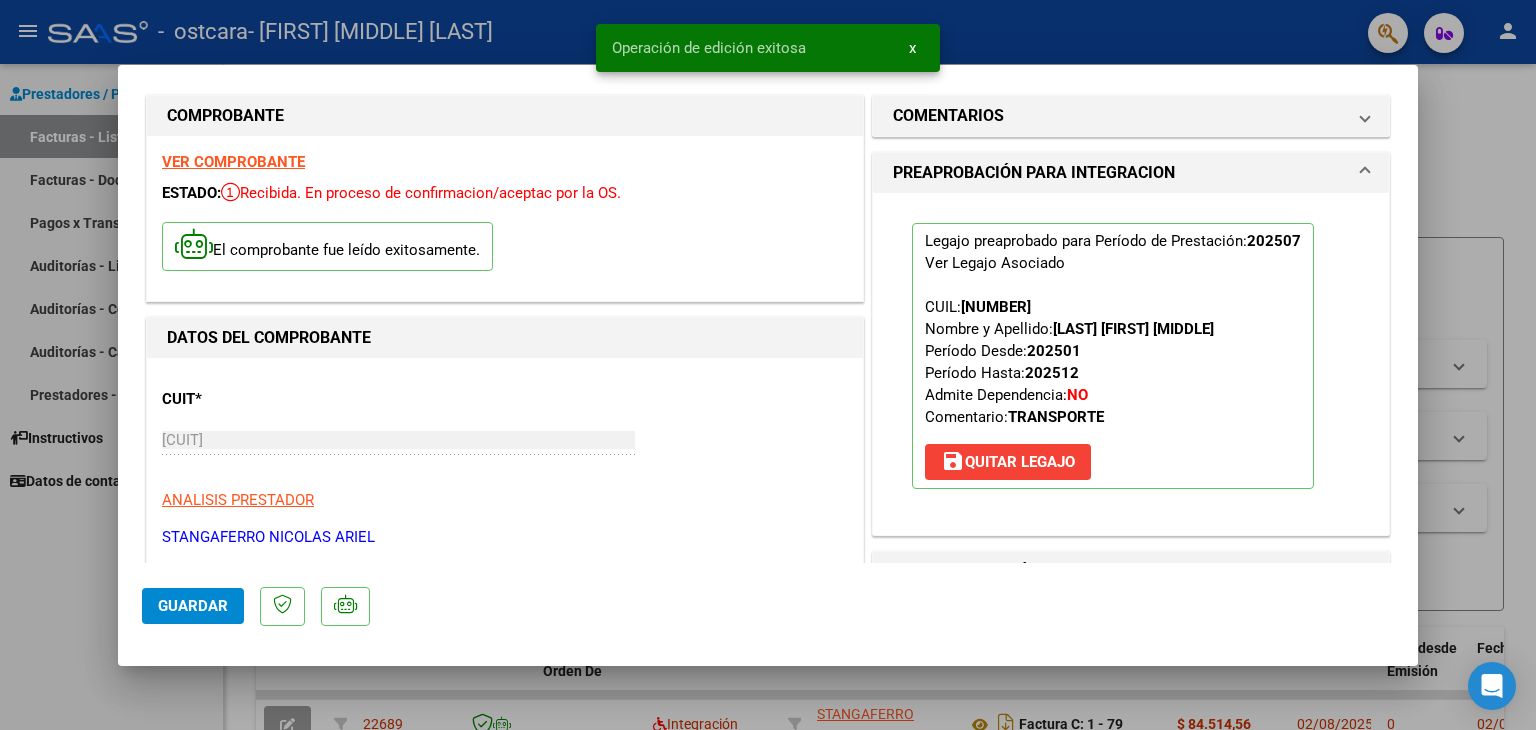scroll, scrollTop: 0, scrollLeft: 0, axis: both 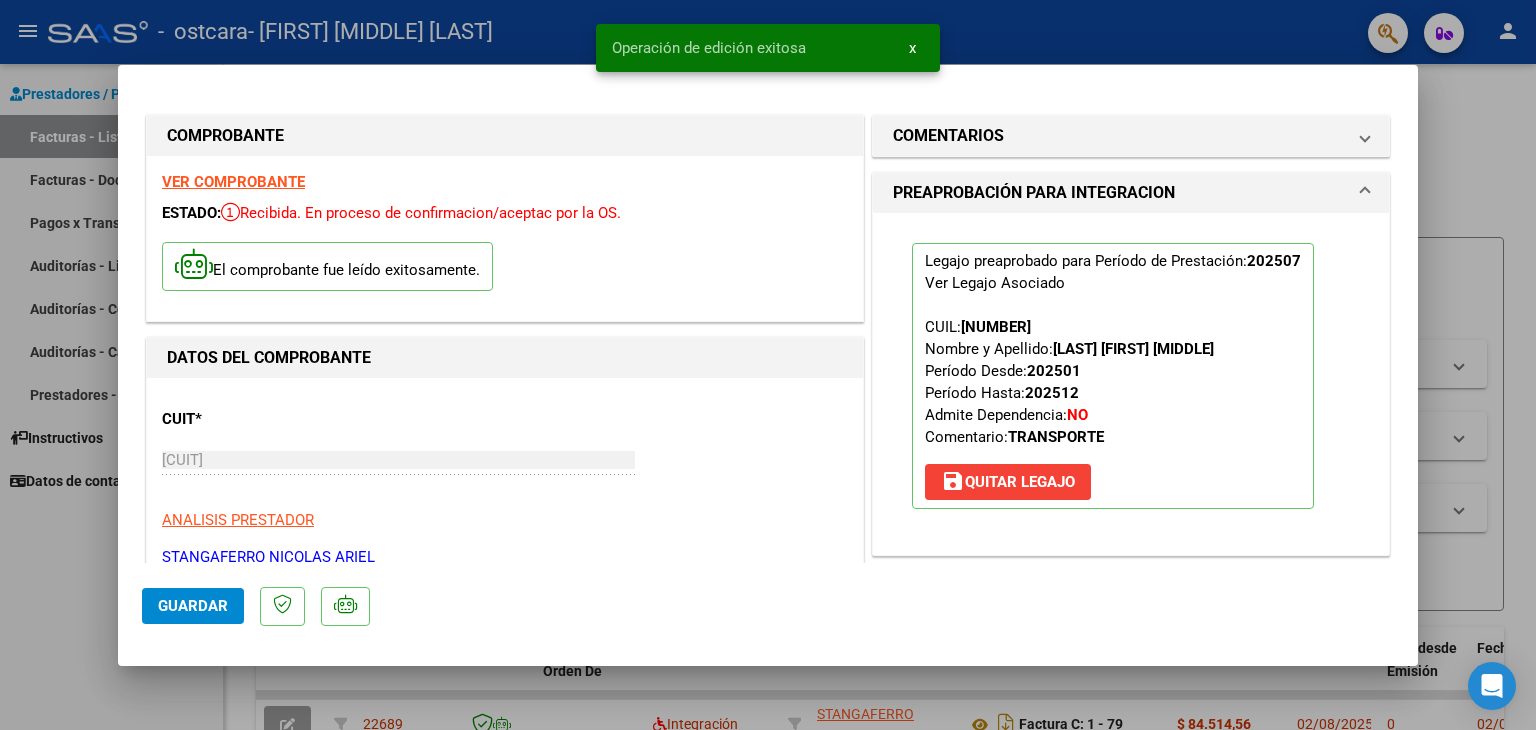 click at bounding box center (768, 365) 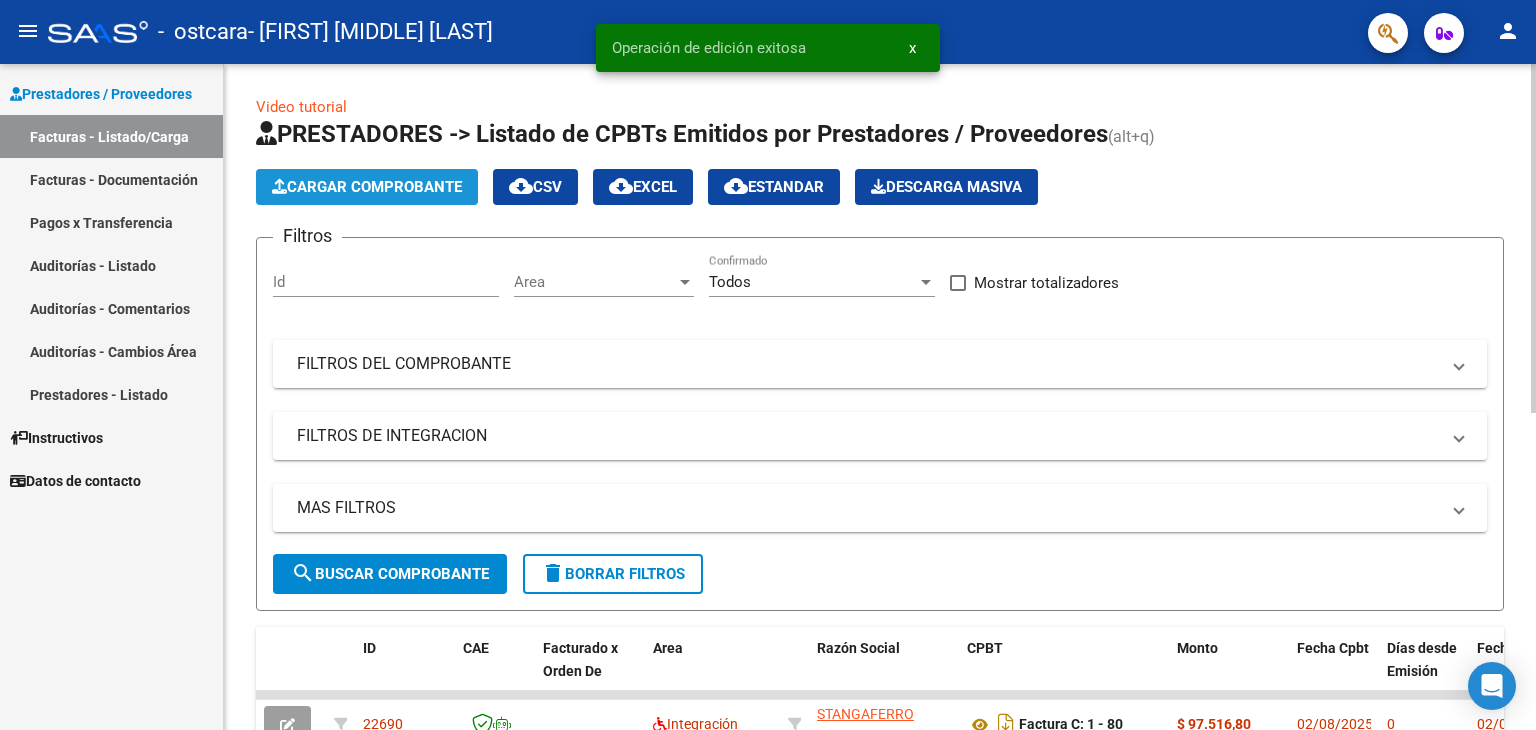click on "Cargar Comprobante" 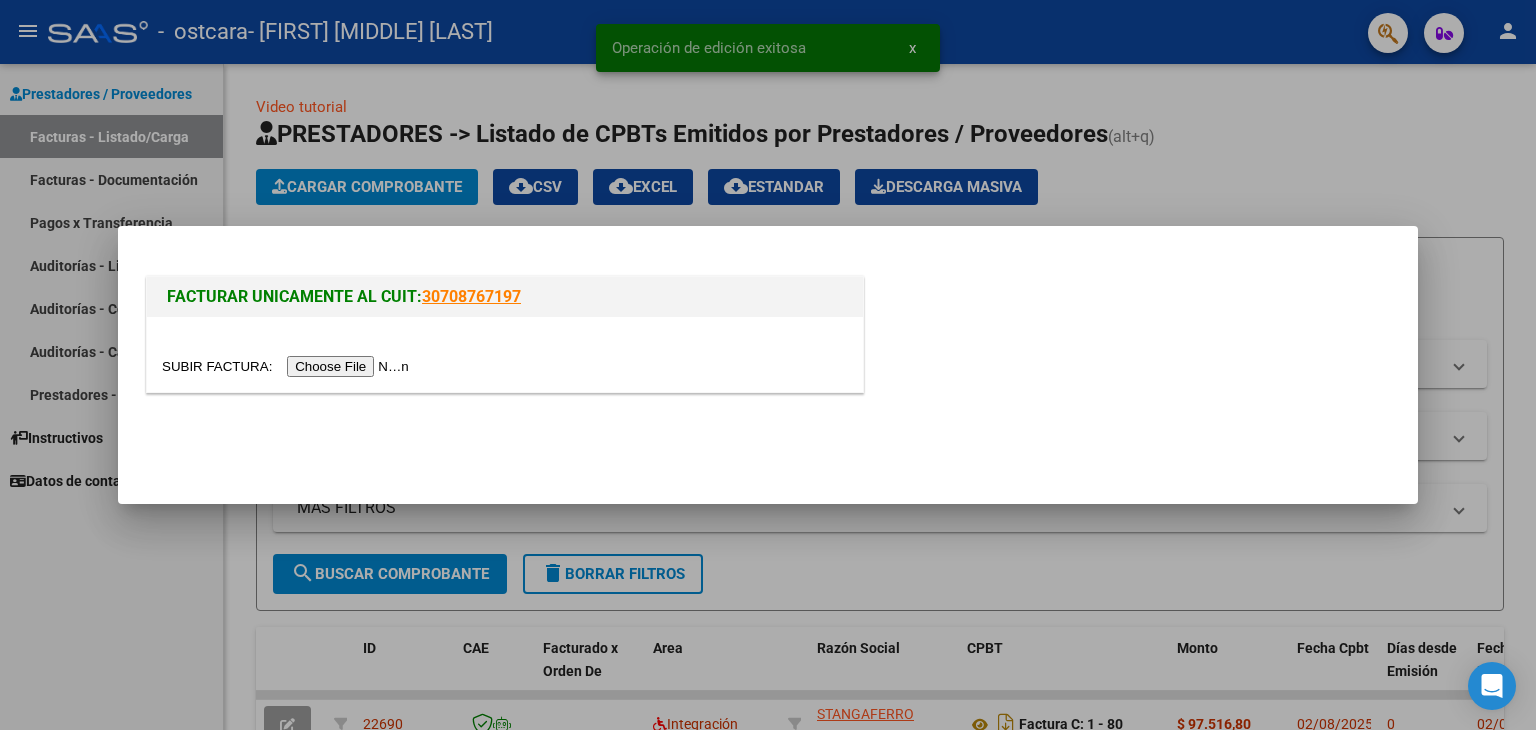 click at bounding box center [288, 366] 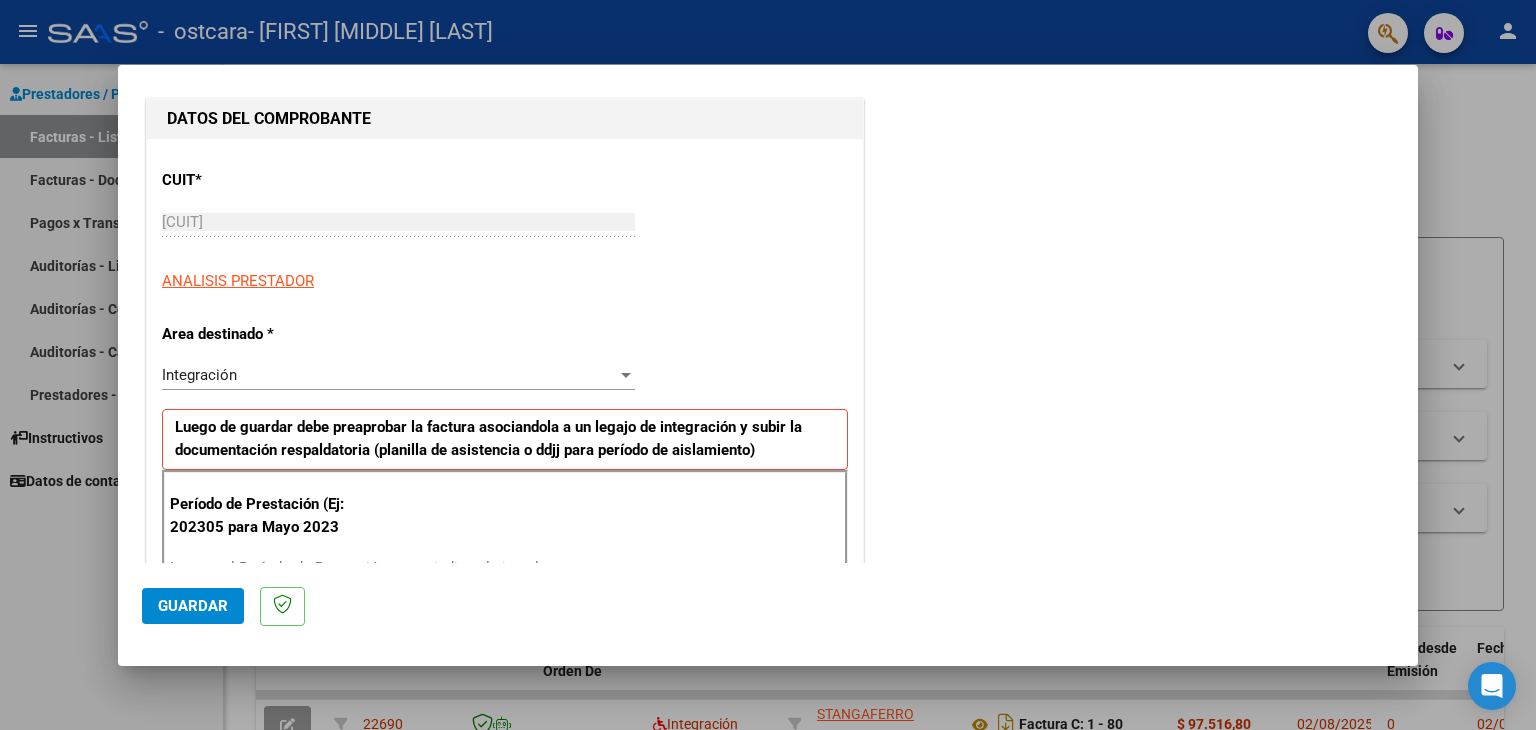 scroll, scrollTop: 300, scrollLeft: 0, axis: vertical 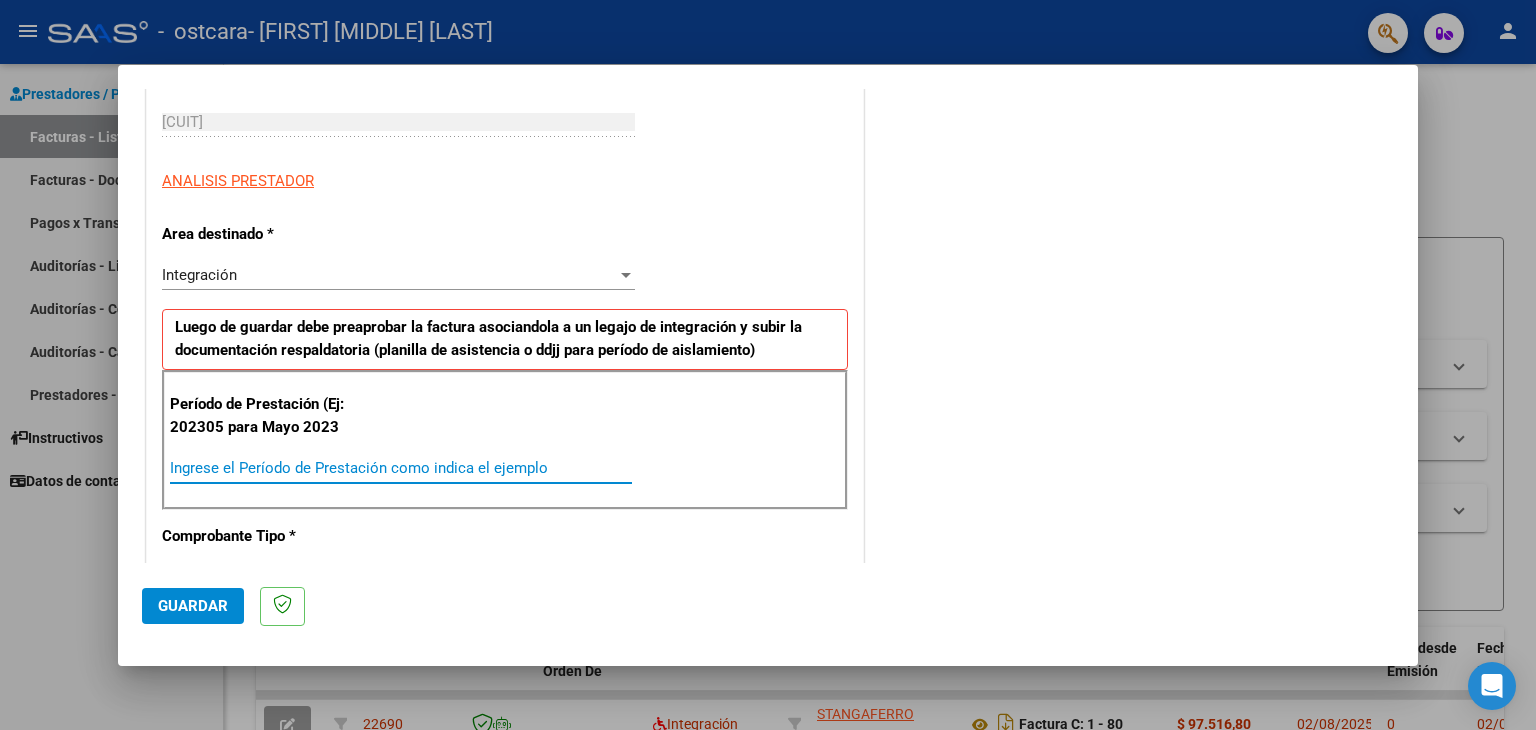 click on "Ingrese el Período de Prestación como indica el ejemplo" at bounding box center (401, 468) 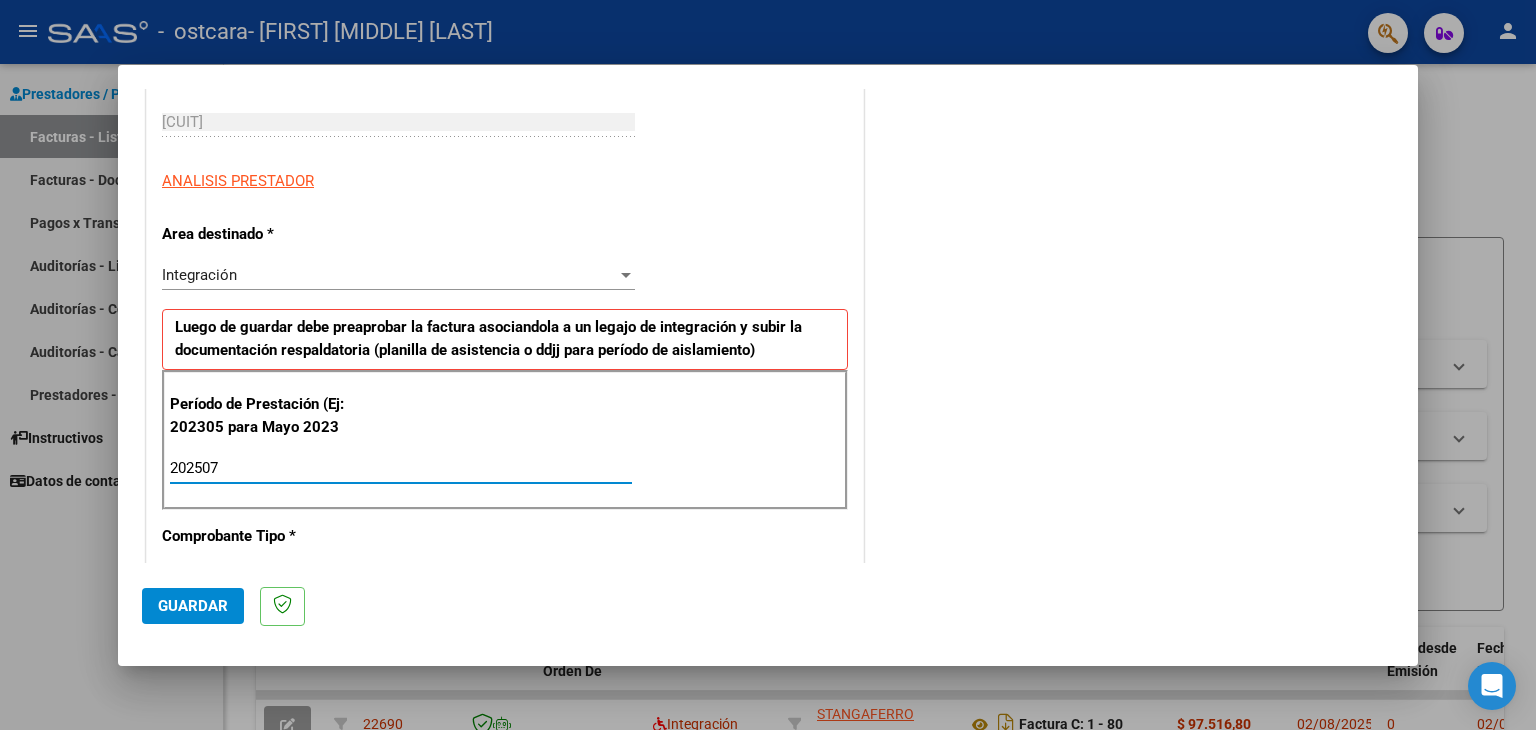 type on "202507" 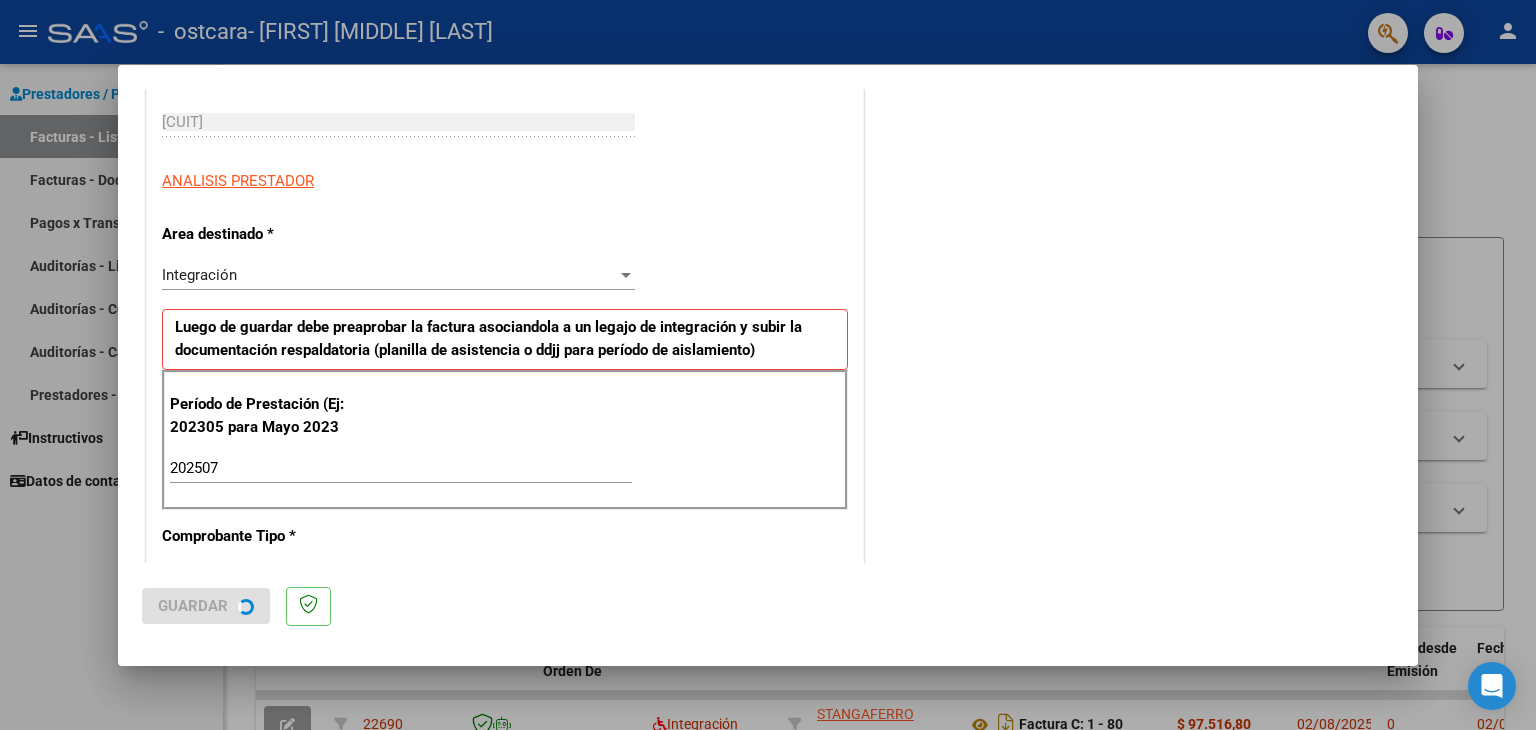 scroll, scrollTop: 0, scrollLeft: 0, axis: both 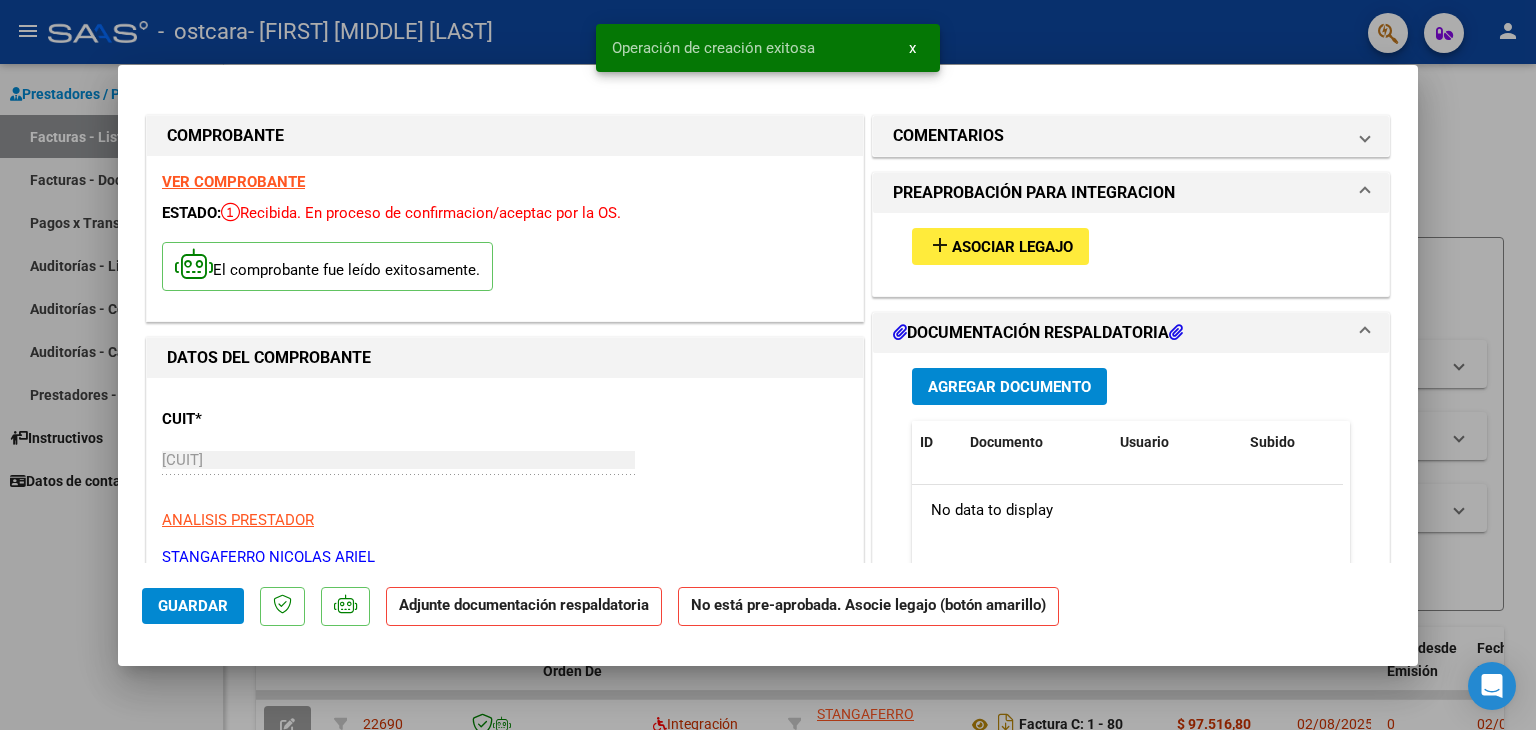 click on "Asociar Legajo" at bounding box center [1012, 247] 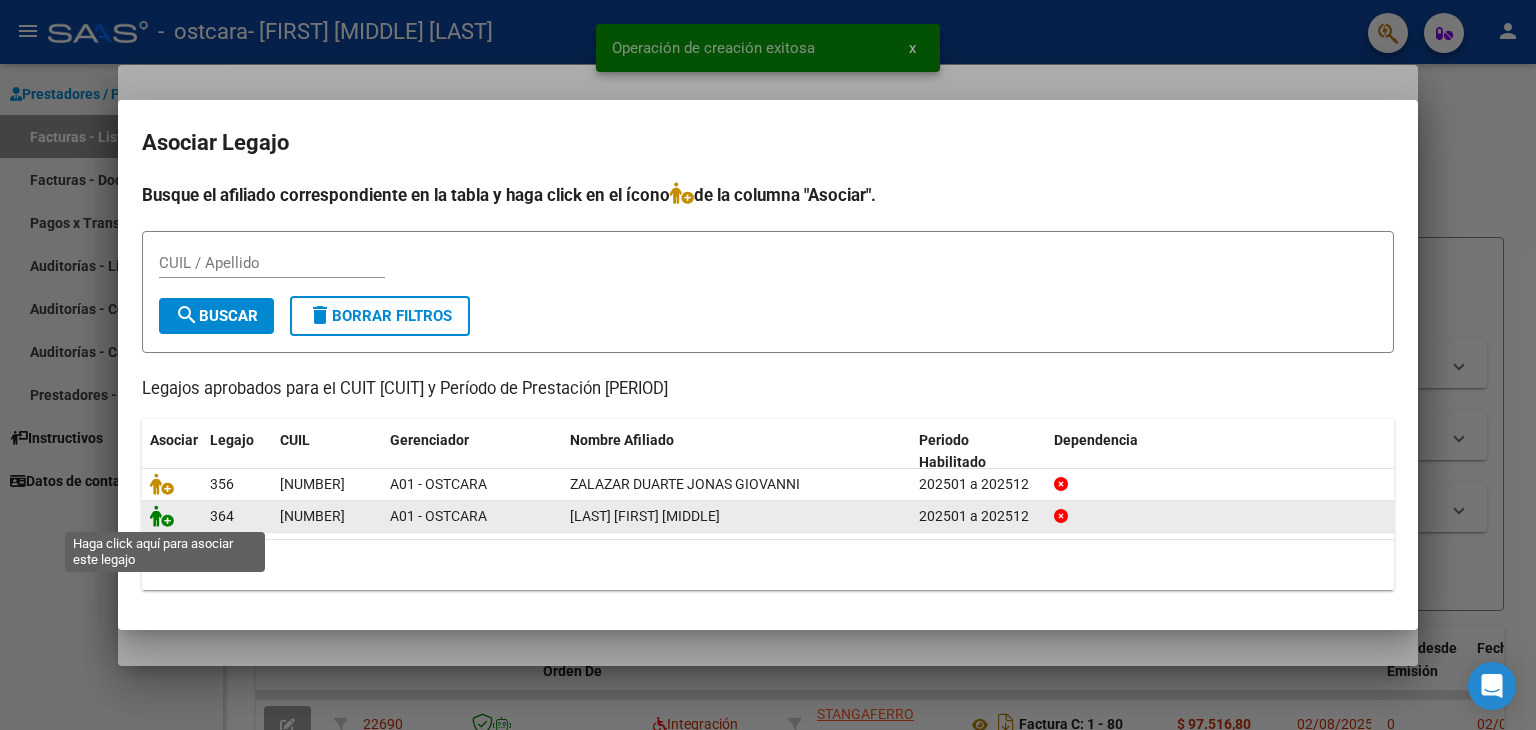 click 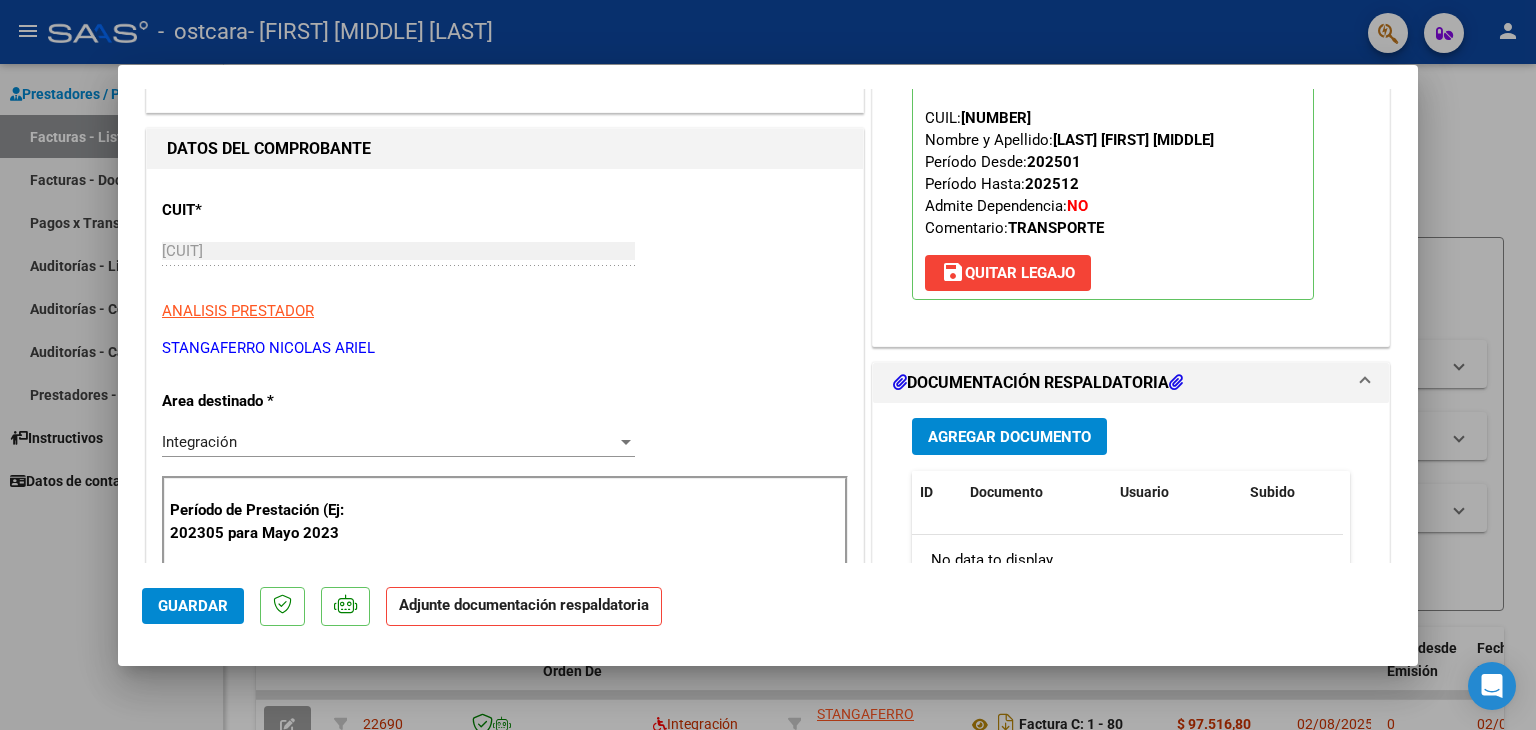 scroll, scrollTop: 300, scrollLeft: 0, axis: vertical 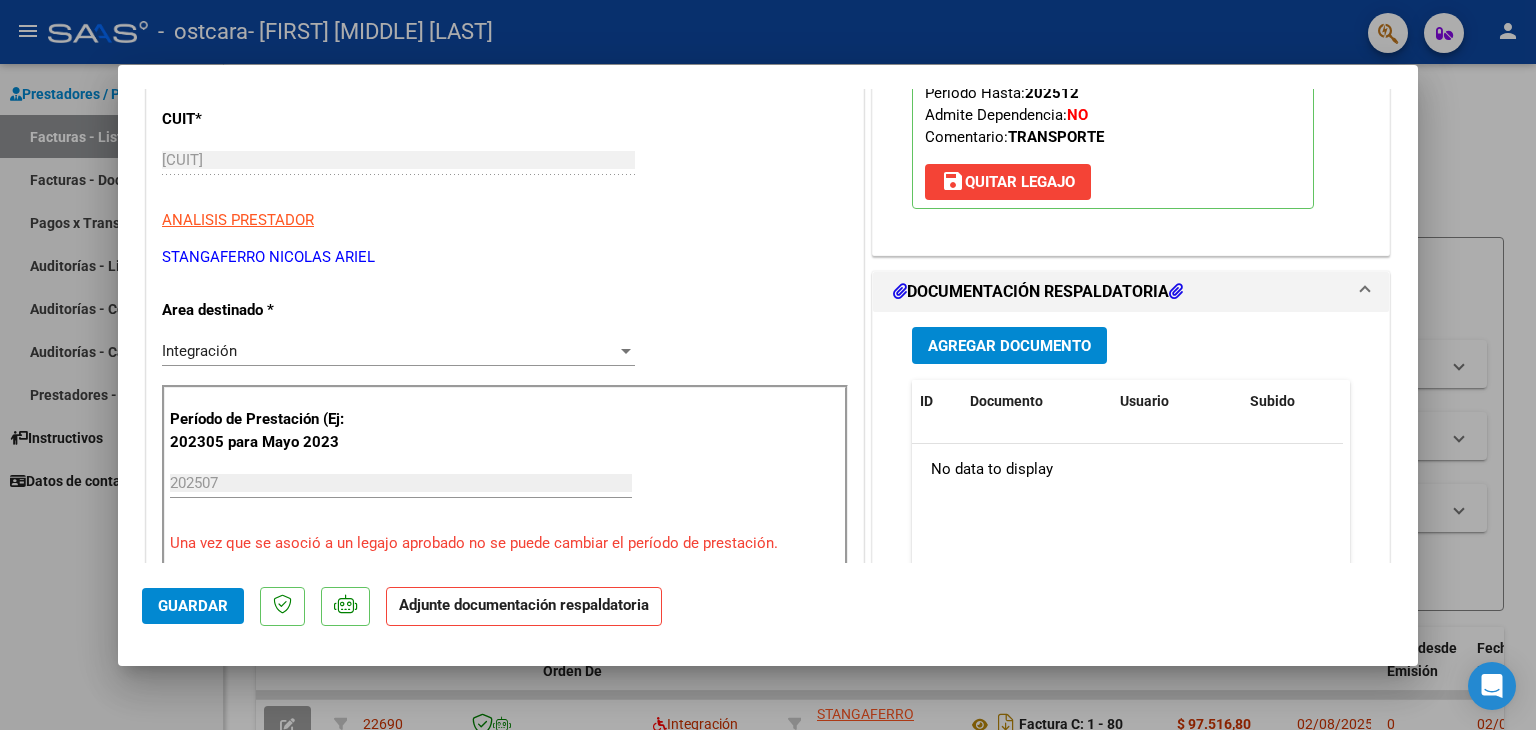 click on "Agregar Documento" at bounding box center [1009, 346] 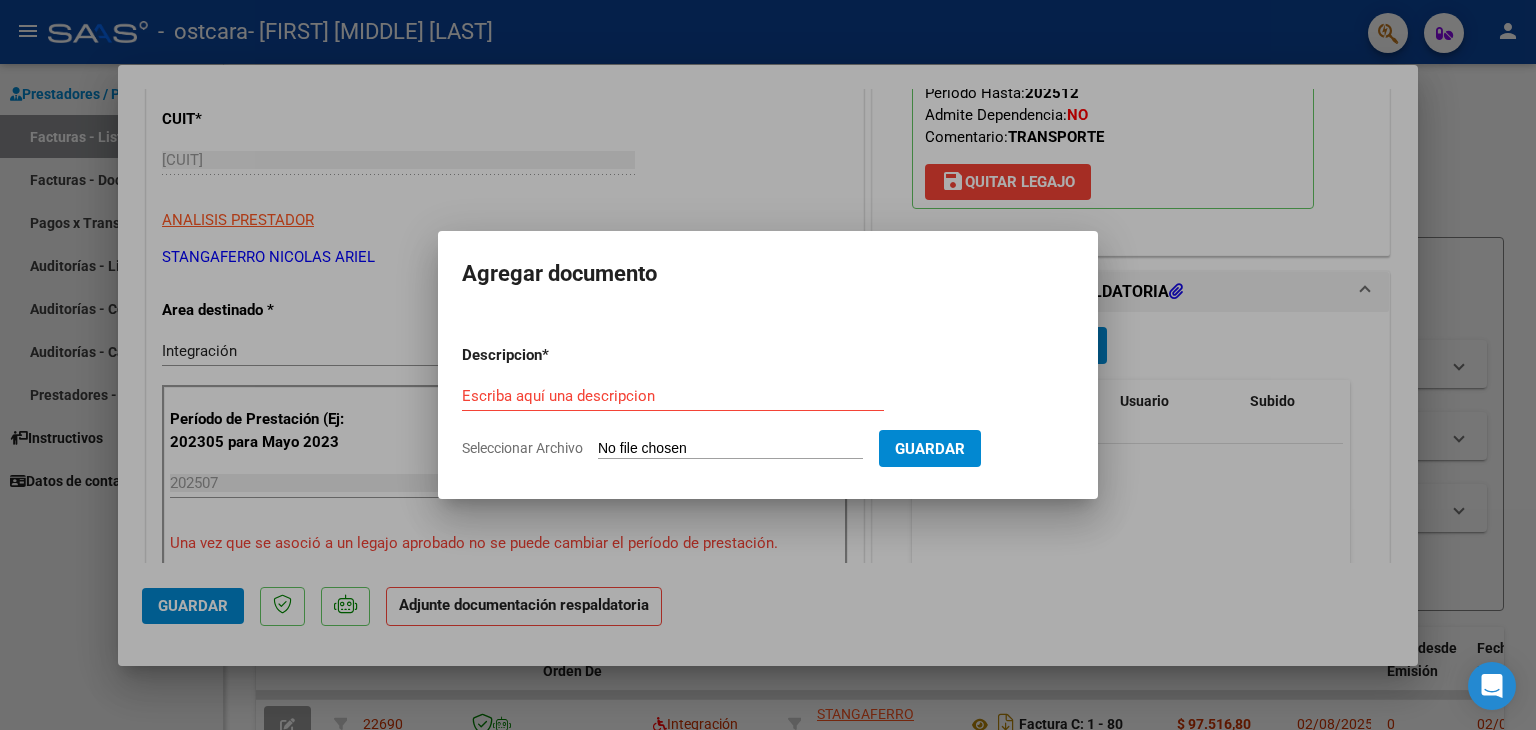 click on "Seleccionar Archivo" at bounding box center [730, 449] 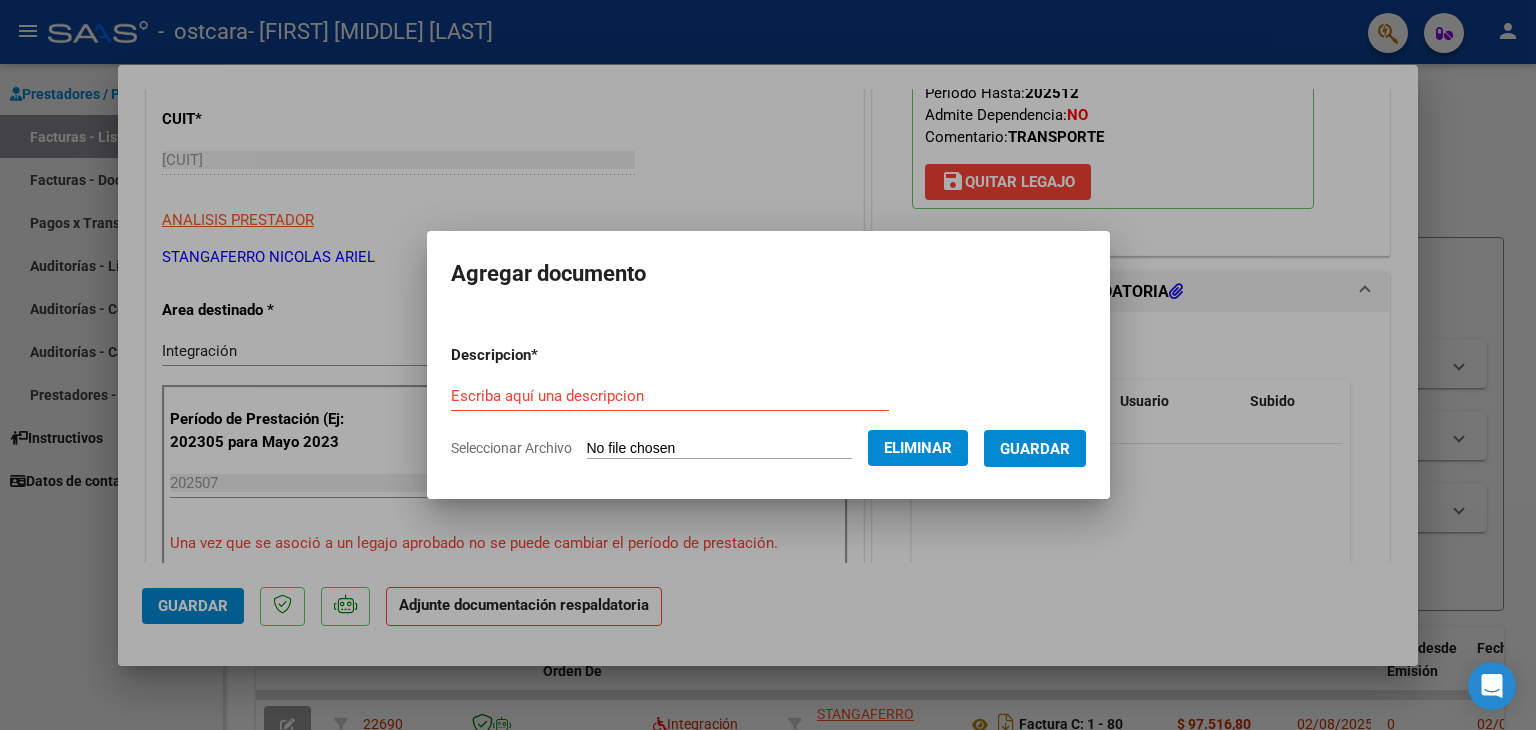 click on "Escriba aquí una descripcion" at bounding box center (670, 396) 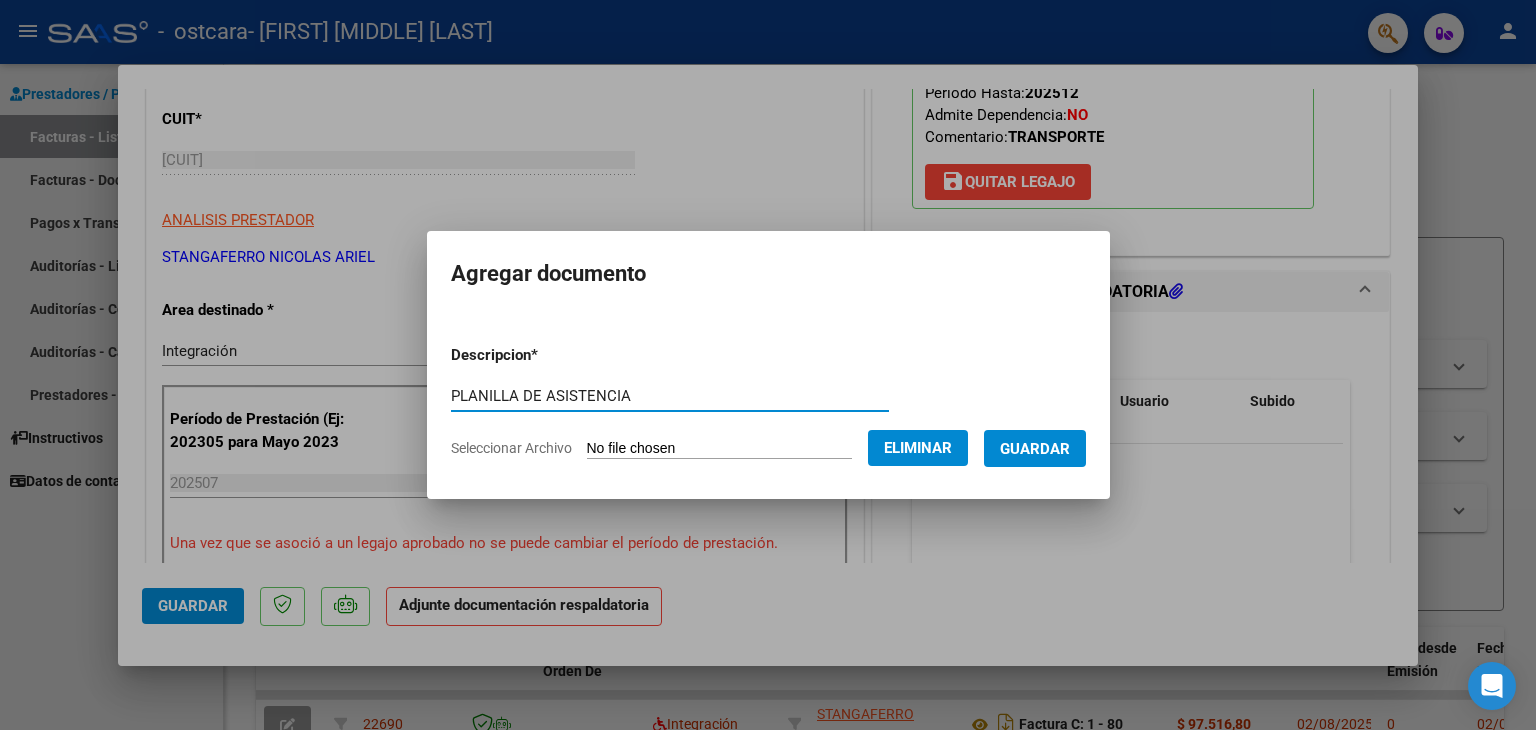 type on "PLANILLA DE ASISTENCIA" 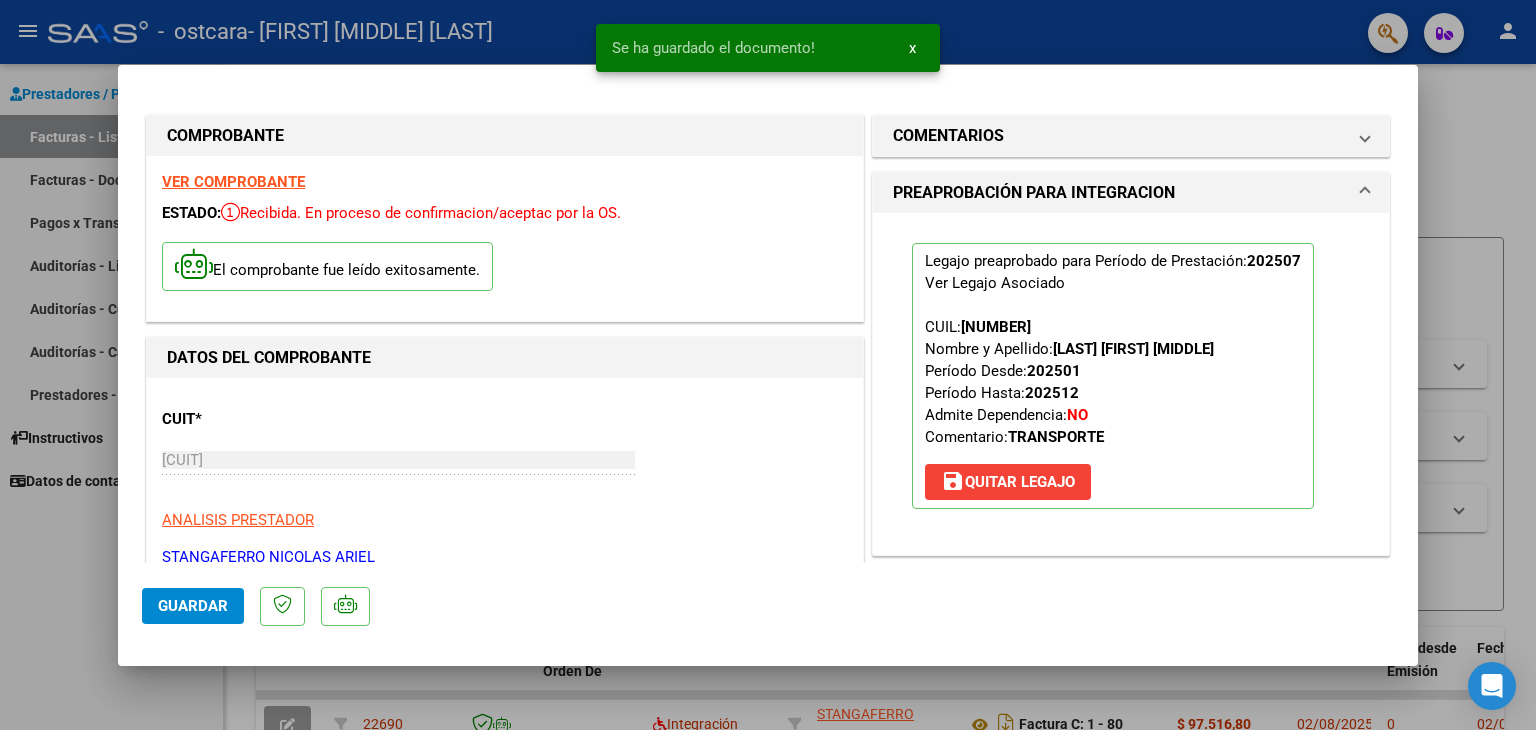 scroll, scrollTop: 800, scrollLeft: 0, axis: vertical 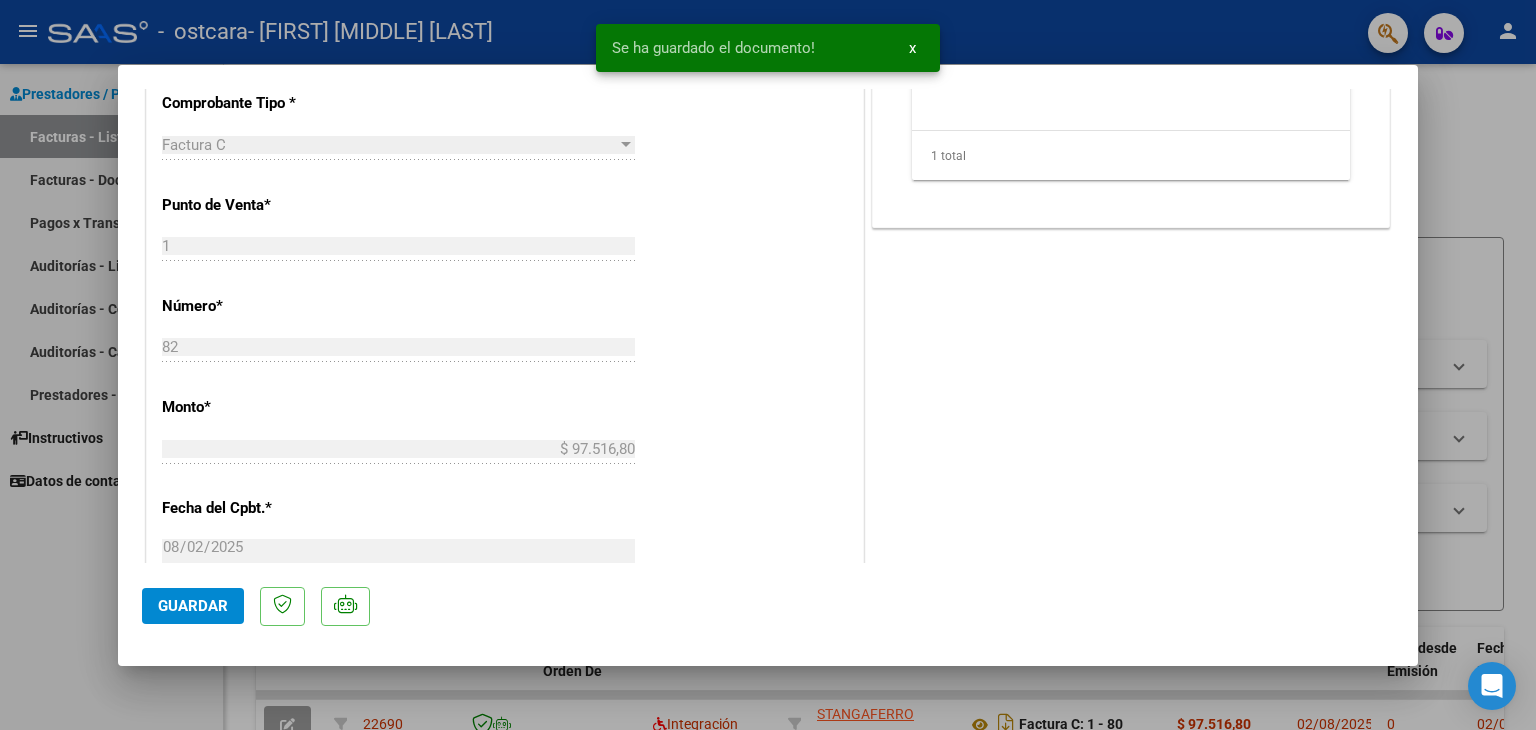 click on "Guardar" 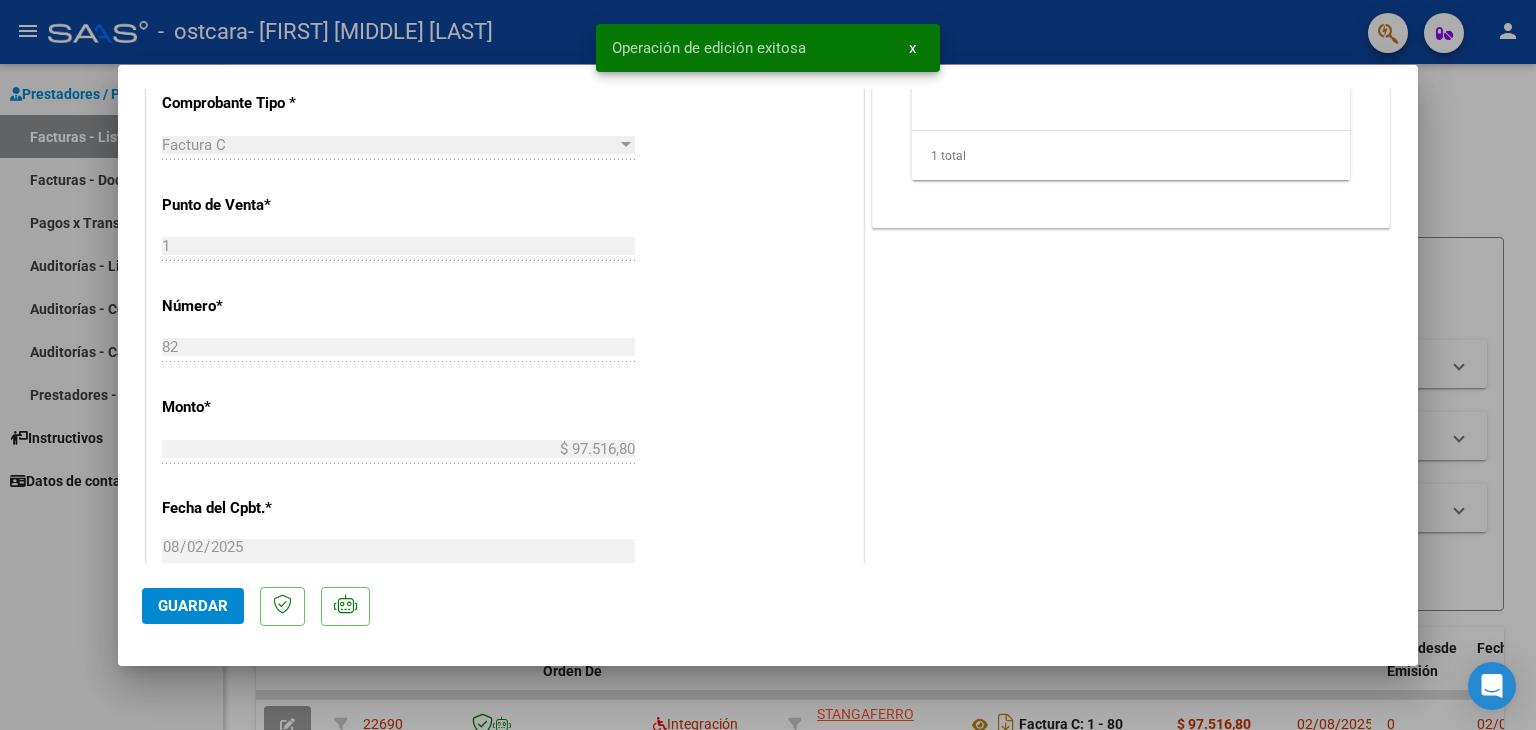 click at bounding box center (768, 365) 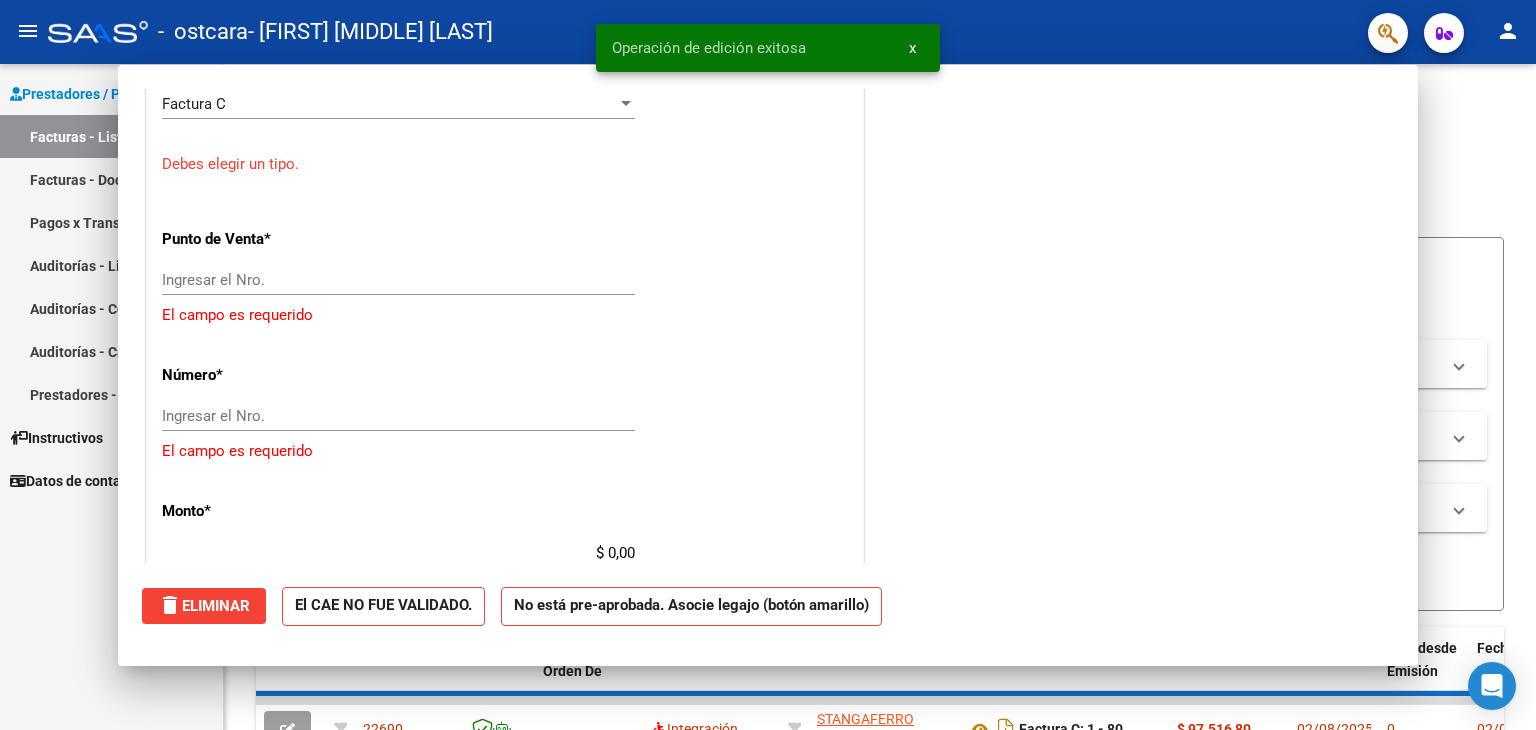 scroll, scrollTop: 759, scrollLeft: 0, axis: vertical 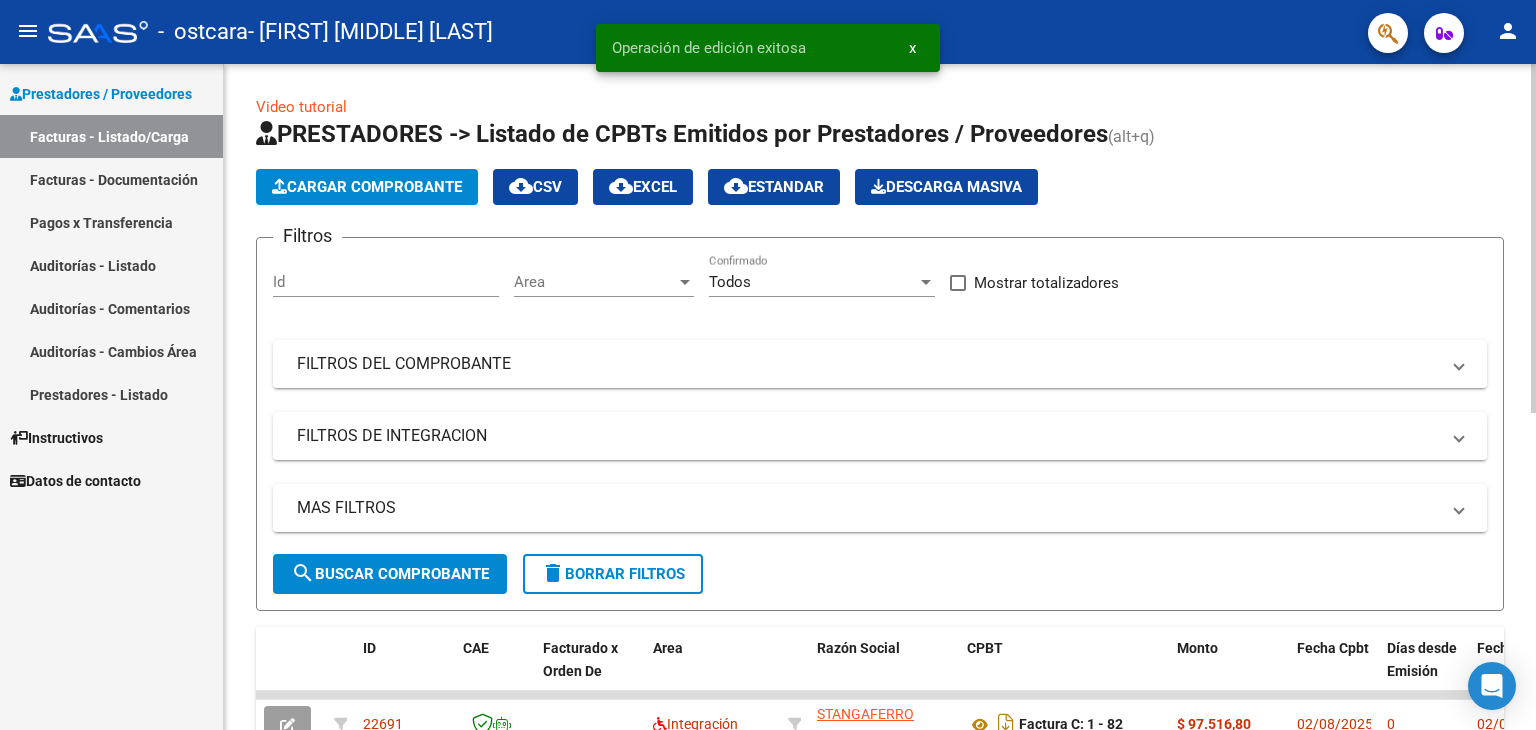 click on "Cargar Comprobante" 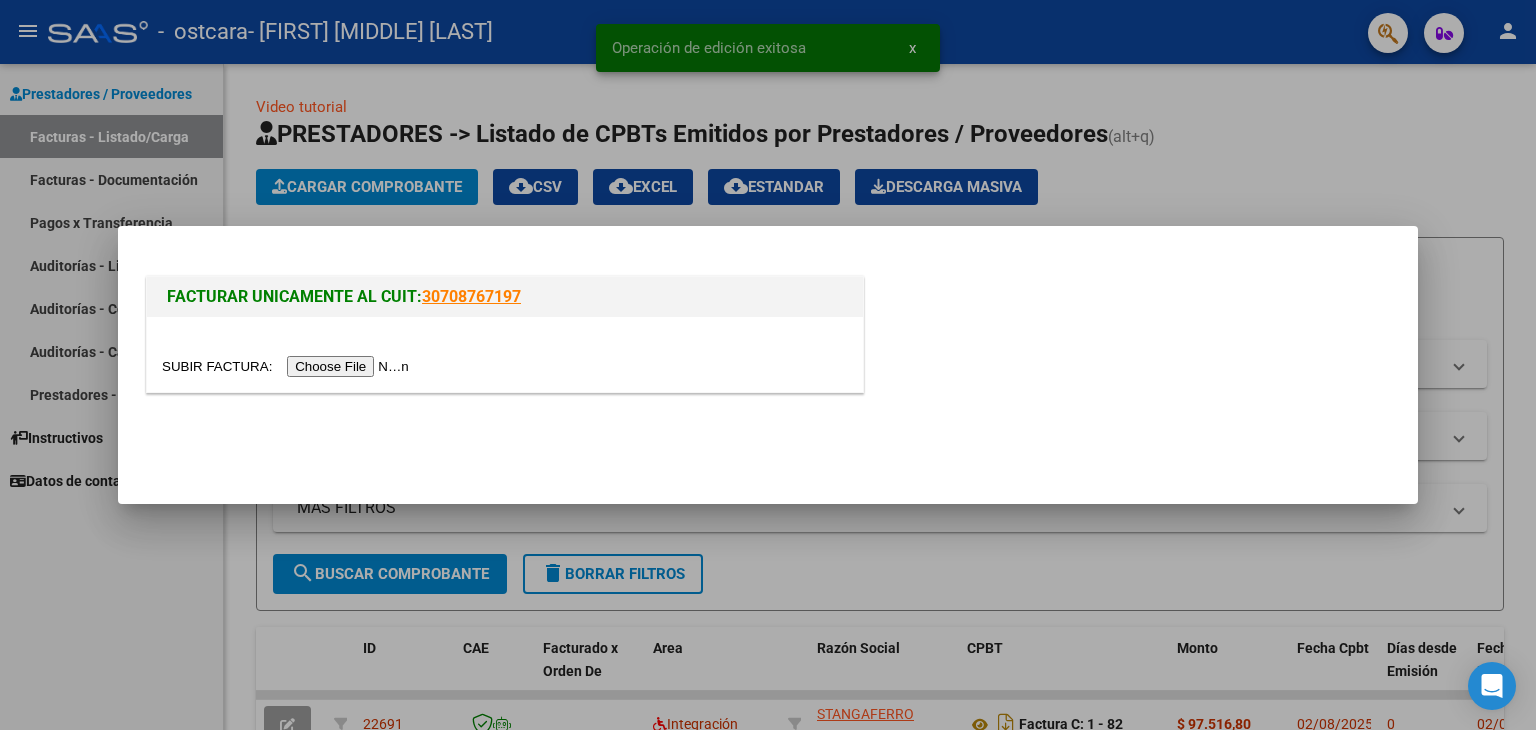 click at bounding box center [288, 366] 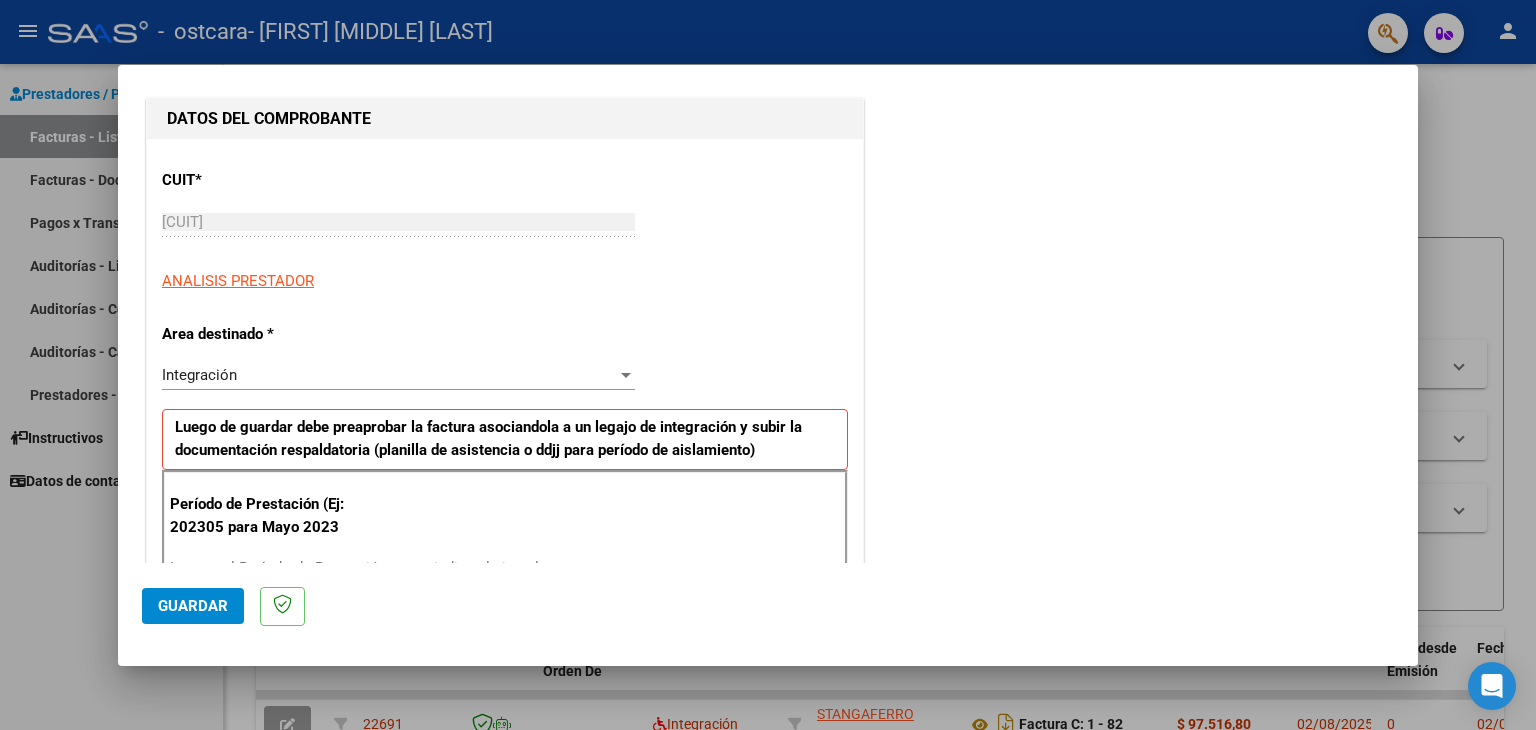 scroll, scrollTop: 400, scrollLeft: 0, axis: vertical 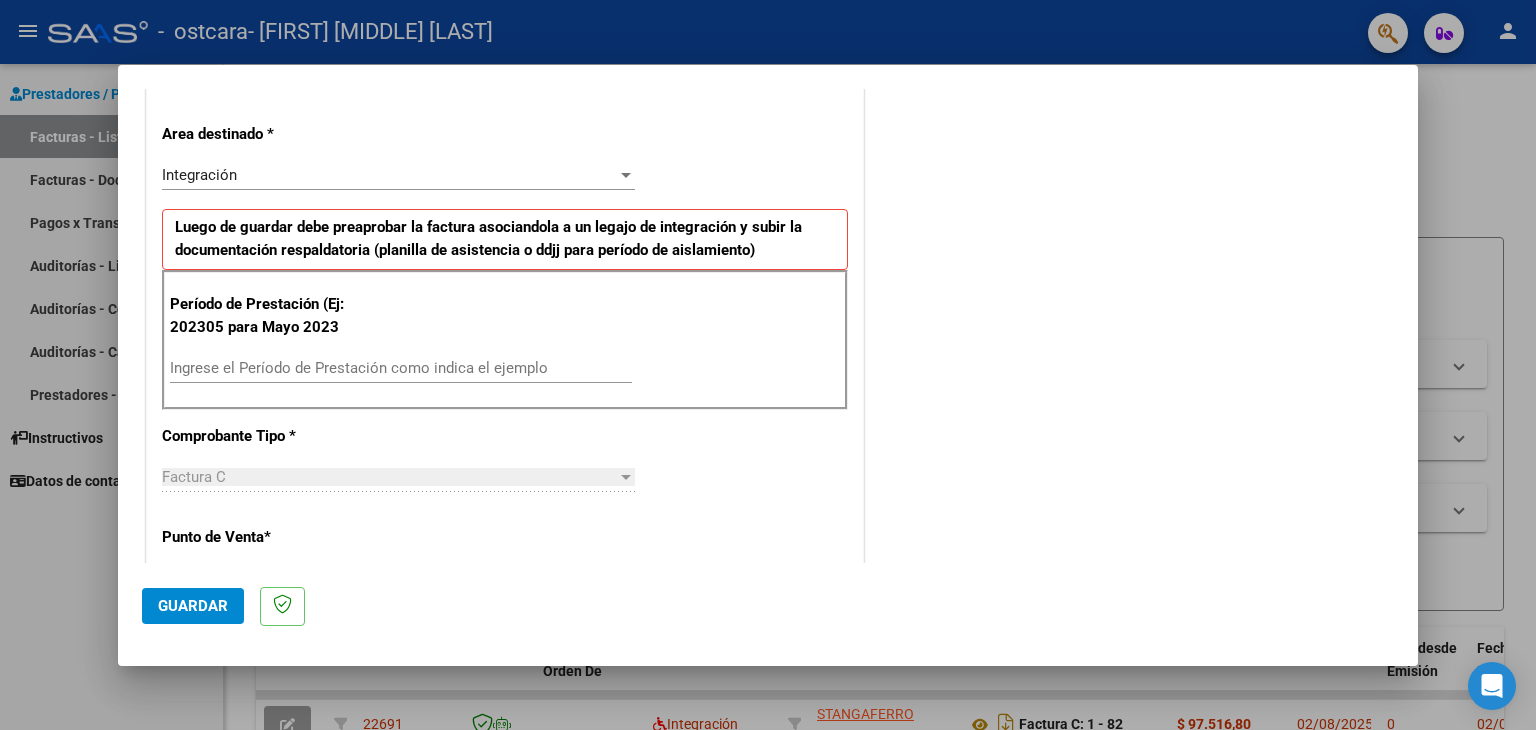 click on "Ingrese el Período de Prestación como indica el ejemplo" at bounding box center (401, 368) 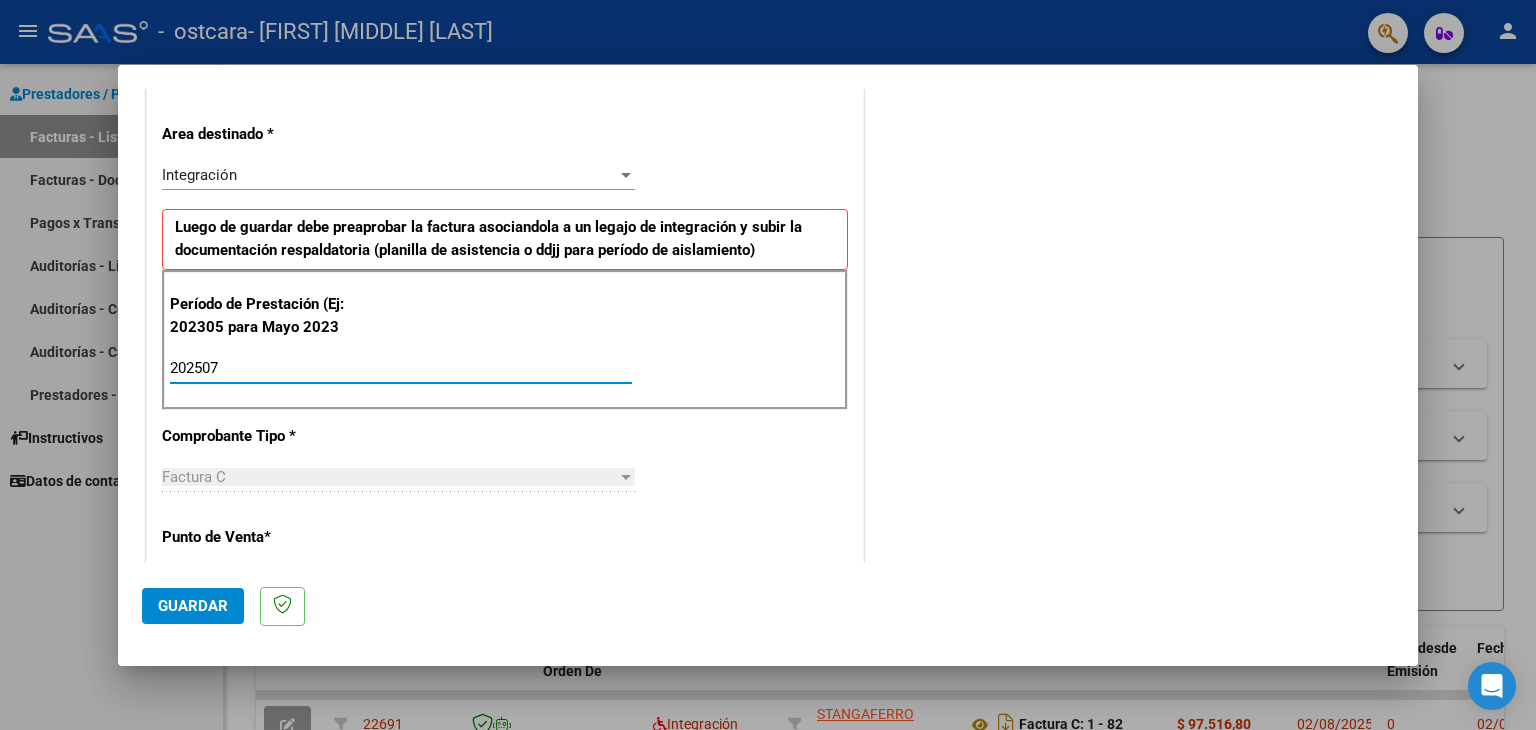 type on "202507" 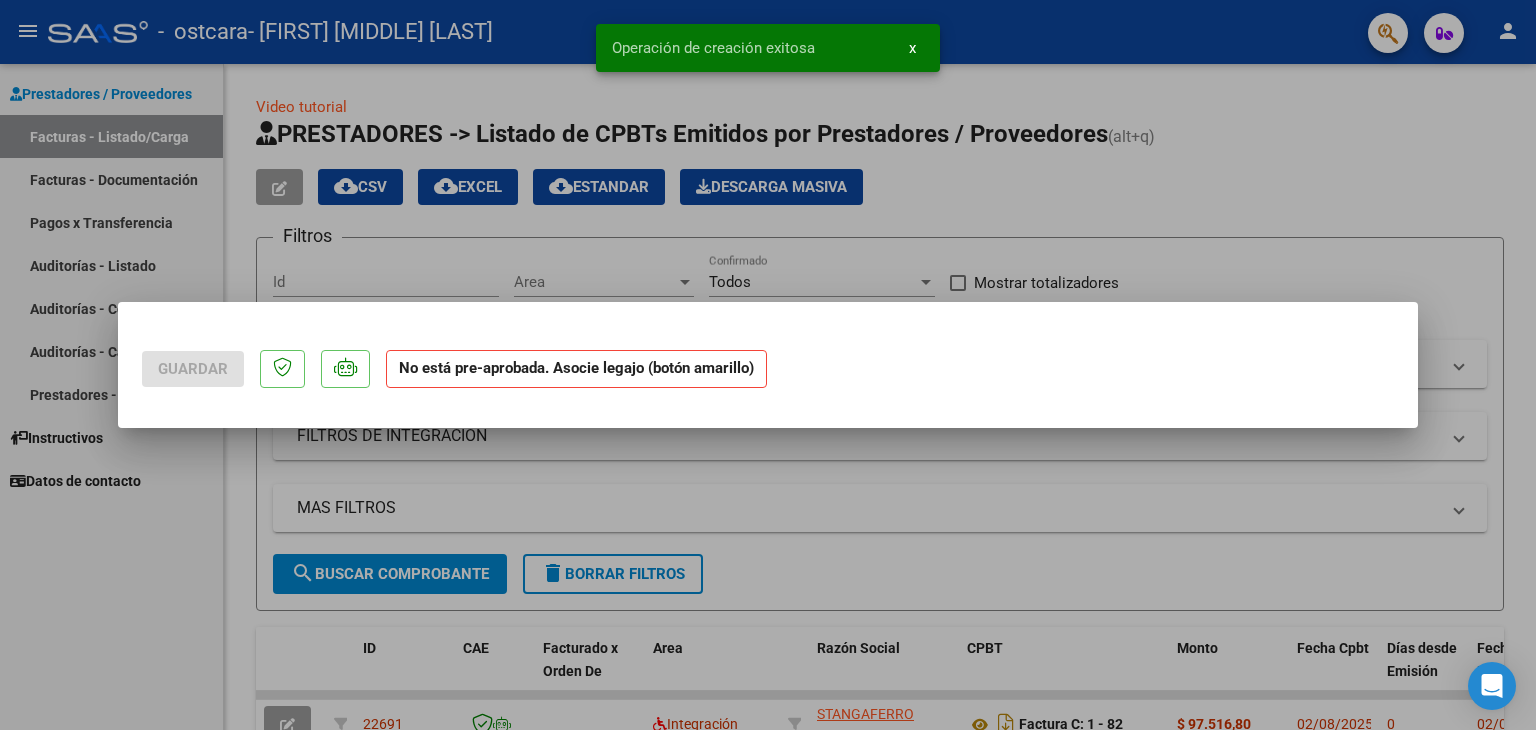 scroll, scrollTop: 0, scrollLeft: 0, axis: both 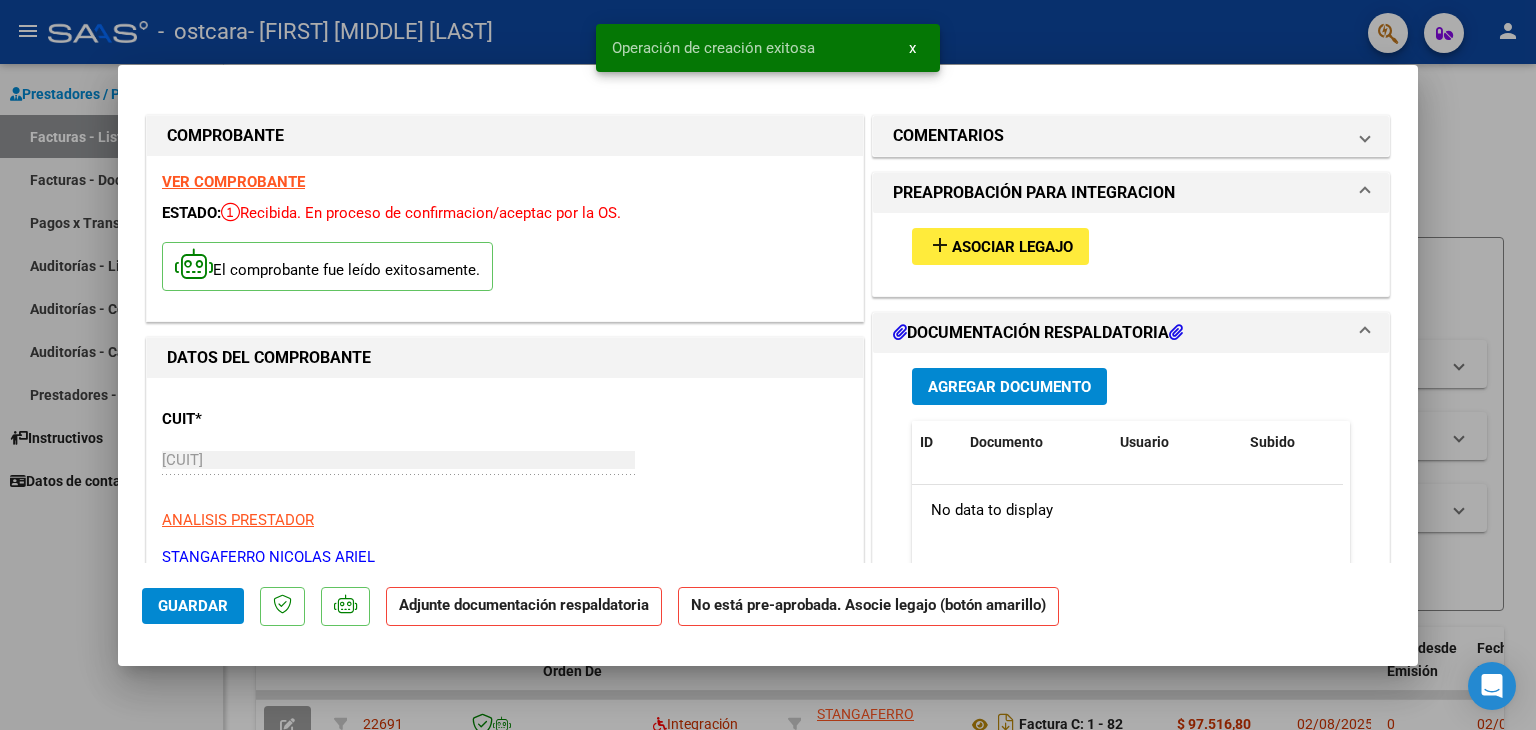 click on "Asociar Legajo" at bounding box center [1012, 247] 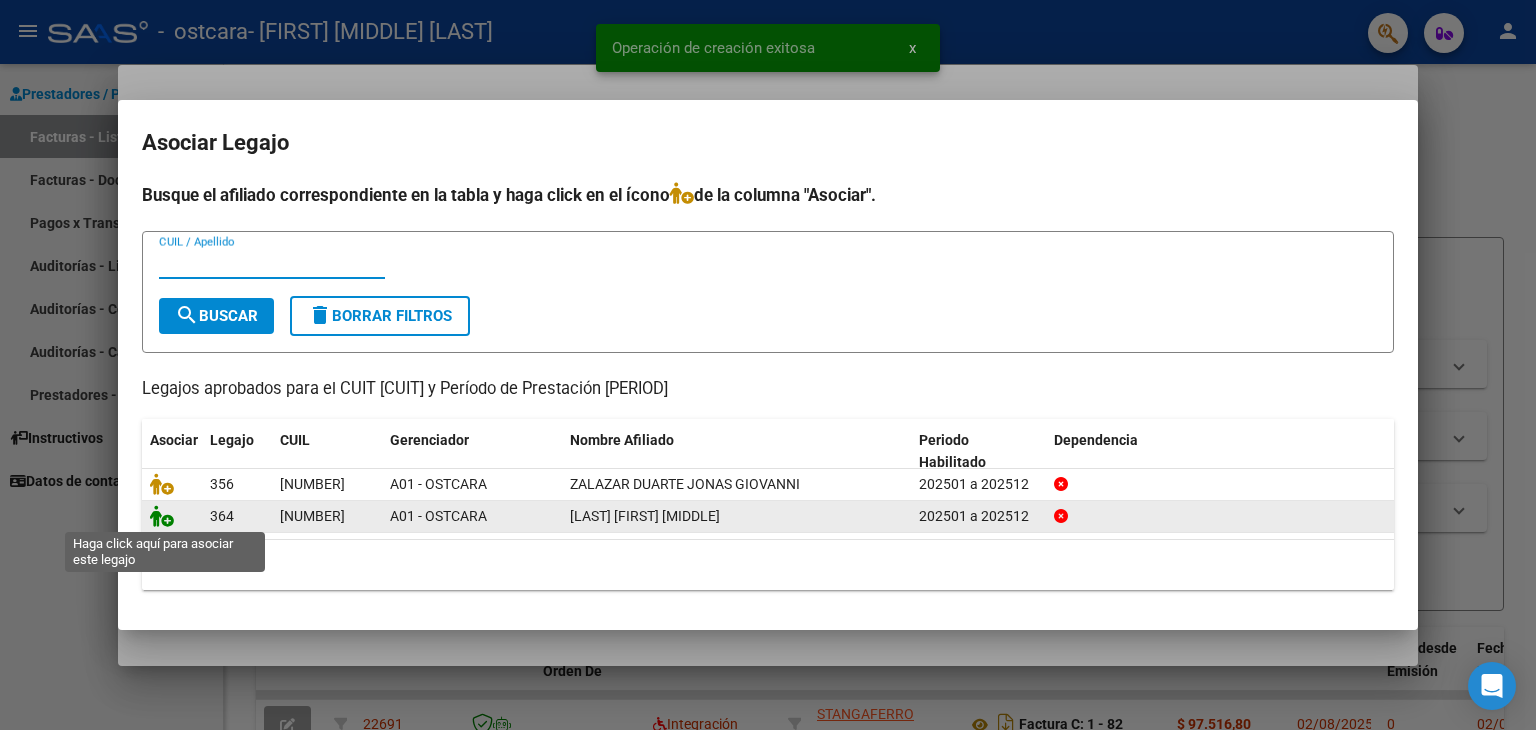 click 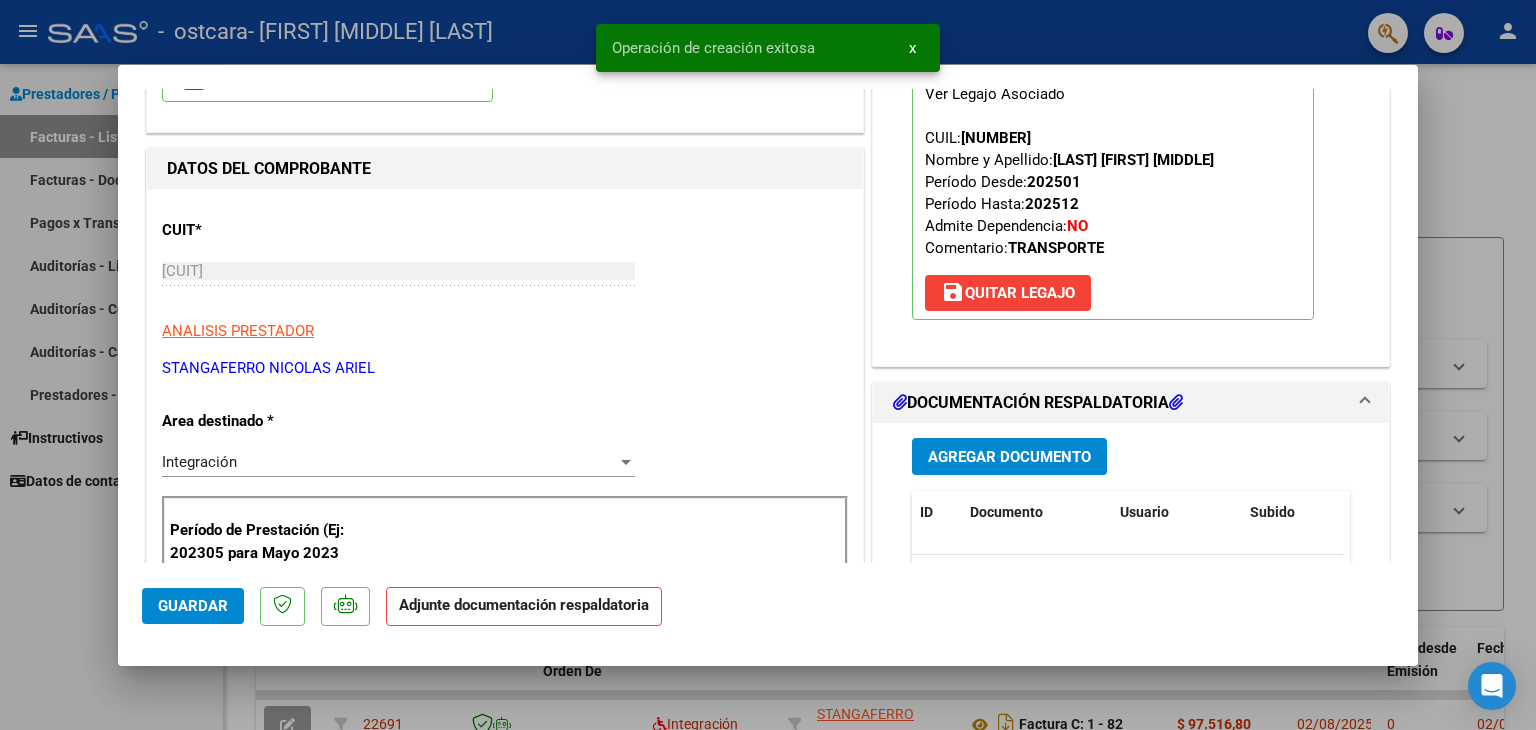 scroll, scrollTop: 200, scrollLeft: 0, axis: vertical 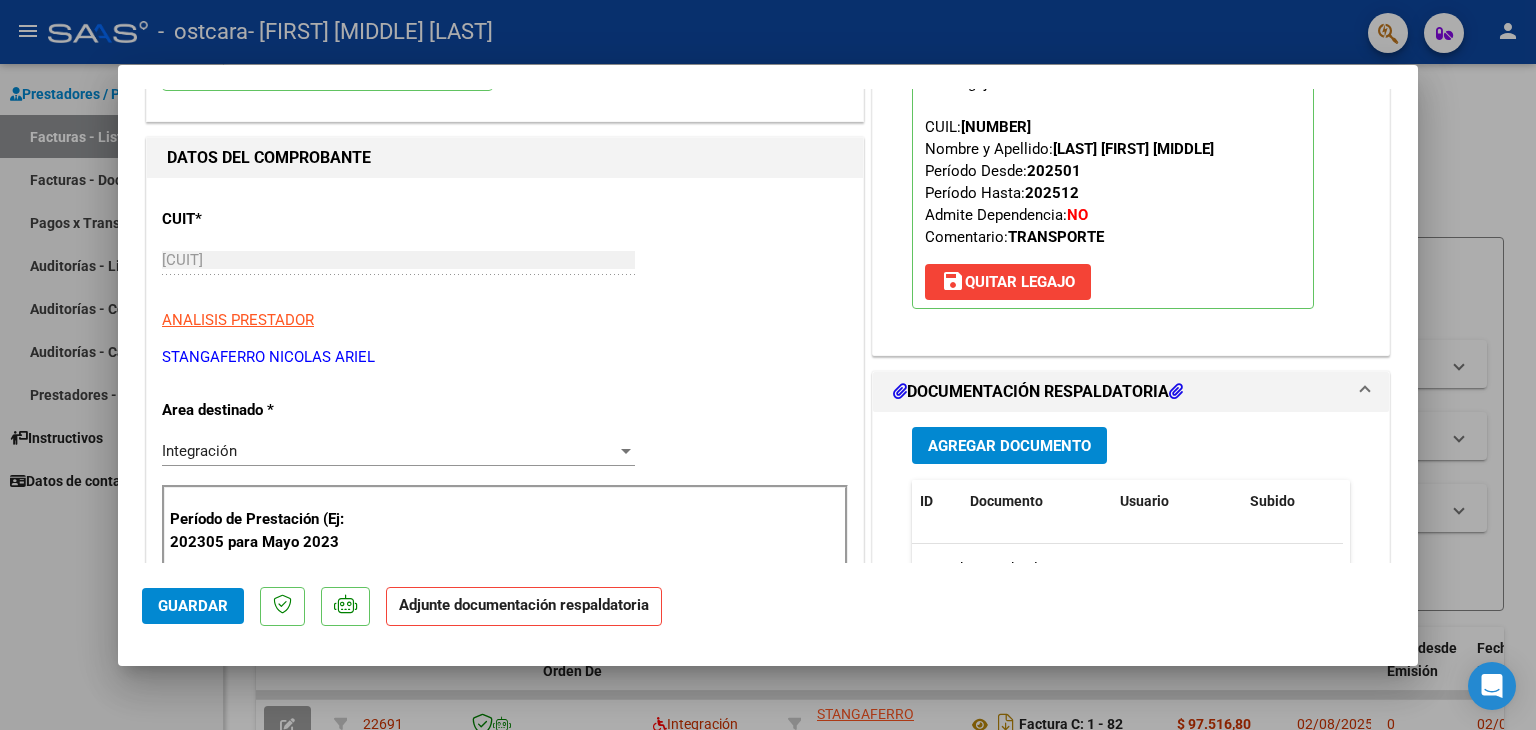 click on "Agregar Documento" at bounding box center [1009, 445] 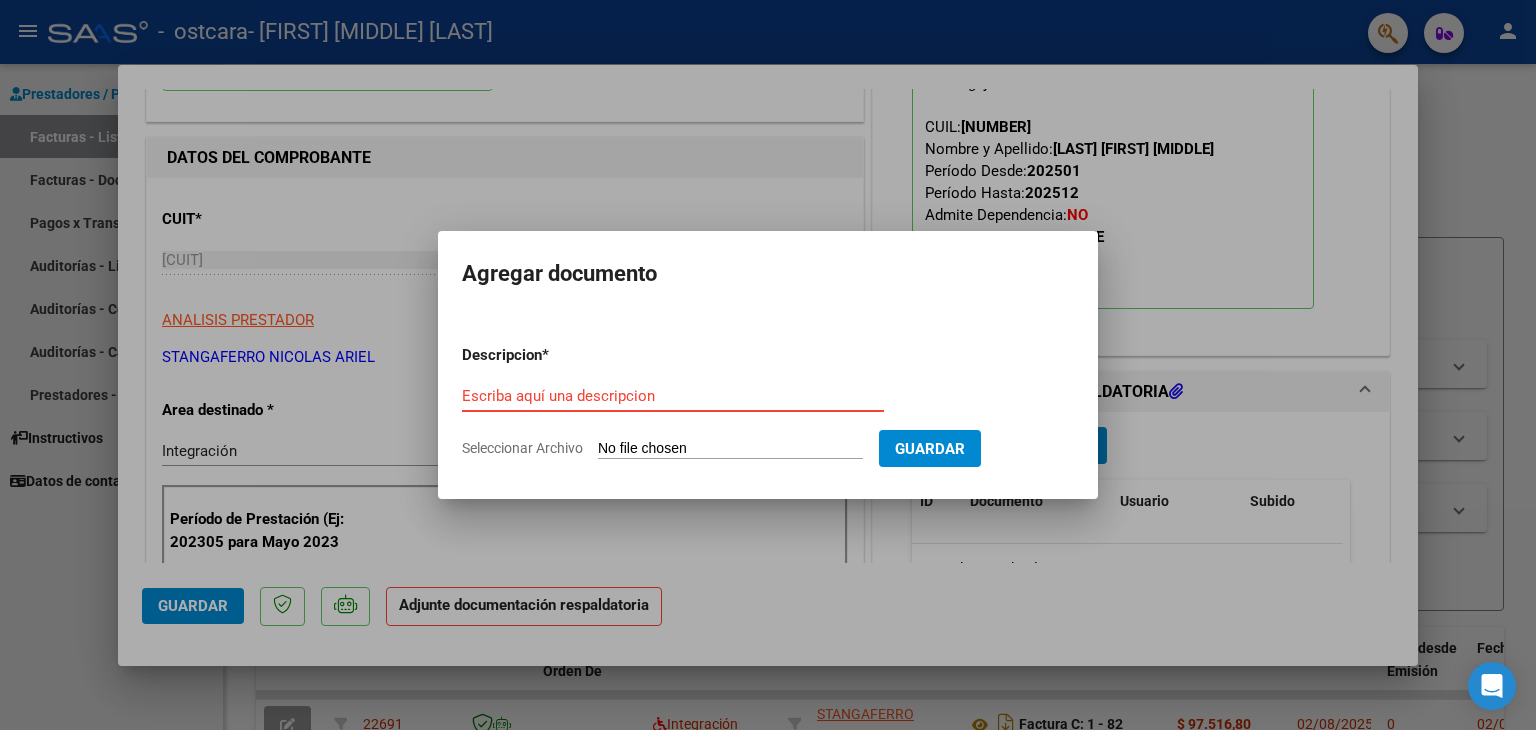 click on "Seleccionar Archivo" at bounding box center (730, 449) 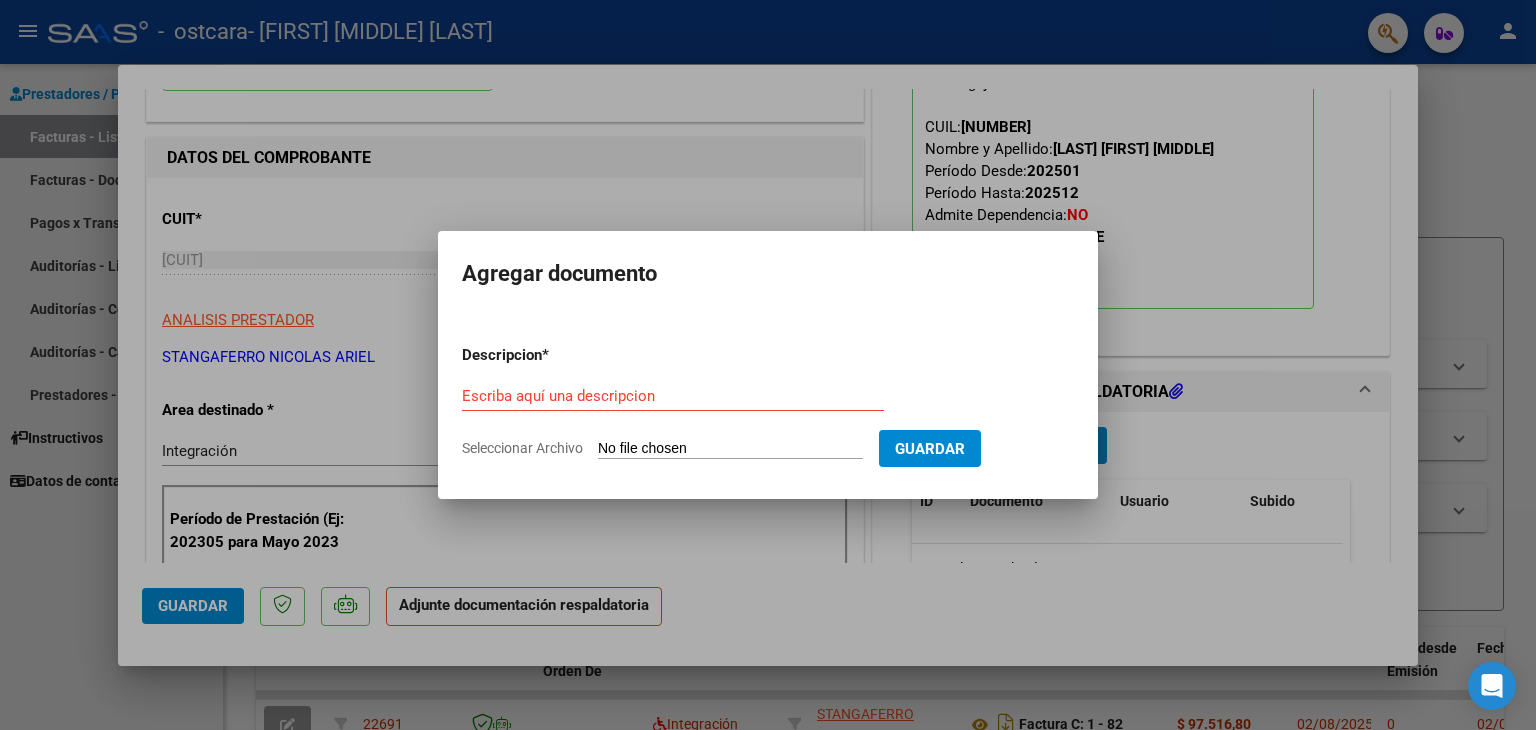 type on "C:\fakepath\[DATE] [TIME].pdf" 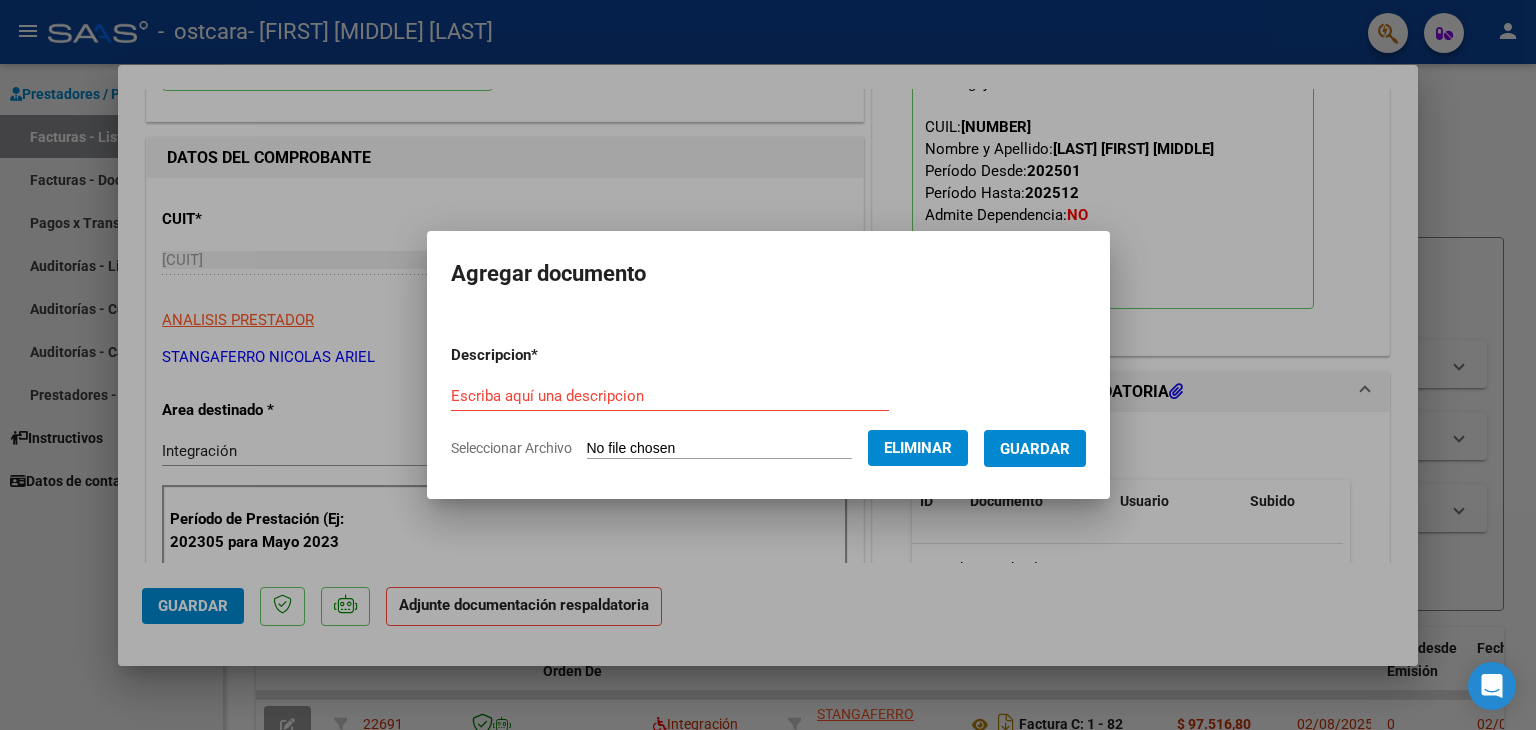 click on "Escriba aquí una descripcion" at bounding box center (670, 396) 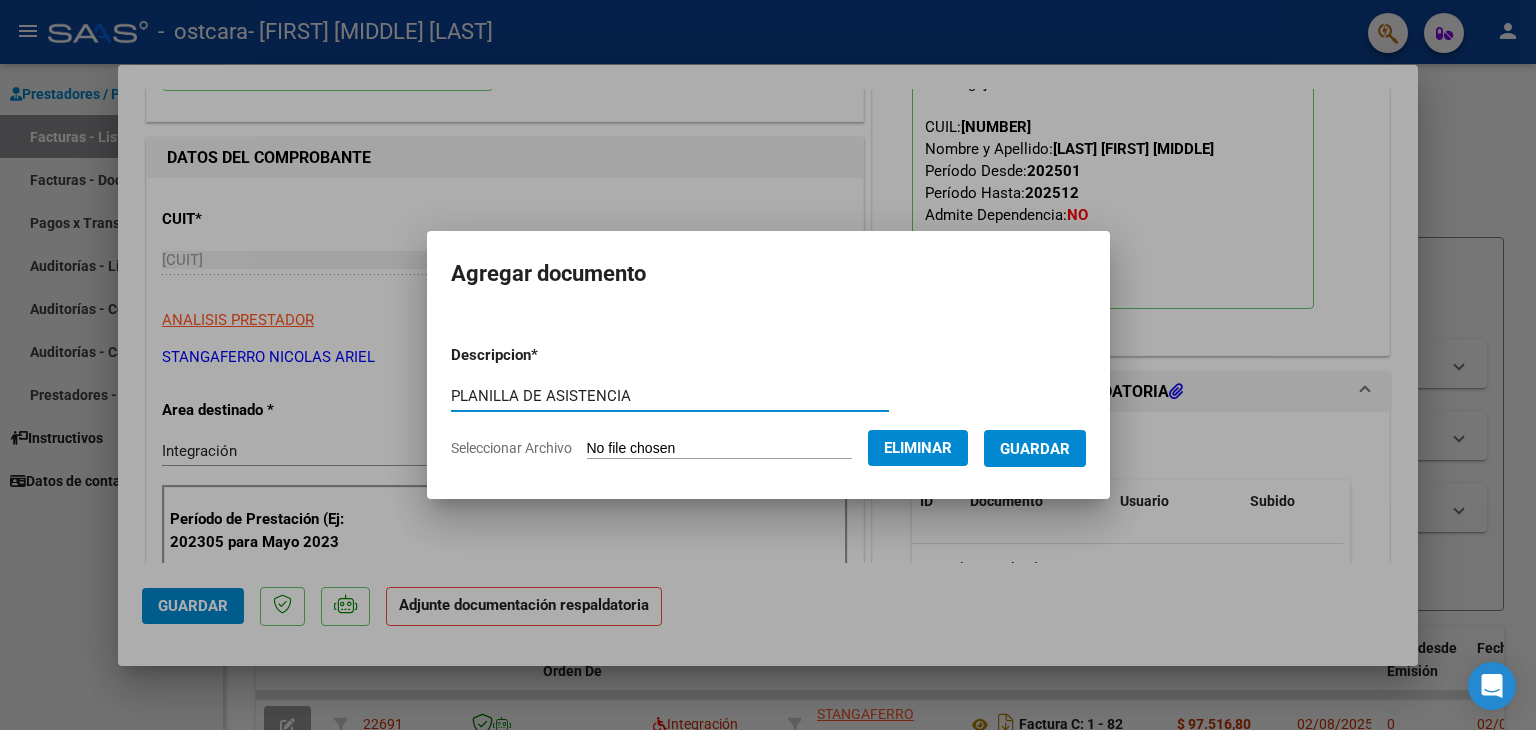 type on "PLANILLA DE ASISTENCIA" 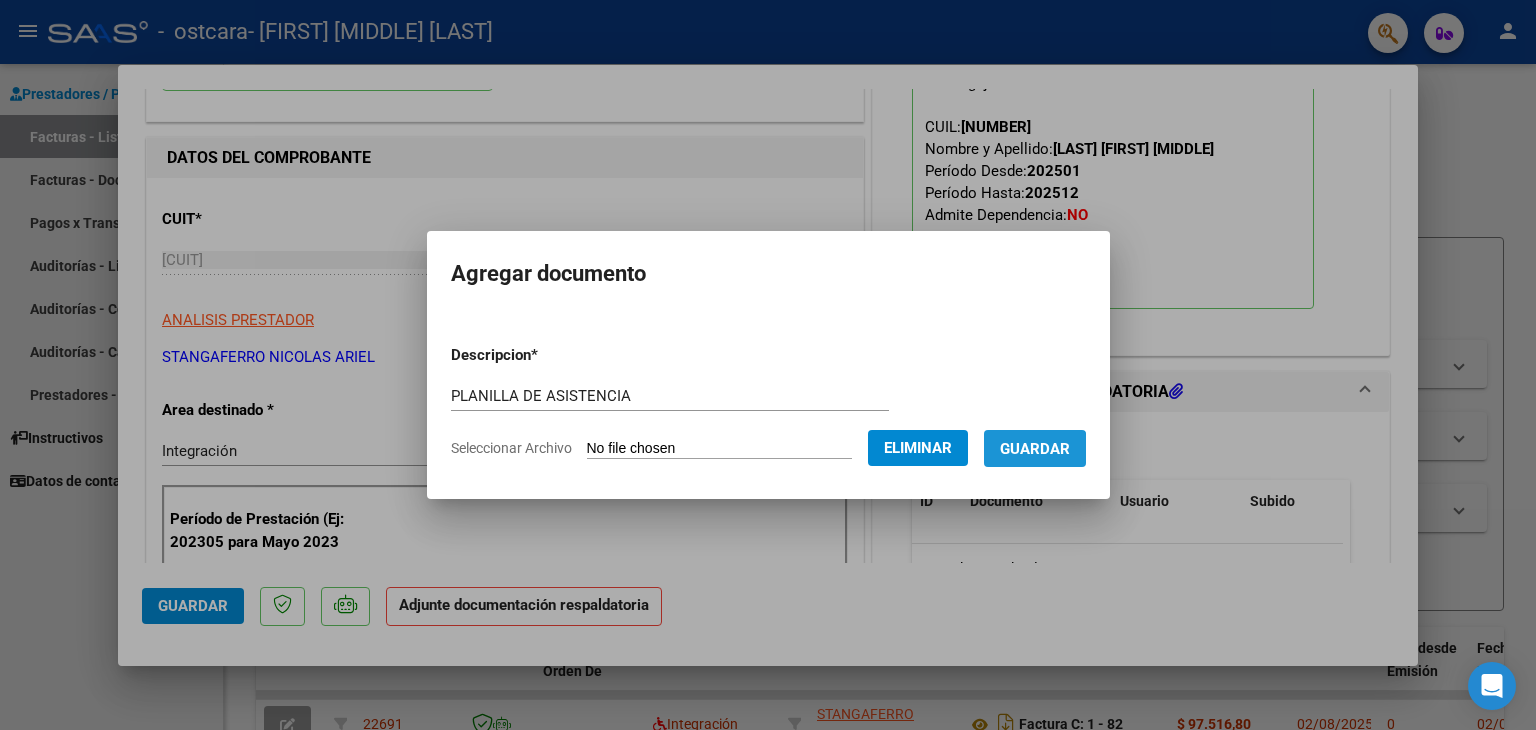 click on "Guardar" at bounding box center (1035, 449) 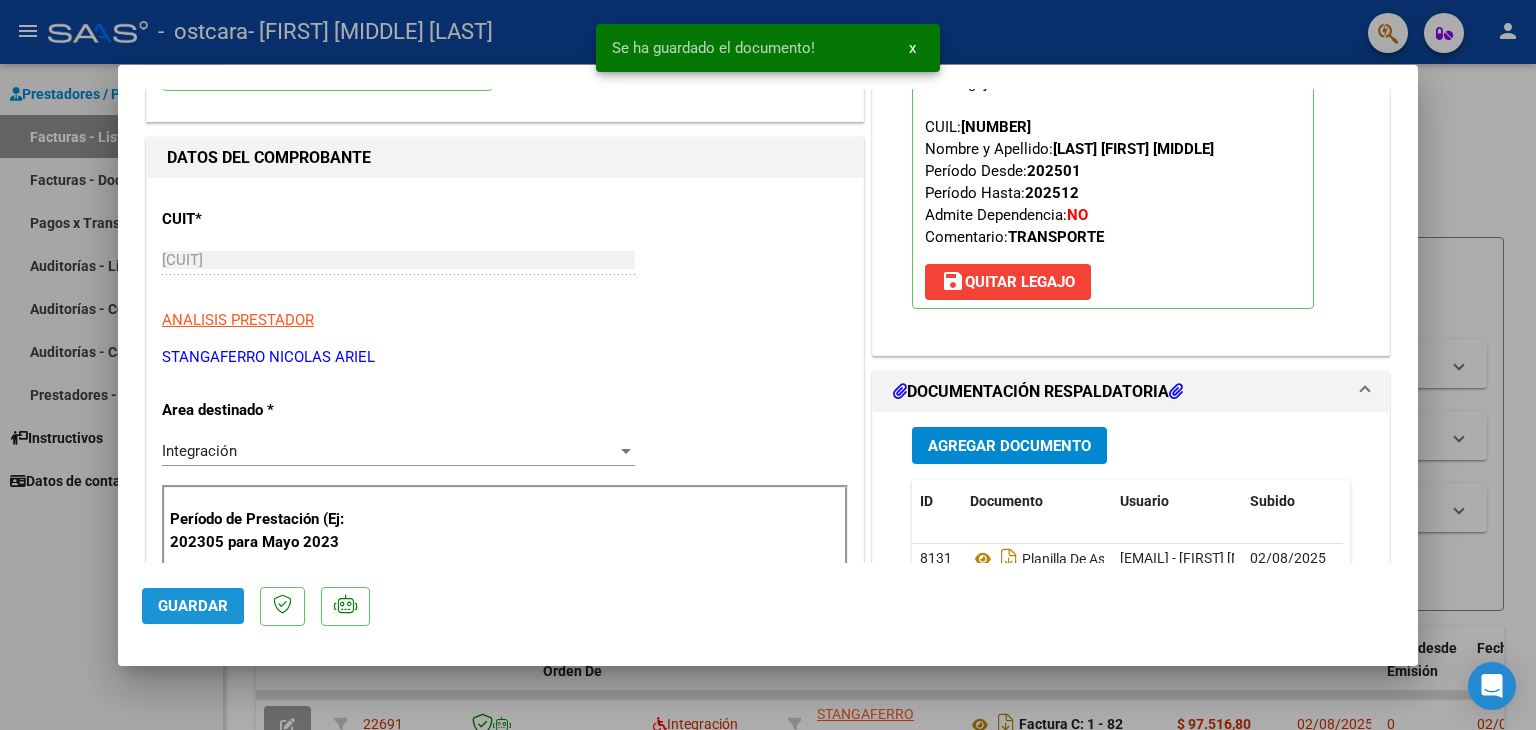 click on "Guardar" 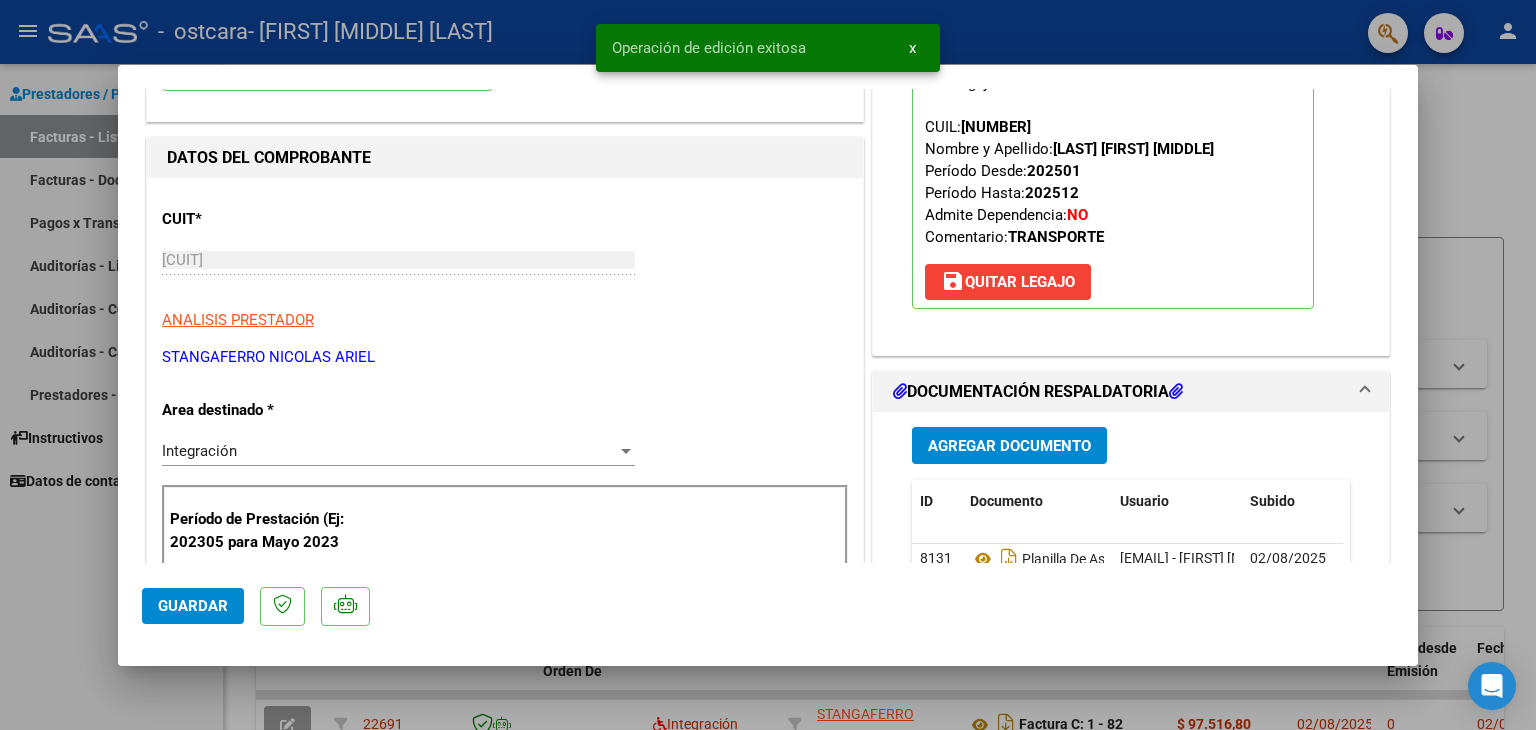 click at bounding box center [768, 365] 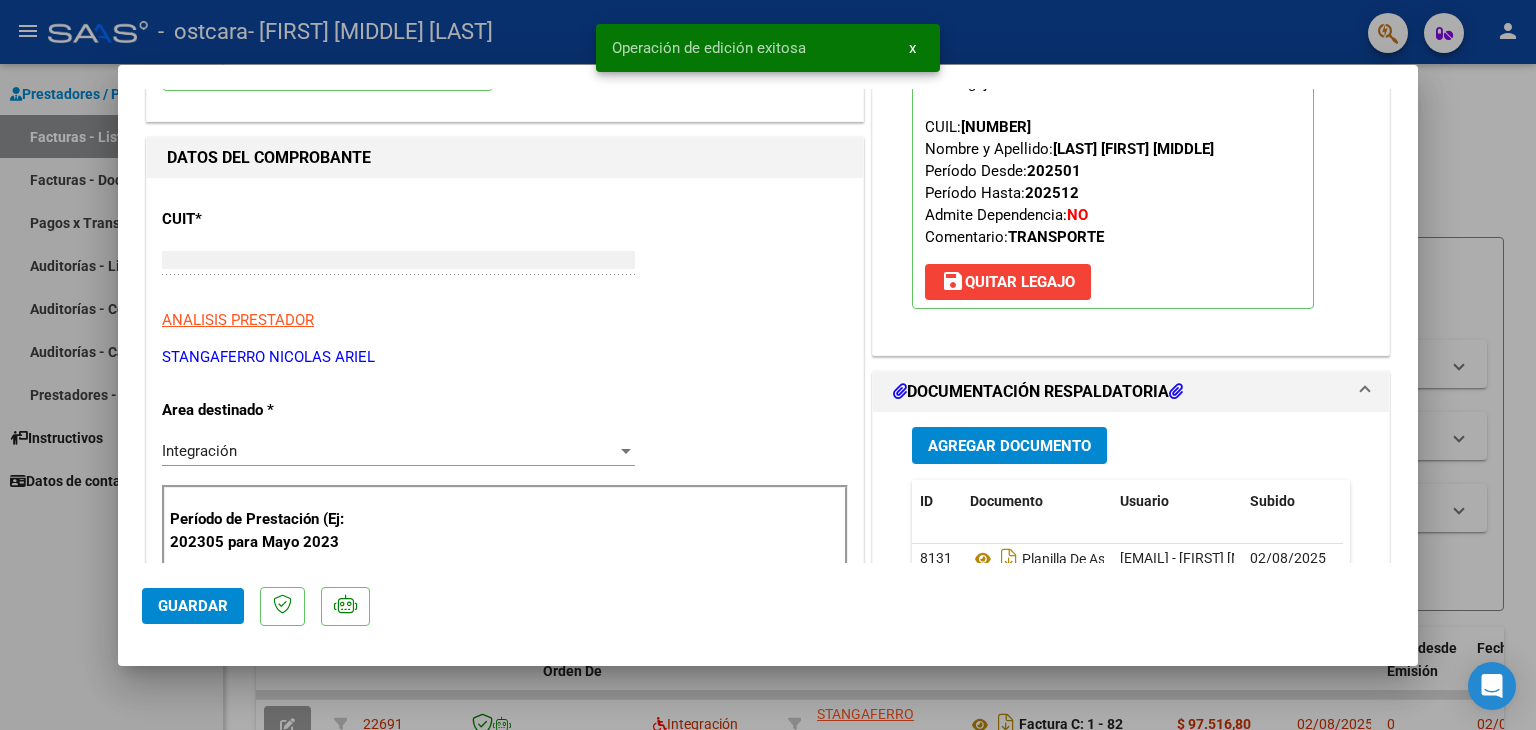 scroll, scrollTop: 212, scrollLeft: 0, axis: vertical 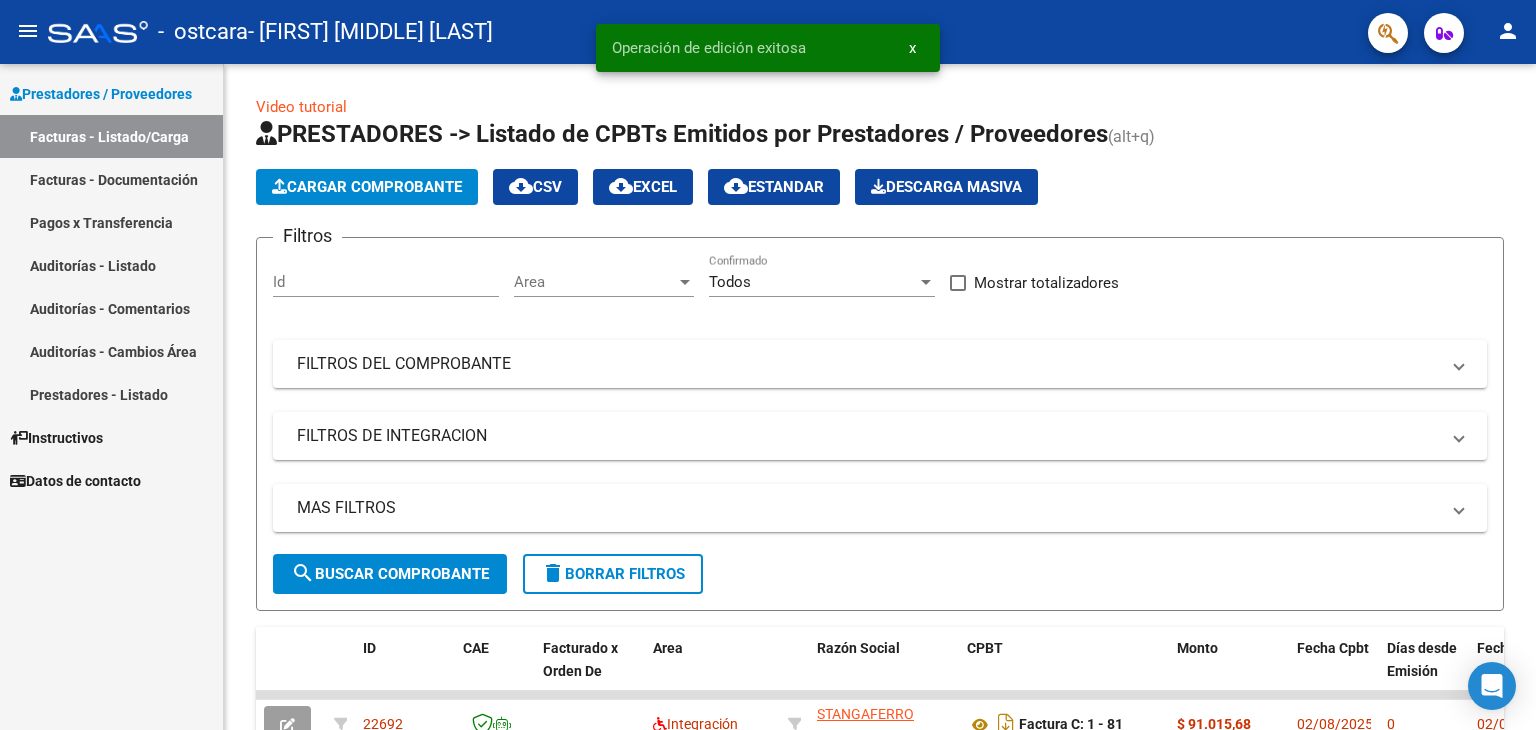 click on "person" 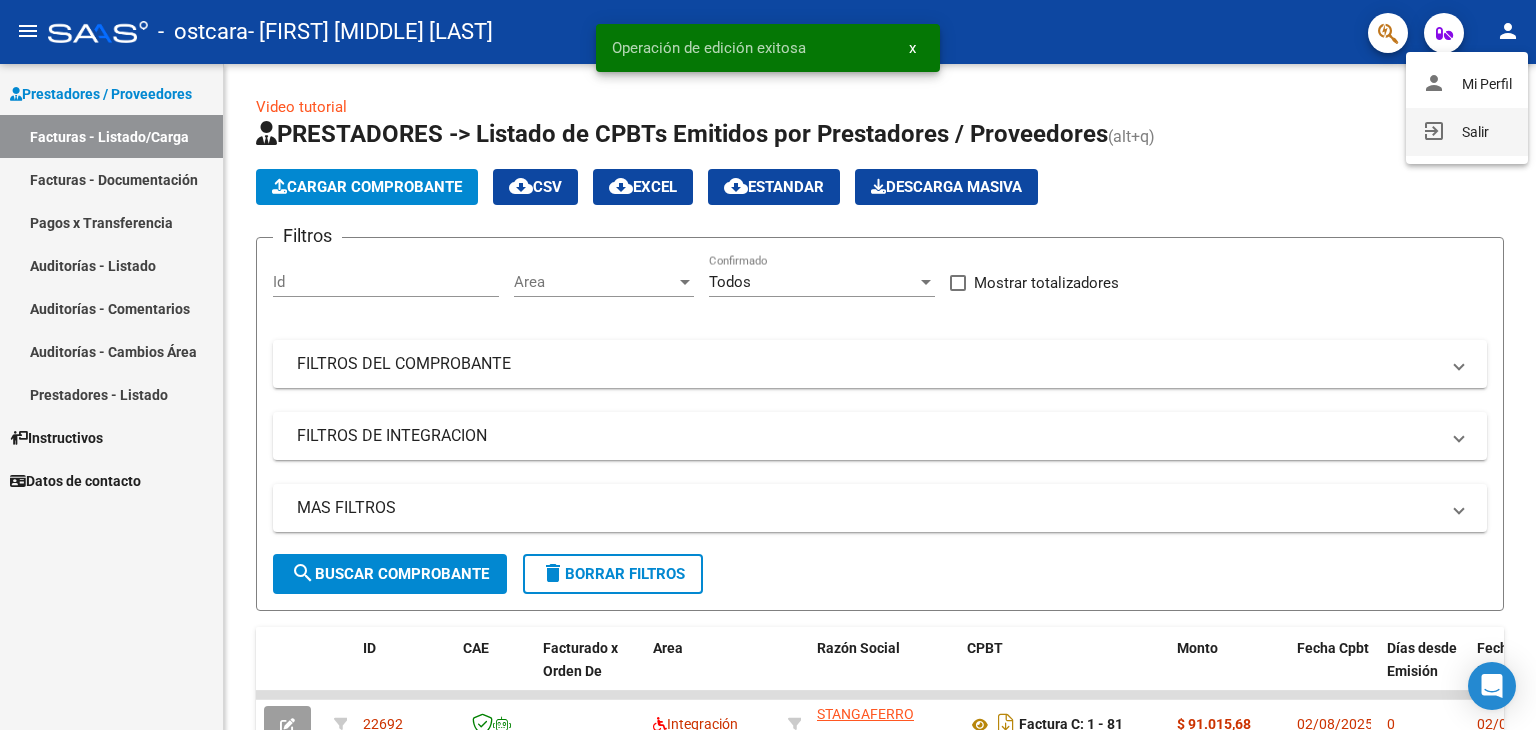 click on "exit_to_app  Salir" at bounding box center [1467, 132] 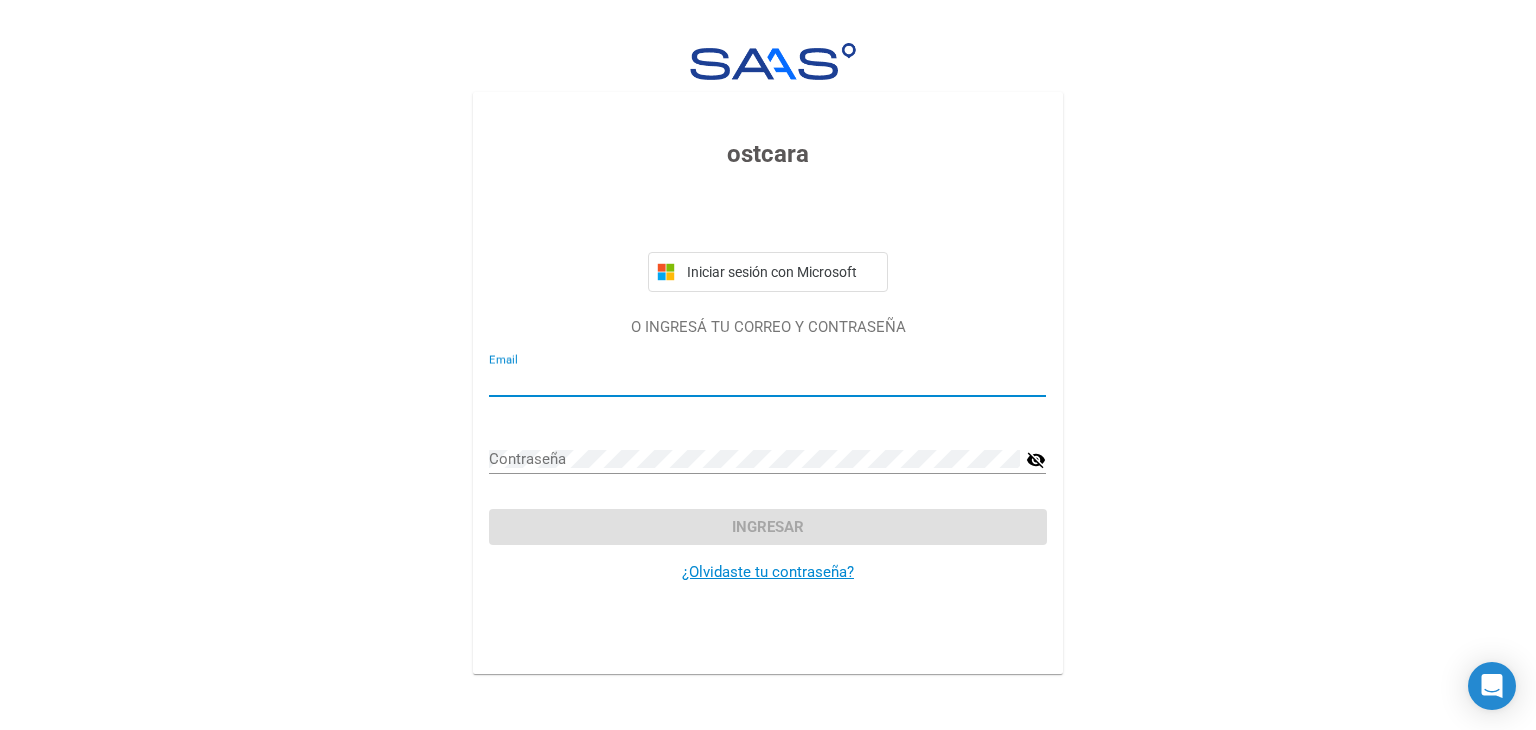 type on "[EMAIL]" 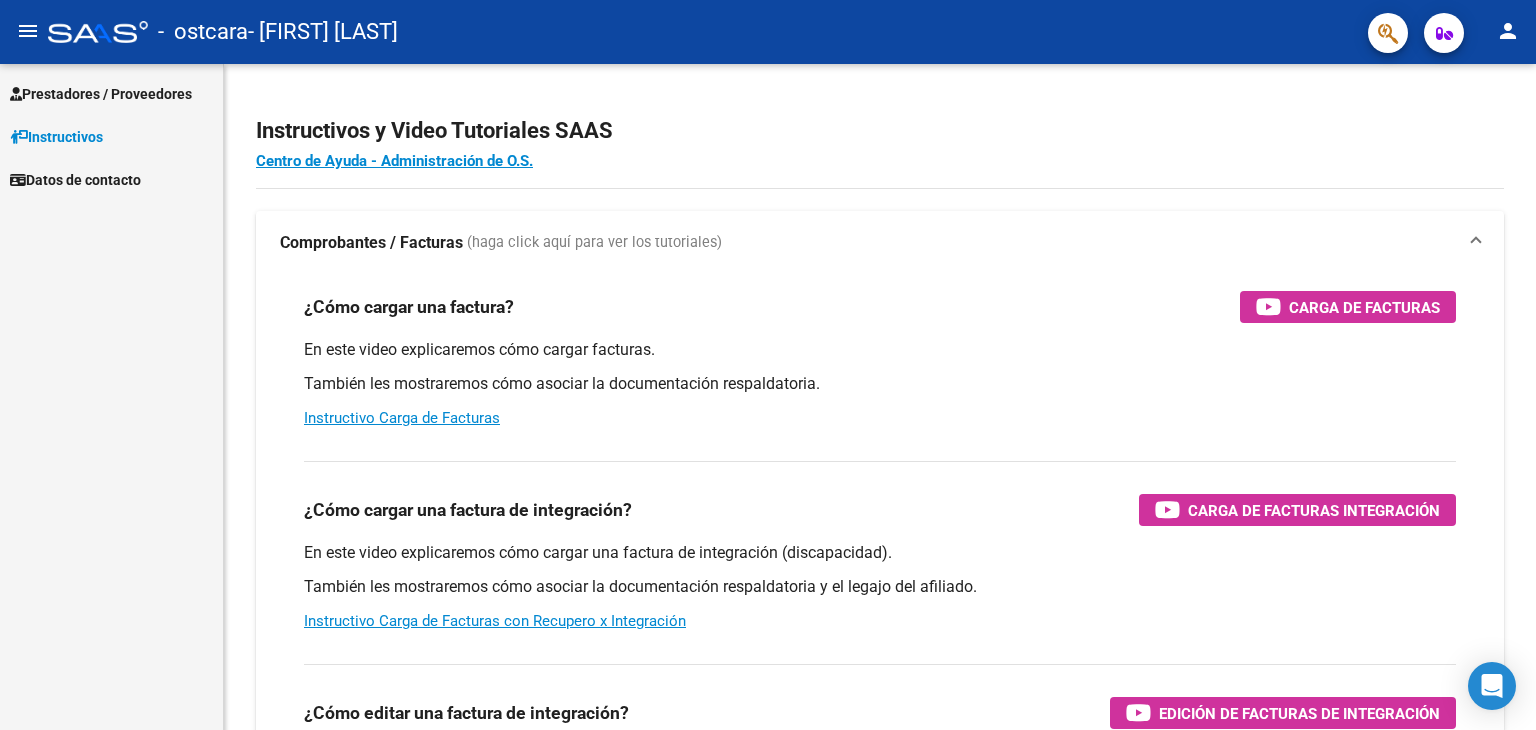 scroll, scrollTop: 0, scrollLeft: 0, axis: both 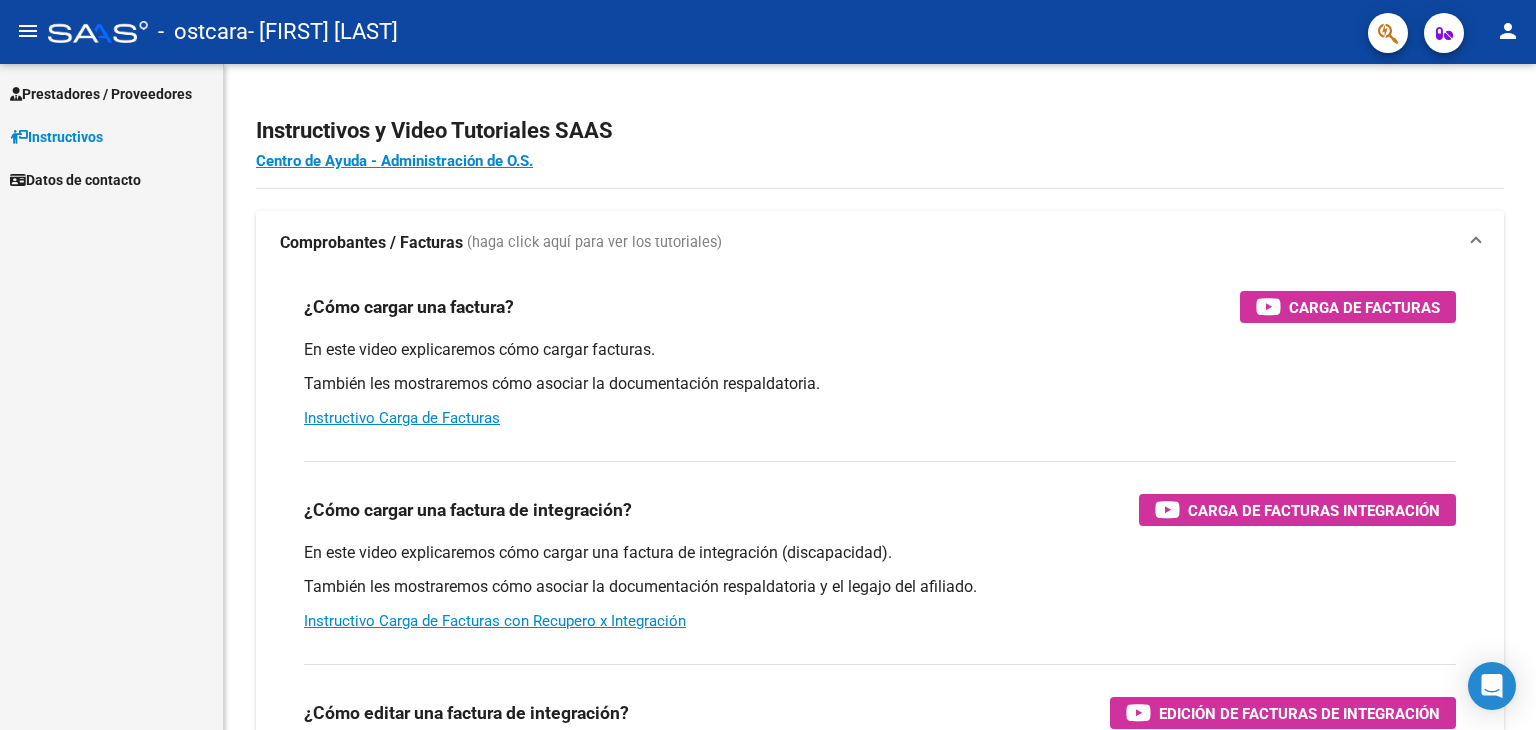 click on "Prestadores / Proveedores" at bounding box center [101, 94] 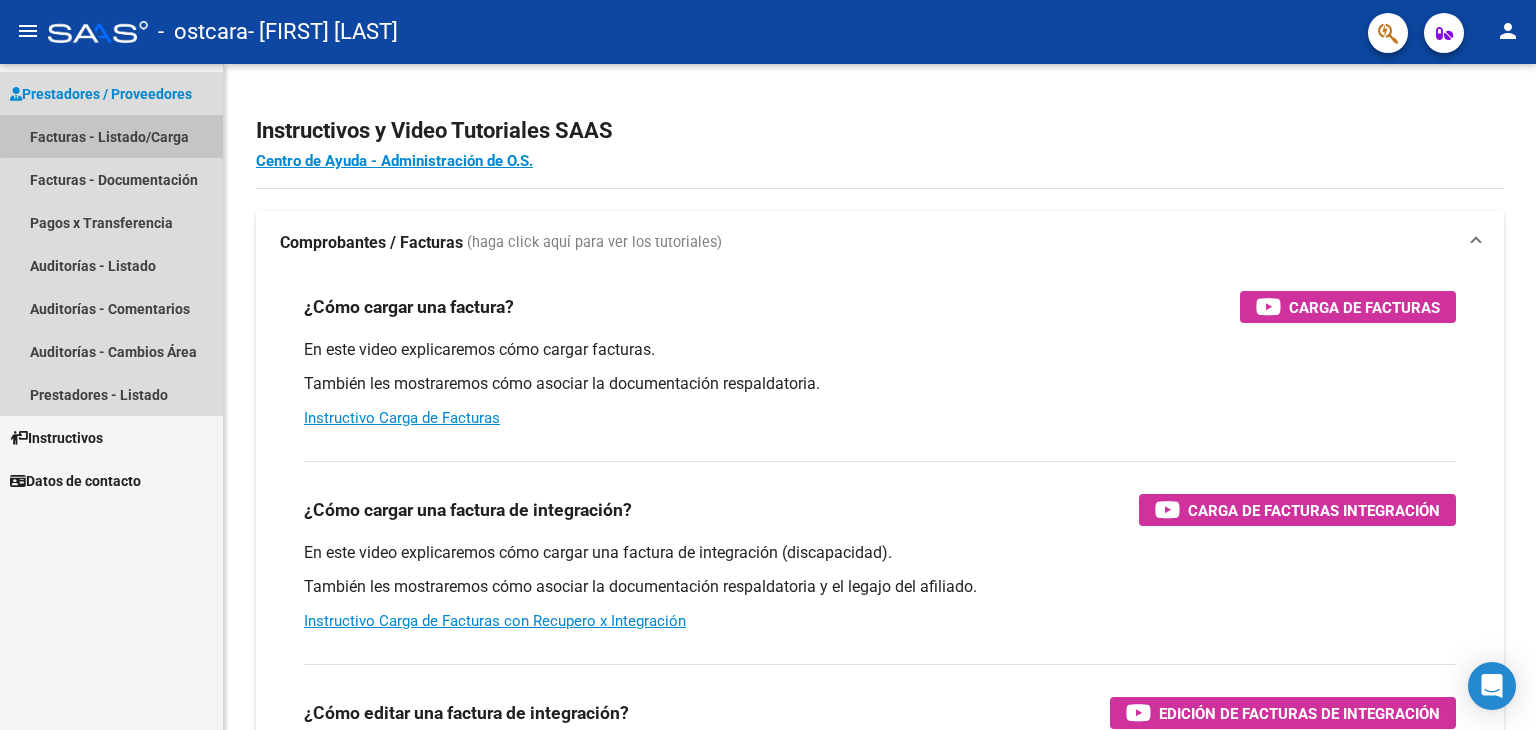 click on "Facturas - Listado/Carga" at bounding box center [111, 136] 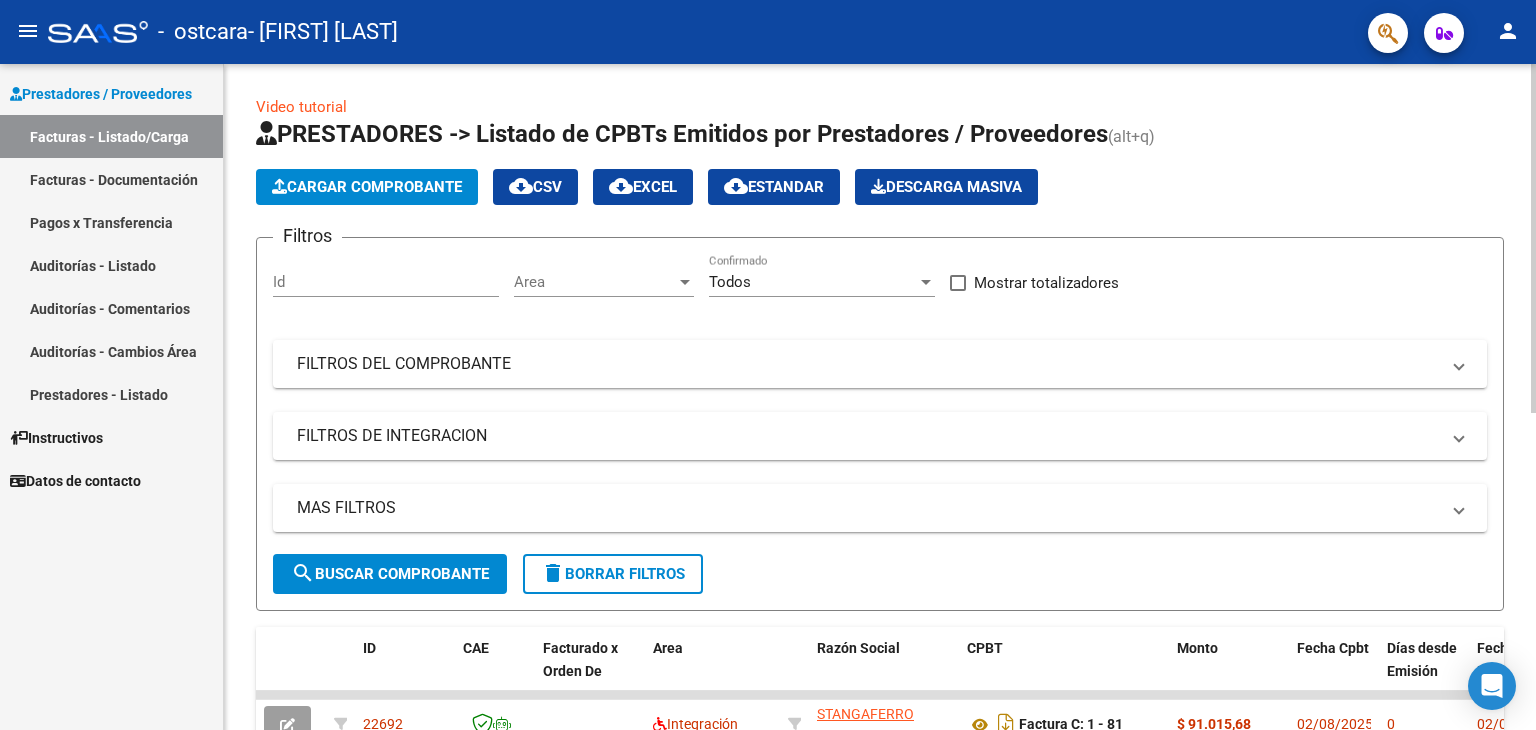 click on "Cargar Comprobante" 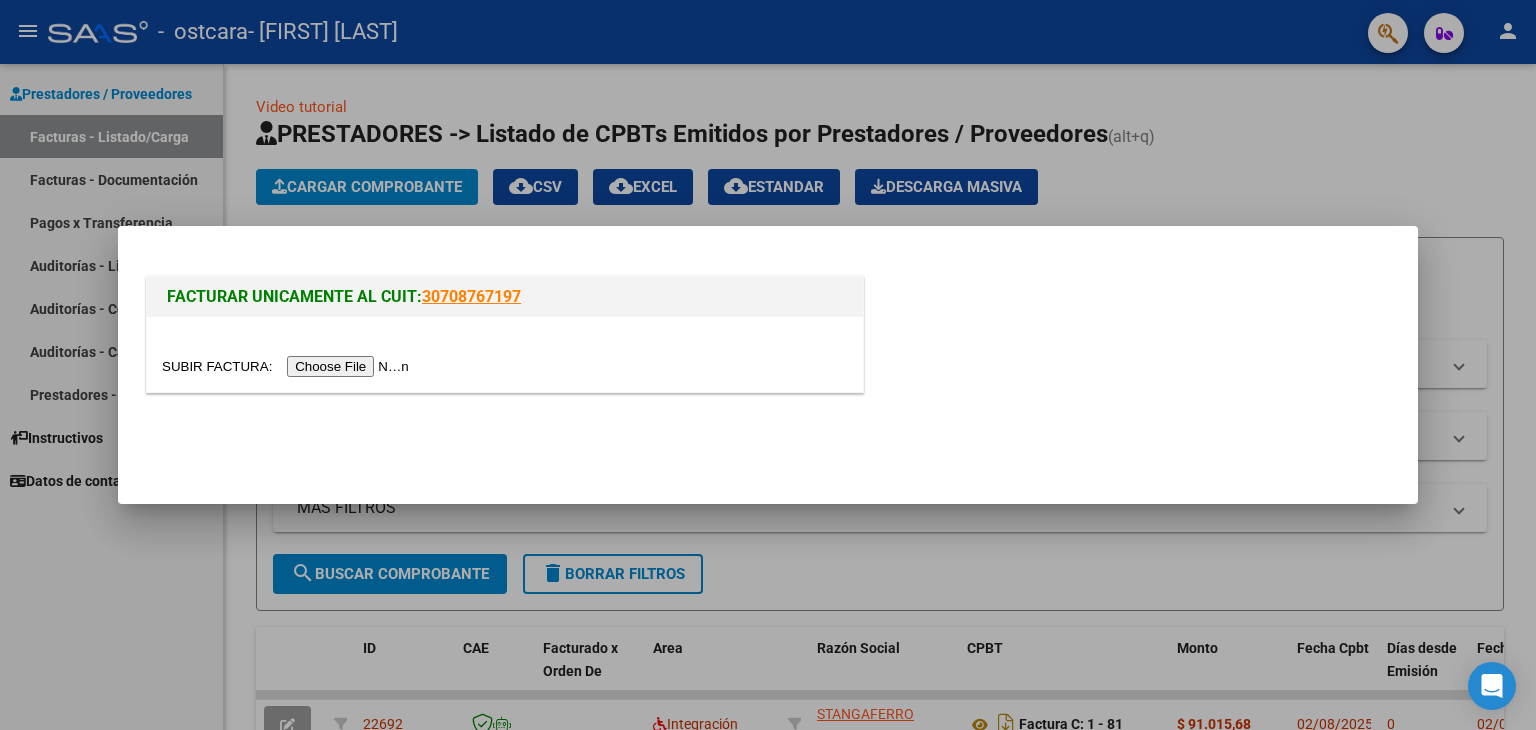 click at bounding box center [288, 366] 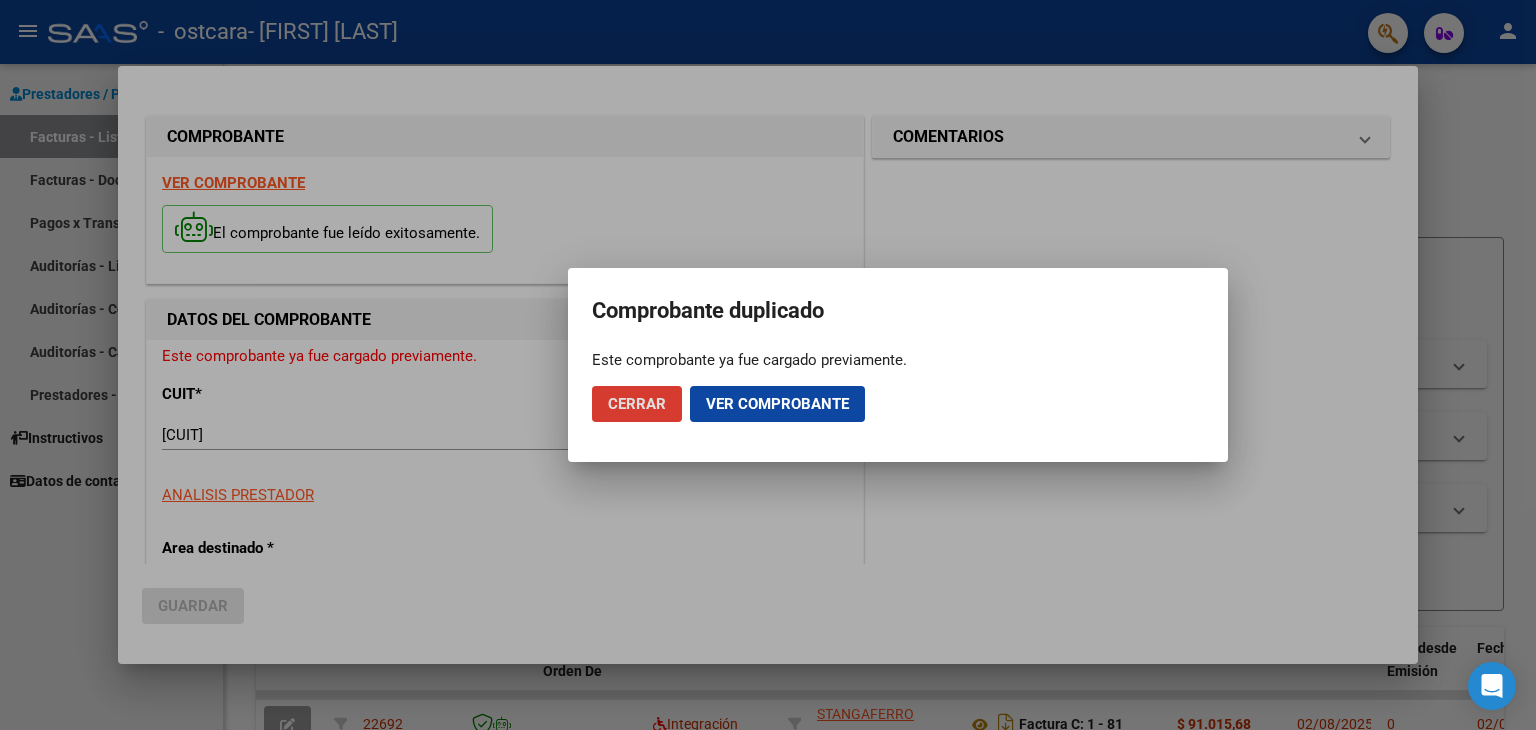 click on "Ver comprobante" 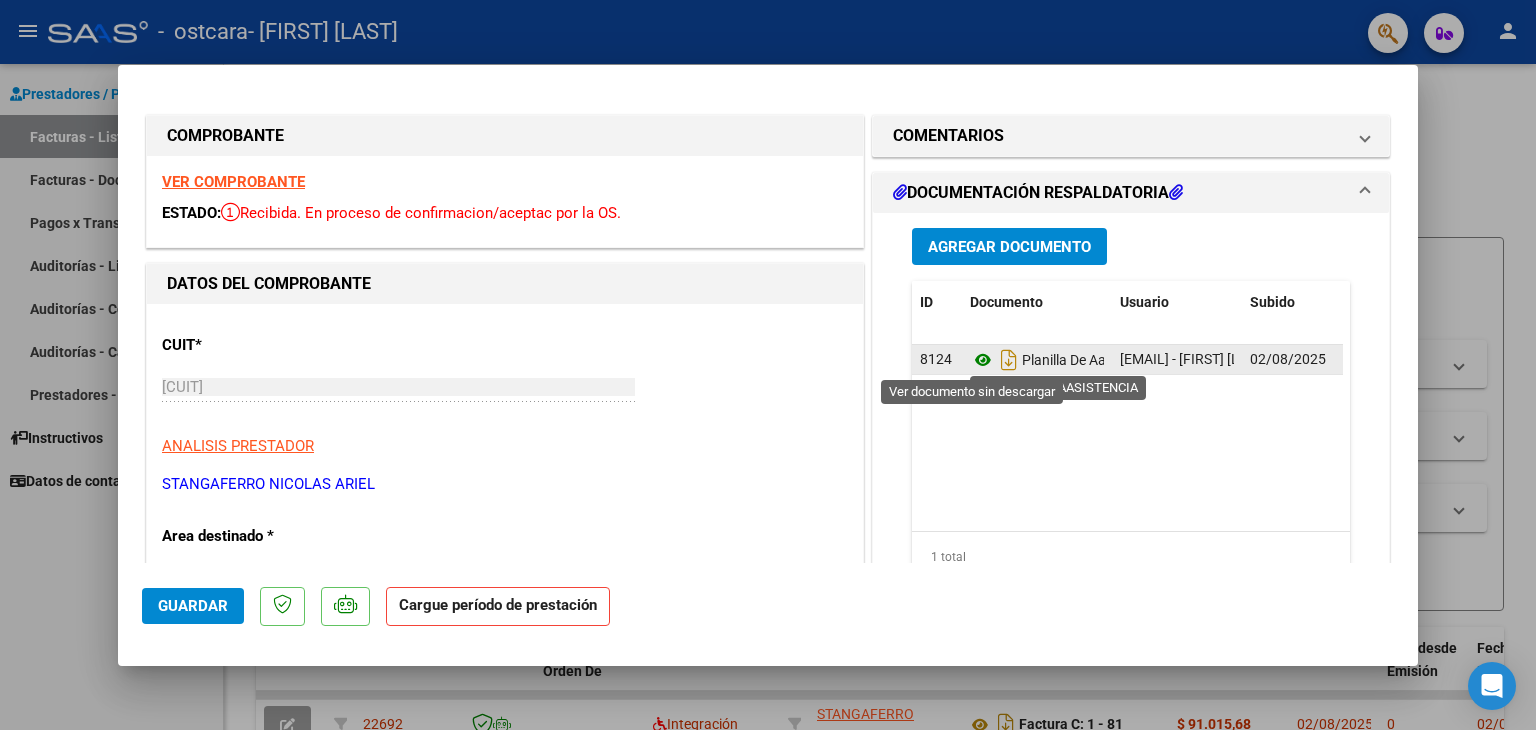 click 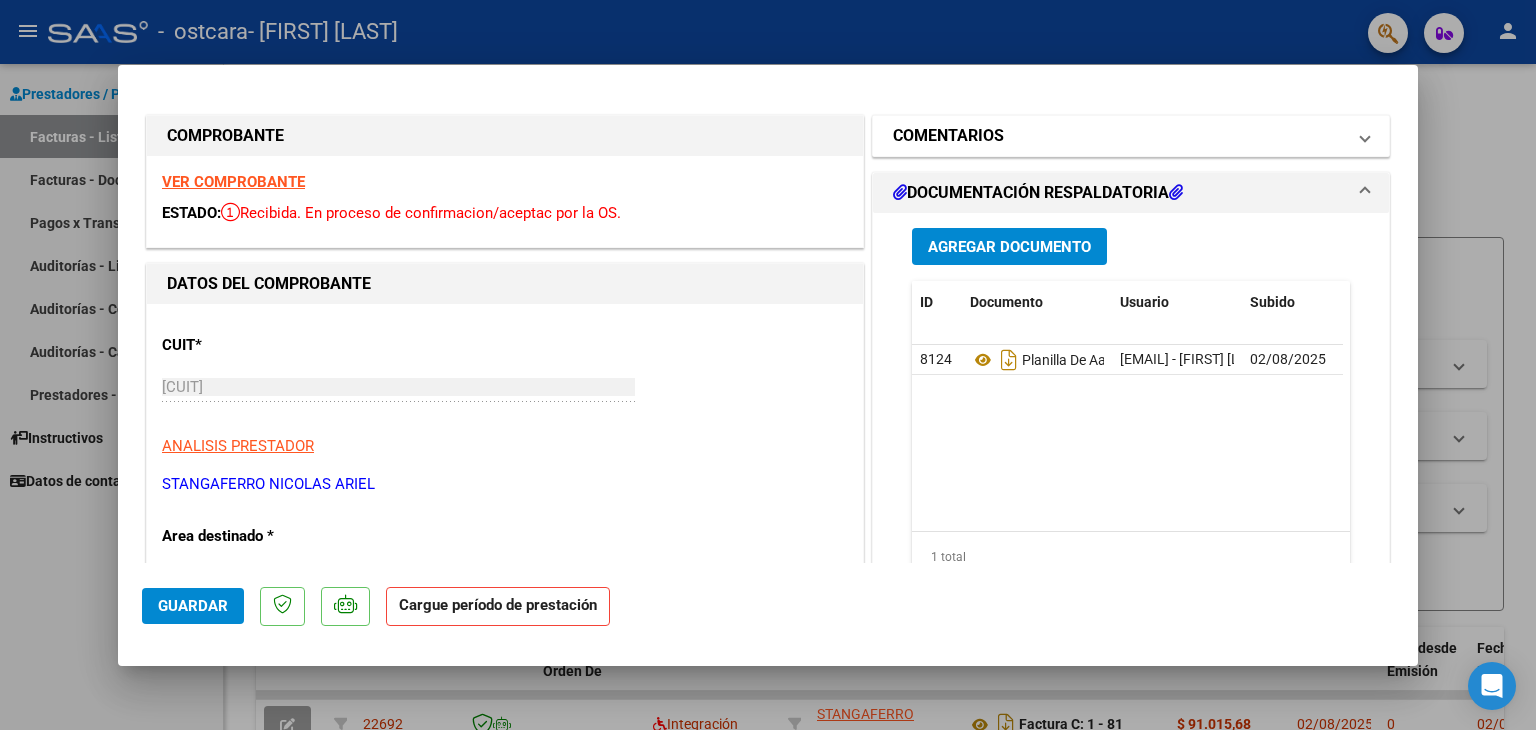 click on "COMENTARIOS" at bounding box center [1131, 136] 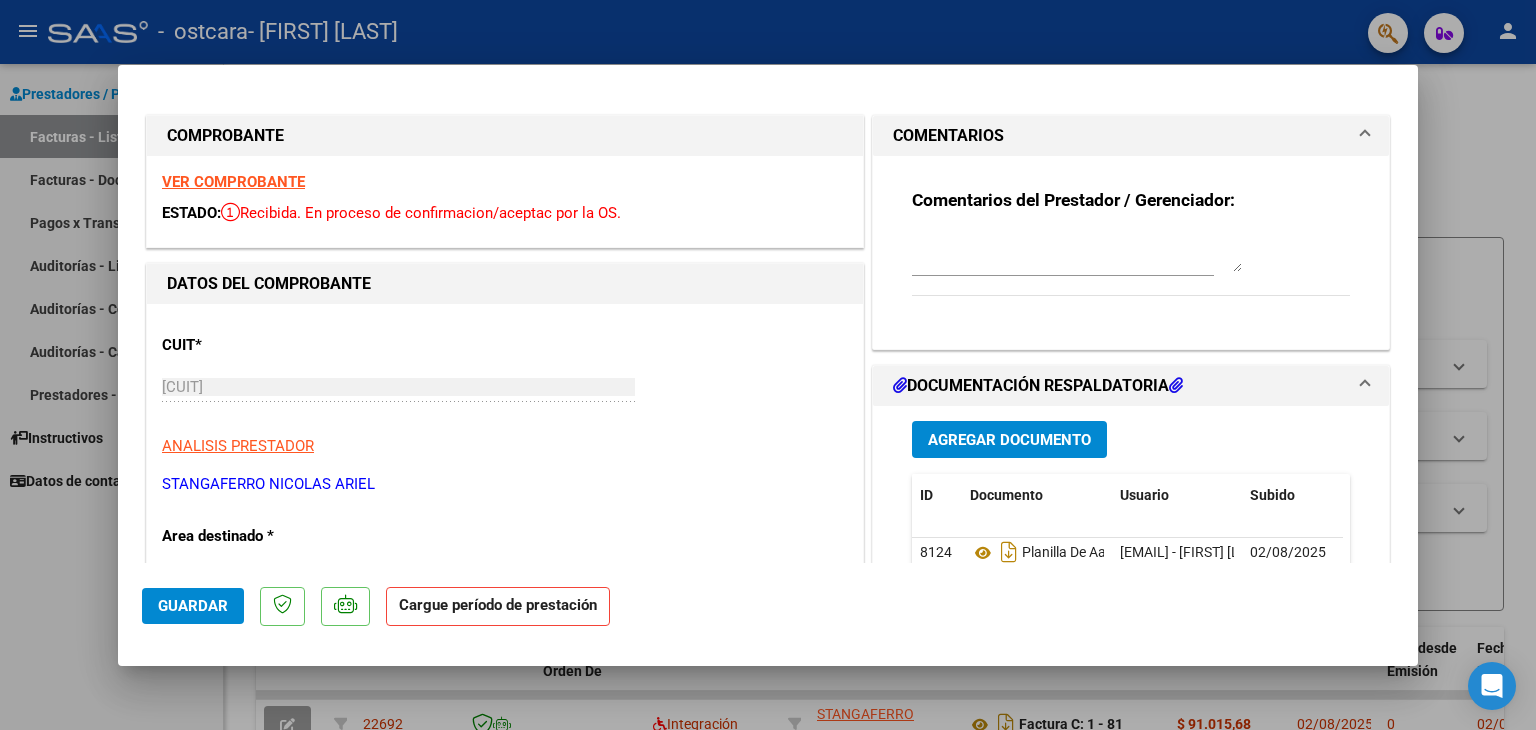 click on "COMENTARIOS" at bounding box center [1131, 136] 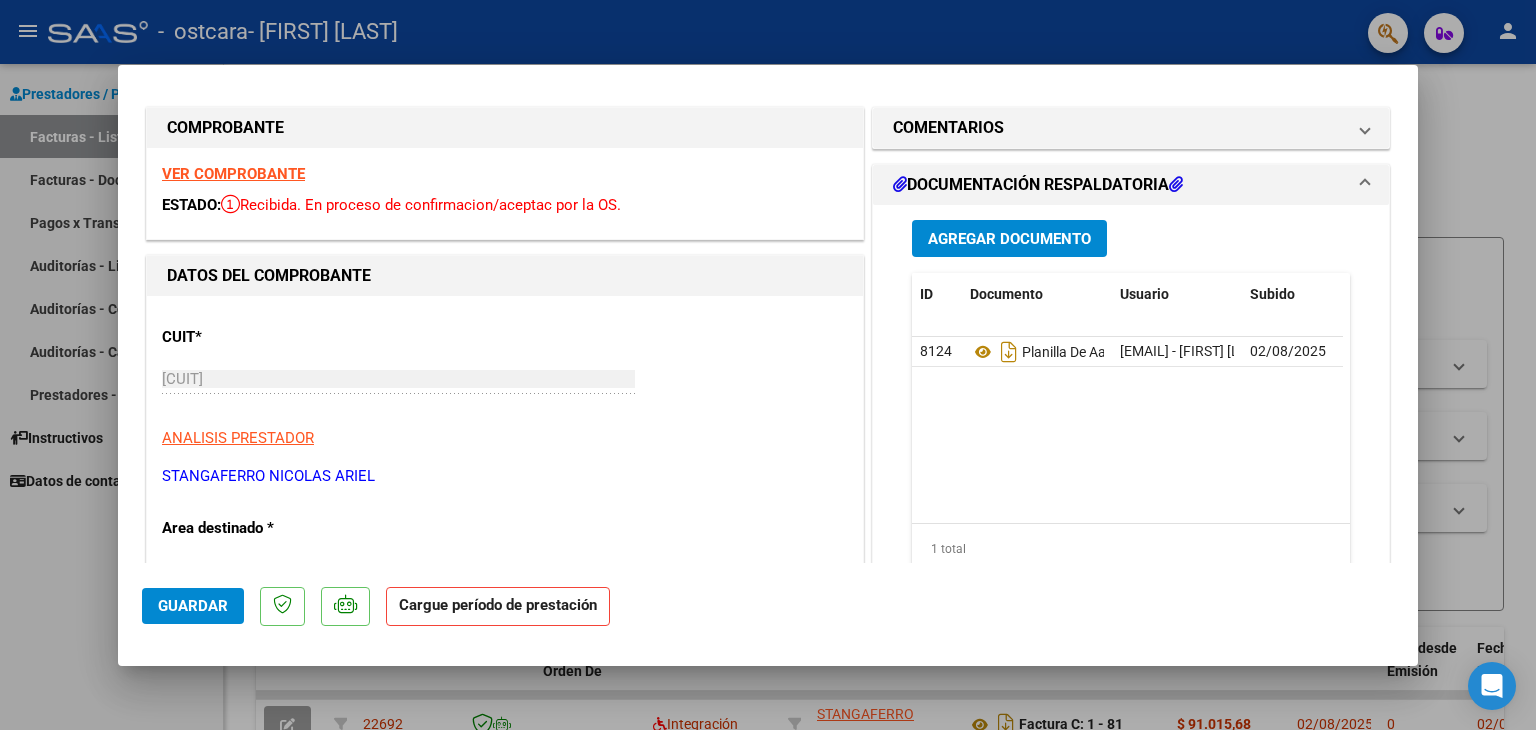 scroll, scrollTop: 0, scrollLeft: 0, axis: both 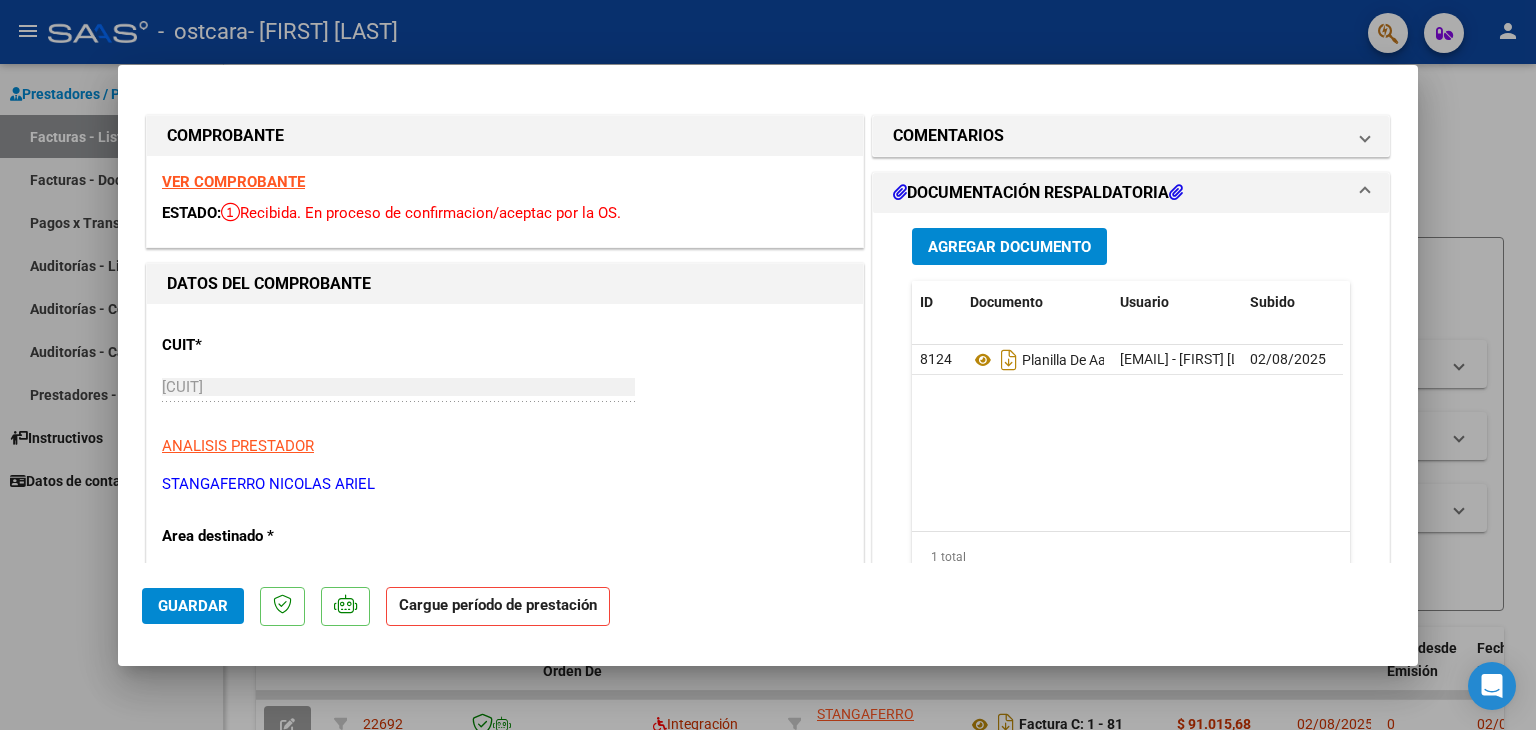 click on "Guardar" 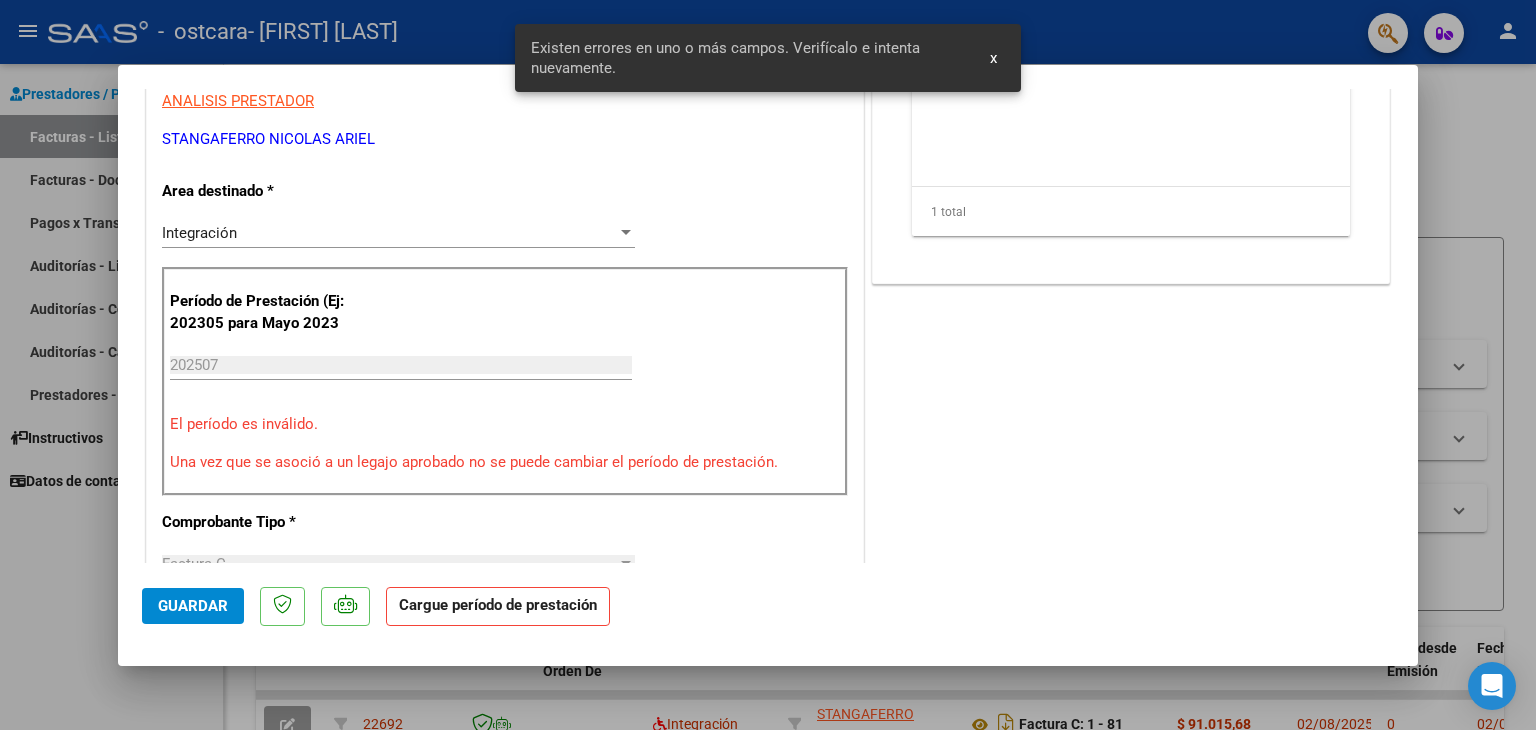 scroll, scrollTop: 362, scrollLeft: 0, axis: vertical 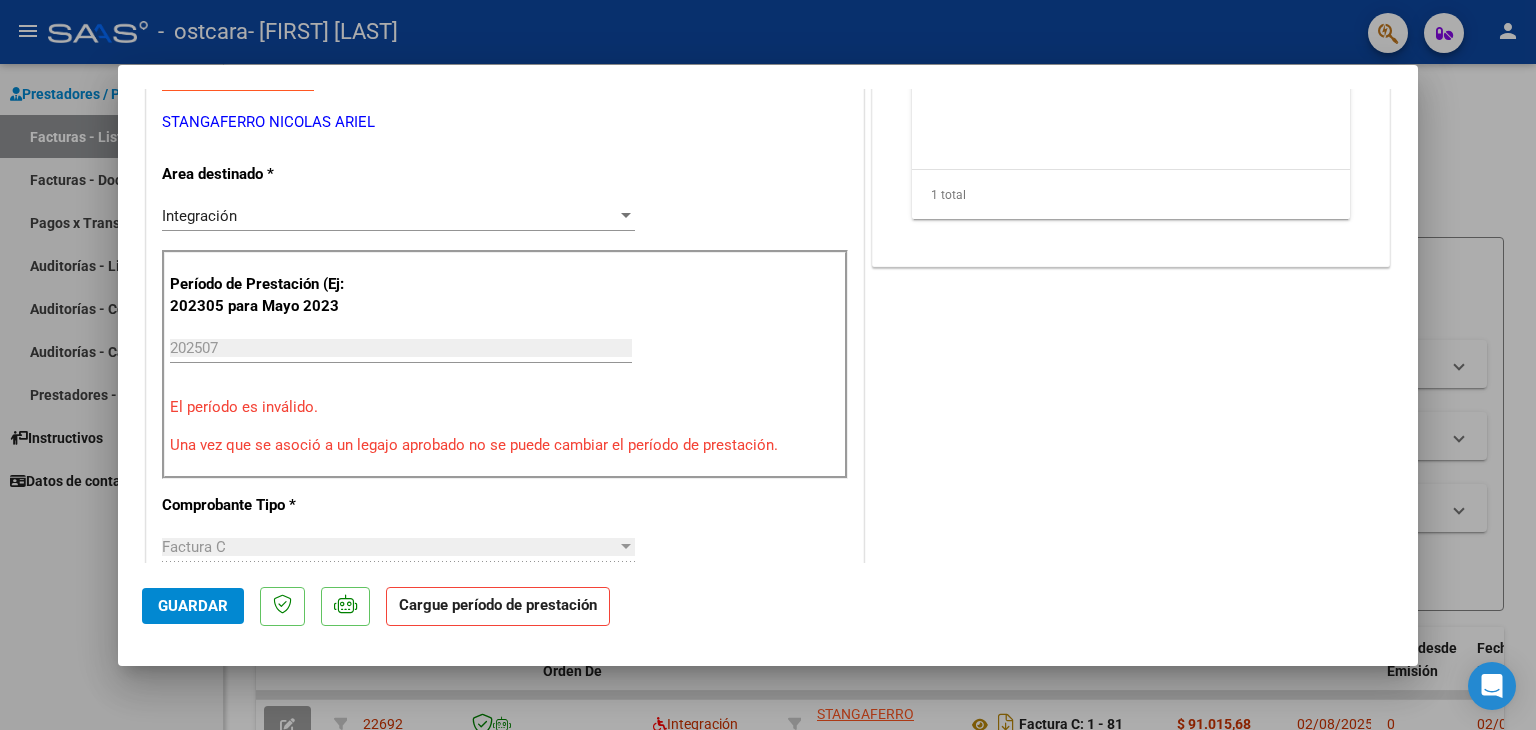 click on "202507 Ingrese el Período de Prestación como indica el ejemplo" at bounding box center (401, 348) 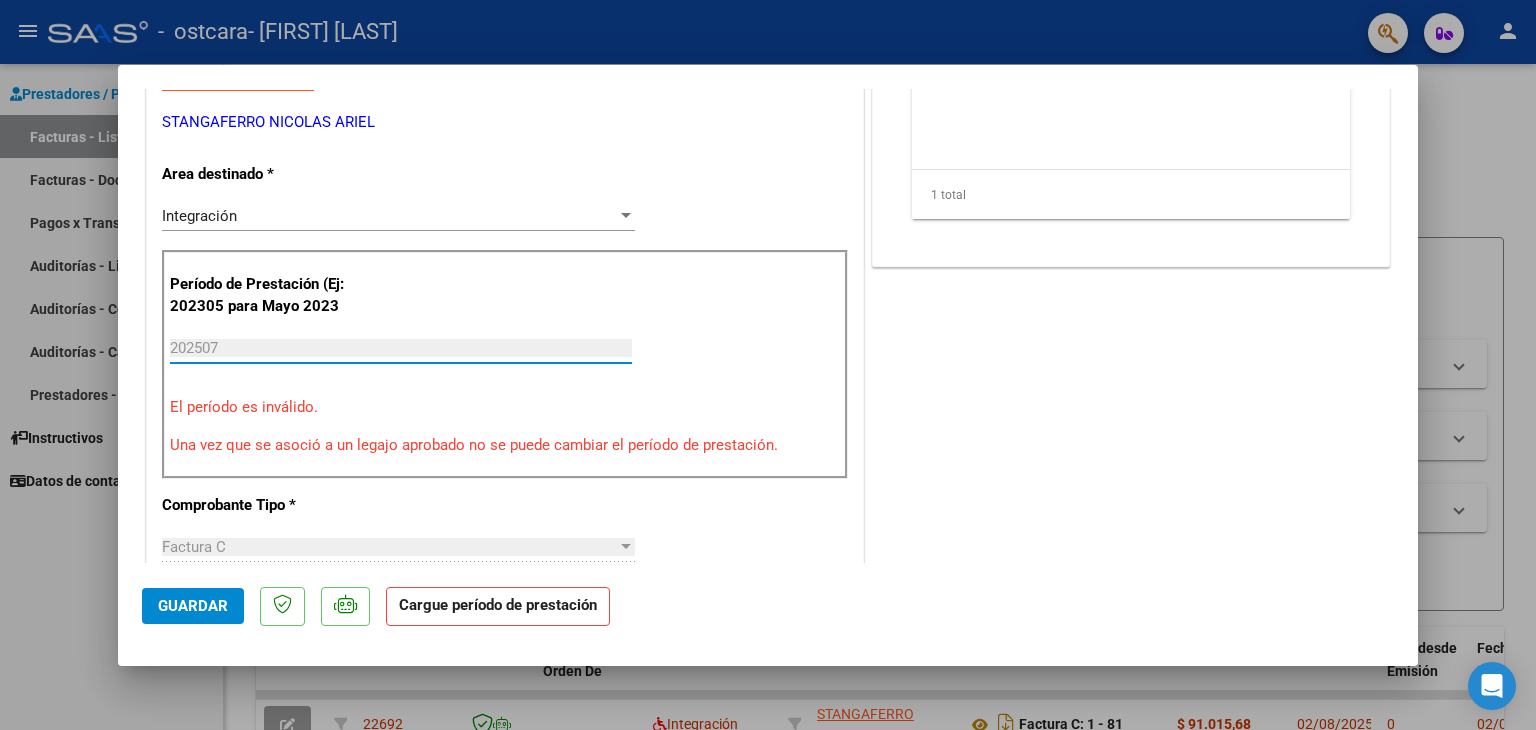 click on "202507" at bounding box center [401, 348] 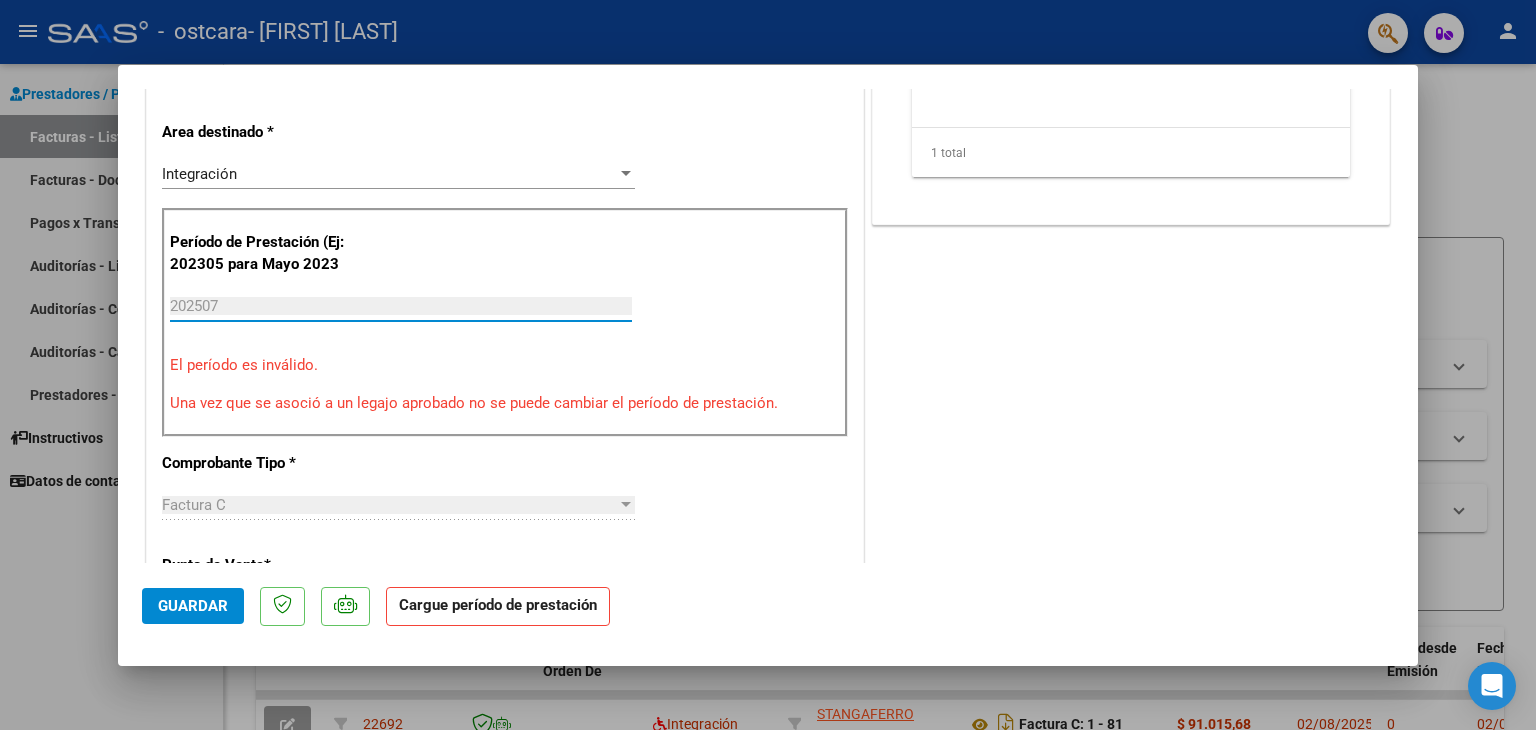 scroll, scrollTop: 462, scrollLeft: 0, axis: vertical 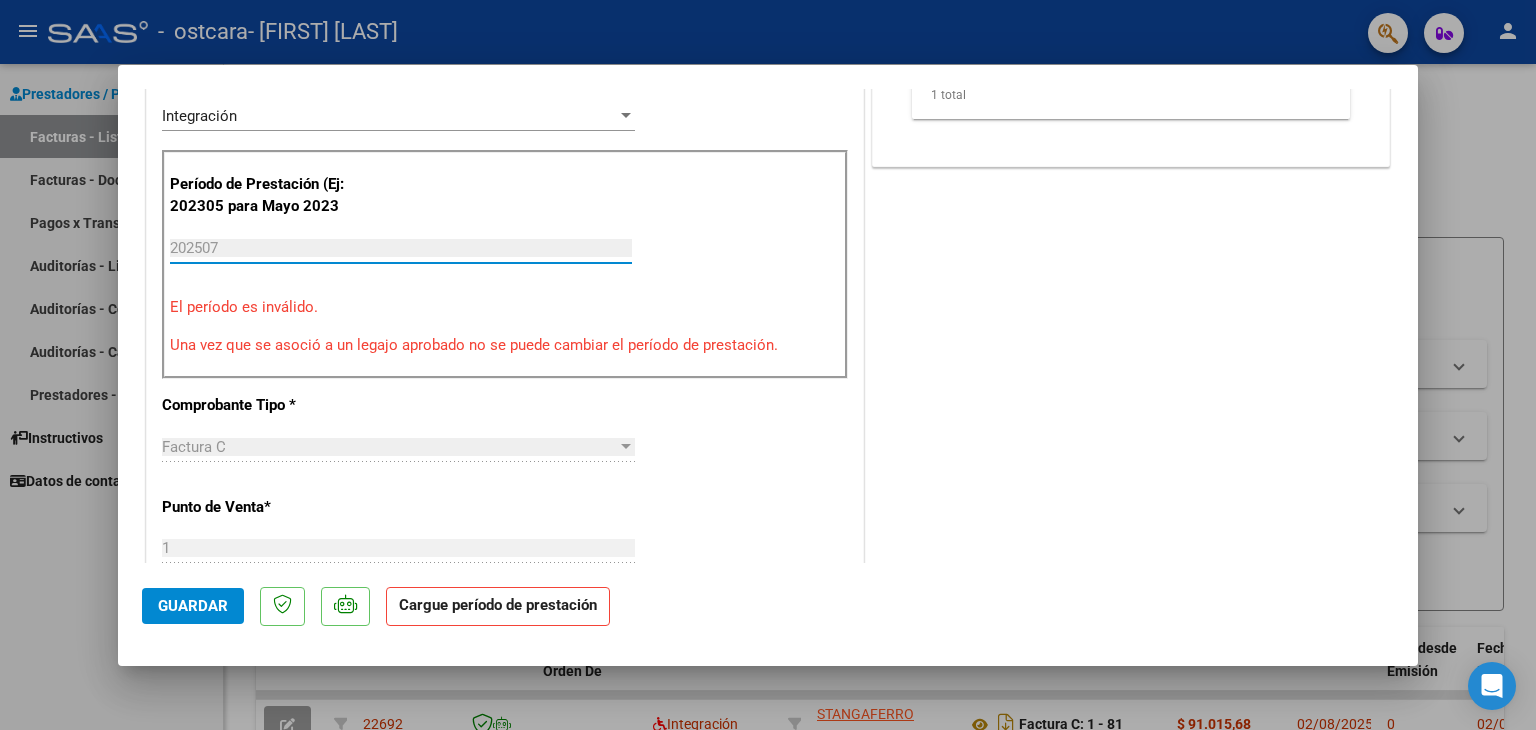 click on "Período de Prestación (Ej: 202305 para Mayo 2023    202507 Ingrese el Período de Prestación como indica el ejemplo   El período es inválido.   Una vez que se asoció a un legajo aprobado no se puede cambiar el período de prestación." at bounding box center (505, 265) 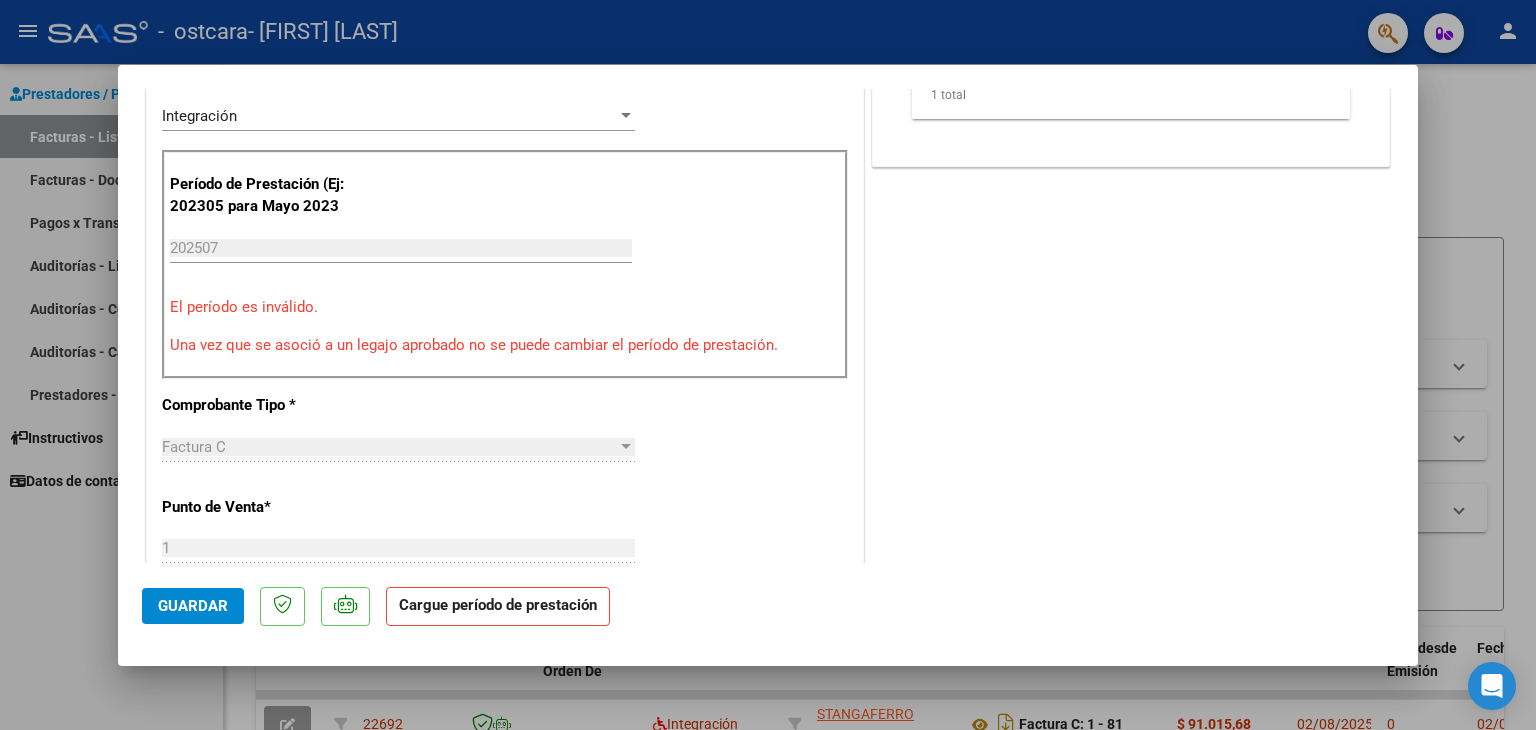 click on "Cargue período de prestación" 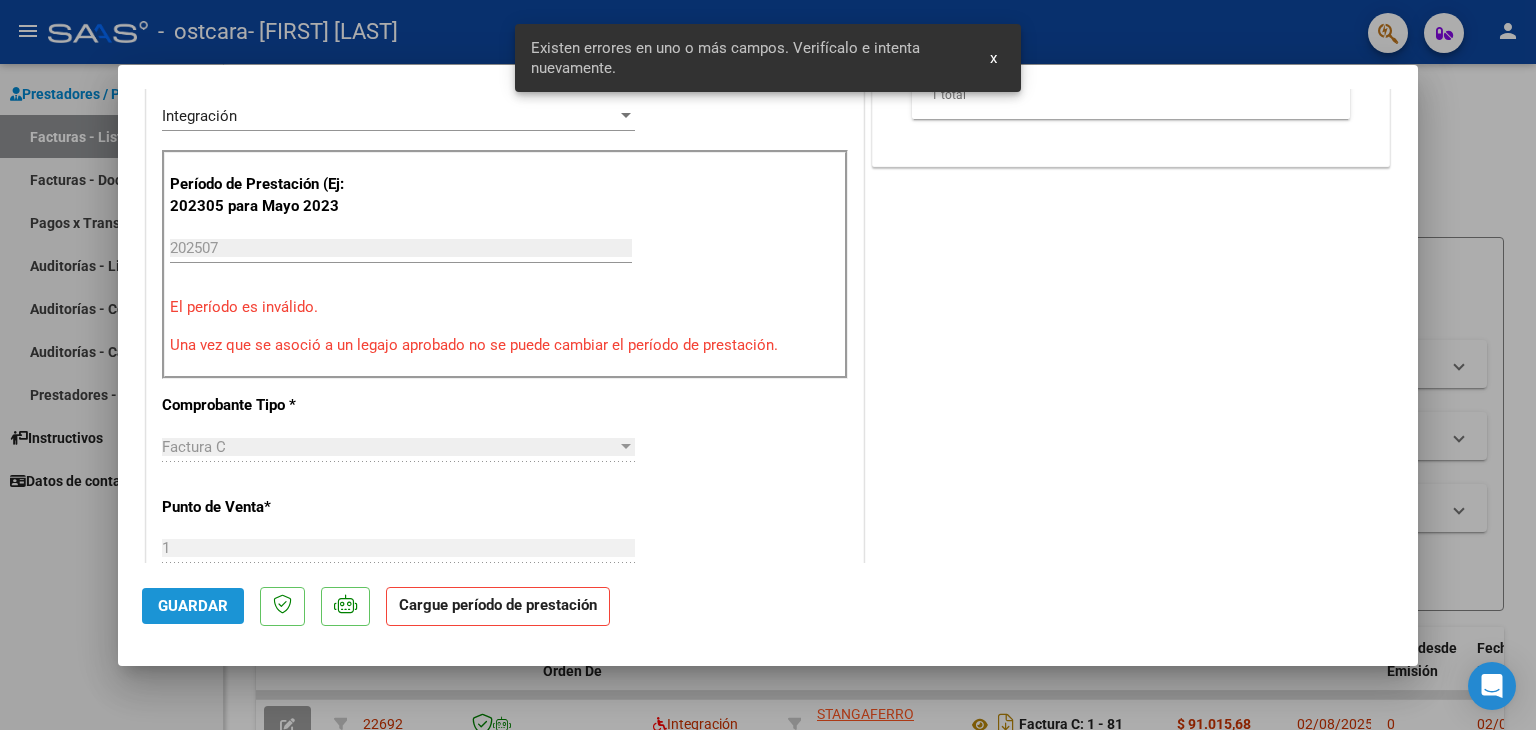 scroll, scrollTop: 362, scrollLeft: 0, axis: vertical 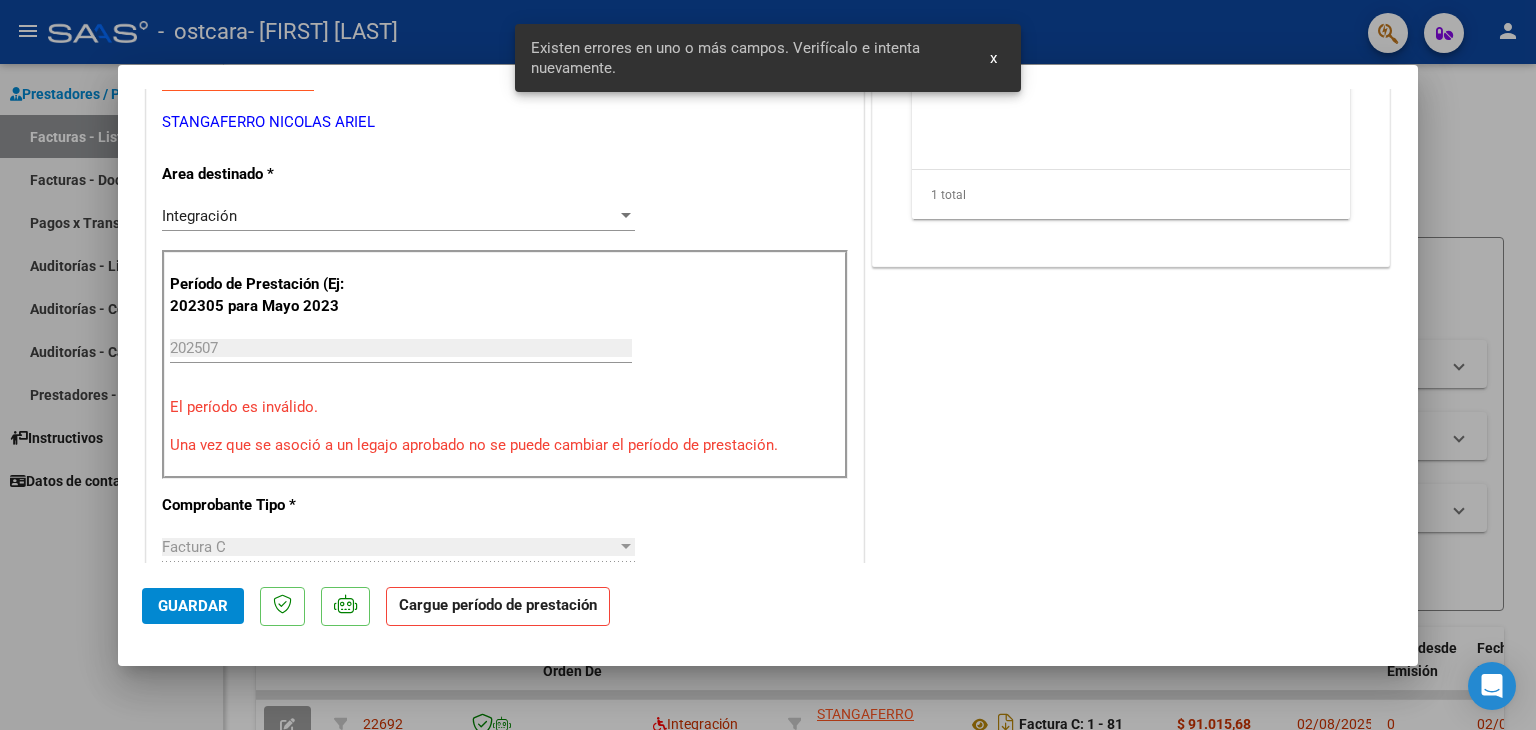 click on "Guardar" 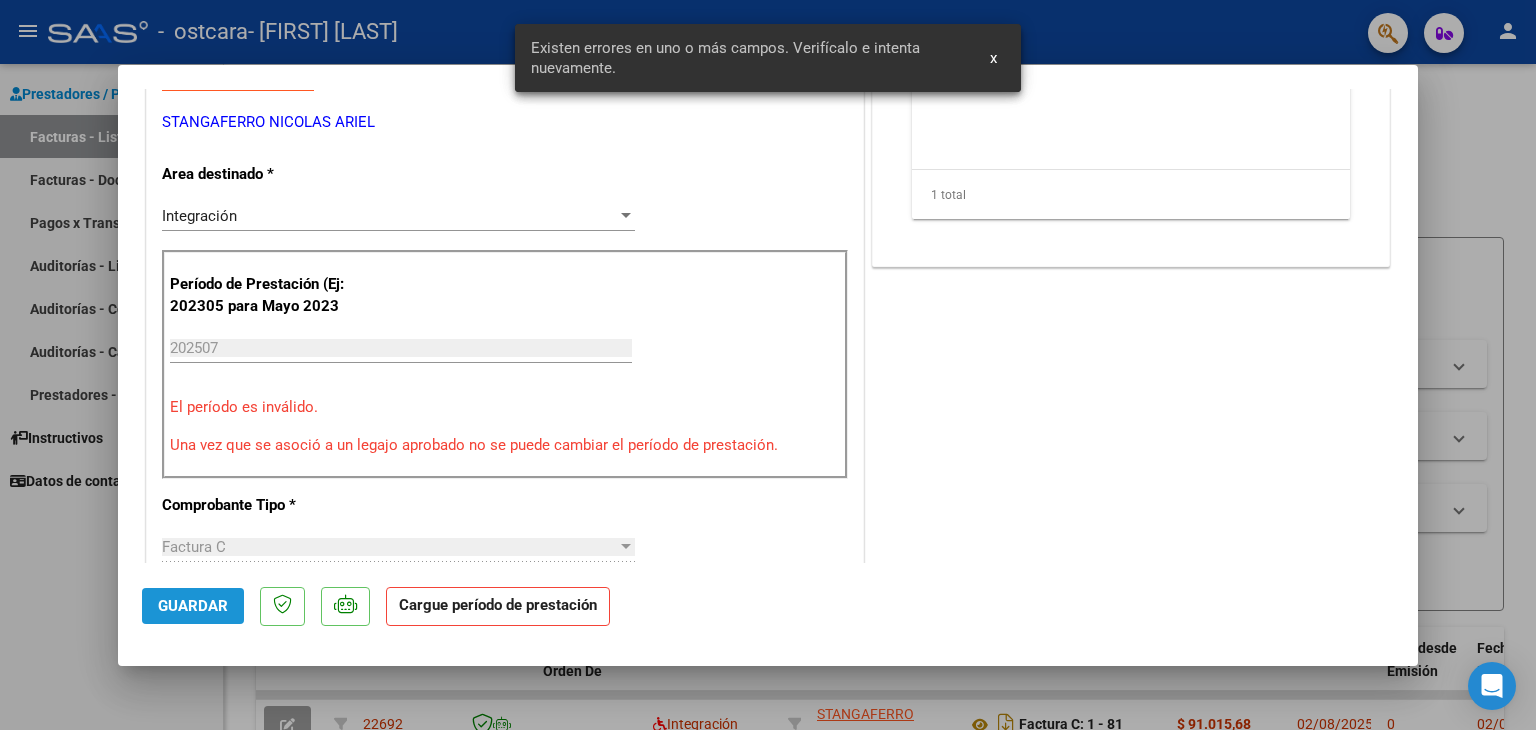 click on "Guardar" 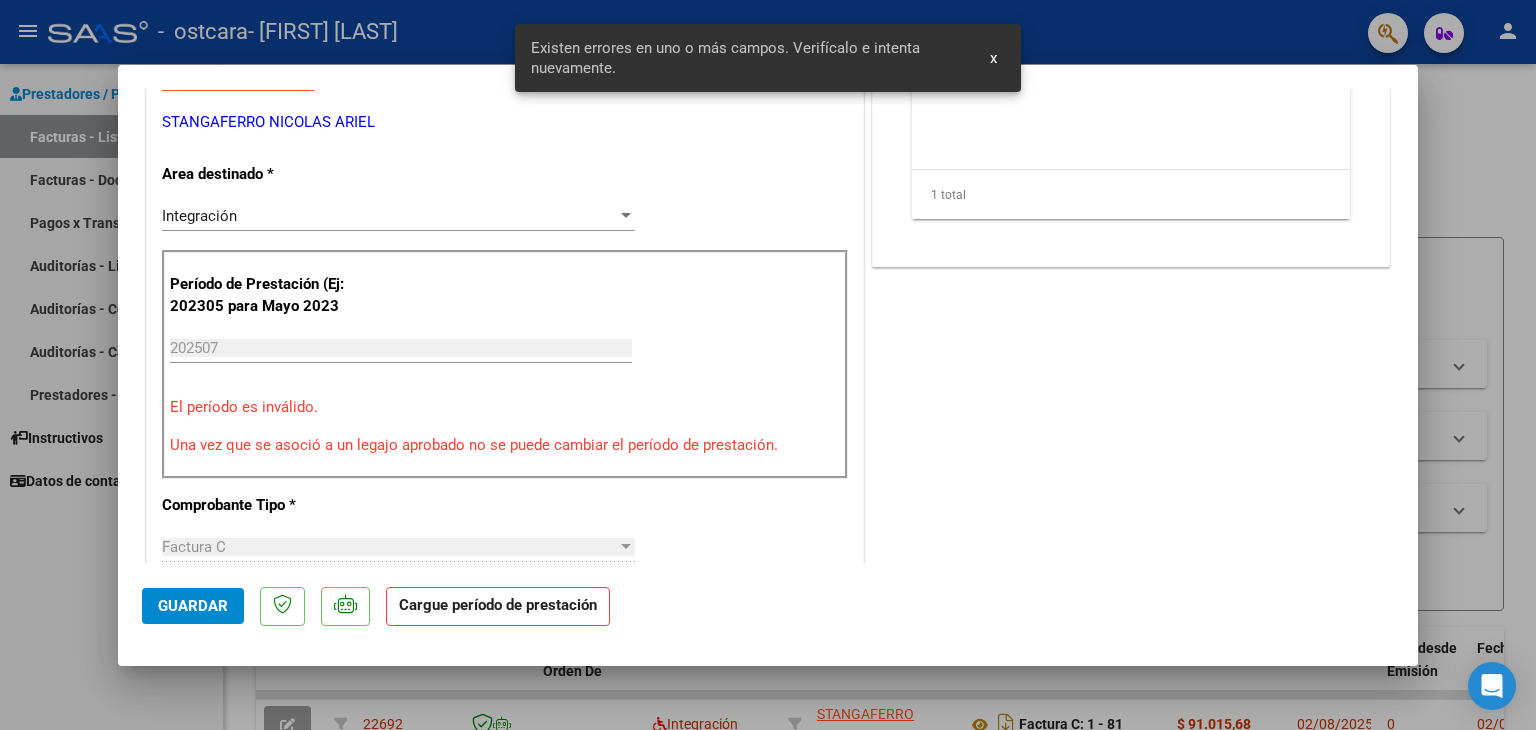 scroll, scrollTop: 262, scrollLeft: 0, axis: vertical 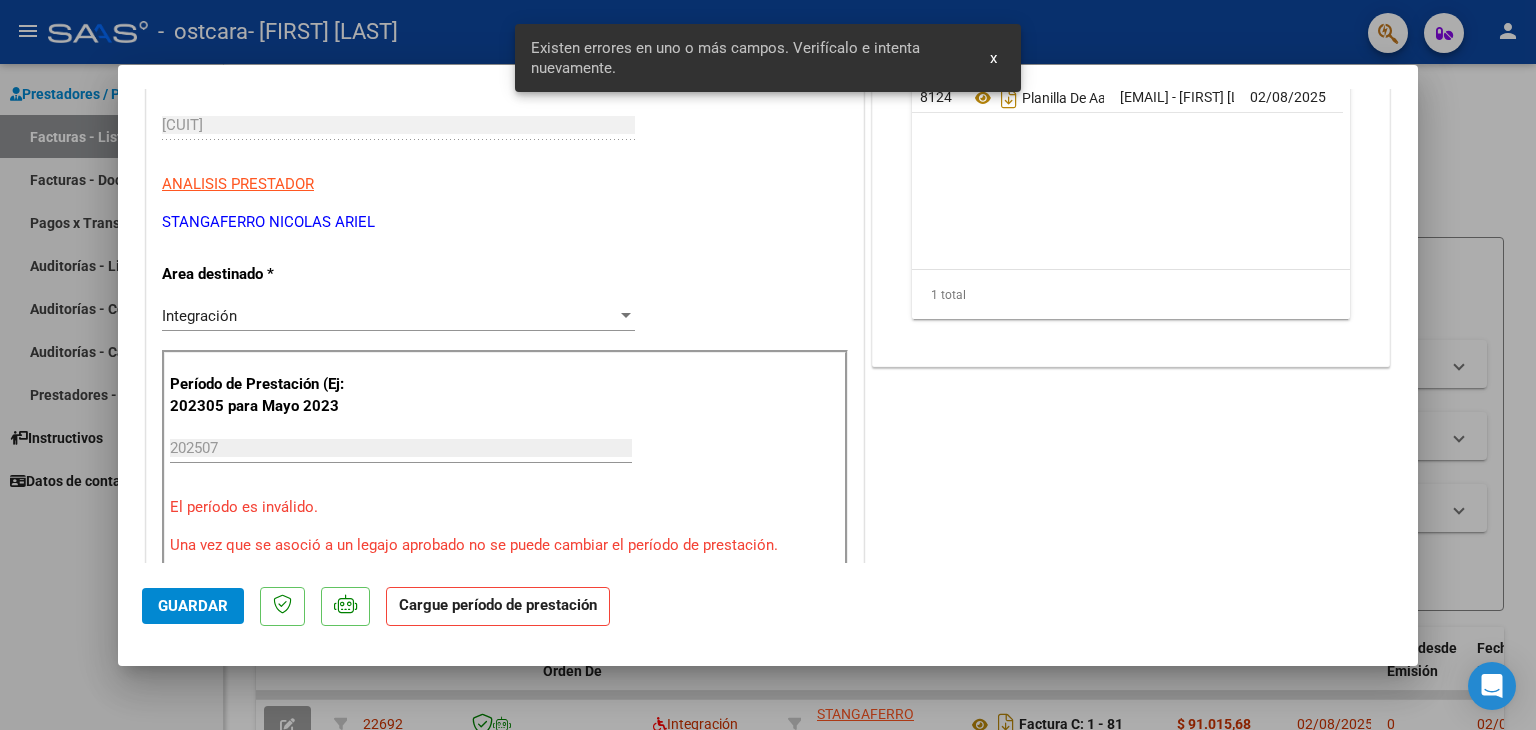 click on "Integración Seleccionar Area" at bounding box center (398, 316) 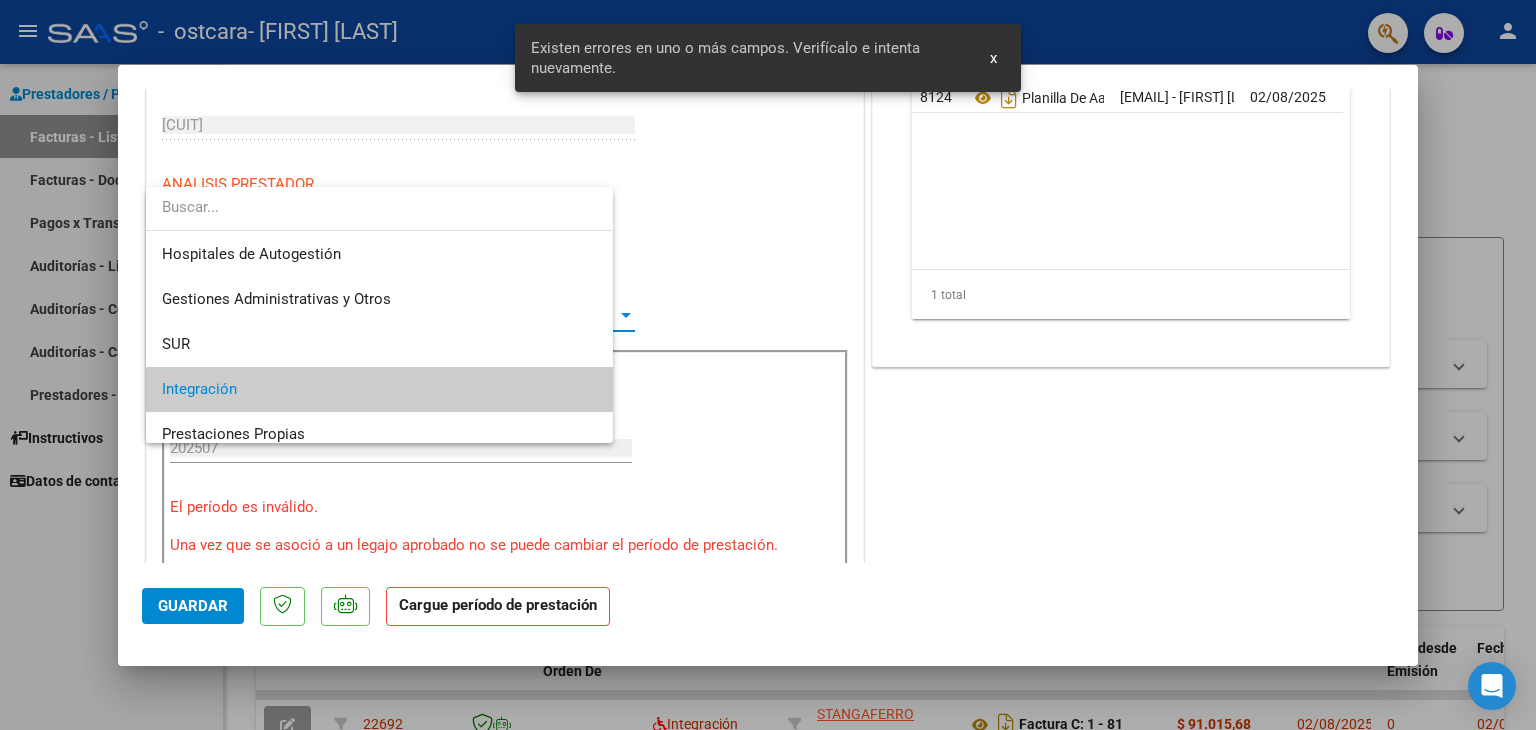 scroll, scrollTop: 74, scrollLeft: 0, axis: vertical 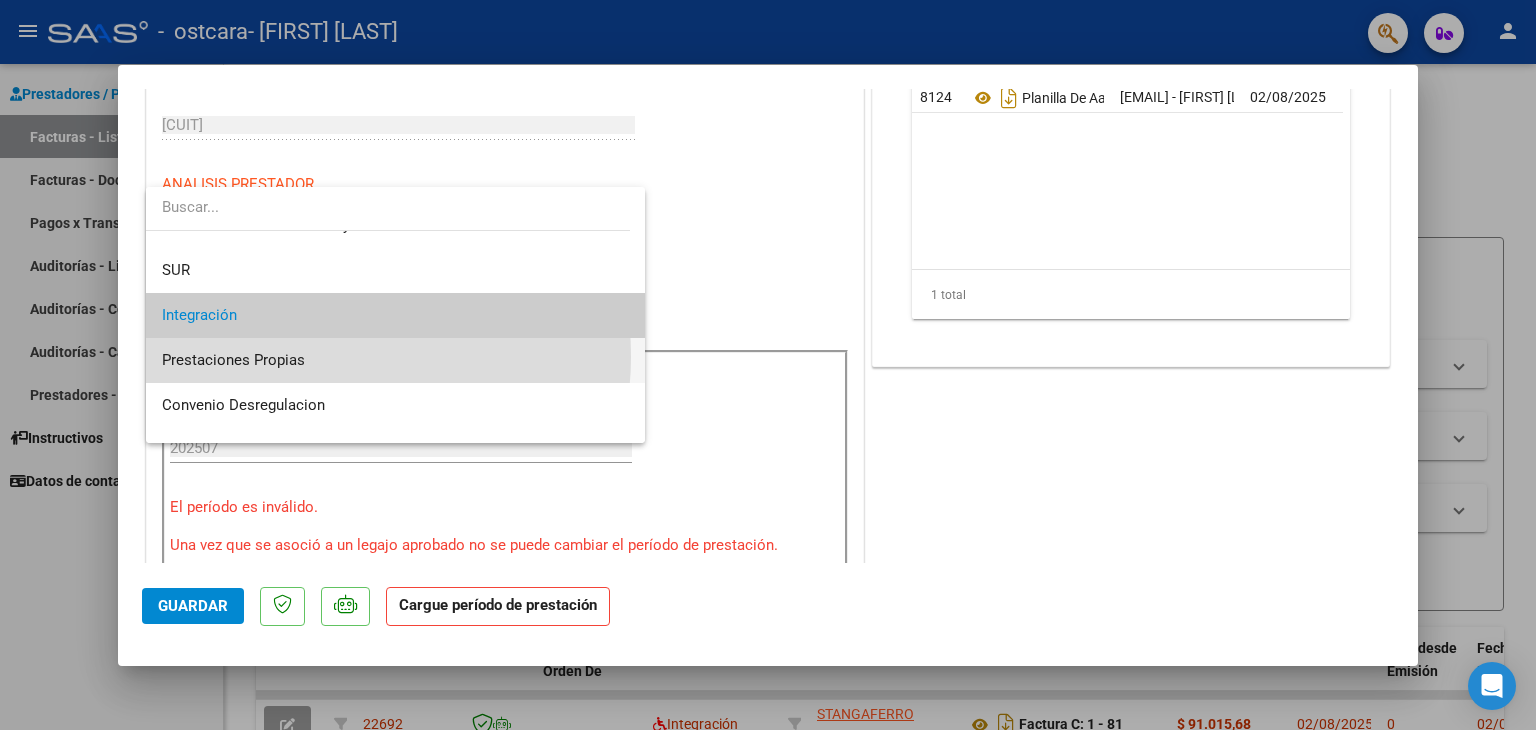click on "Prestaciones Propias" at bounding box center [396, 360] 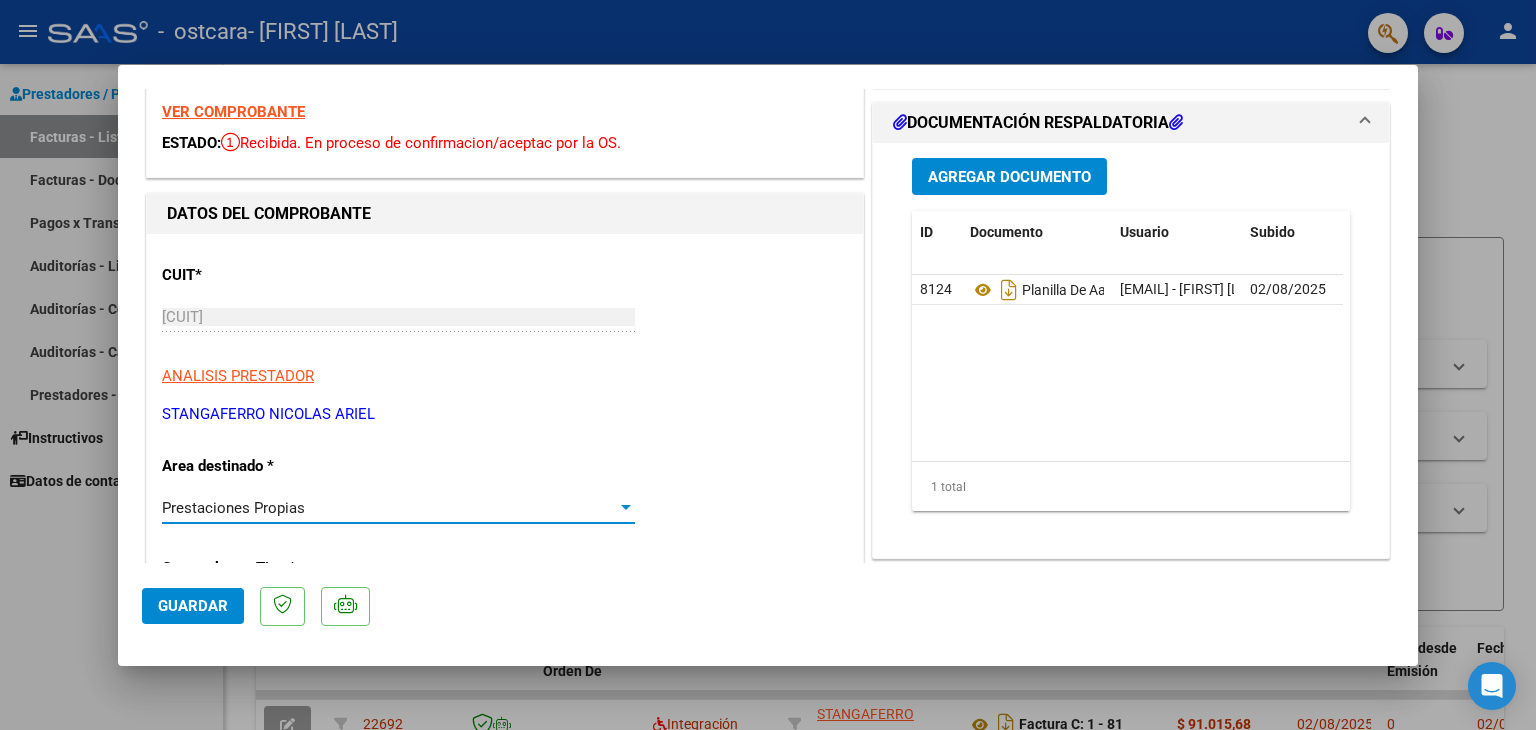 scroll, scrollTop: 200, scrollLeft: 0, axis: vertical 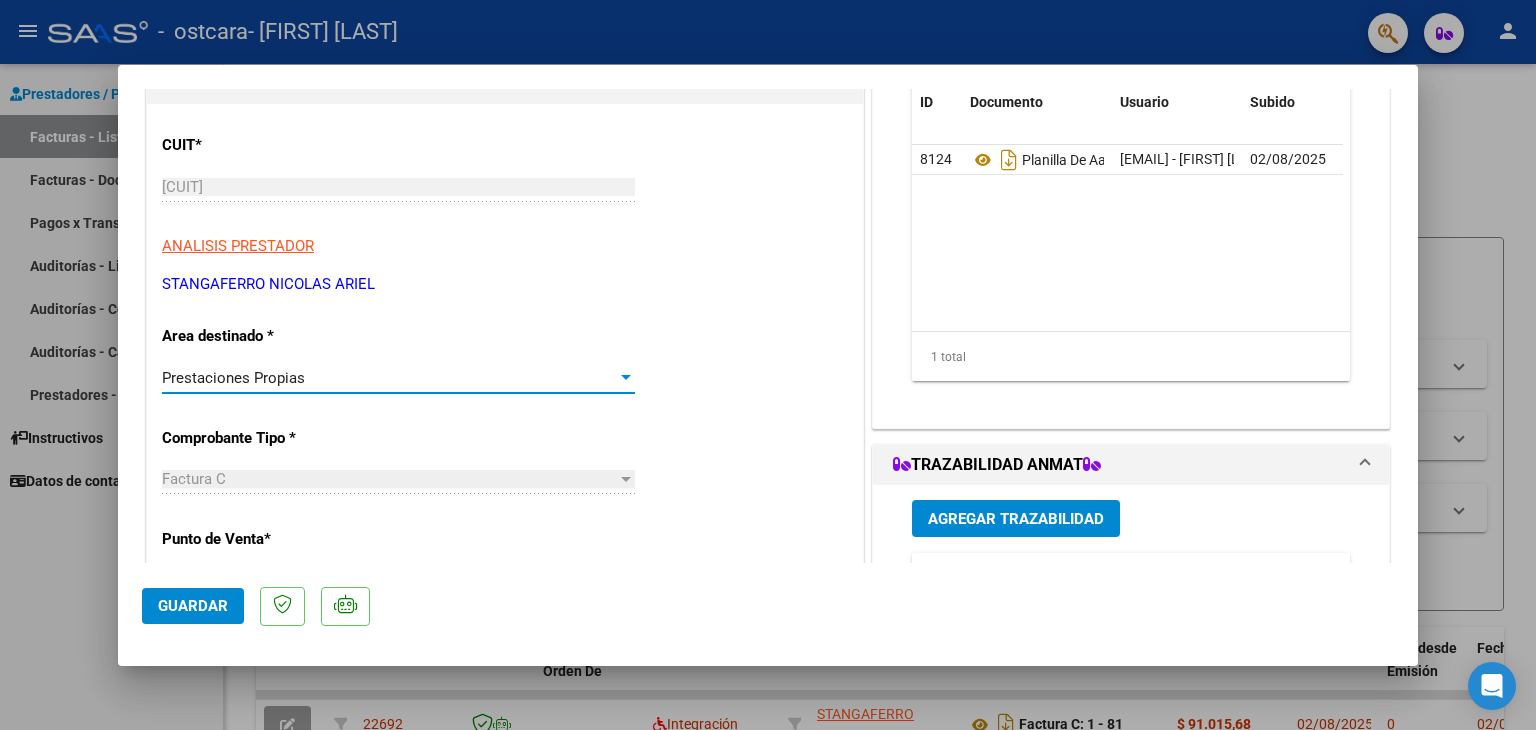 click on "Prestaciones Propias" at bounding box center (389, 378) 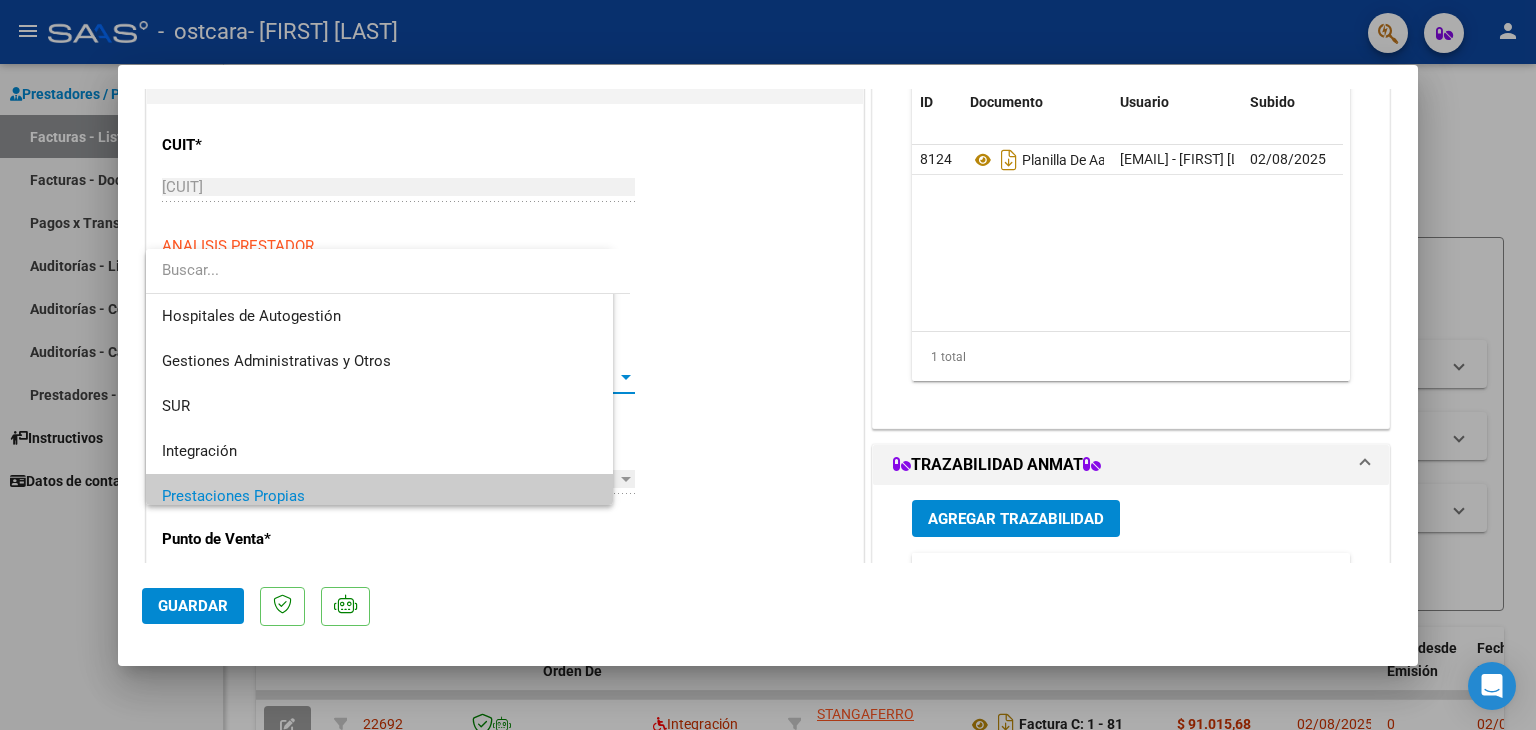 scroll, scrollTop: 119, scrollLeft: 0, axis: vertical 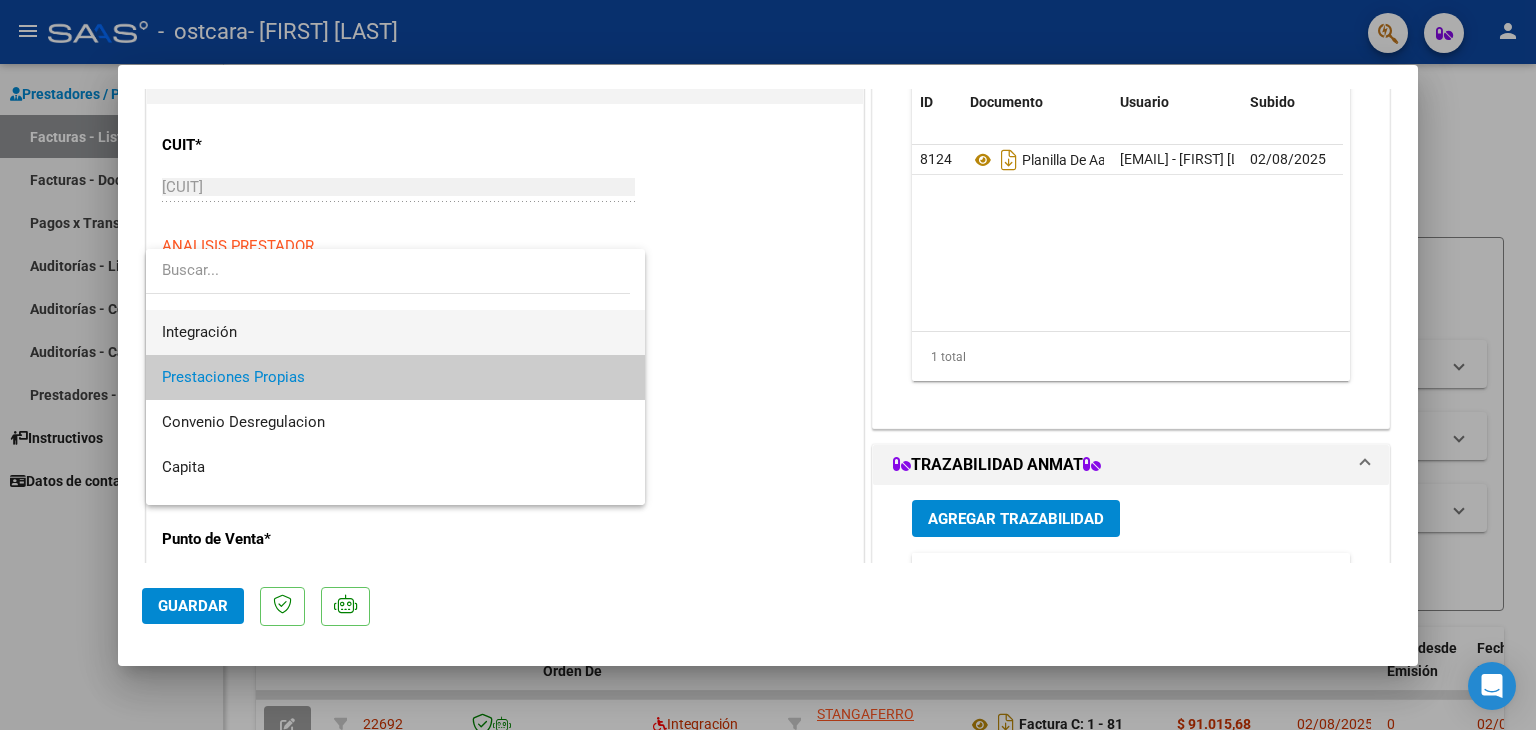 click on "Integración" at bounding box center [396, 332] 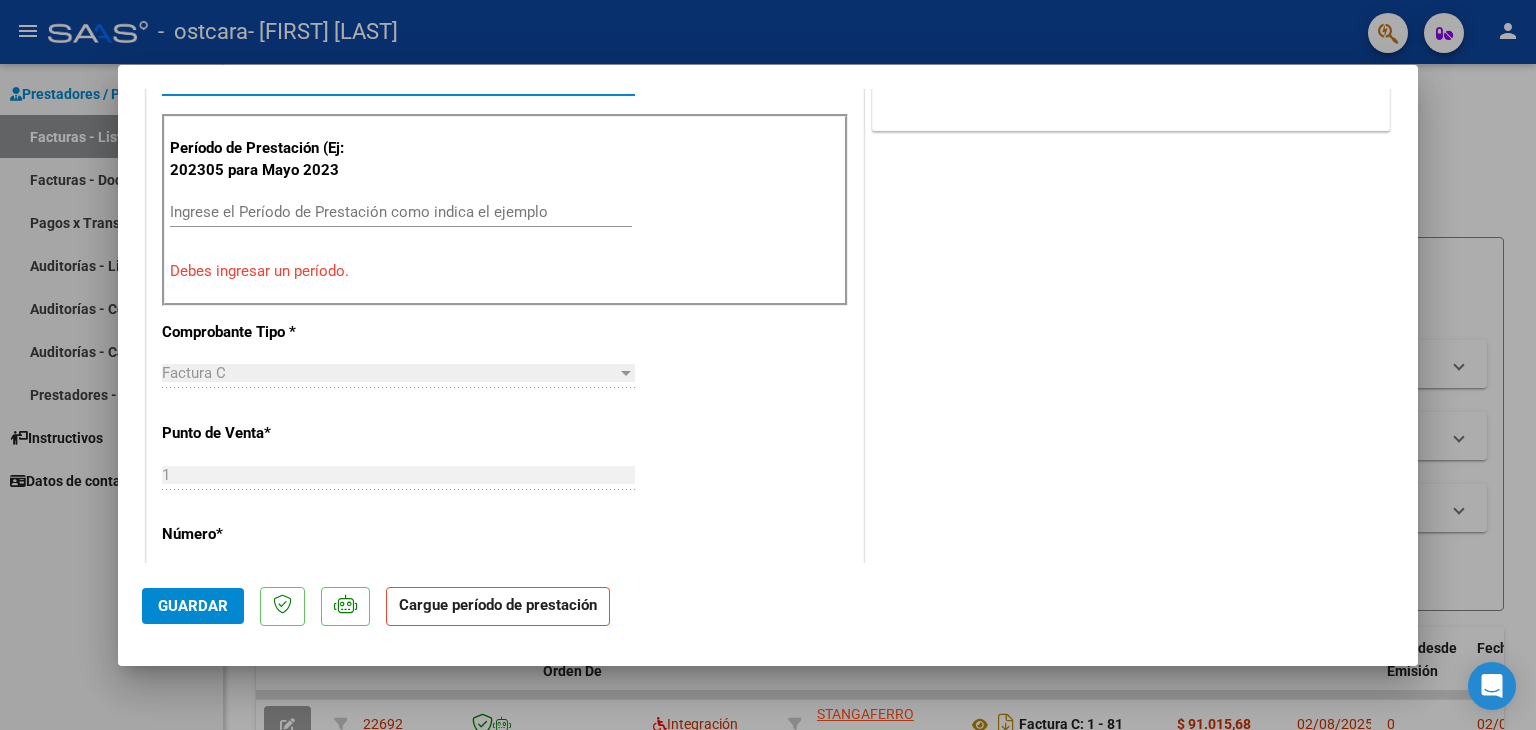 scroll, scrollTop: 500, scrollLeft: 0, axis: vertical 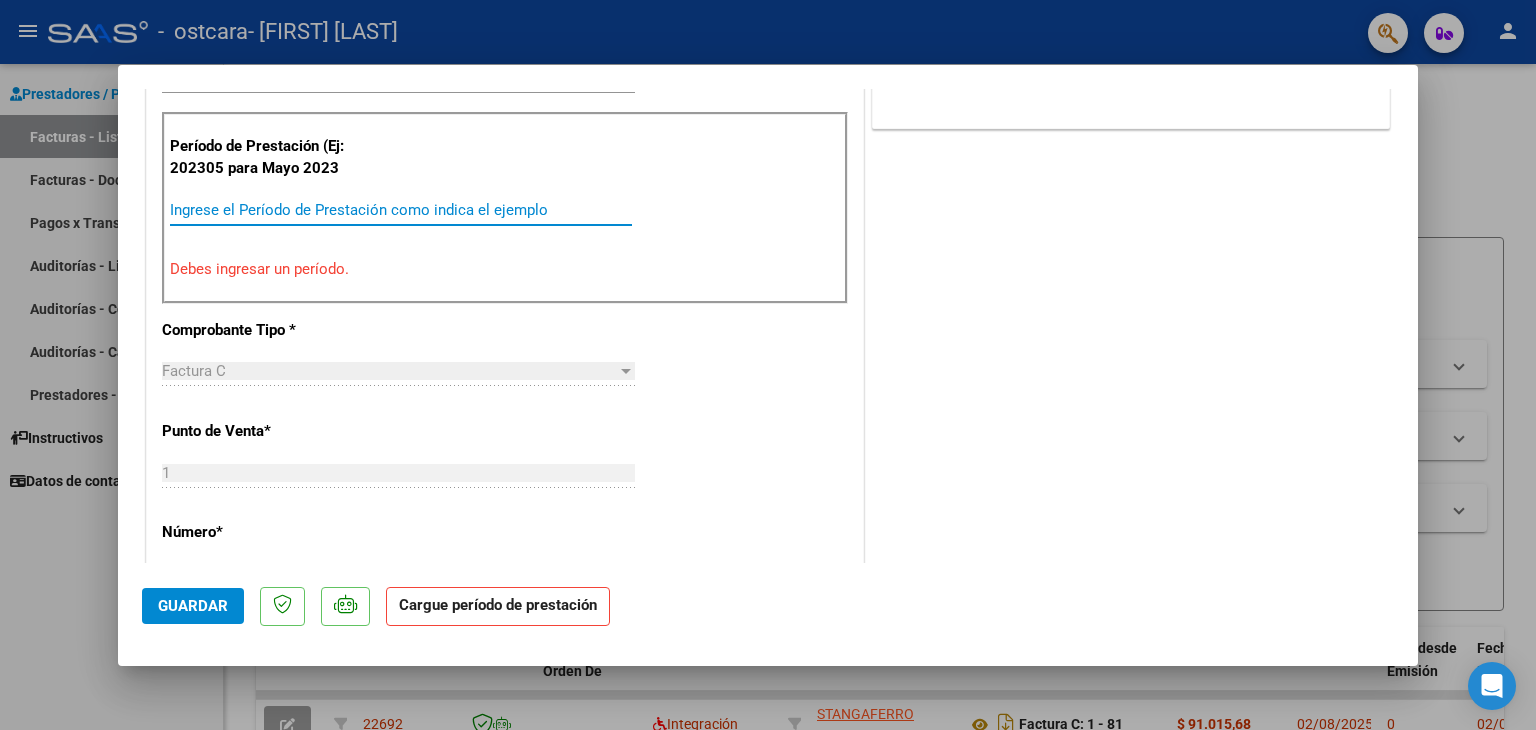 click on "Ingrese el Período de Prestación como indica el ejemplo" at bounding box center [401, 210] 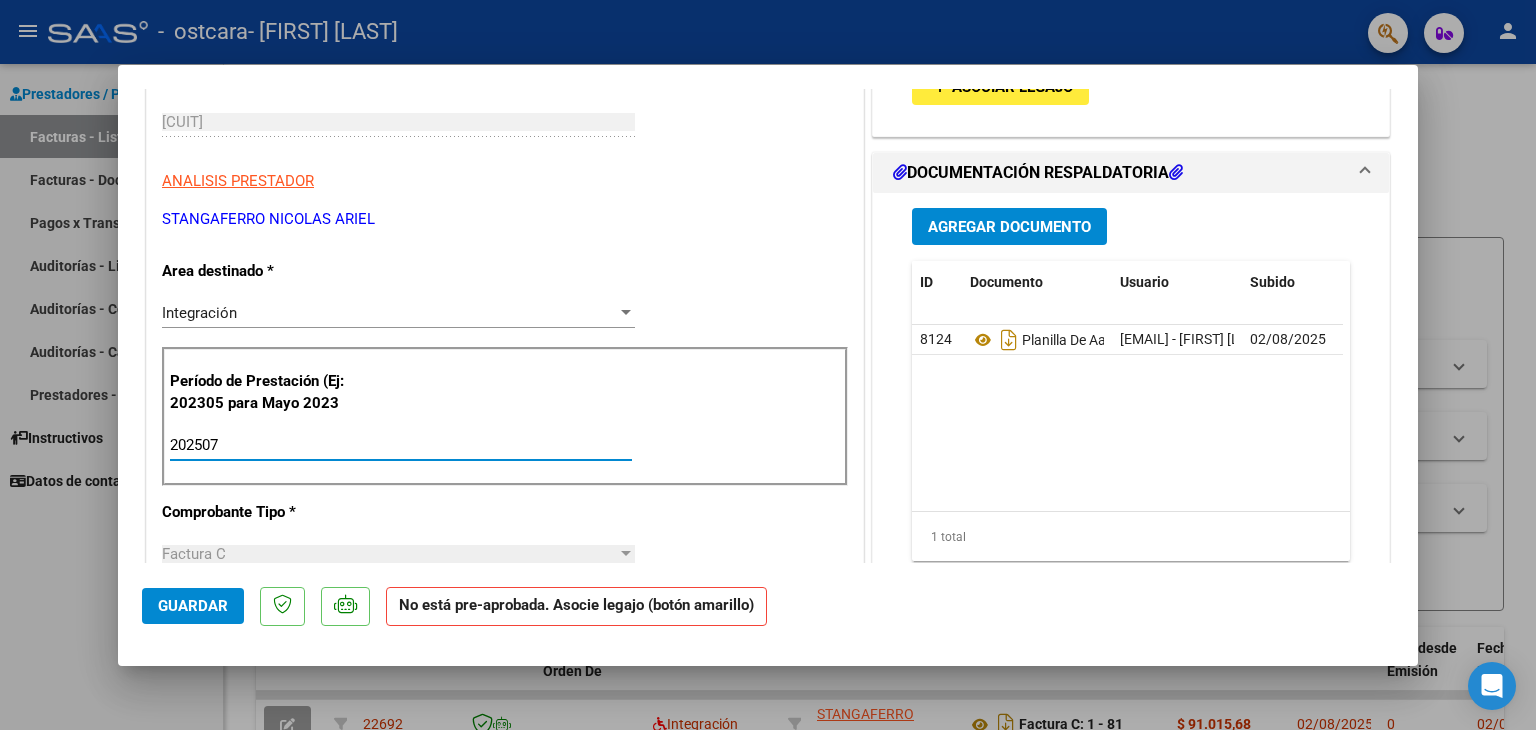 scroll, scrollTop: 0, scrollLeft: 0, axis: both 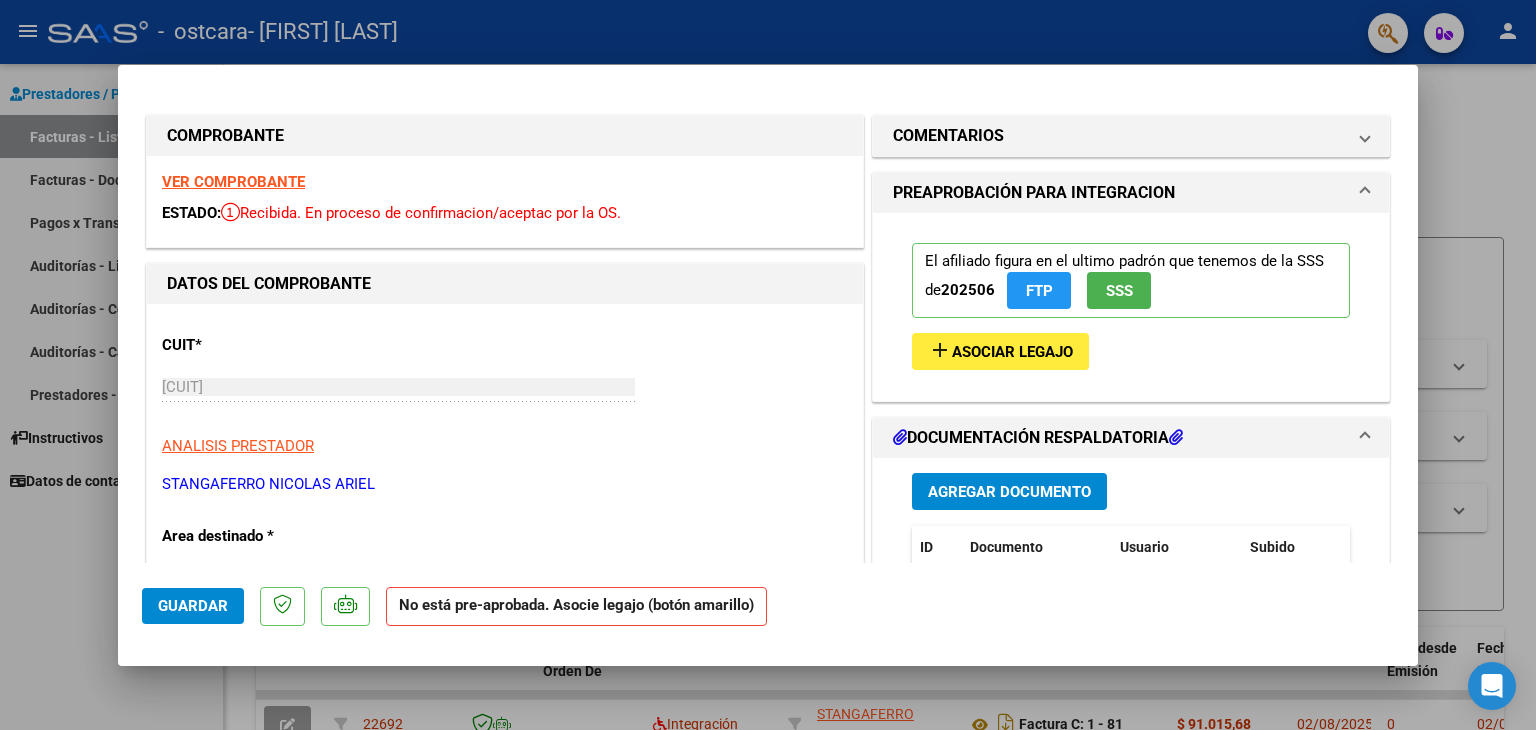 type on "202507" 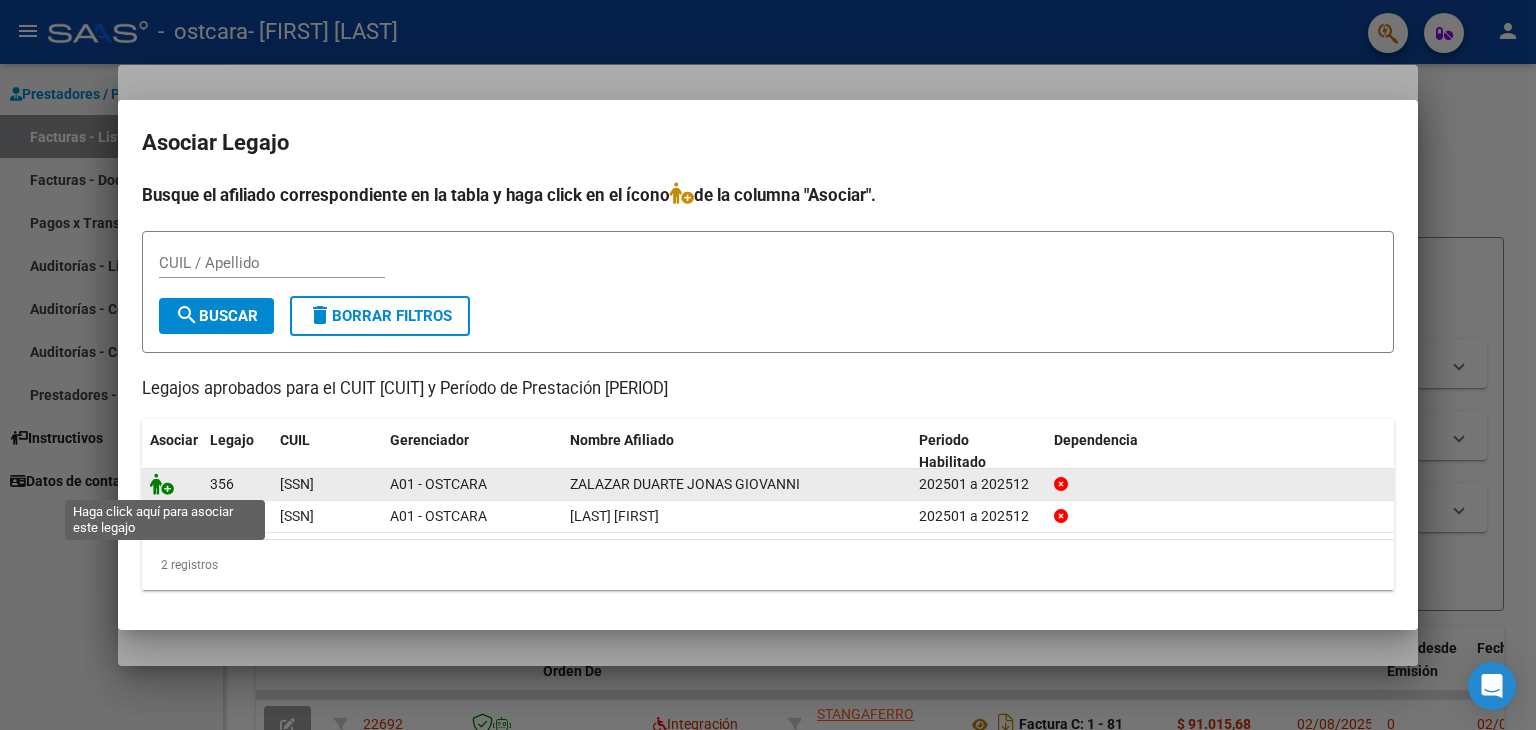 click 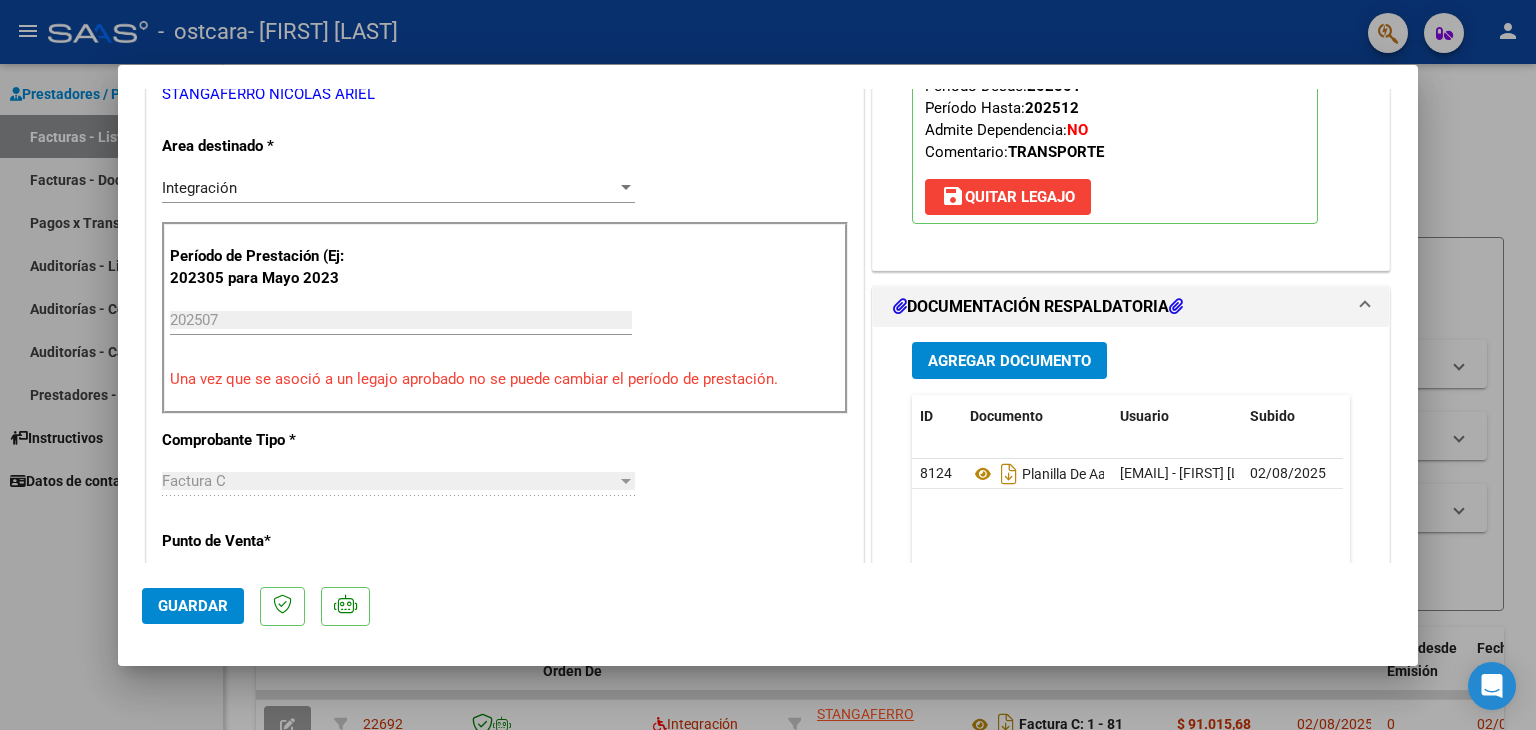 scroll, scrollTop: 800, scrollLeft: 0, axis: vertical 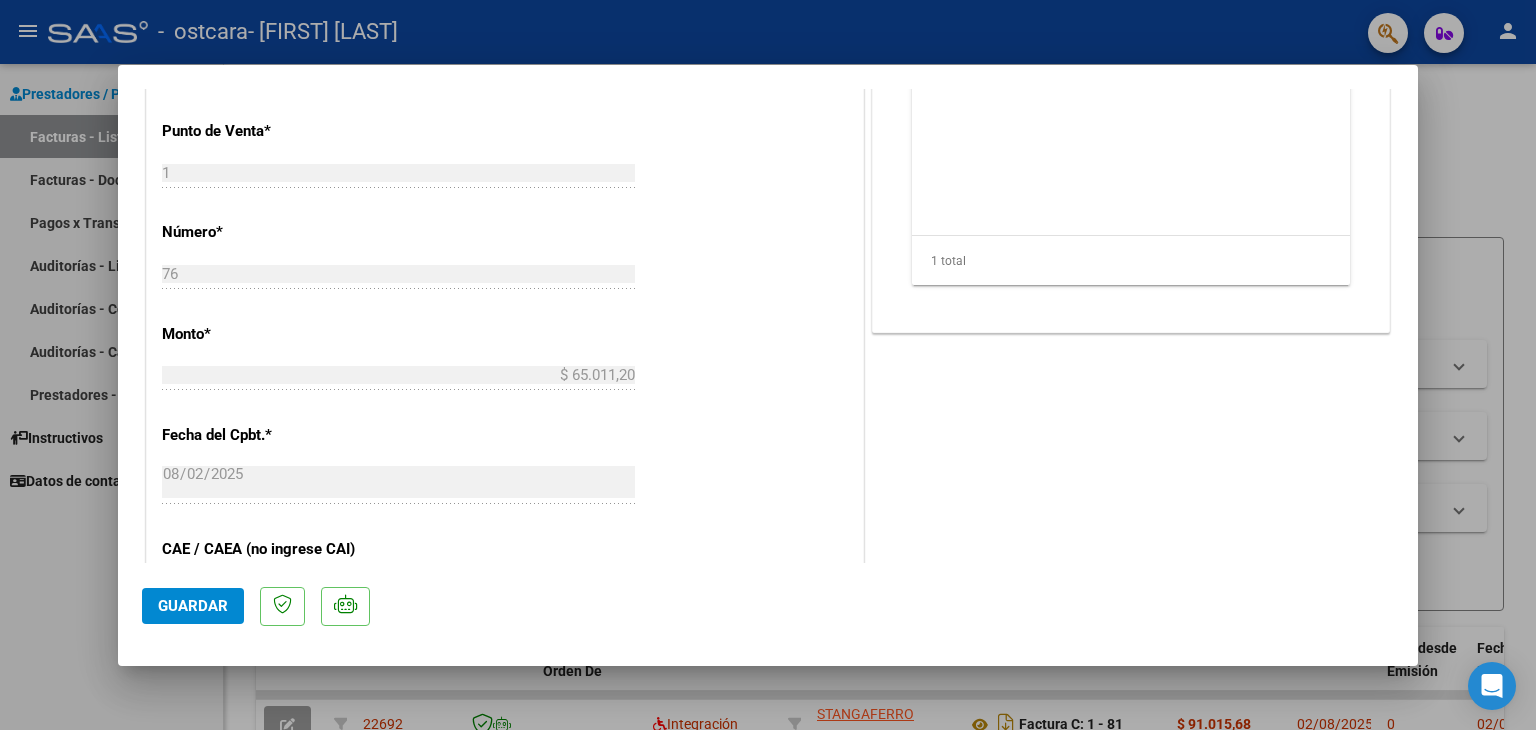 click on "Guardar" 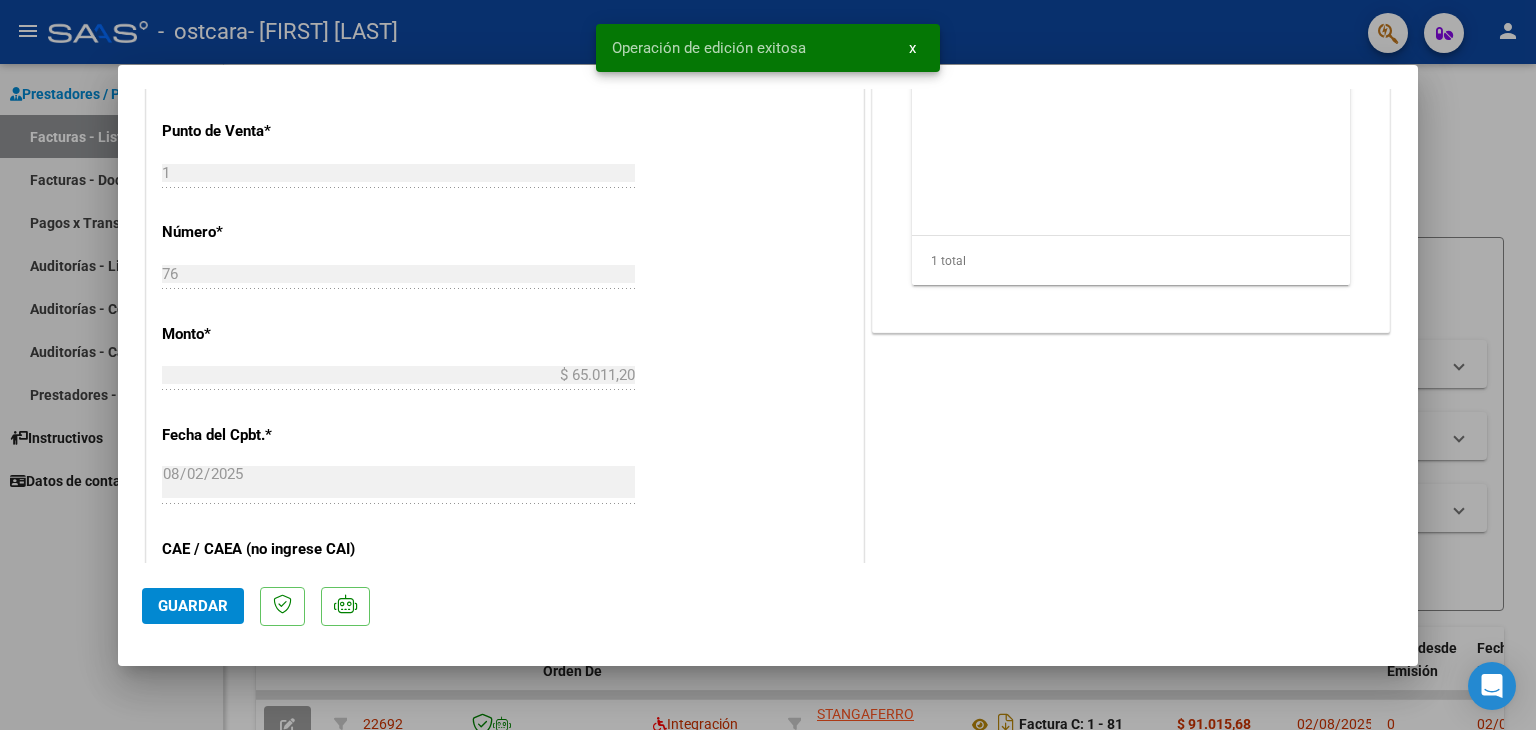 click at bounding box center (768, 365) 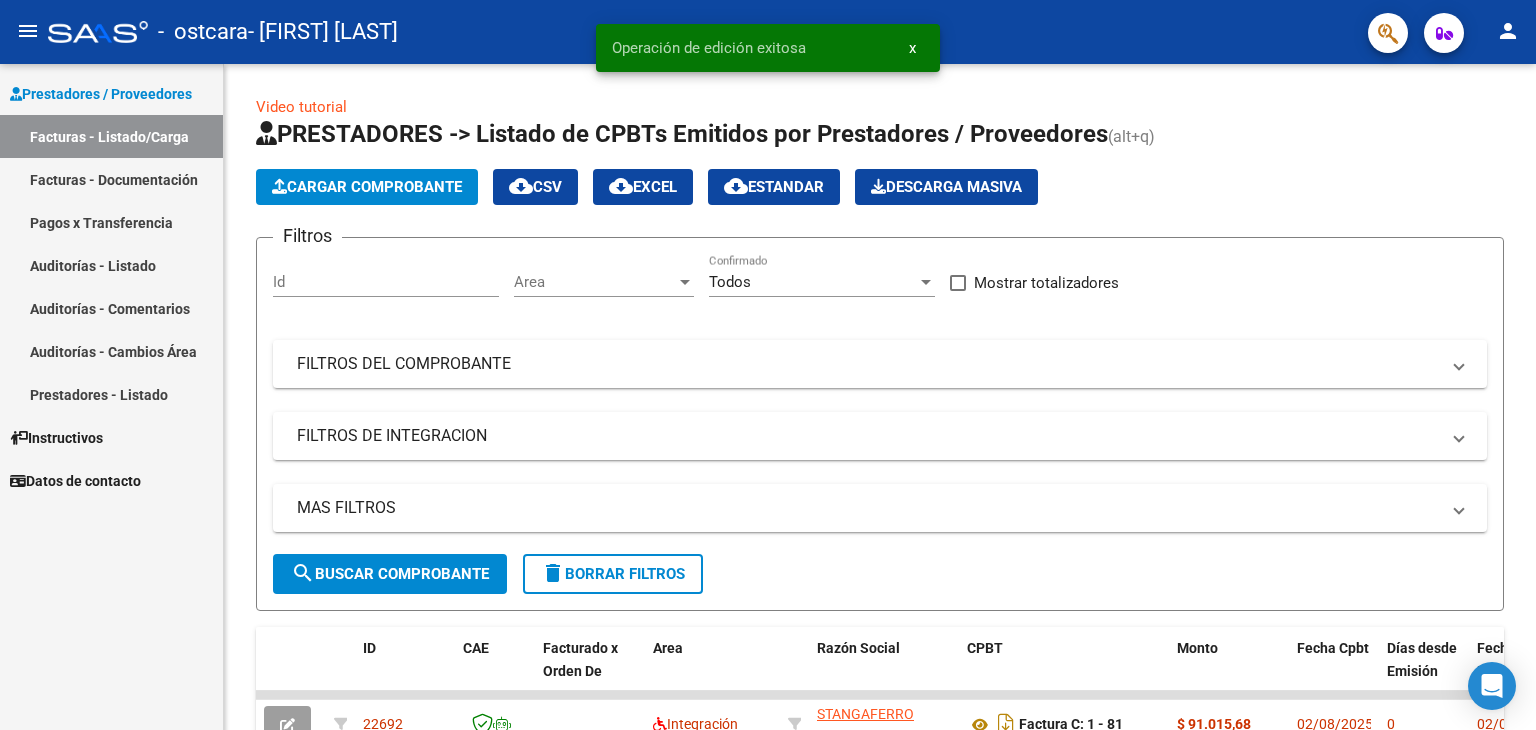 click on "person" 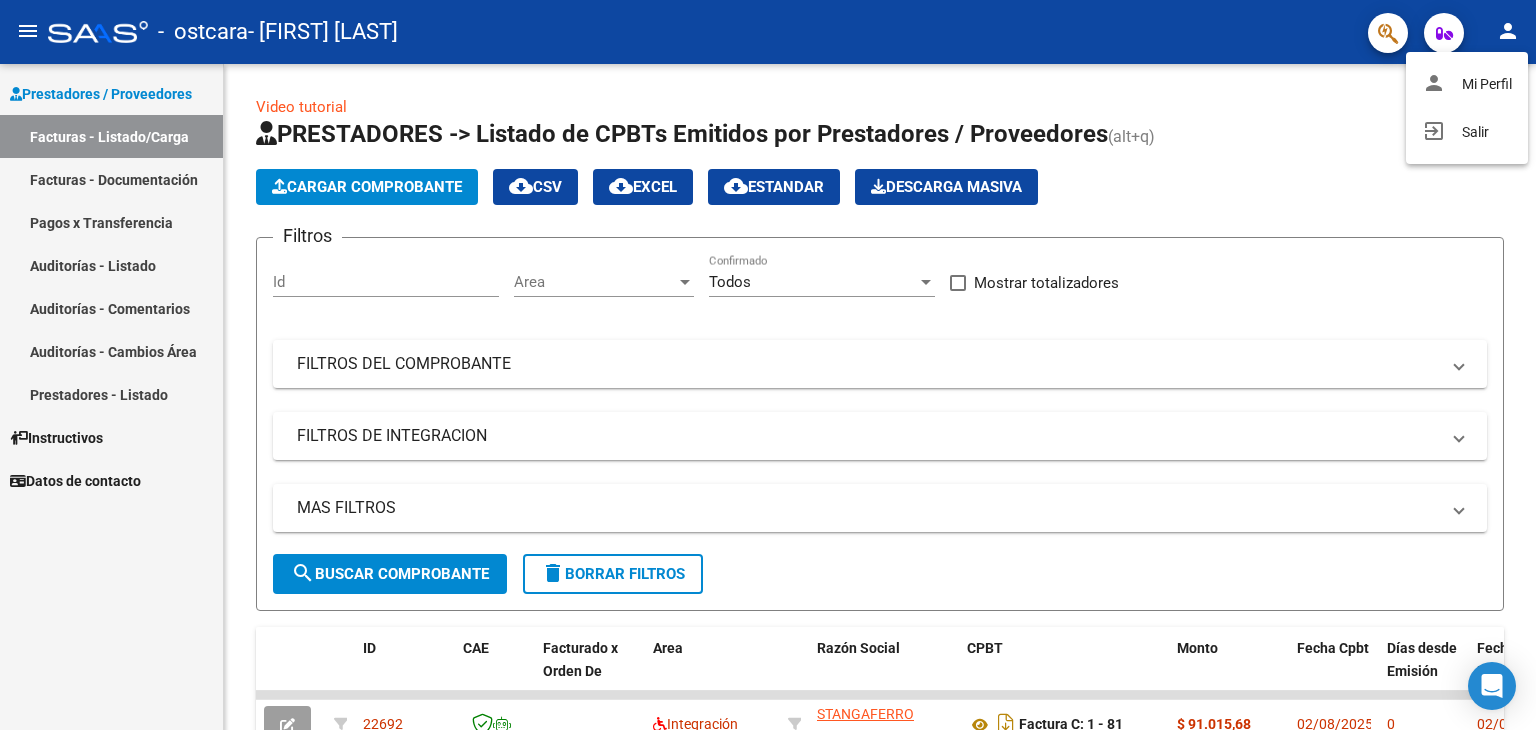 click at bounding box center (768, 365) 